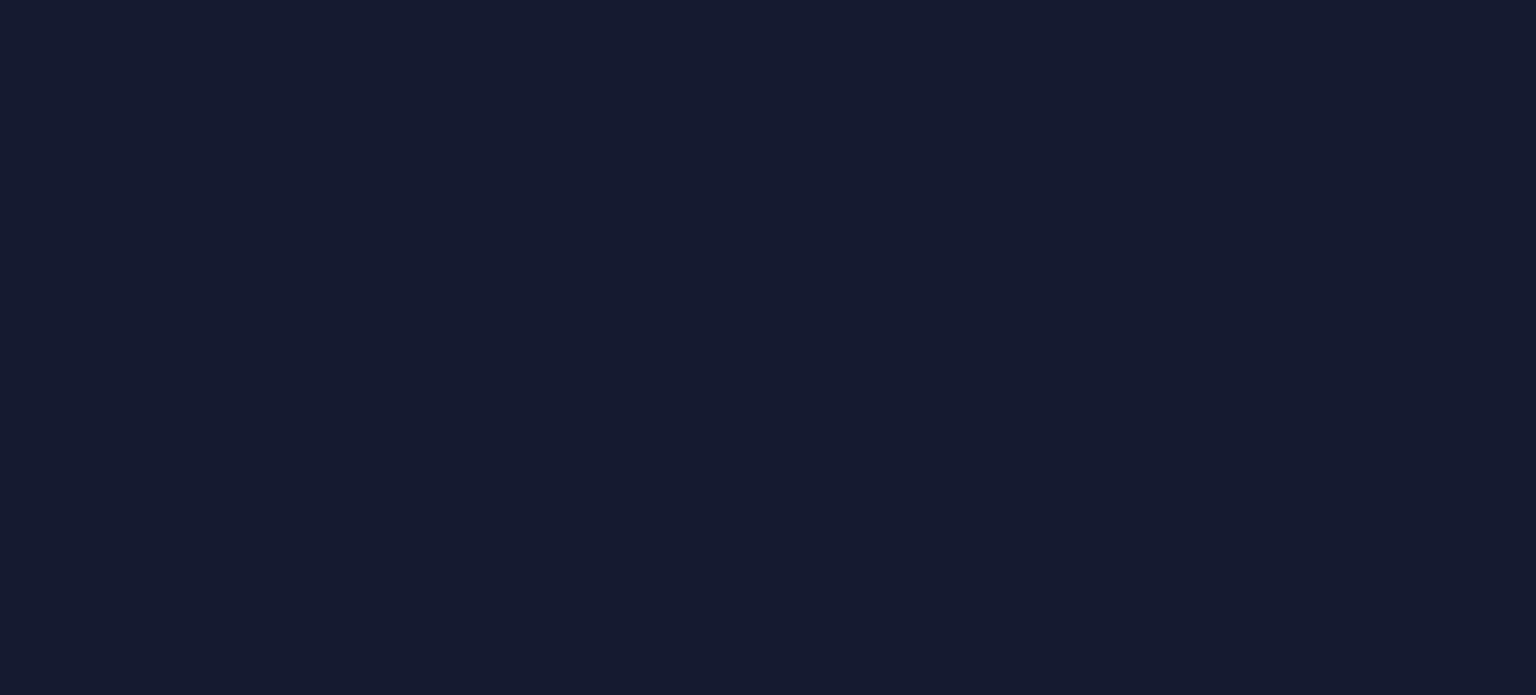 scroll, scrollTop: 0, scrollLeft: 0, axis: both 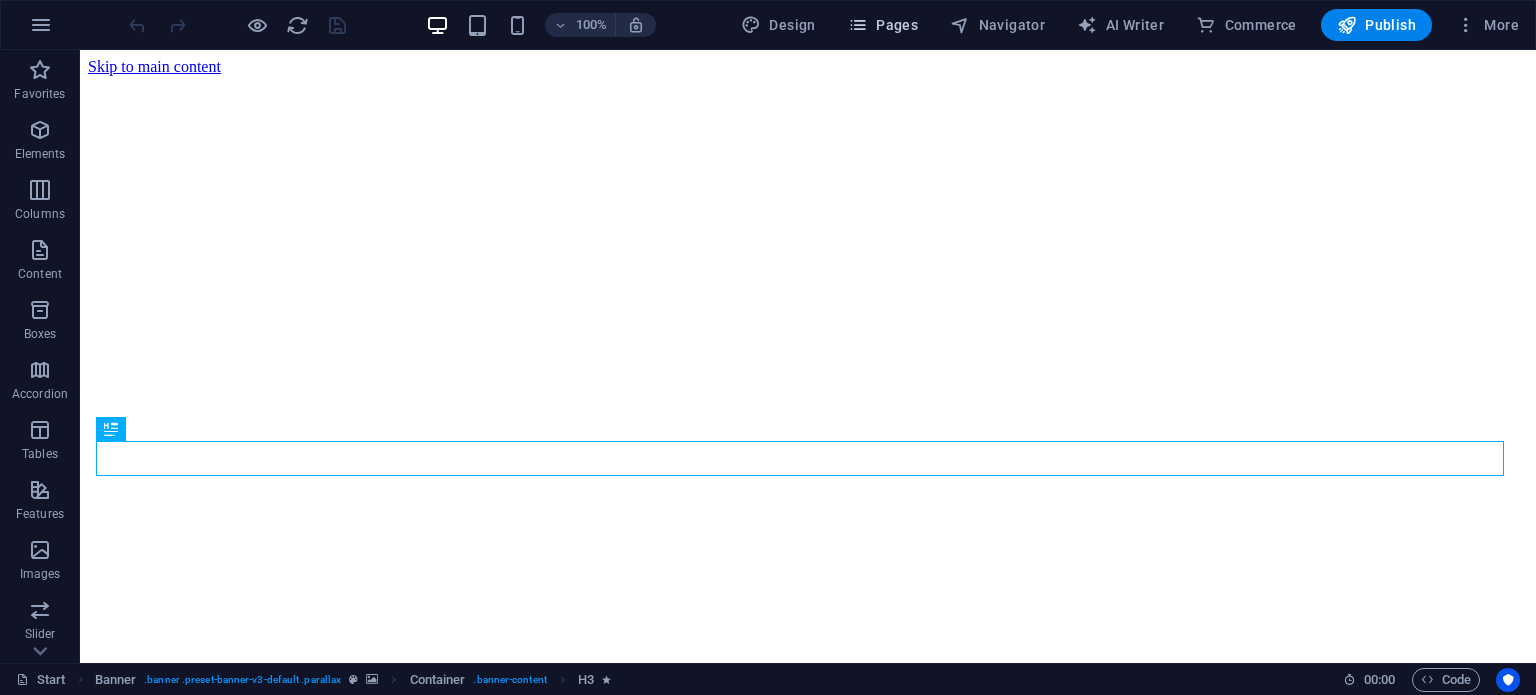 click on "Pages" at bounding box center (883, 25) 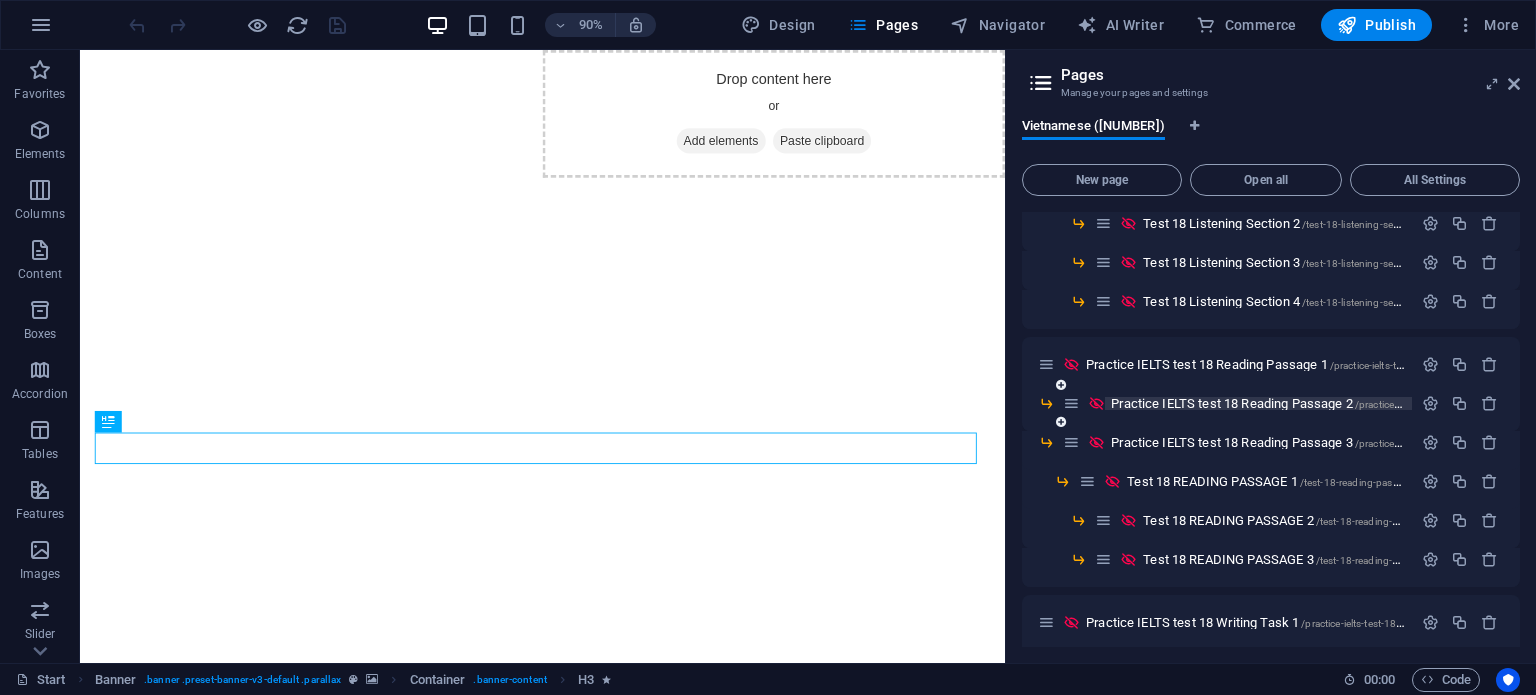 scroll, scrollTop: 1200, scrollLeft: 0, axis: vertical 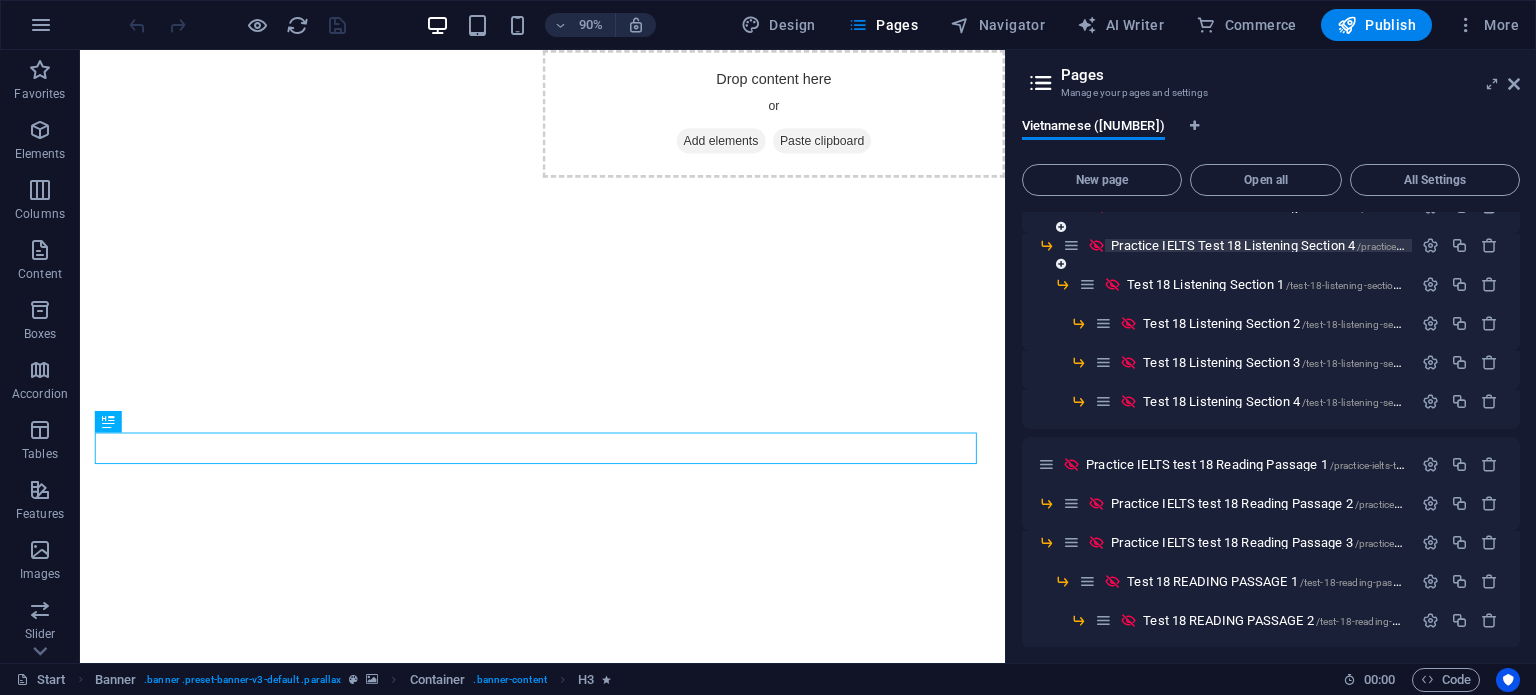 click on "Practice IELTS Test 18 Listening Section 4 /practice-ielts-test-18-listening-section-4" at bounding box center (1325, 245) 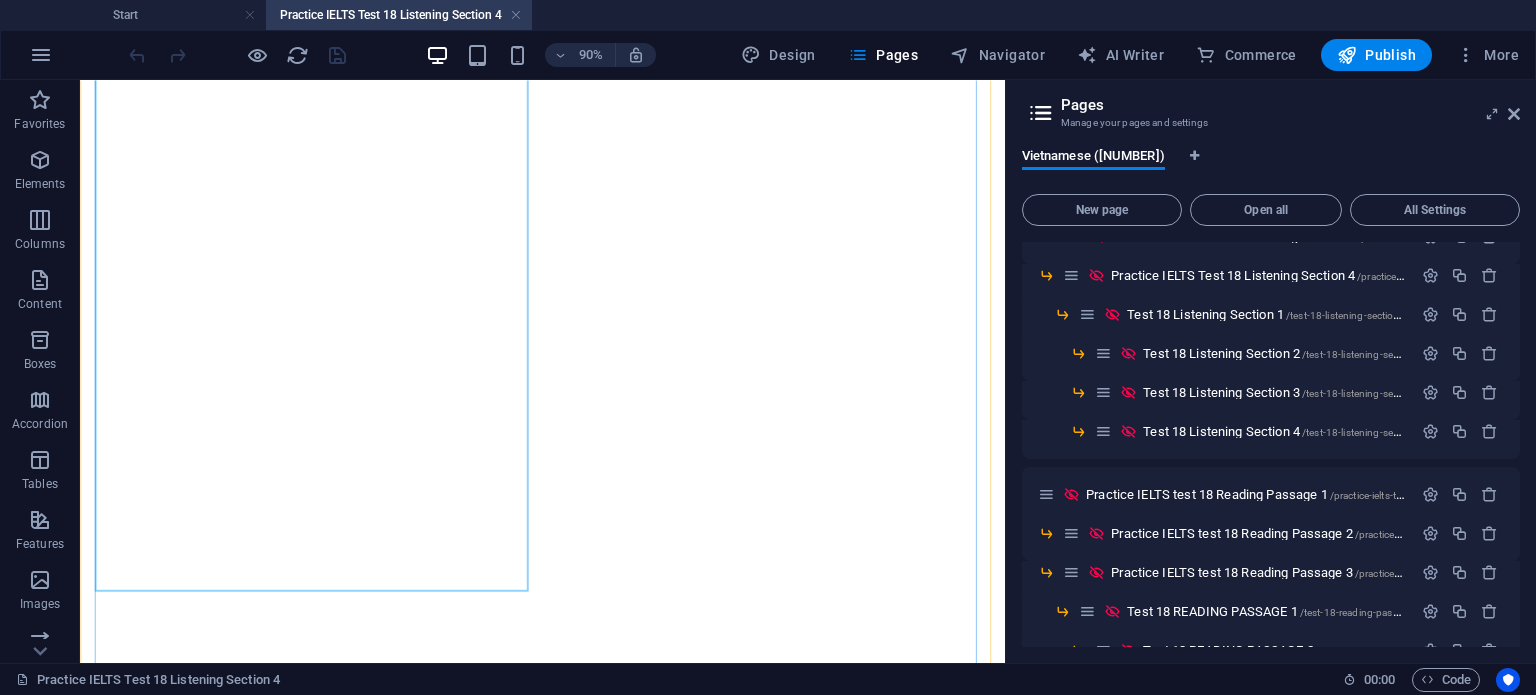 scroll, scrollTop: 400, scrollLeft: 0, axis: vertical 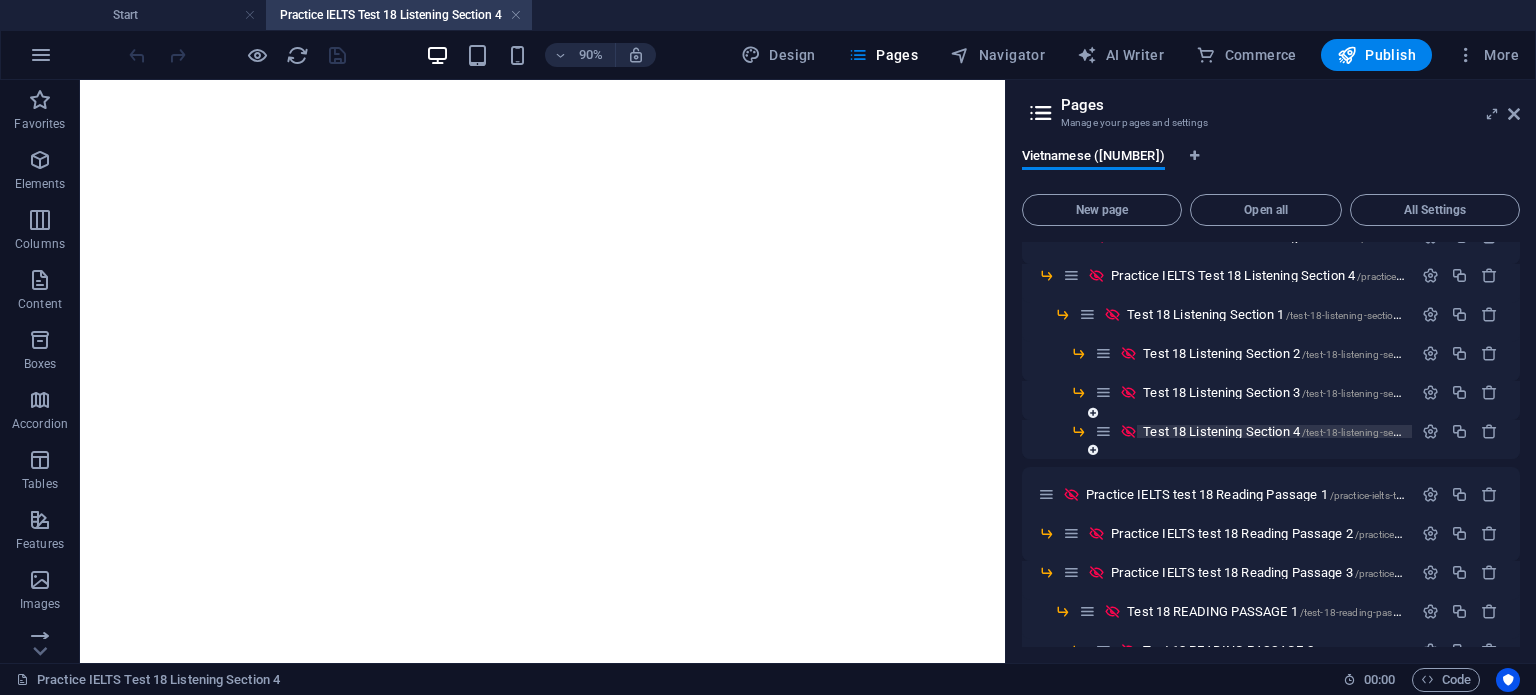 click on "Test 18 Listening Section 4 /test-18-listening-section-4" at bounding box center [1284, 431] 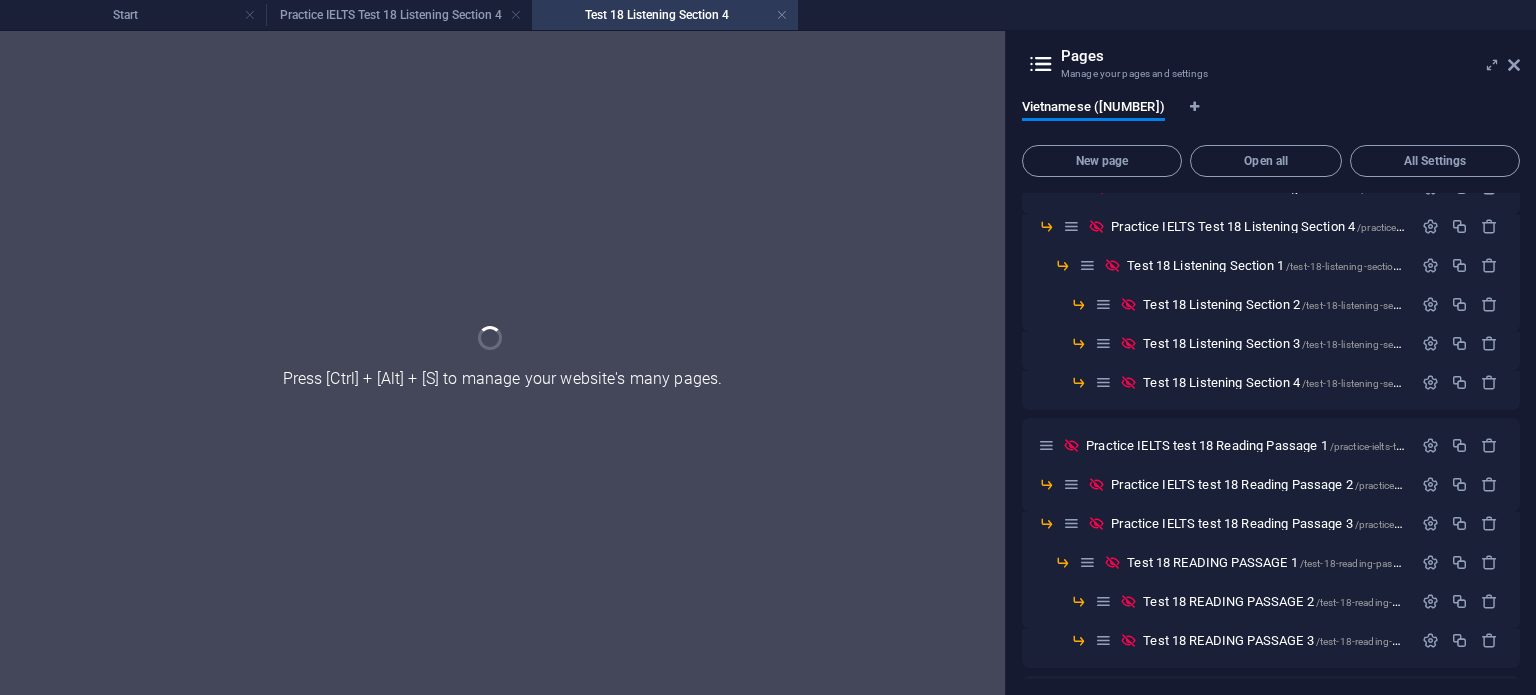 scroll, scrollTop: 0, scrollLeft: 0, axis: both 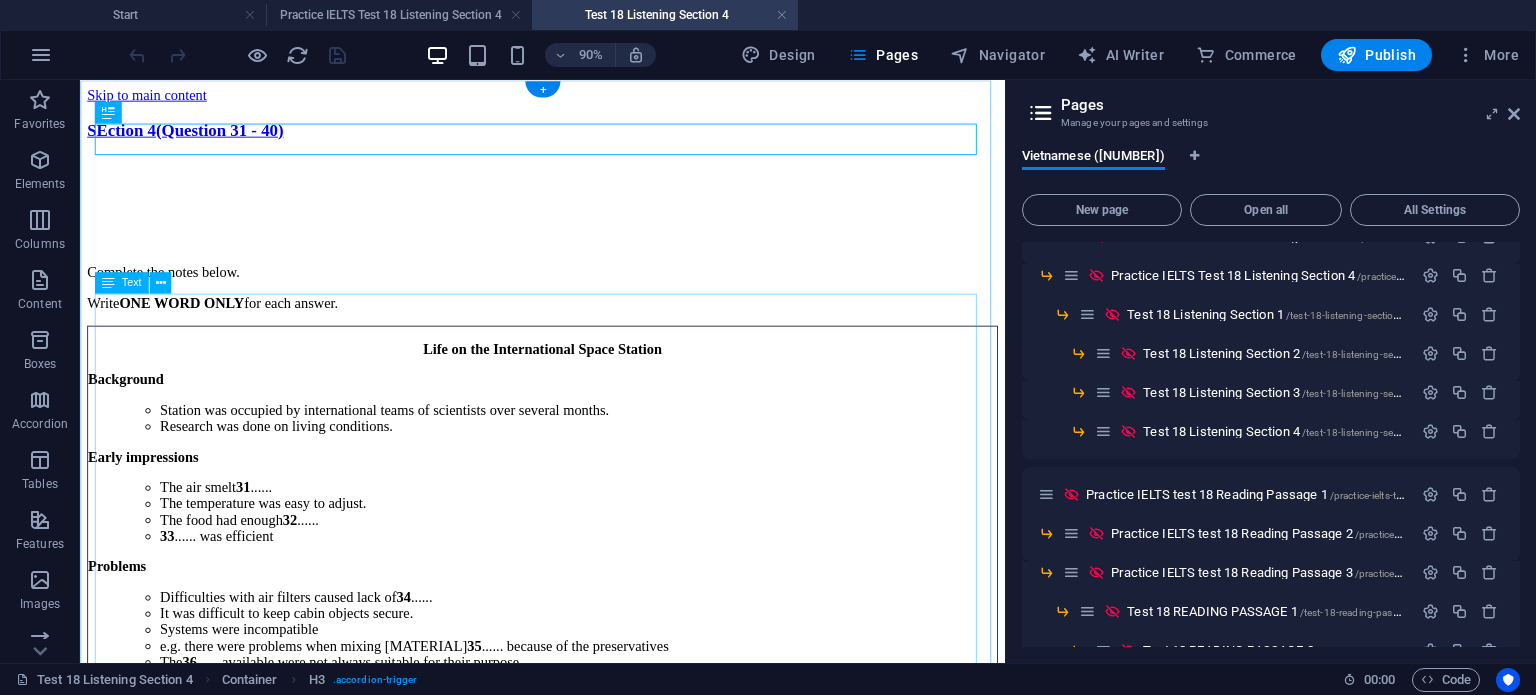 click on "Life on the International Space Station Background Station was occupied by international teams of scientists over several months. Research was done on living conditions. Early impressions The air smelt  31 ...... The temperature was easy to adjust. The food had enough  32 ...... 33 ...... was efficient Problems Difficulties with air filters caused lack of  34 ...... It was difficult to keep cabin objects secure. Systems were incompatible e.g. there were problems when mixing  35 ...... because of the preservatives The  36 ...... available were not always suitable for their purpose It was difficult to access the  37 ...... for equipment maintenance Suggested improvements Systems and equipment should undergo more extensive  38 ...... In language training, astronauts needed practice in understanding the controller’s  39 ...... There should be less emphasis on  40 ...... and more on other issues." at bounding box center [594, 614] 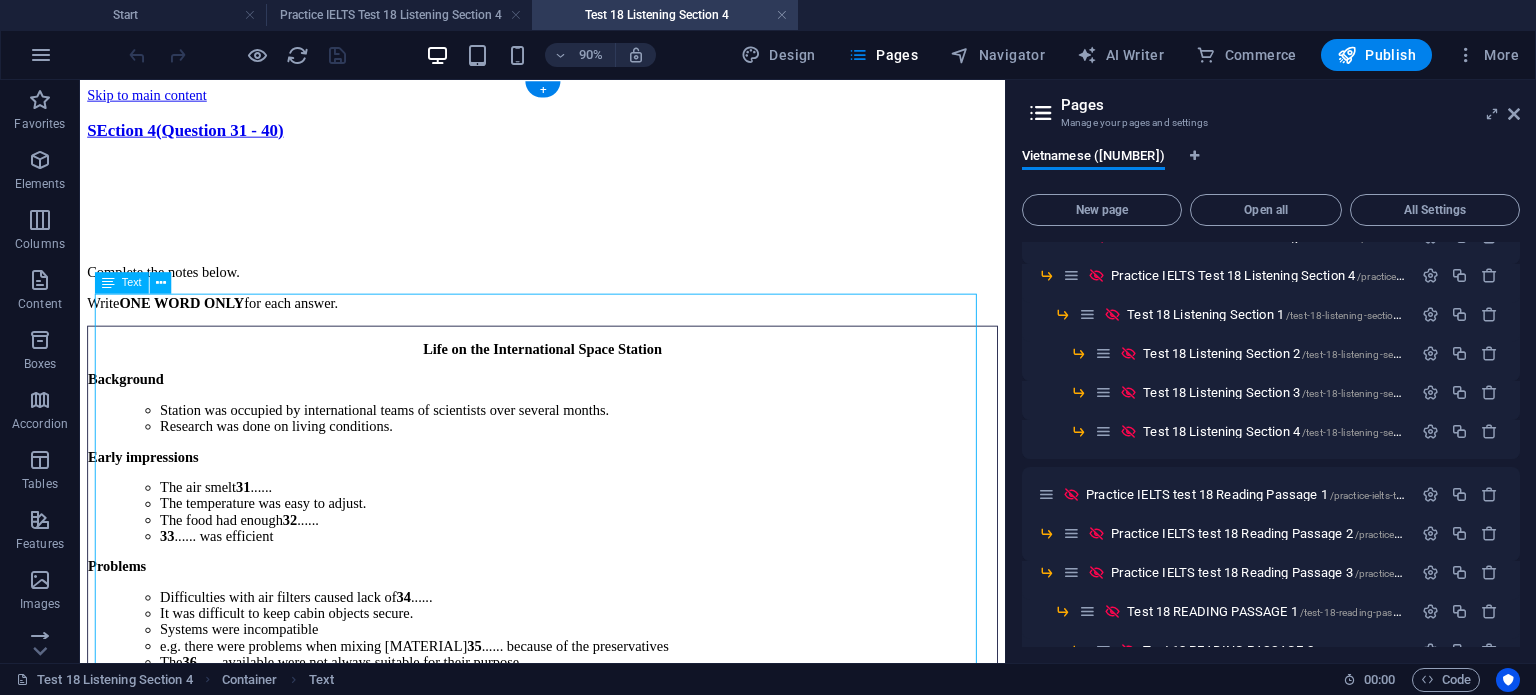 click on "Life on the International Space Station Background Station was occupied by international teams of scientists over several months. Research was done on living conditions. Early impressions The air smelt  31 ...... The temperature was easy to adjust. The food had enough  32 ...... 33 ...... was efficient Problems Difficulties with air filters caused lack of  34 ...... It was difficult to keep cabin objects secure. Systems were incompatible e.g. there were problems when mixing  35 ...... because of the preservatives The  36 ...... available were not always suitable for their purpose It was difficult to access the  37 ...... for equipment maintenance Suggested improvements Systems and equipment should undergo more extensive  38 ...... In language training, astronauts needed practice in understanding the controller’s  39 ...... There should be less emphasis on  40 ...... and more on other issues." at bounding box center [594, 614] 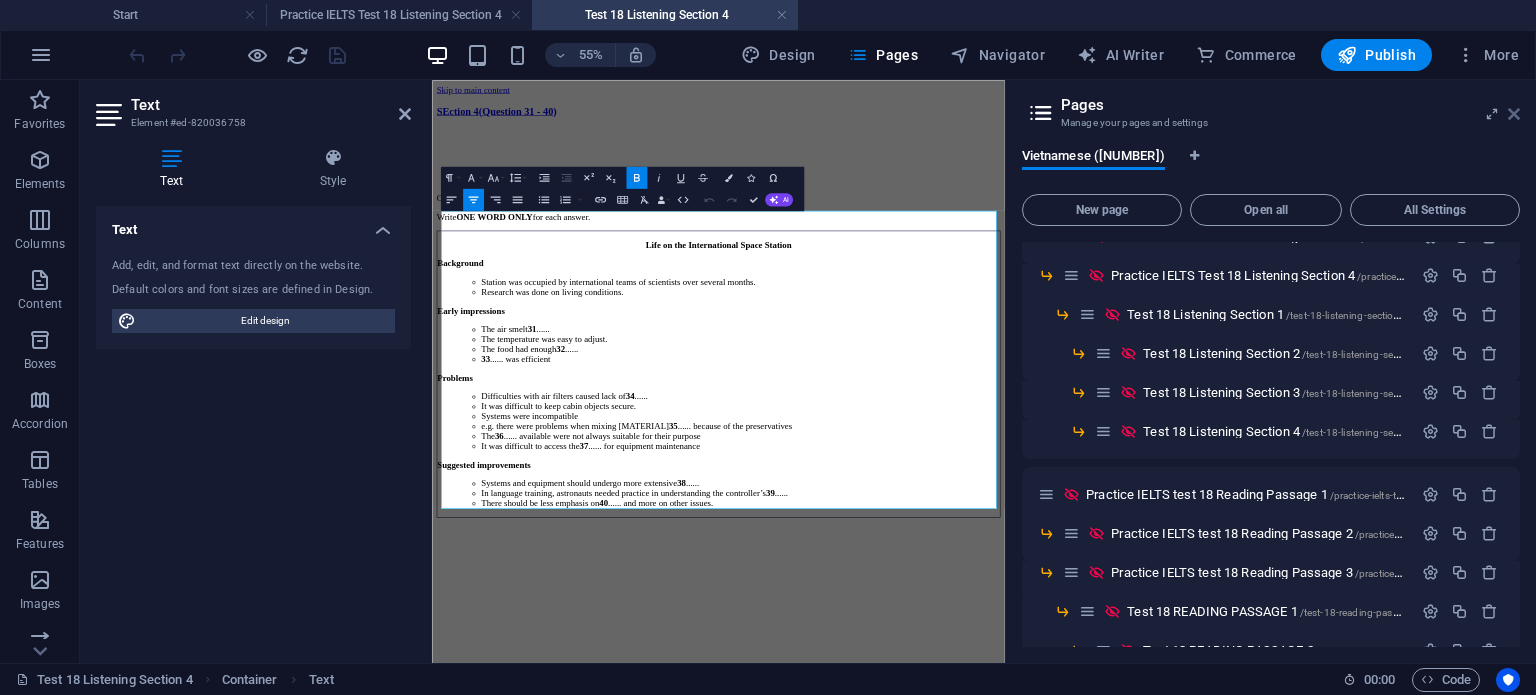 click at bounding box center [1514, 114] 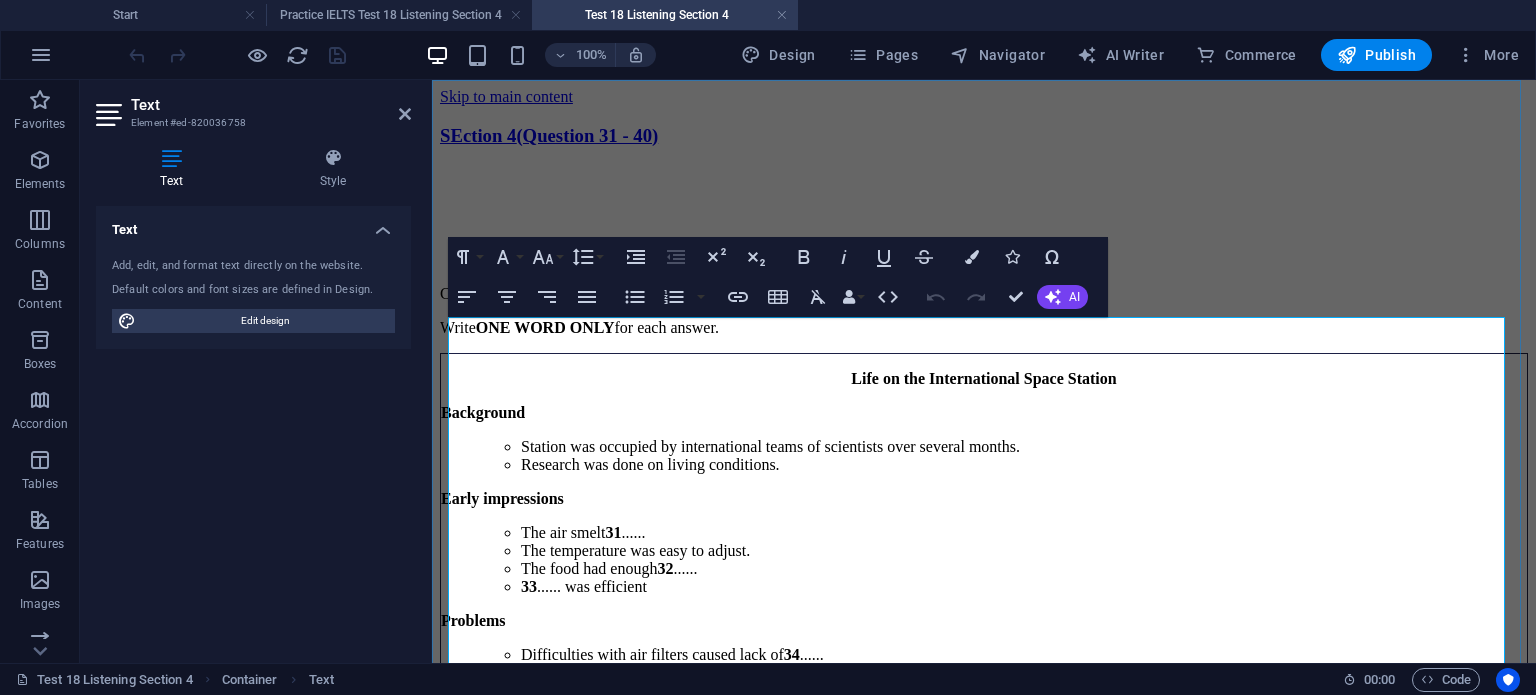 click on "The air smelt  31 ......" at bounding box center [1024, 533] 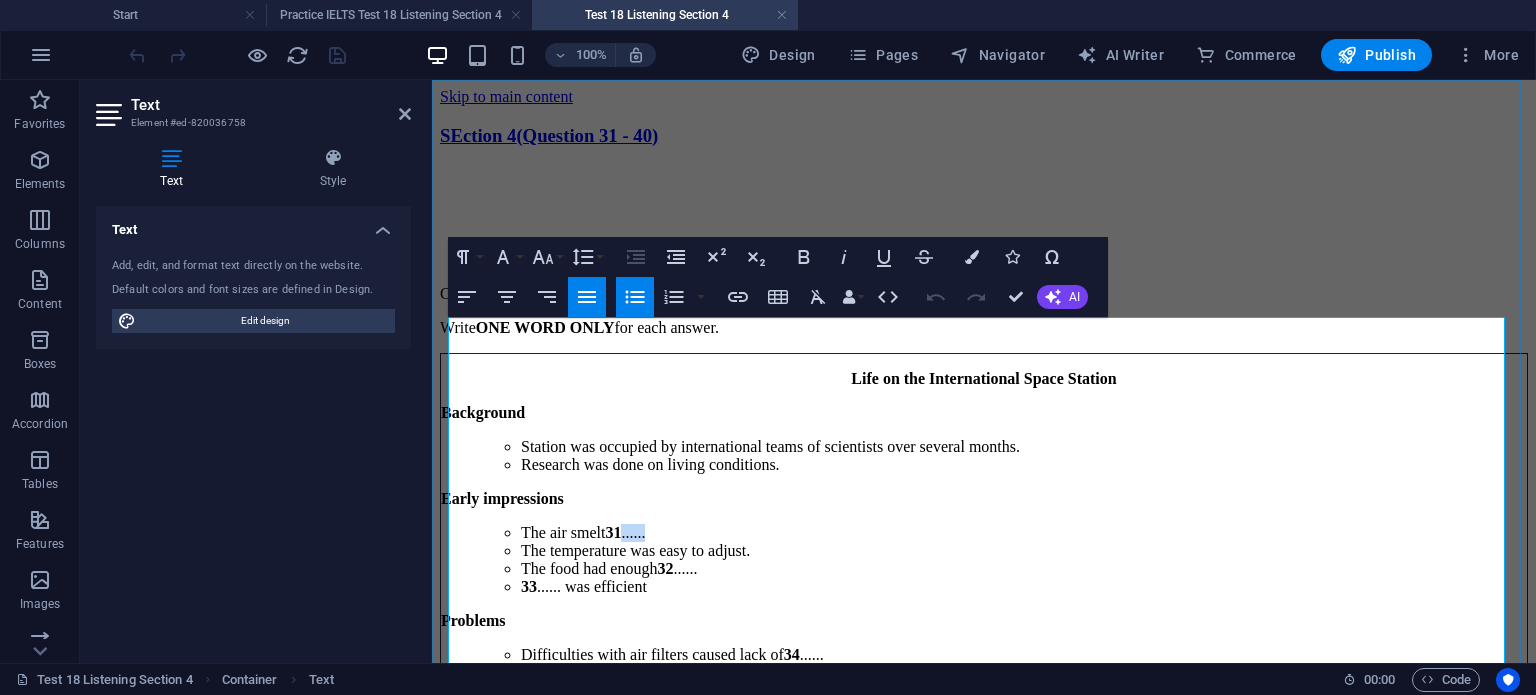 drag, startPoint x: 647, startPoint y: 464, endPoint x: 608, endPoint y: 466, distance: 39.051247 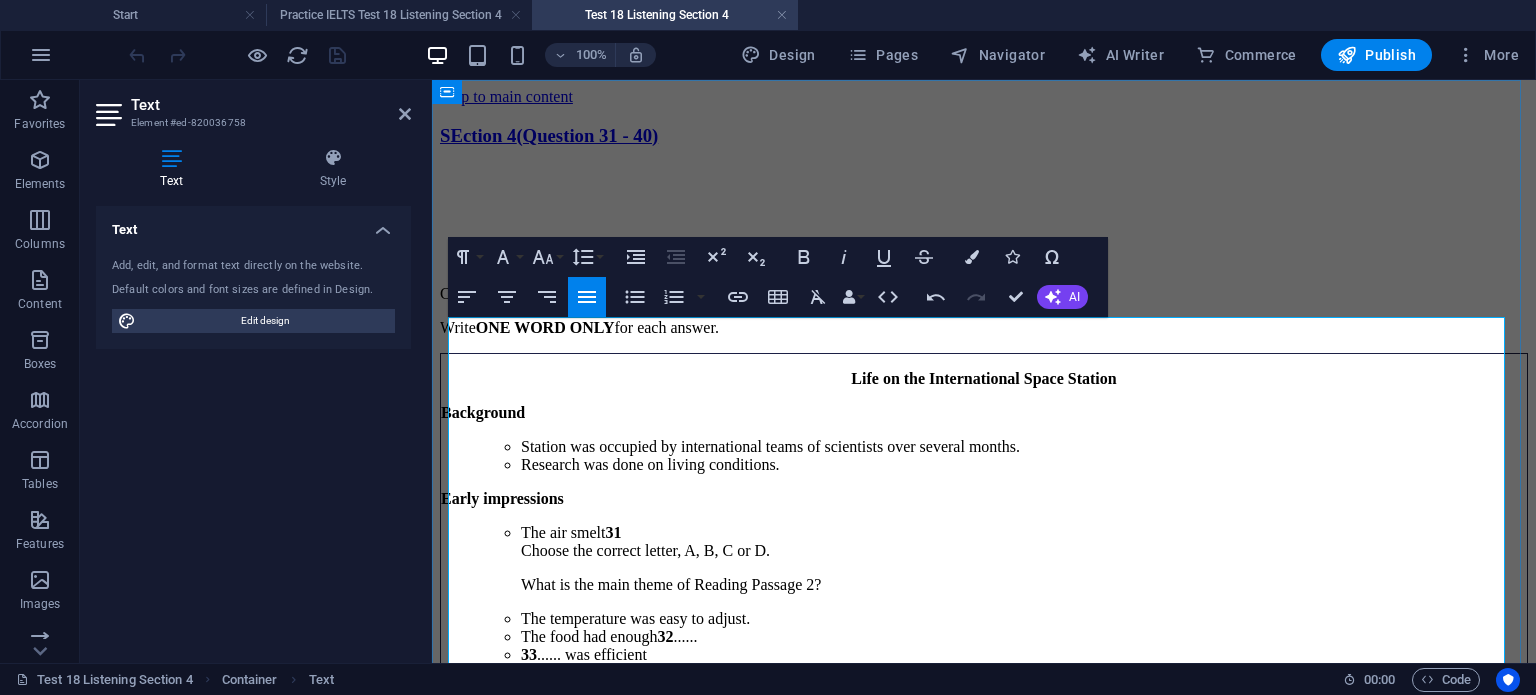 scroll, scrollTop: 1128, scrollLeft: 6, axis: both 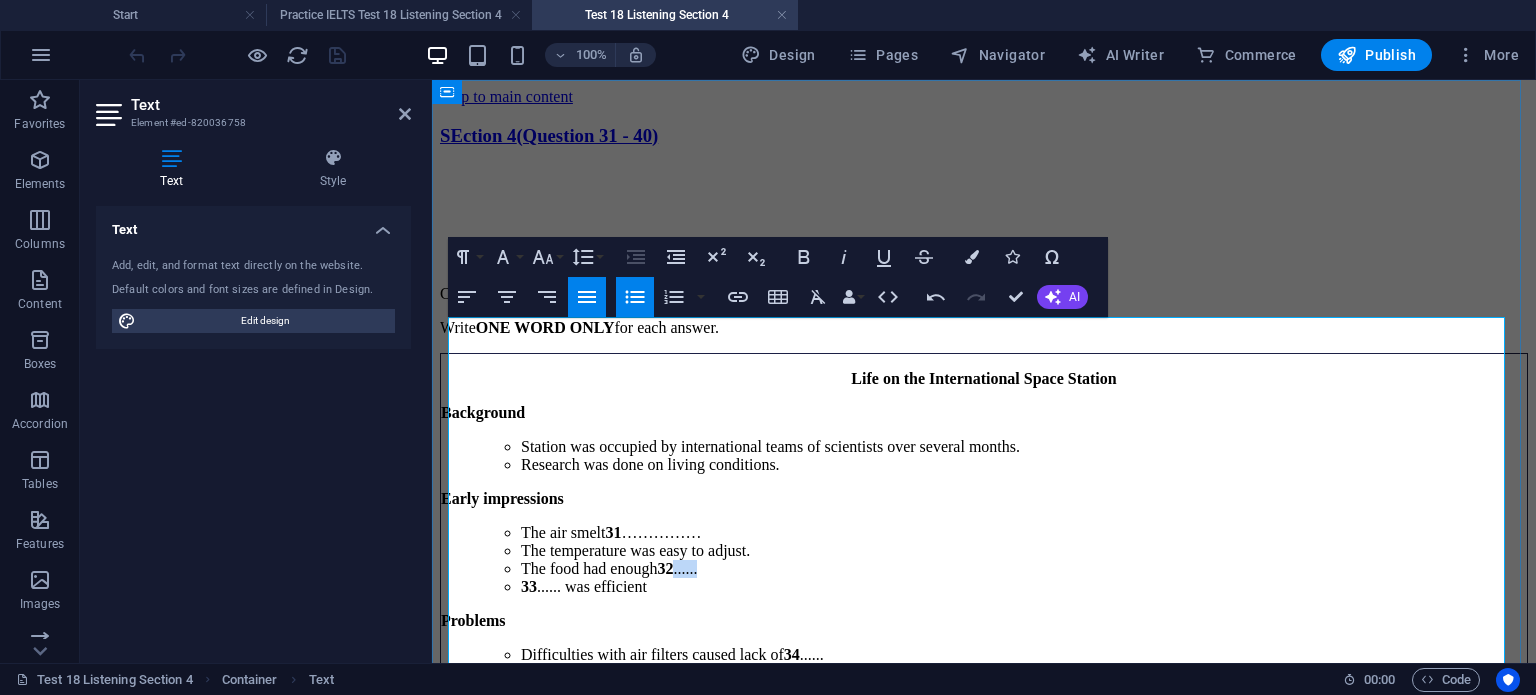 drag, startPoint x: 695, startPoint y: 519, endPoint x: 673, endPoint y: 519, distance: 22 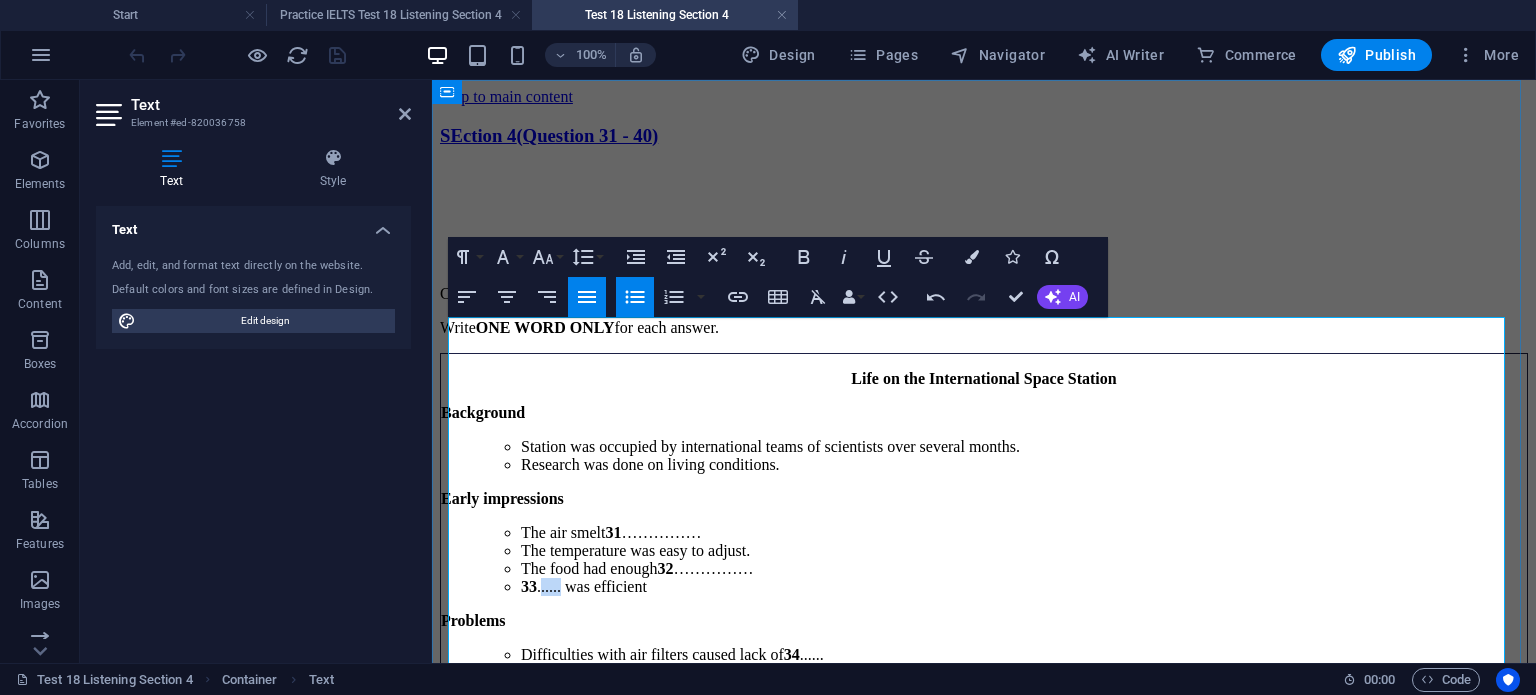 drag, startPoint x: 527, startPoint y: 547, endPoint x: 504, endPoint y: 546, distance: 23.021729 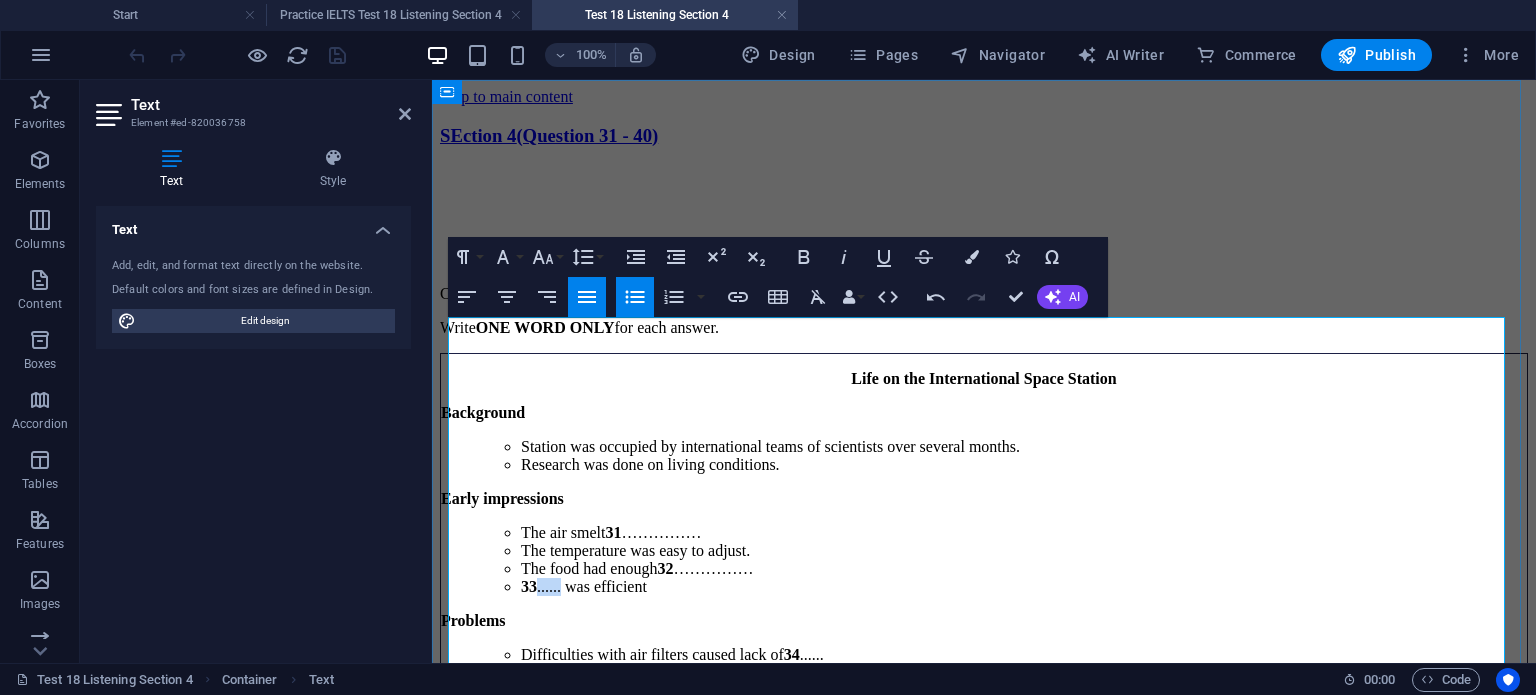 drag, startPoint x: 502, startPoint y: 542, endPoint x: 528, endPoint y: 539, distance: 26.172504 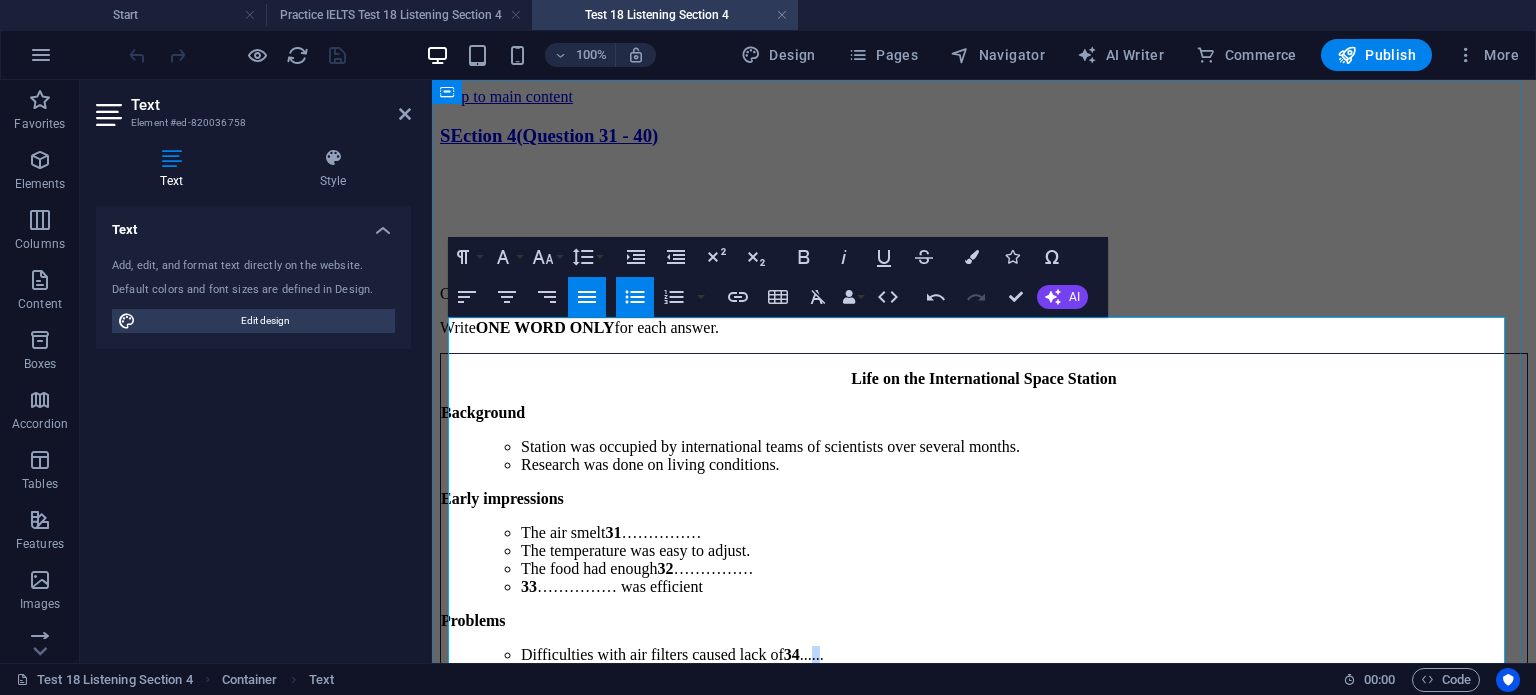 click on "Difficulties with air filters caused lack of  34 ......" at bounding box center [1024, 655] 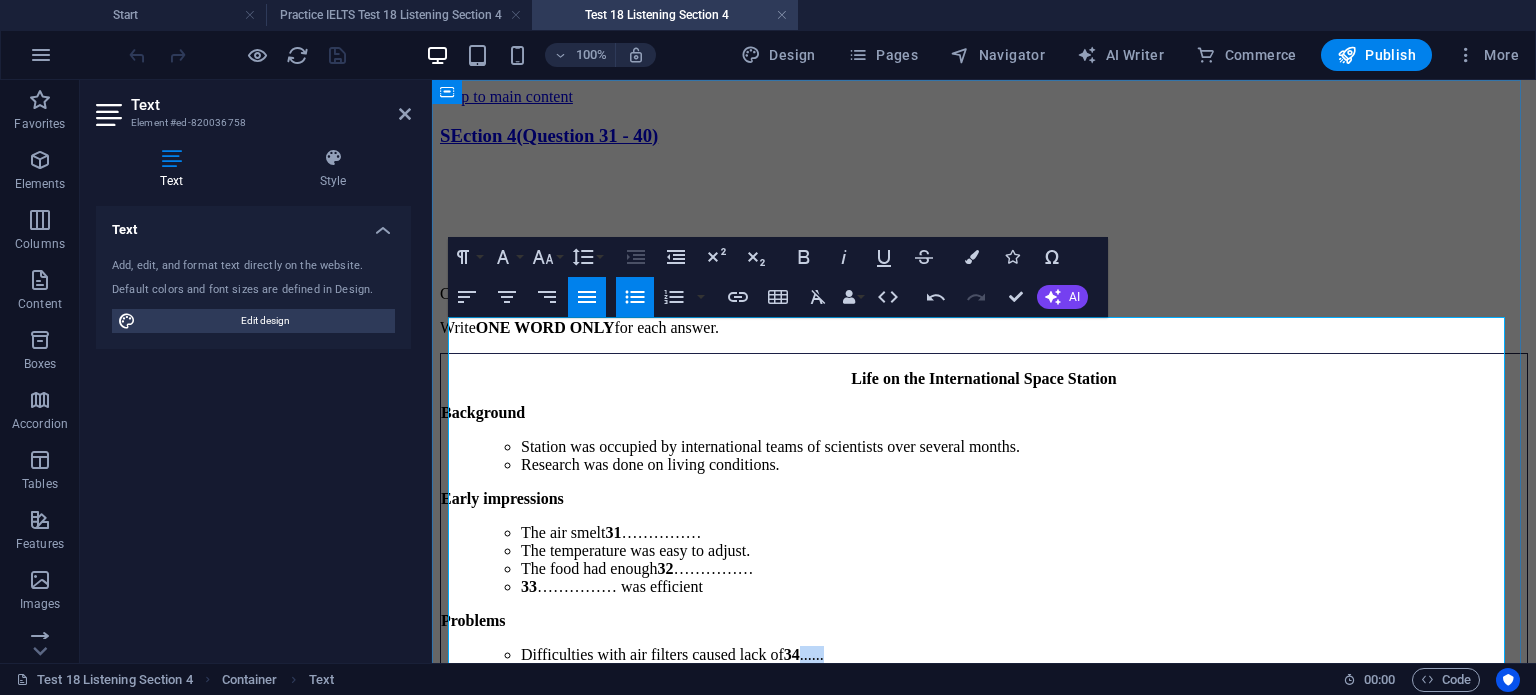 drag, startPoint x: 846, startPoint y: 596, endPoint x: 817, endPoint y: 597, distance: 29.017237 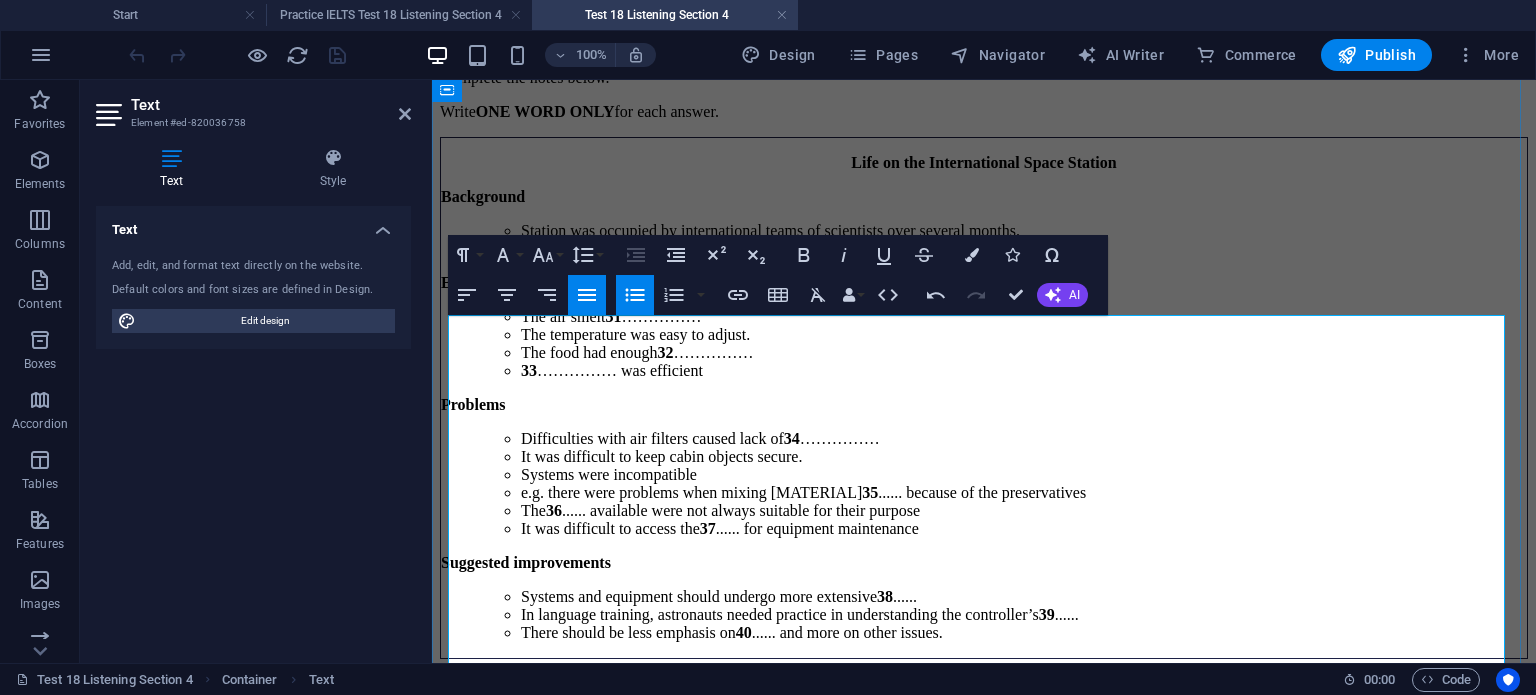 scroll, scrollTop: 243, scrollLeft: 0, axis: vertical 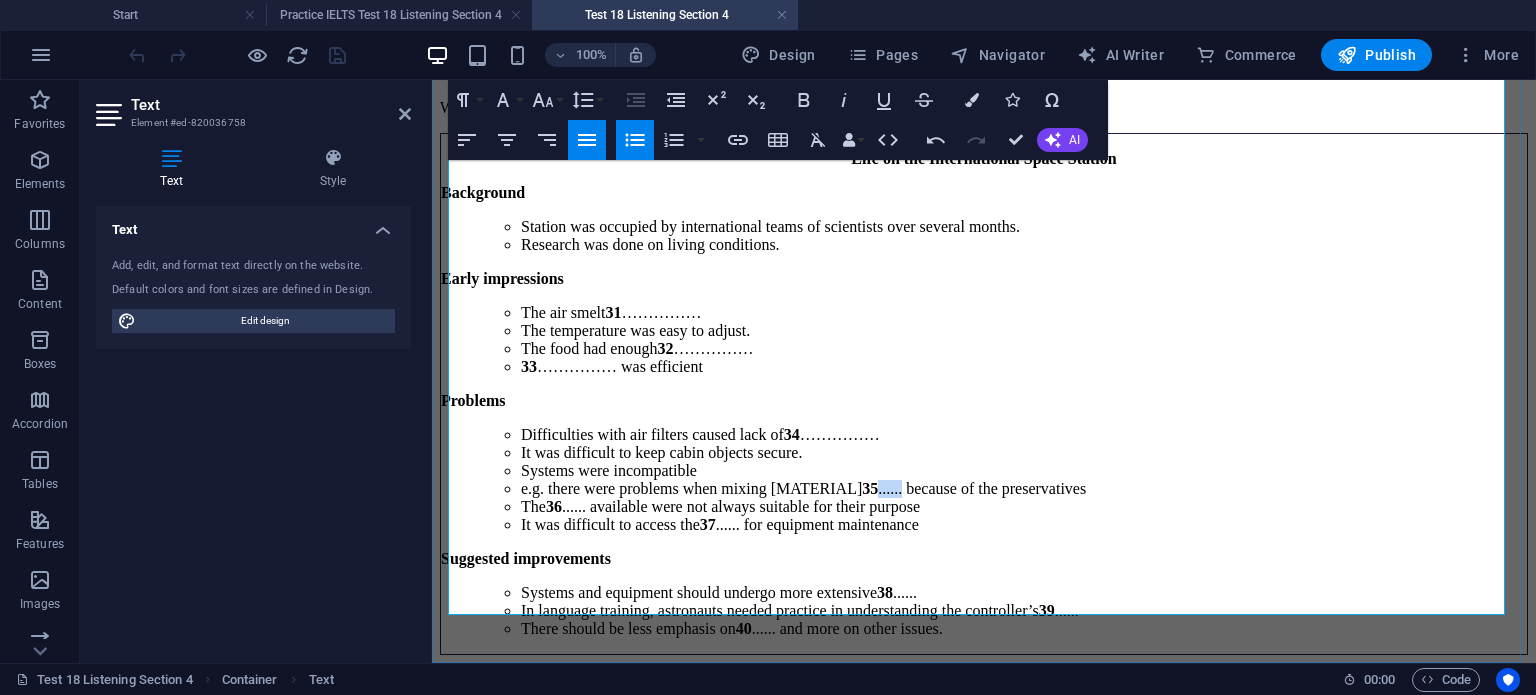 drag, startPoint x: 804, startPoint y: 443, endPoint x: 830, endPoint y: 440, distance: 26.172504 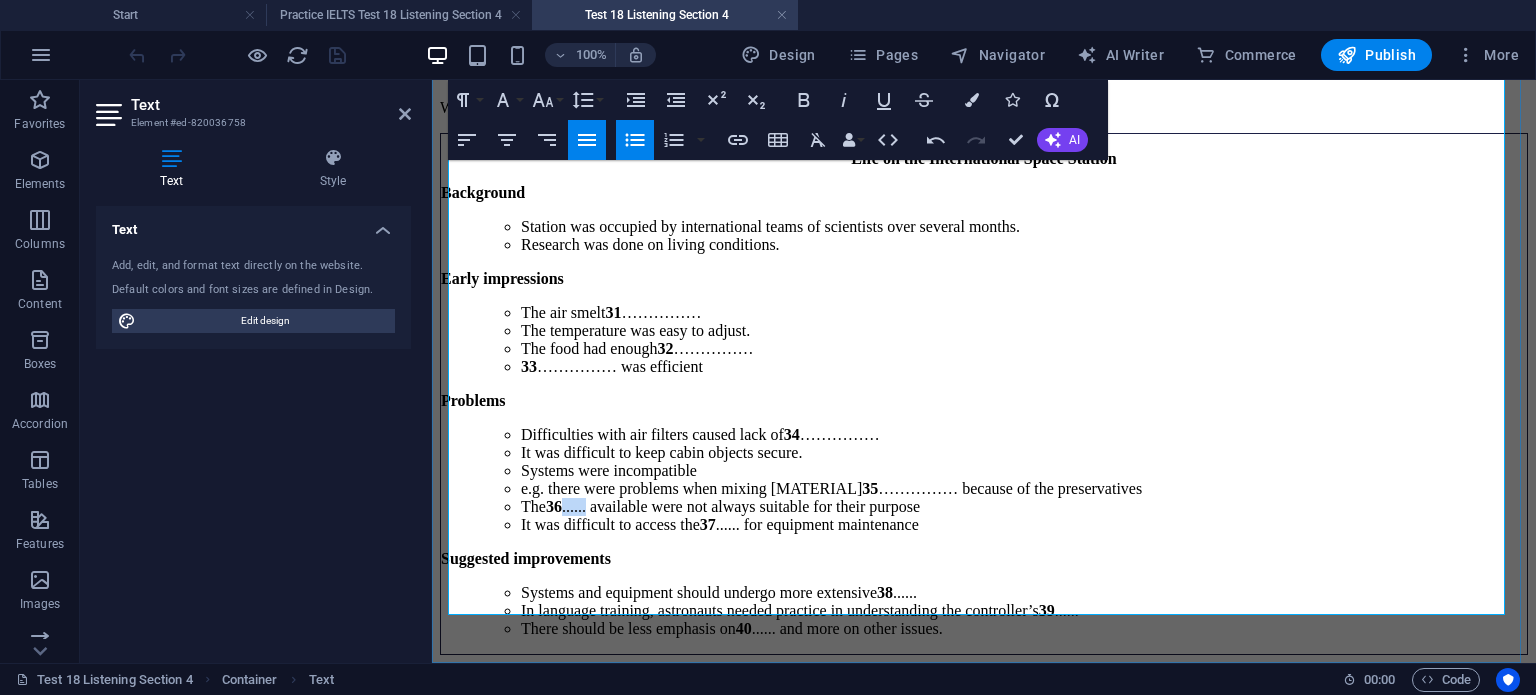 drag, startPoint x: 535, startPoint y: 464, endPoint x: 561, endPoint y: 463, distance: 26.019224 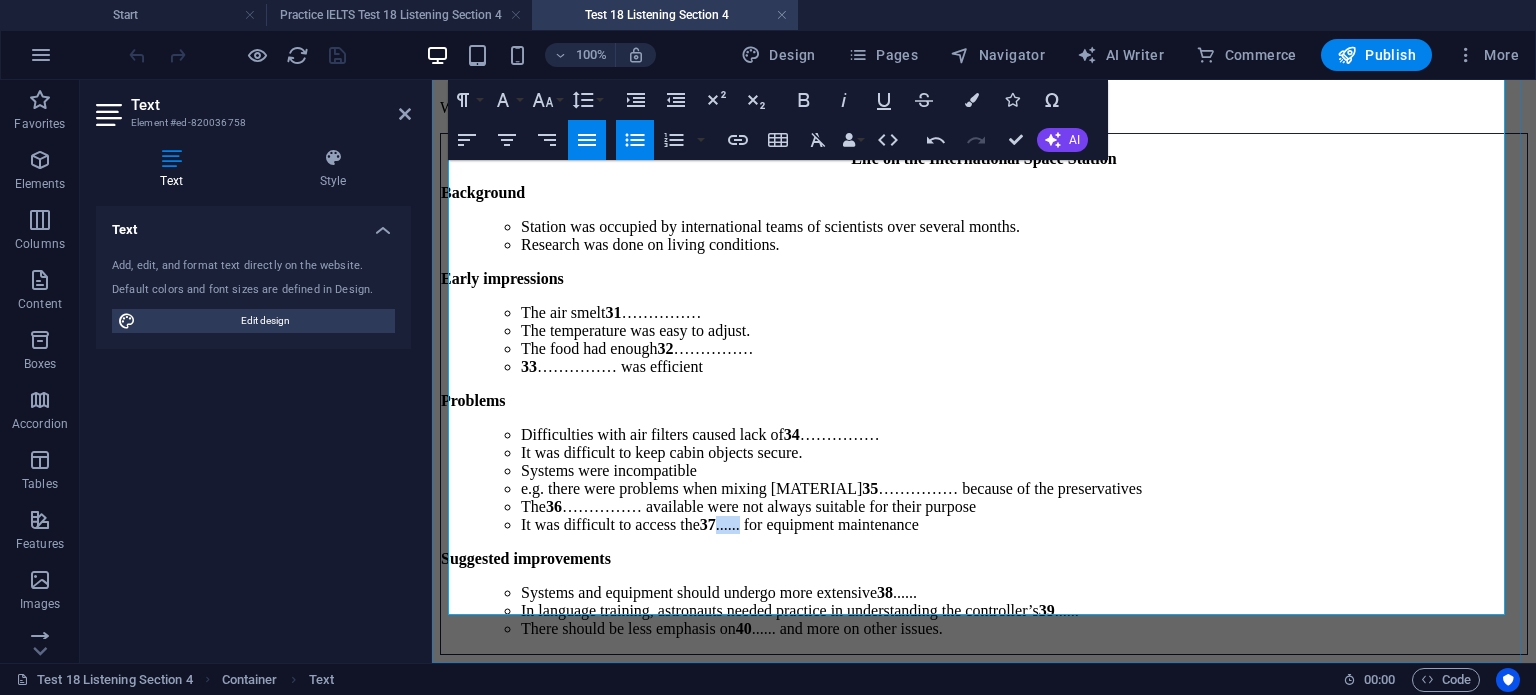 drag, startPoint x: 724, startPoint y: 499, endPoint x: 748, endPoint y: 498, distance: 24.020824 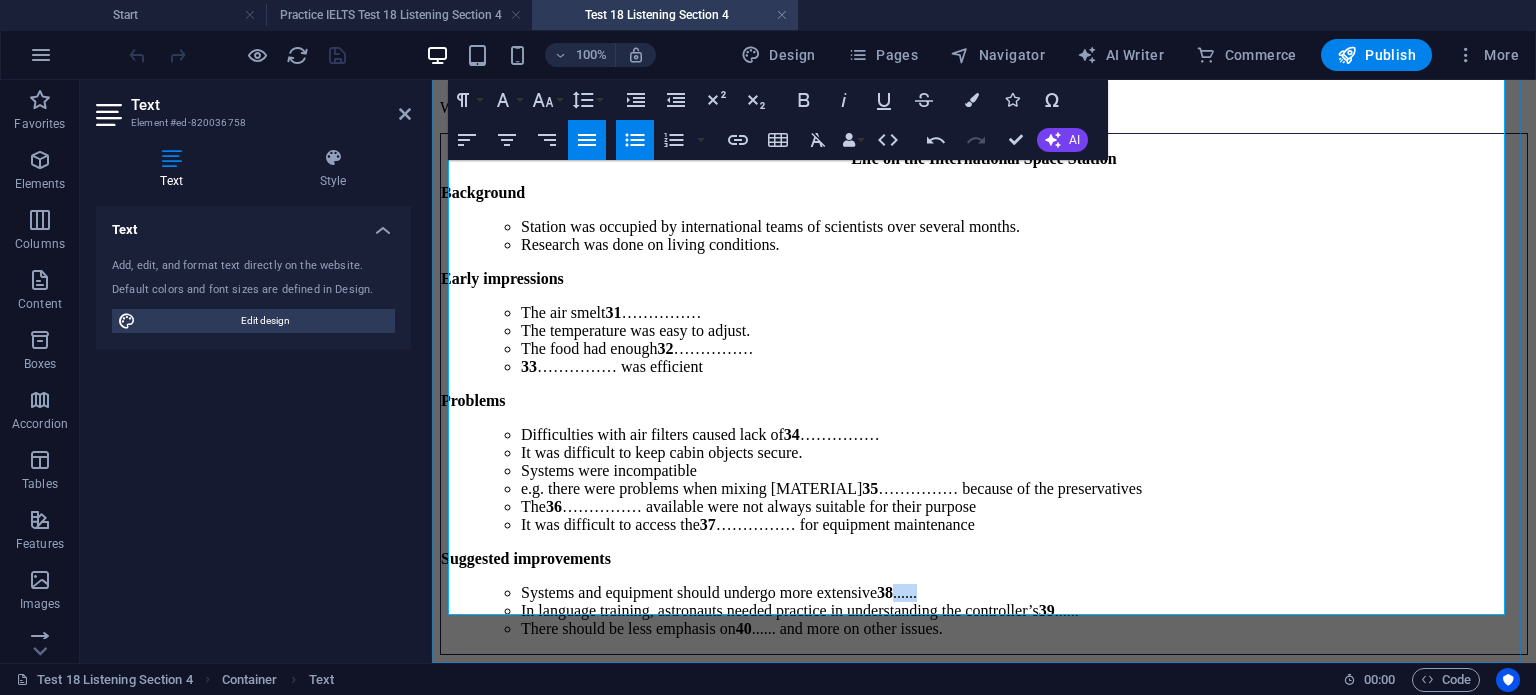 drag, startPoint x: 947, startPoint y: 549, endPoint x: 971, endPoint y: 543, distance: 24.738634 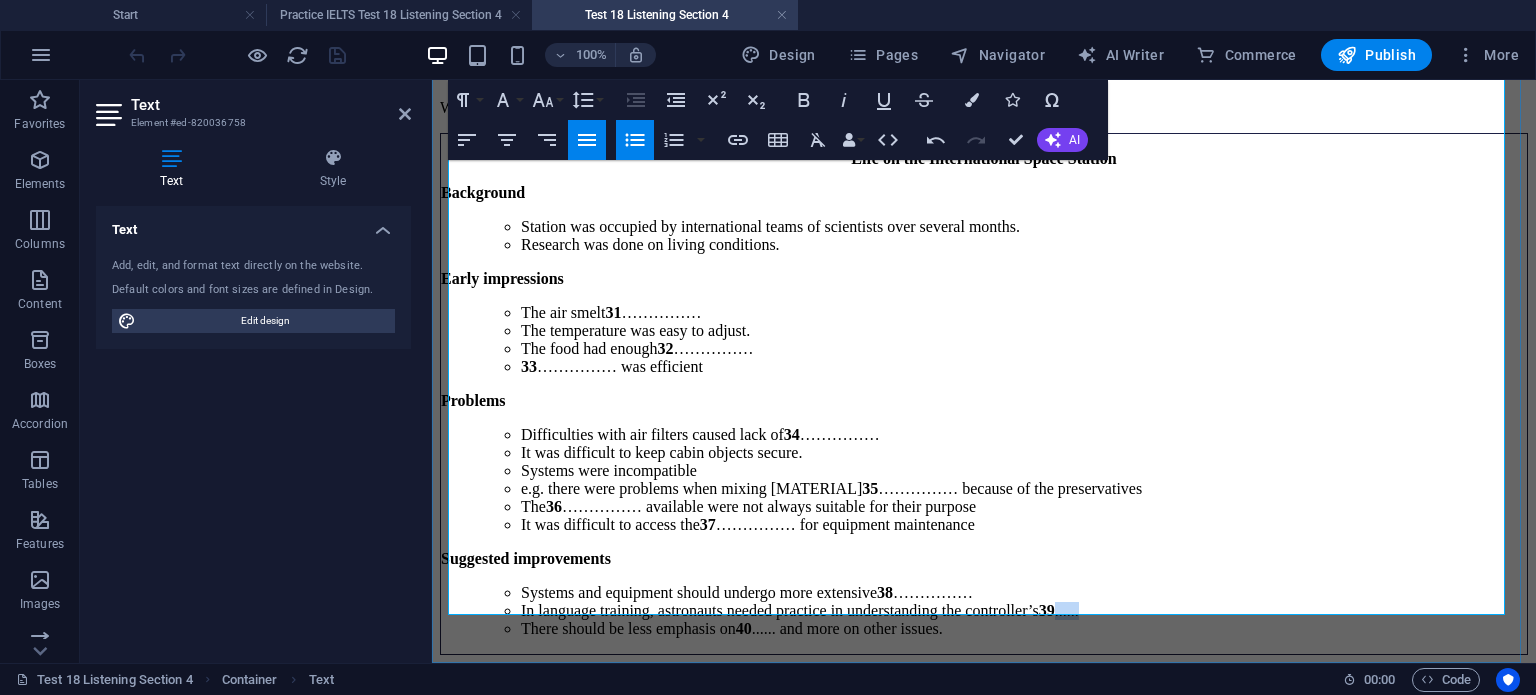 drag, startPoint x: 1137, startPoint y: 566, endPoint x: 1165, endPoint y: 564, distance: 28.071337 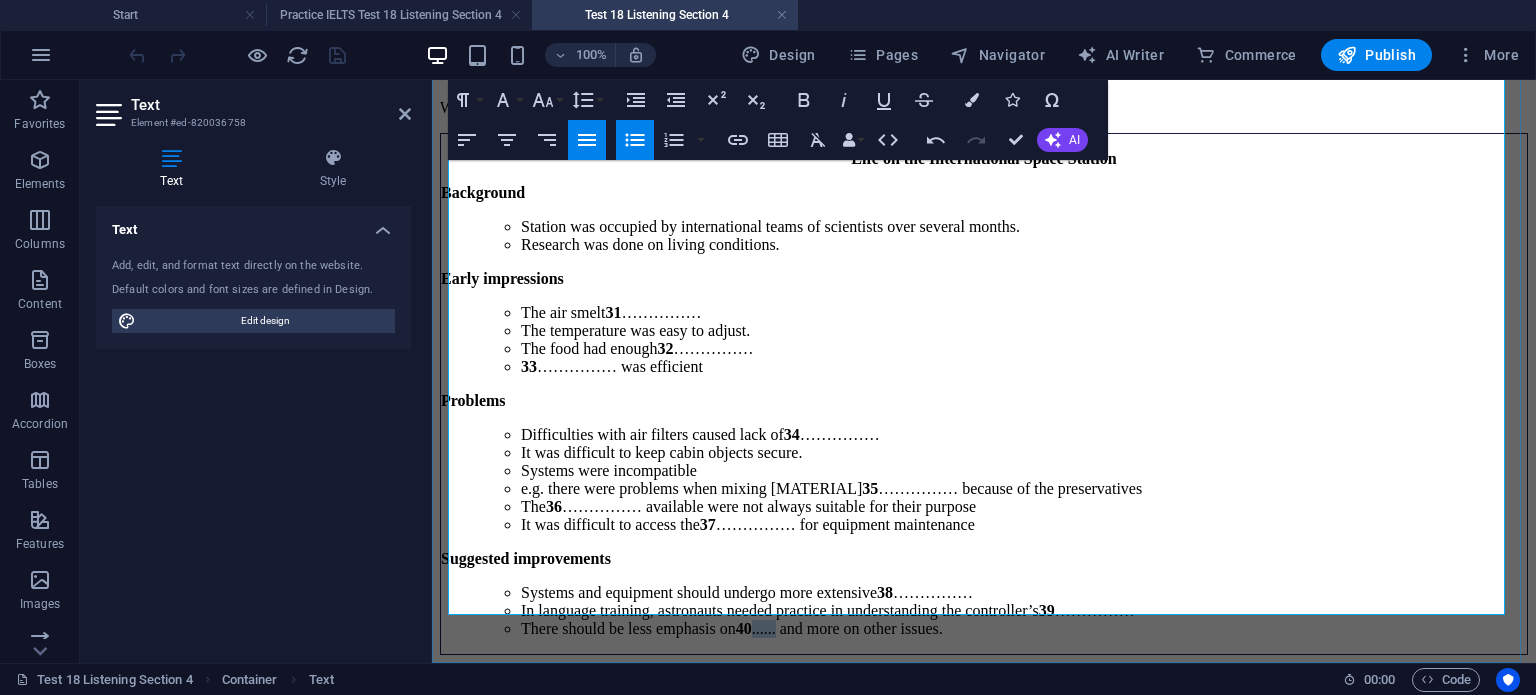 drag, startPoint x: 773, startPoint y: 597, endPoint x: 800, endPoint y: 591, distance: 27.658634 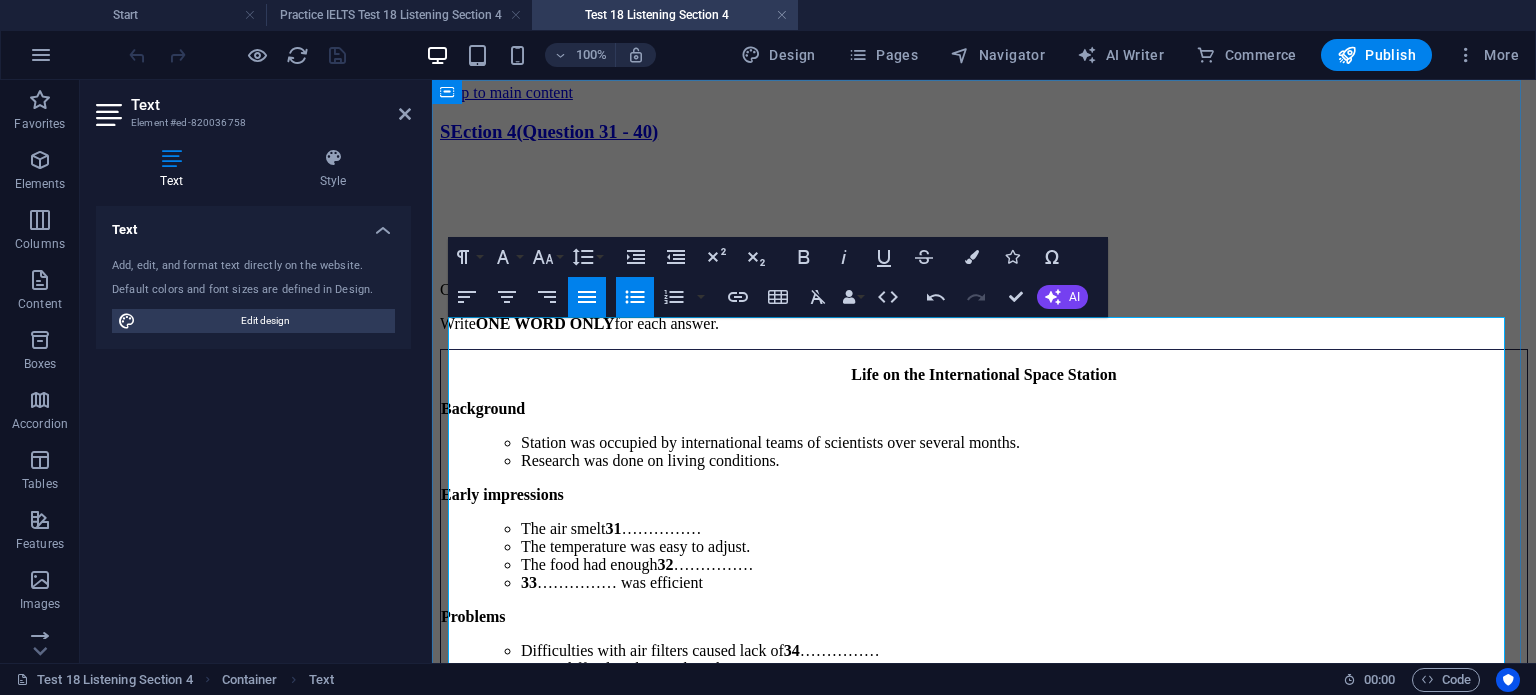 scroll, scrollTop: 0, scrollLeft: 0, axis: both 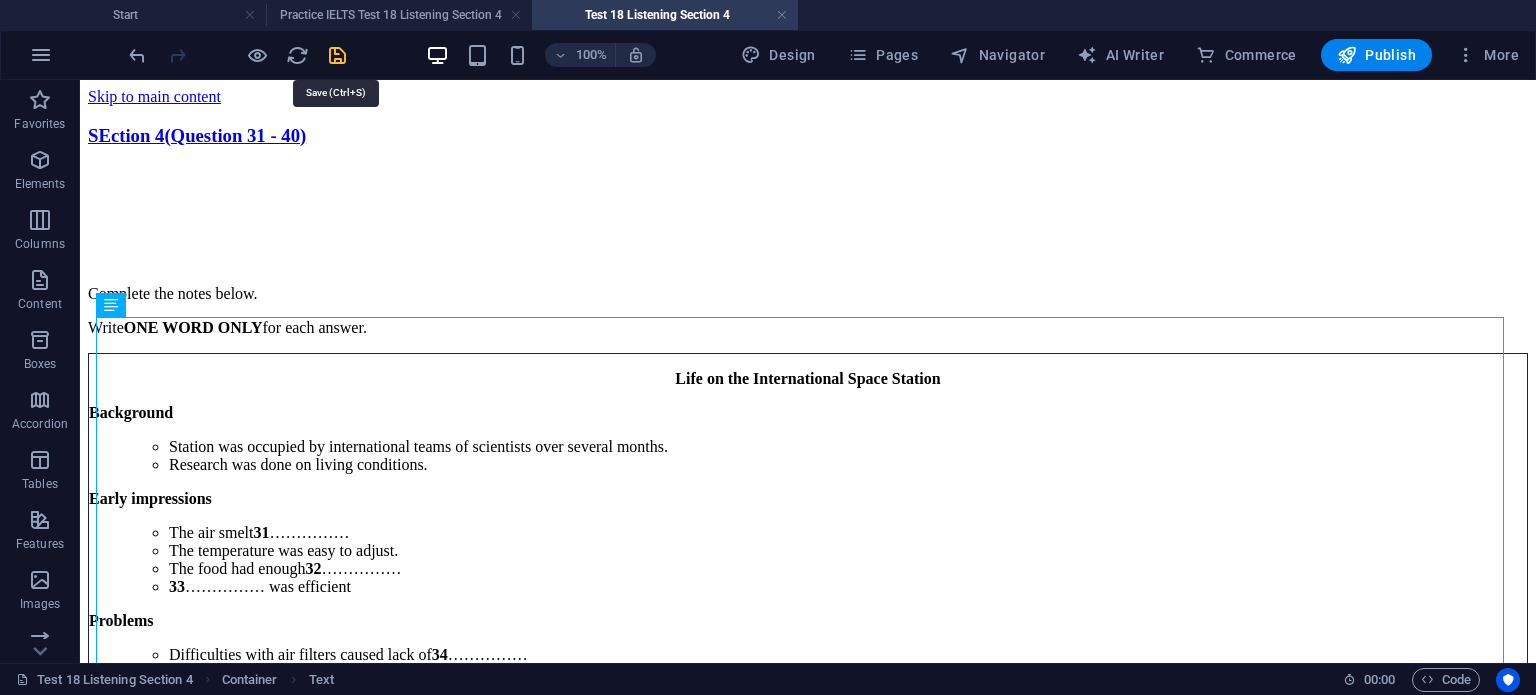 click at bounding box center (337, 55) 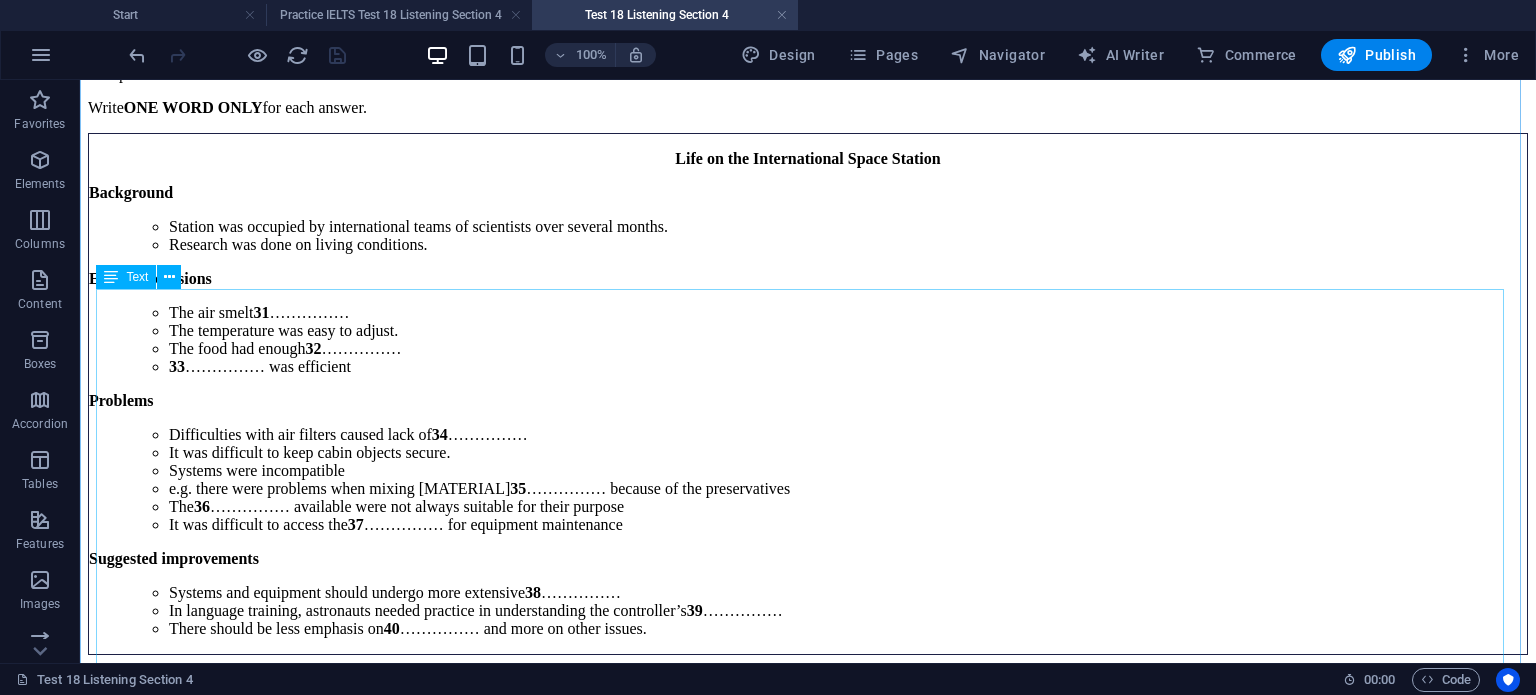 scroll, scrollTop: 243, scrollLeft: 0, axis: vertical 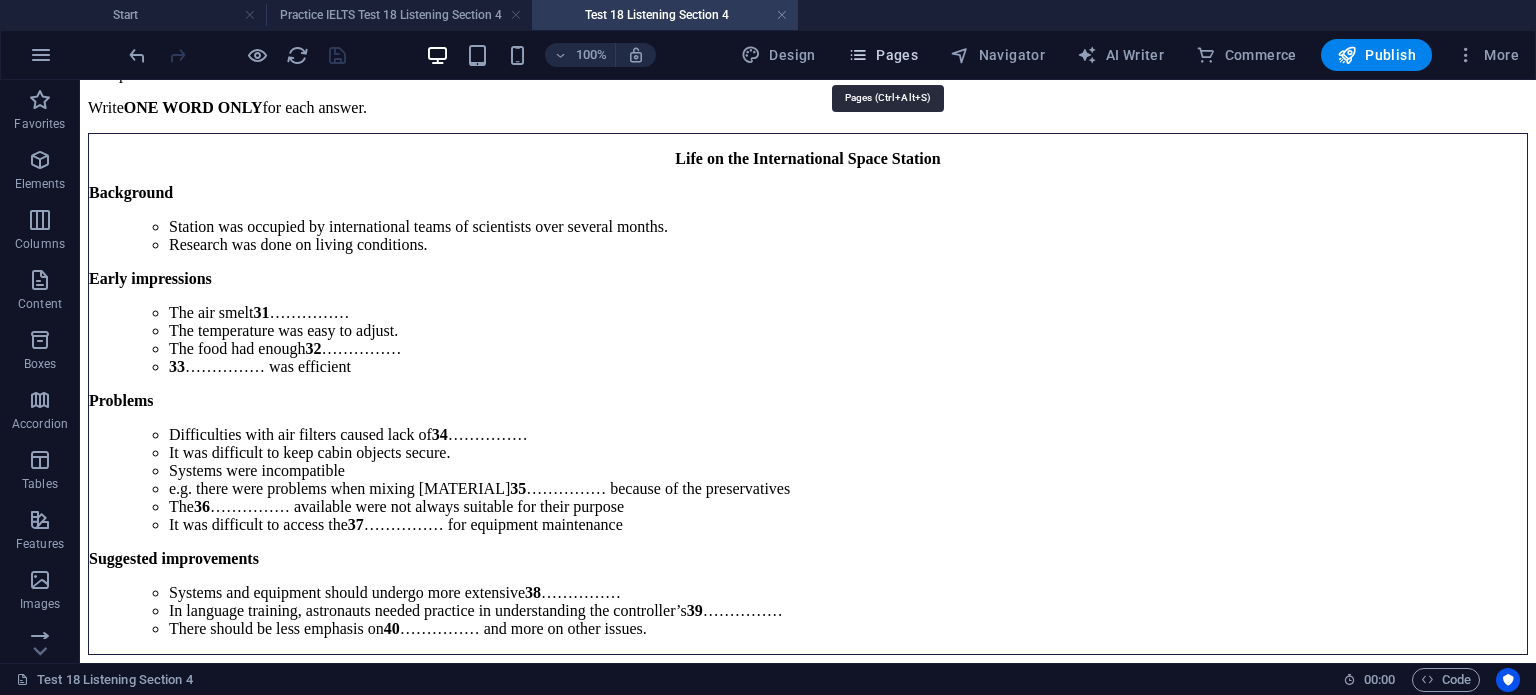 click at bounding box center [858, 55] 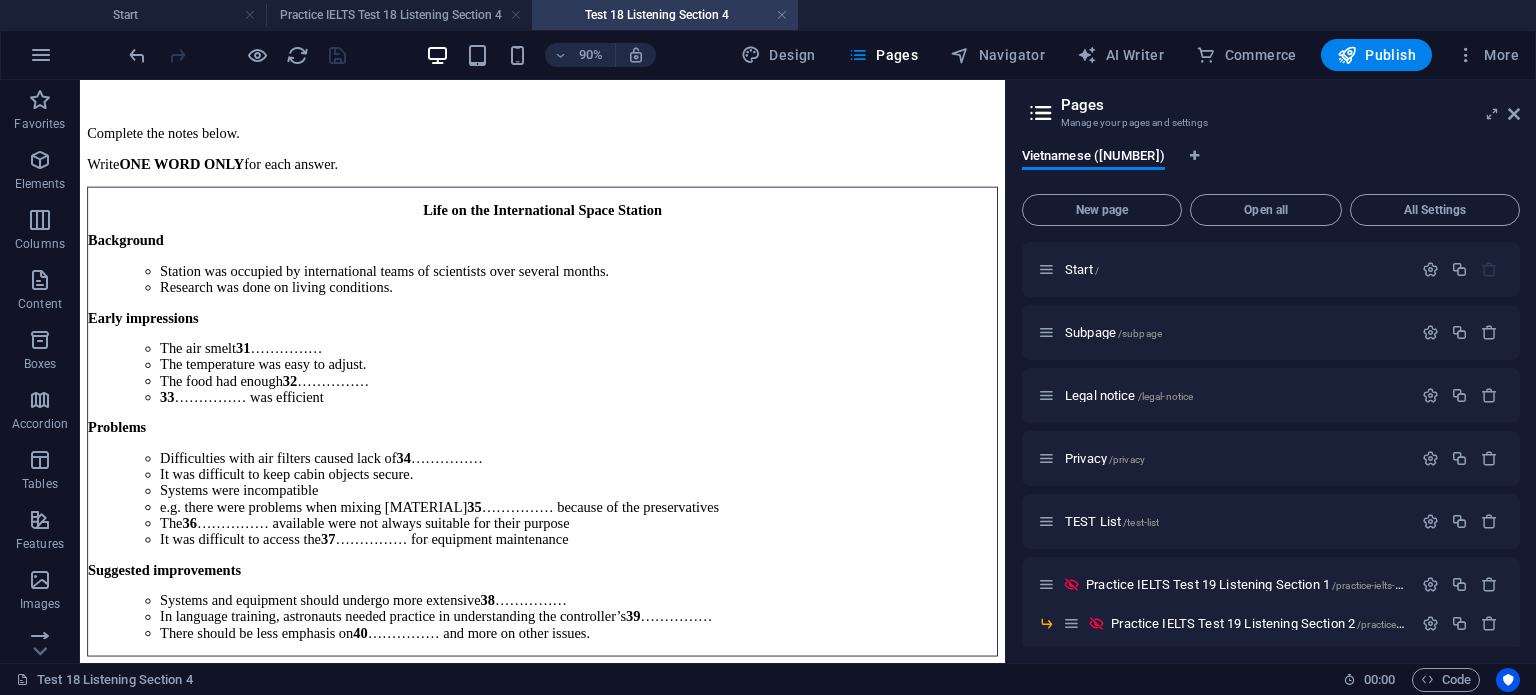 scroll, scrollTop: 178, scrollLeft: 0, axis: vertical 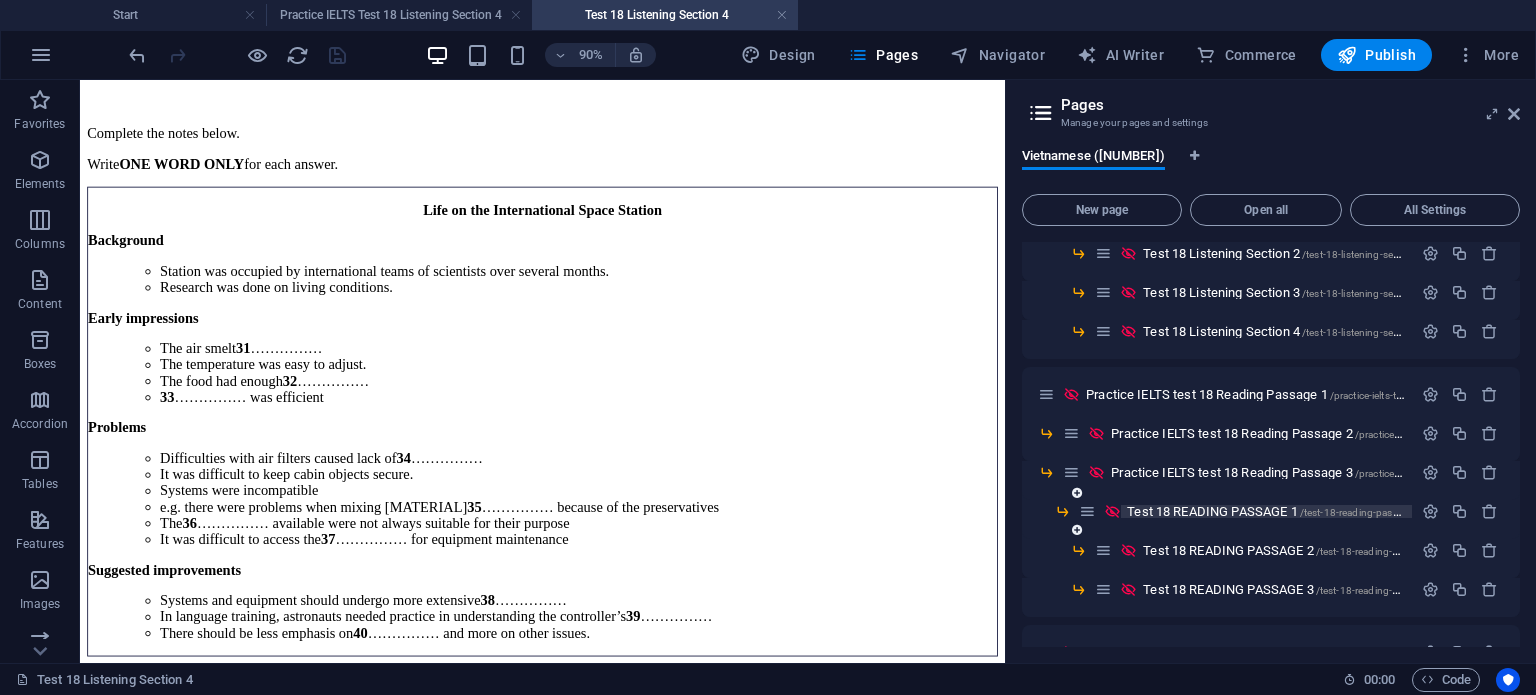 click on "Test 18 READING PASSAGE 1 /test-18-reading-passage-1" at bounding box center (1275, 511) 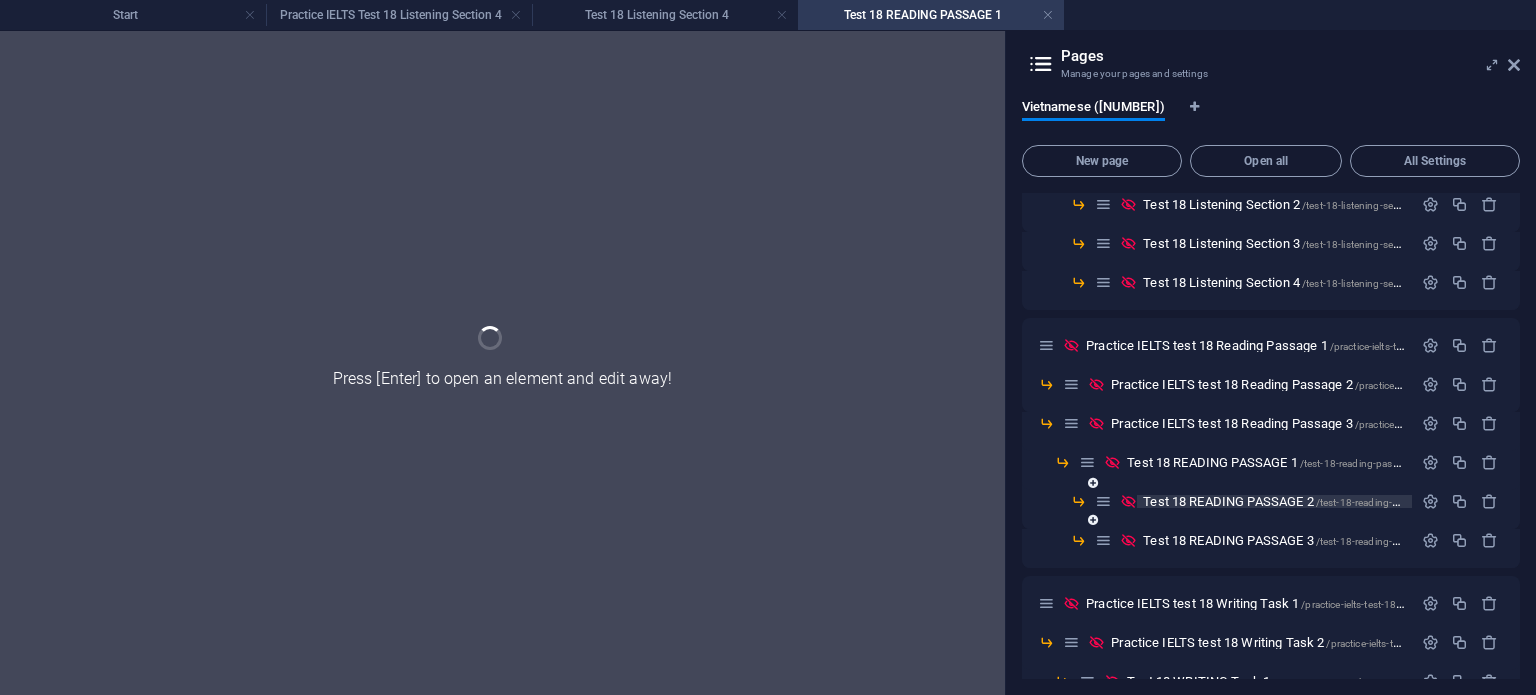 scroll, scrollTop: 0, scrollLeft: 0, axis: both 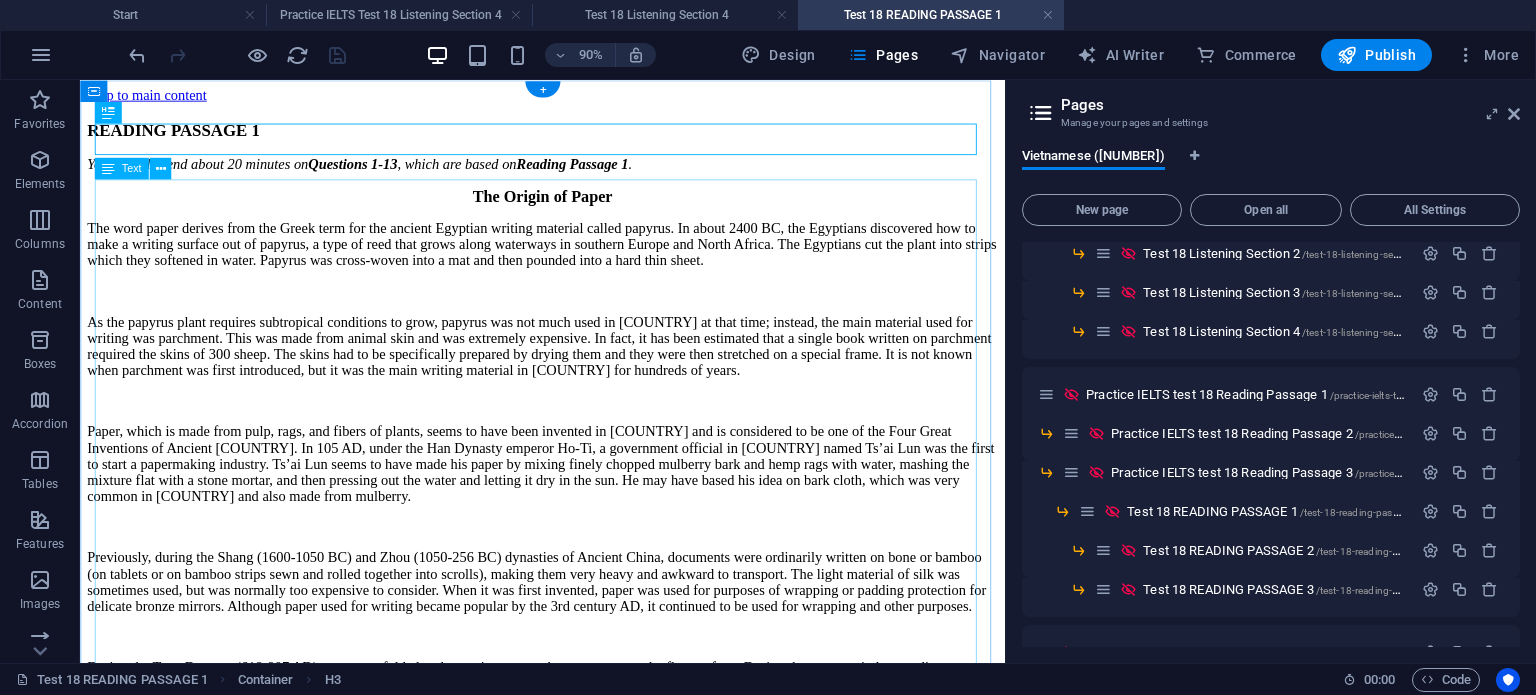 click on "The Origin of Paper The word paper derives from the Greek term for the ancient Egyptian writing material called papyrus. In about 2400 BC, the Egyptians discovered how to make a writing surface out of papyrus, a type of reed that grows along waterways in southern Europe and North Africa. The Egyptians cut the plant into strips which they softened in water. Papyrus was cross-woven into a mat and then pounded into a hard thin sheet. As the papyrus plant requires subtropical conditions to grow, papyrus was not much used in Europe at that time; instead, the main material used for writing was parchment. This was made from animal skin and was extremely expensive. In fact, it has been estimated that a single book written on parchment required the skins of 300 sheep. The skins had to be specifically prepared by drying them and they were then stretched on a special frame. It is not known when parchment was first introduced, but it was the main writing material in Europe for hundreds of years." at bounding box center (594, 809) 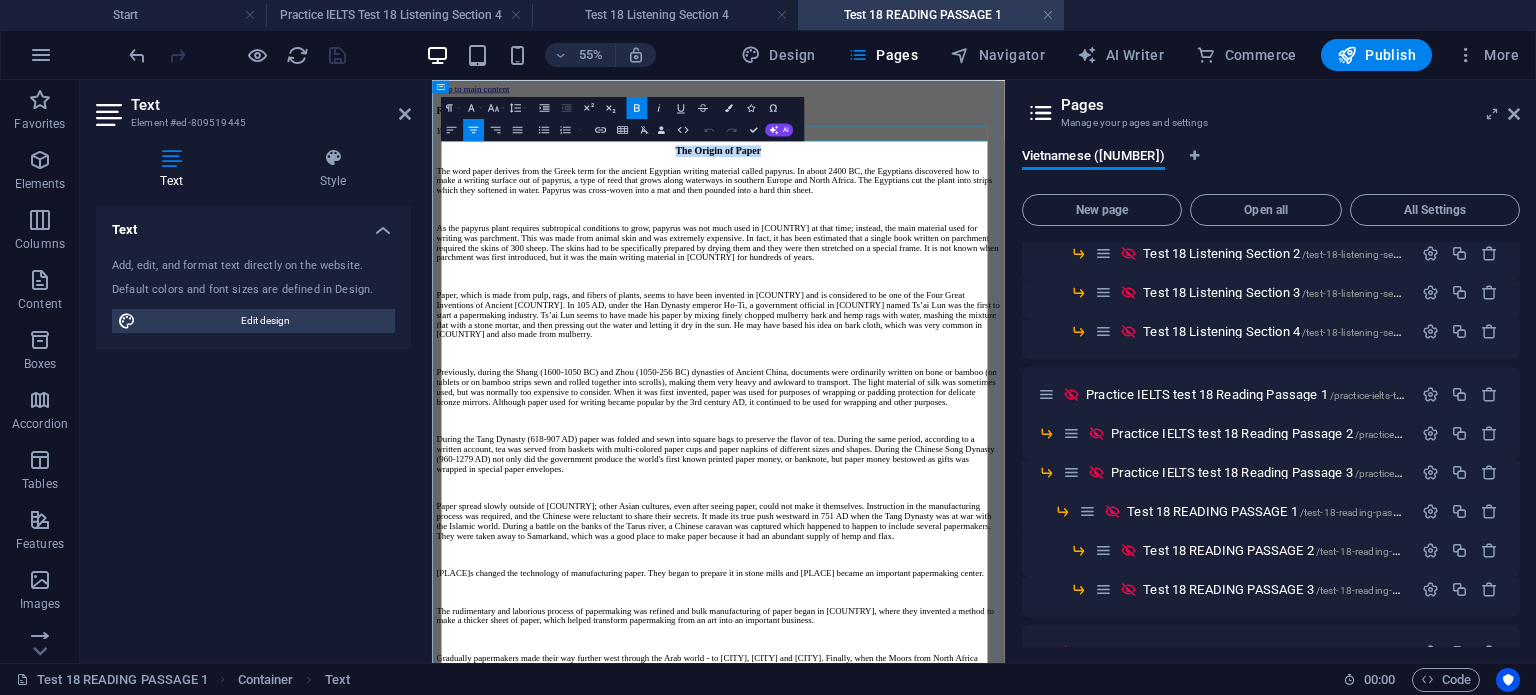 drag, startPoint x: 1035, startPoint y: 201, endPoint x: 708, endPoint y: 174, distance: 328.1128 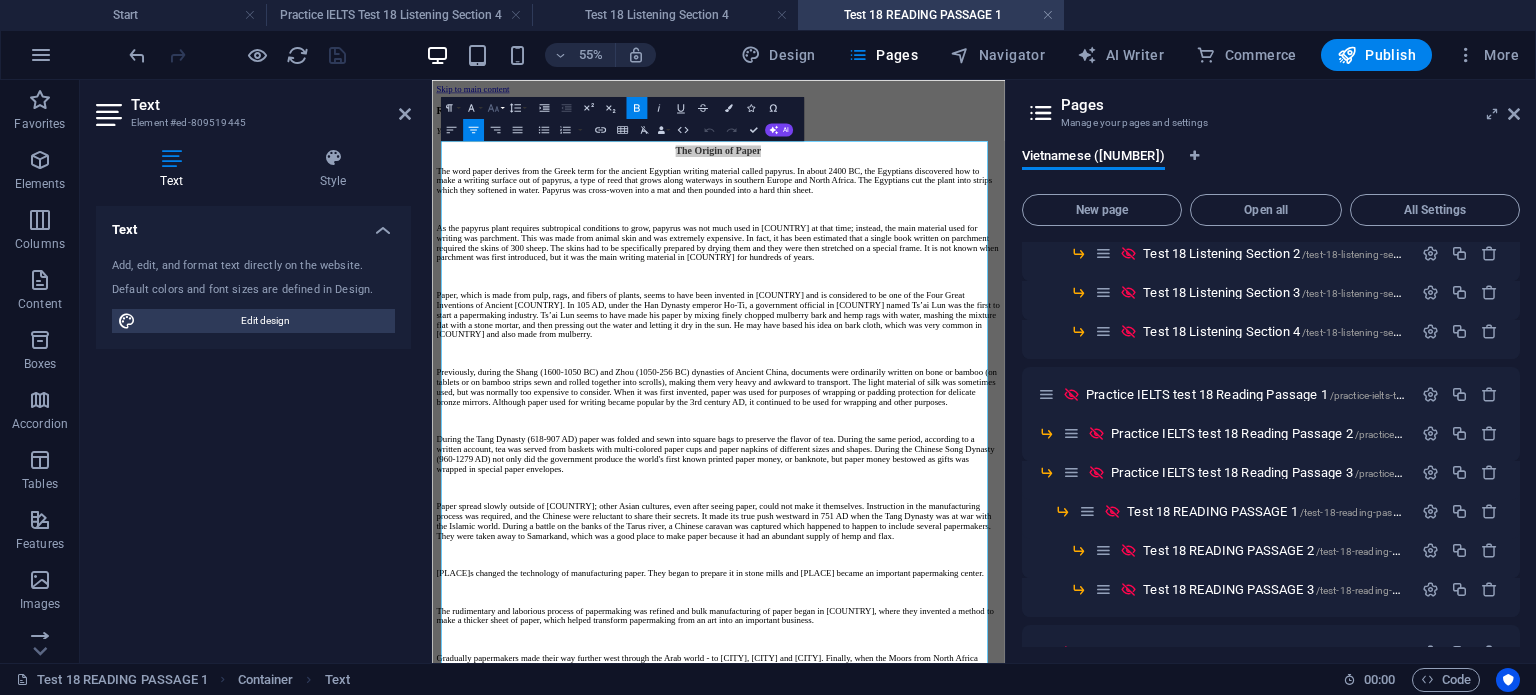 click on "Font Size" at bounding box center [495, 108] 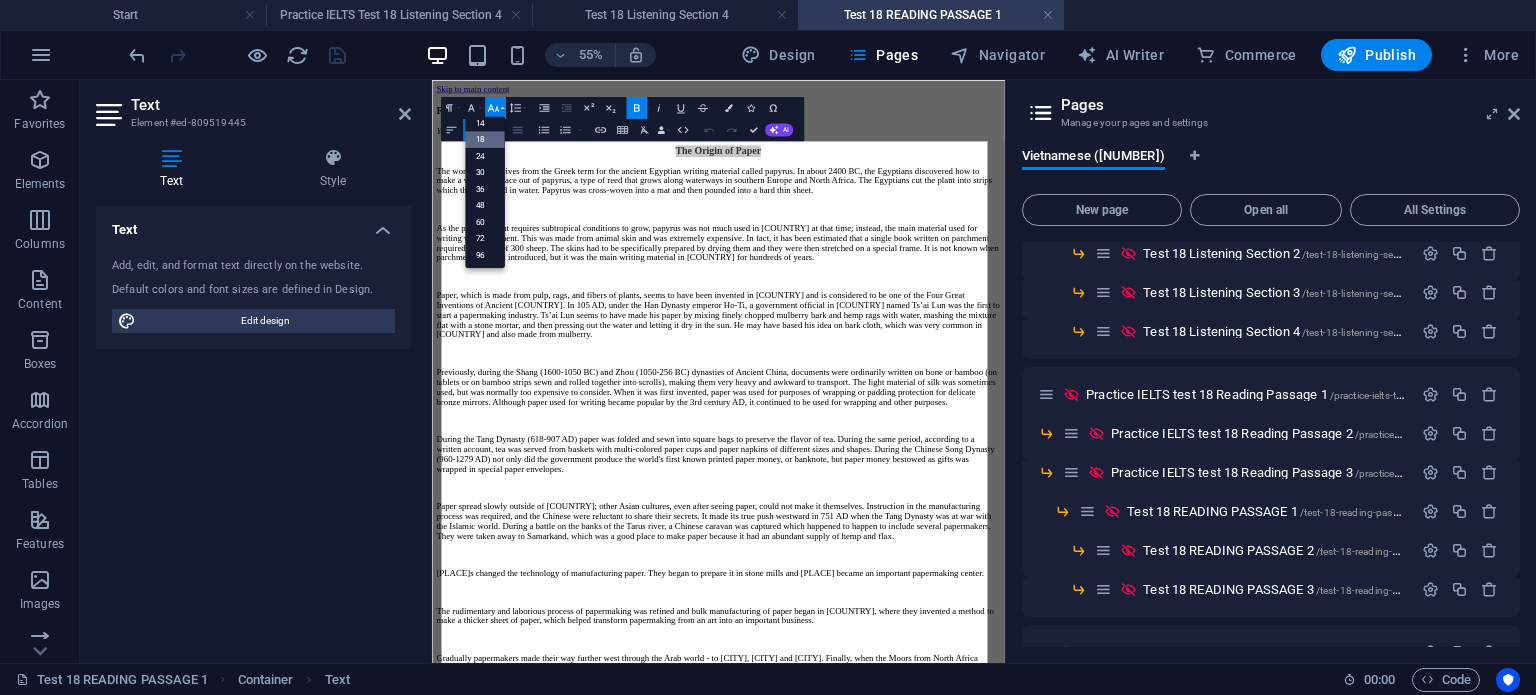 scroll, scrollTop: 160, scrollLeft: 0, axis: vertical 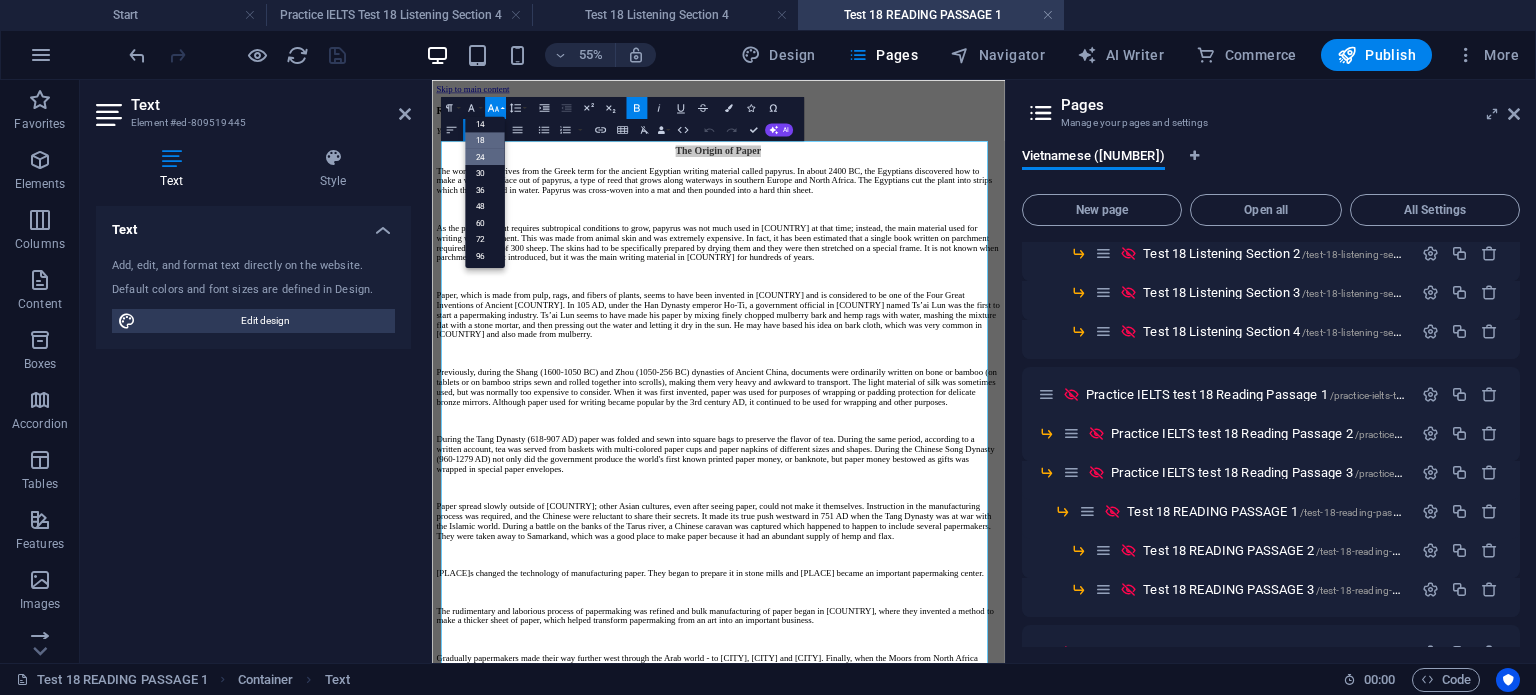 drag, startPoint x: 494, startPoint y: 155, endPoint x: 207, endPoint y: 171, distance: 287.44565 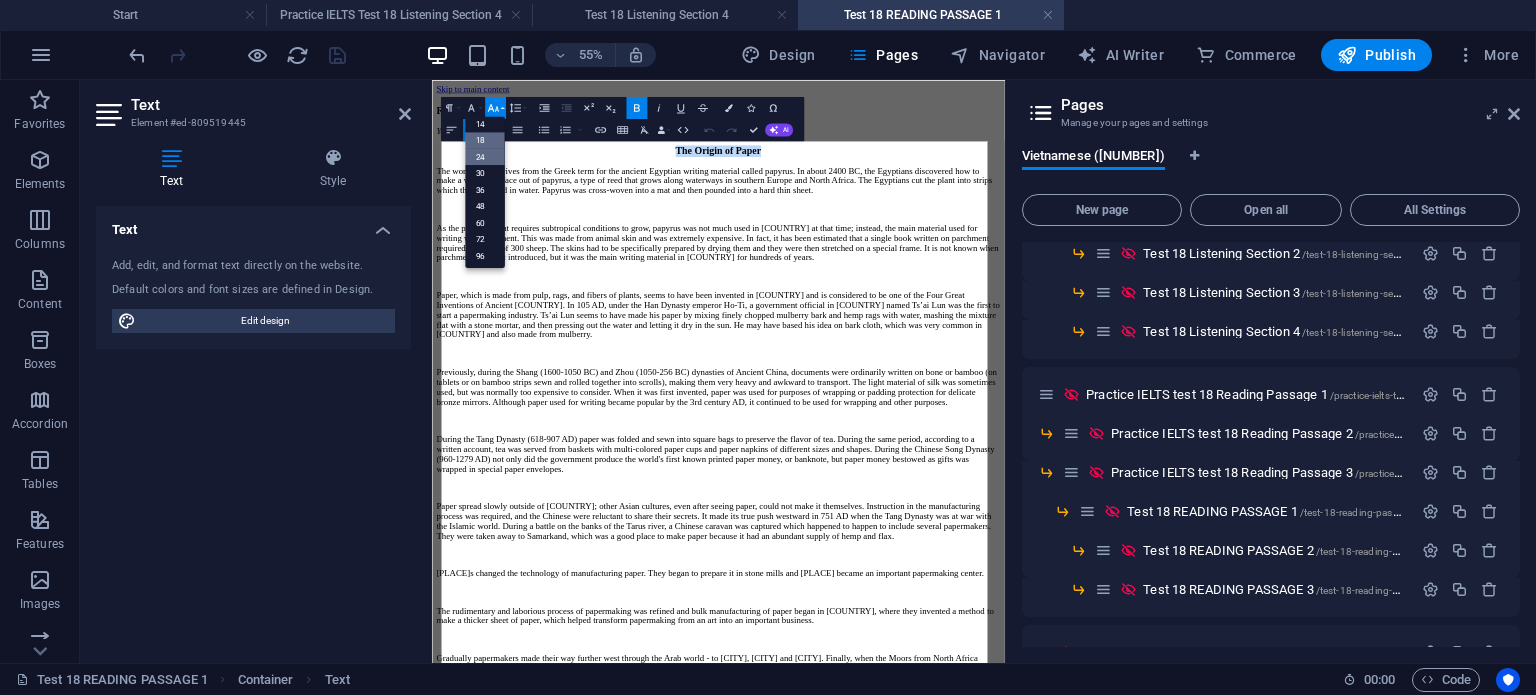 click on "24" at bounding box center (485, 156) 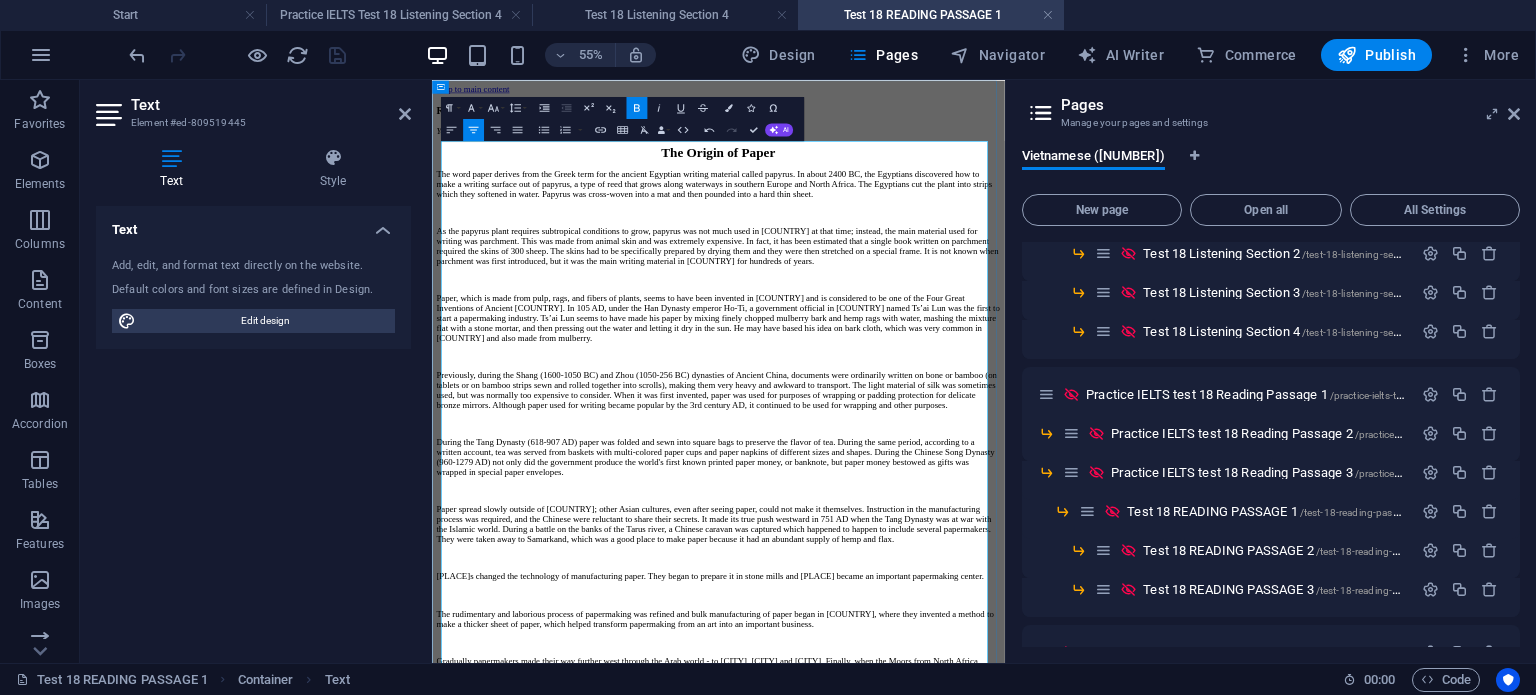 click on "Paper, which is made from pulp, rags, and fibers of plants, seems to have been invented in China and is considered to be one of the Four Great Inventions of Ancient China. In 105 AD, under the Han Dynasty emperor Ho-Ti, a government official in China named Ts’ai Lun was the first to start a papermaking industry. Ts'ai Lun seems to have made his paper by mixing finely chopped mulberry bark and hemp rags with water, mashing the mixture flat with a stone mortar, and then pressing out the water and letting it dry in the sun. He may have based his idea on bark cloth, which was very common in China and also made from mulberry." at bounding box center [952, 513] 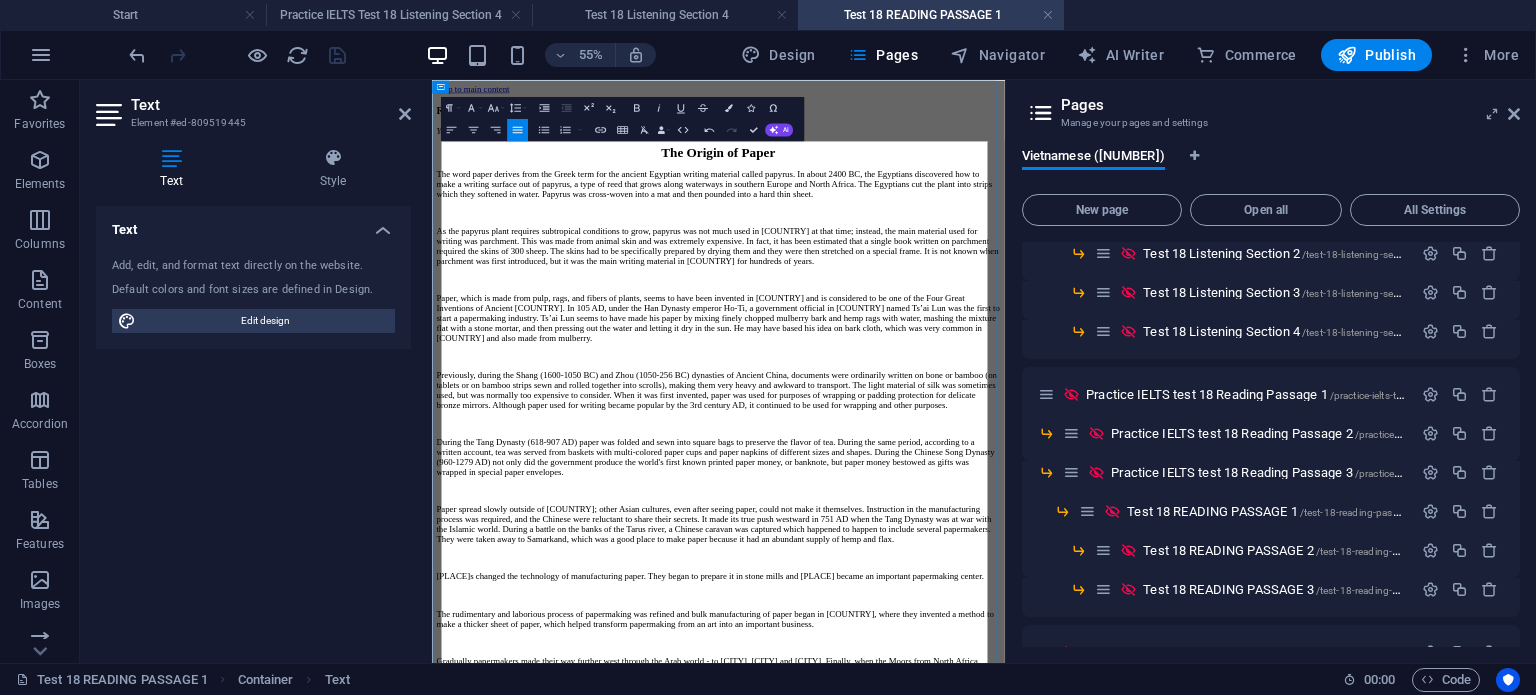 click on "Paper, which is made from pulp, rags, and fibers of plants, seems to have been invented in China and is considered to be one of the Four Great Inventions of Ancient China. In 105 AD, under the Han Dynasty emperor Ho-Ti, a government official in China named Ts’ai Lun was the first to start a papermaking industry. Ts'ai Lun seems to have made his paper by mixing finely chopped mulberry bark and hemp rags with water, mashing the mixture flat with a stone mortar, and then pressing out the water and letting it dry in the sun. He may have based his idea on bark cloth, which was very common in China and also made from mulberry." at bounding box center (952, 513) 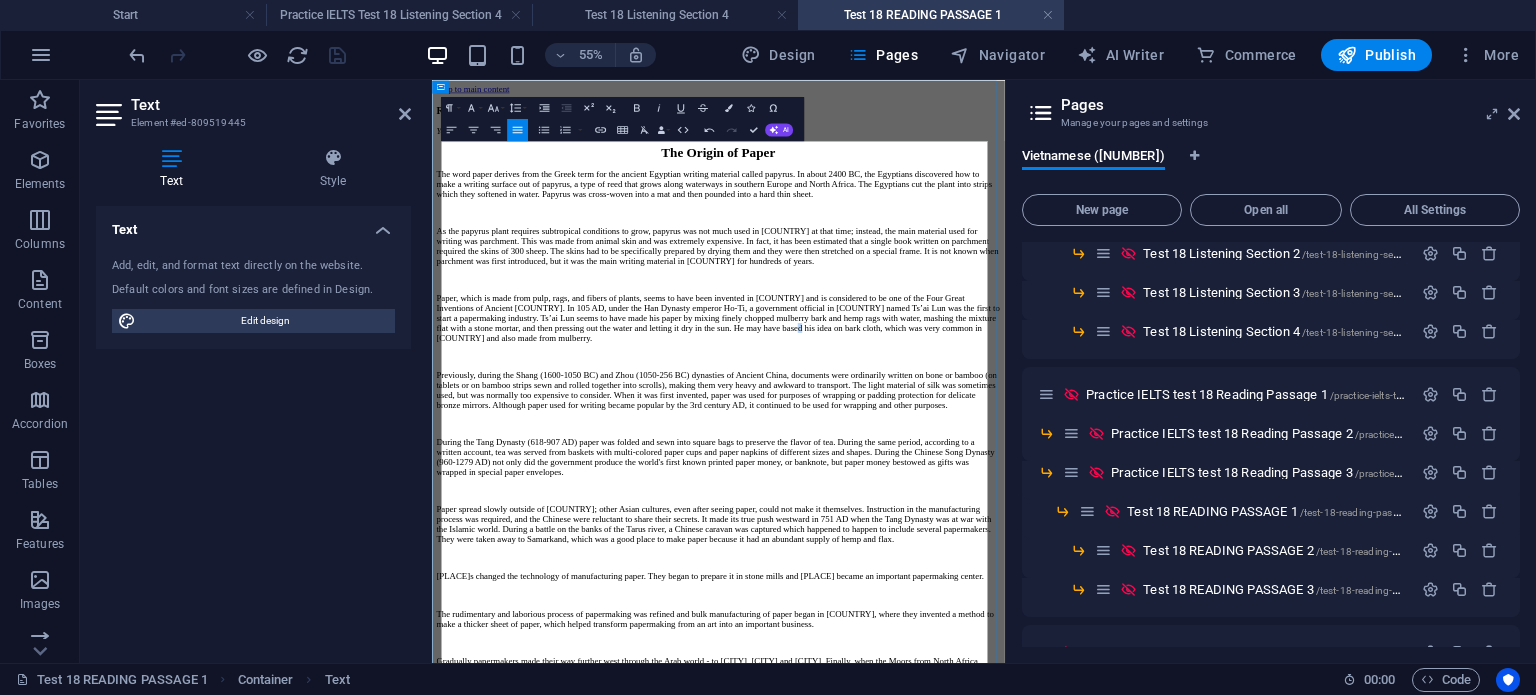 drag, startPoint x: 817, startPoint y: 585, endPoint x: 958, endPoint y: 655, distance: 157.41982 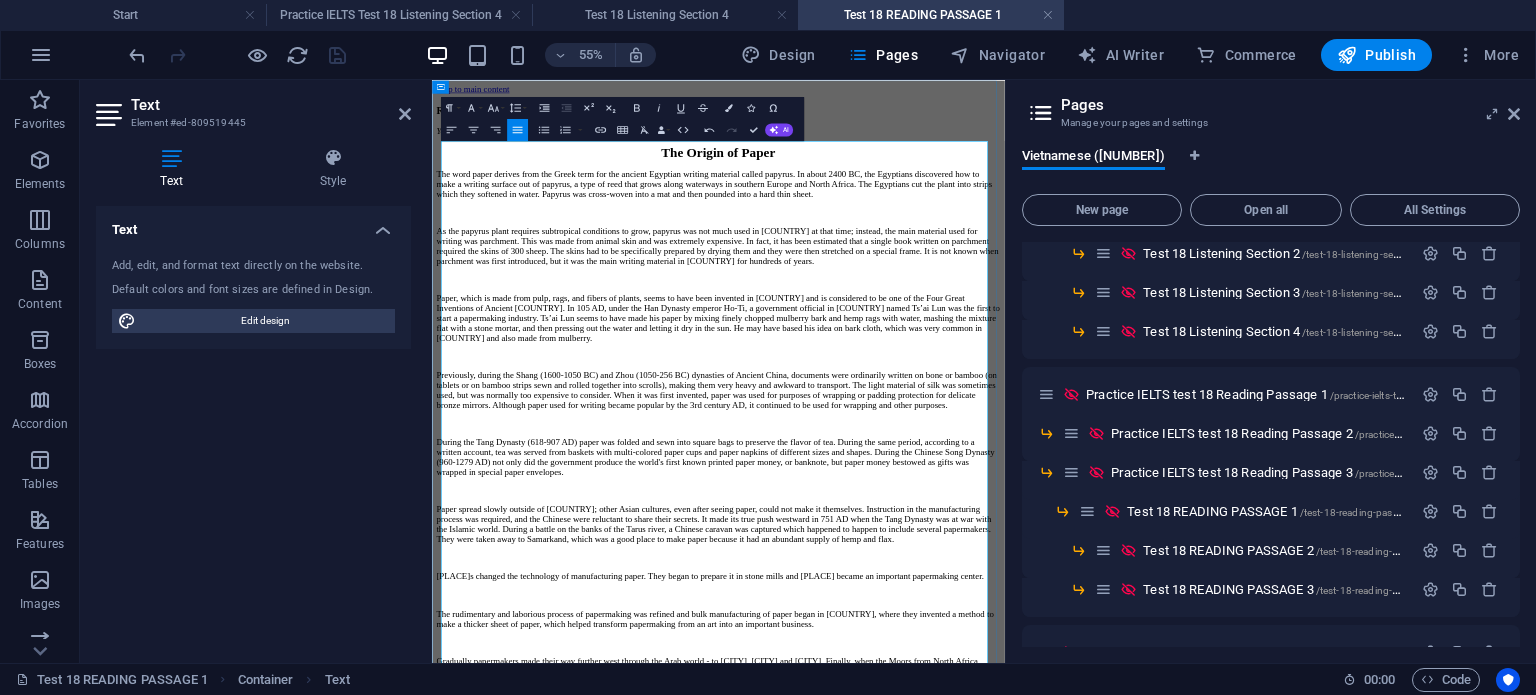 click at bounding box center (952, 583) 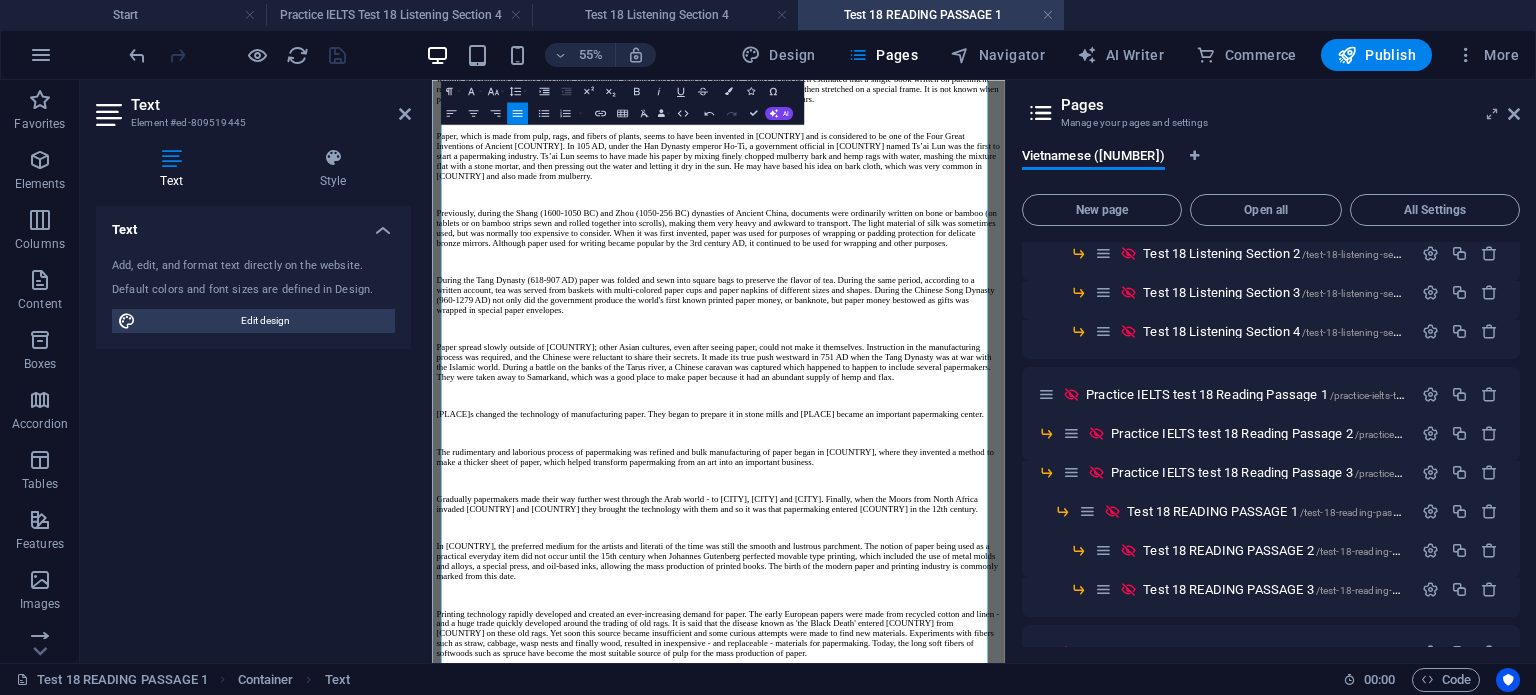 scroll, scrollTop: 300, scrollLeft: 0, axis: vertical 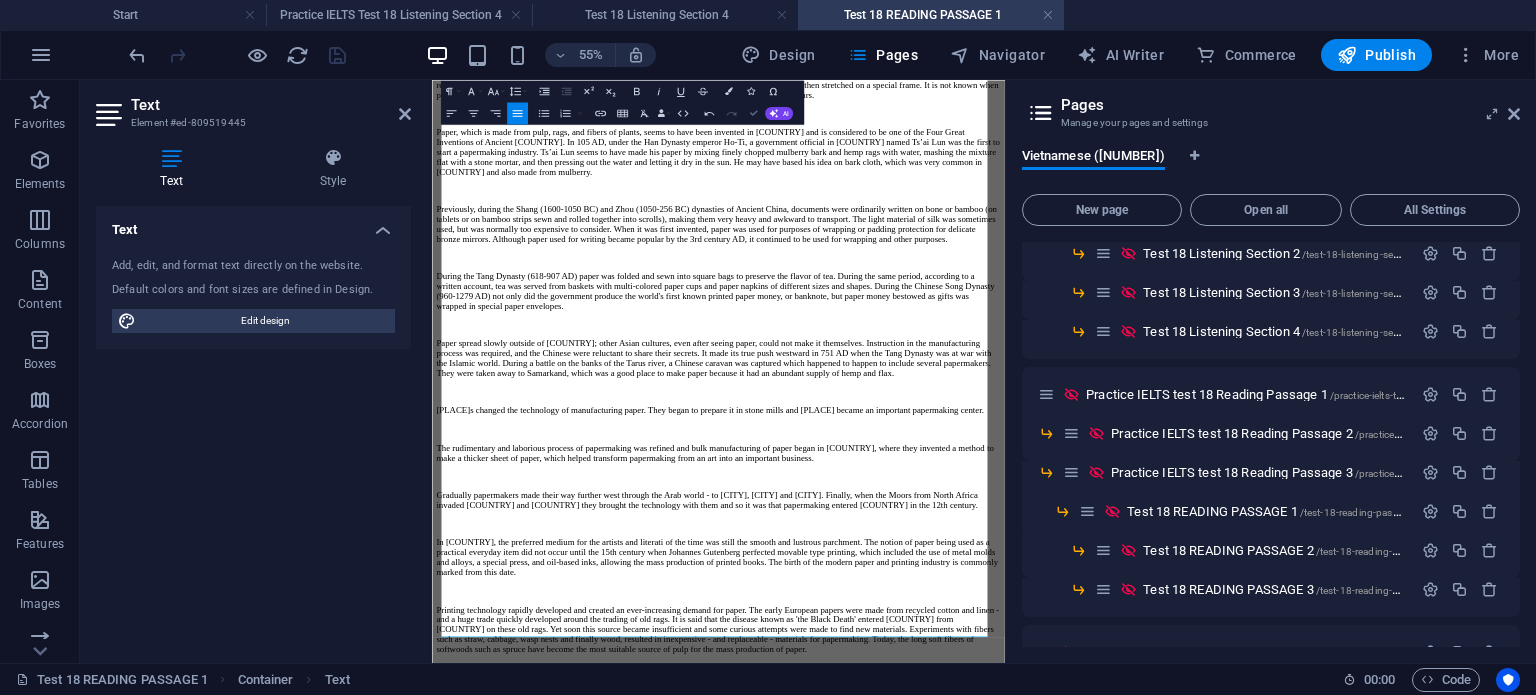 drag, startPoint x: 750, startPoint y: 108, endPoint x: 815, endPoint y: 83, distance: 69.641945 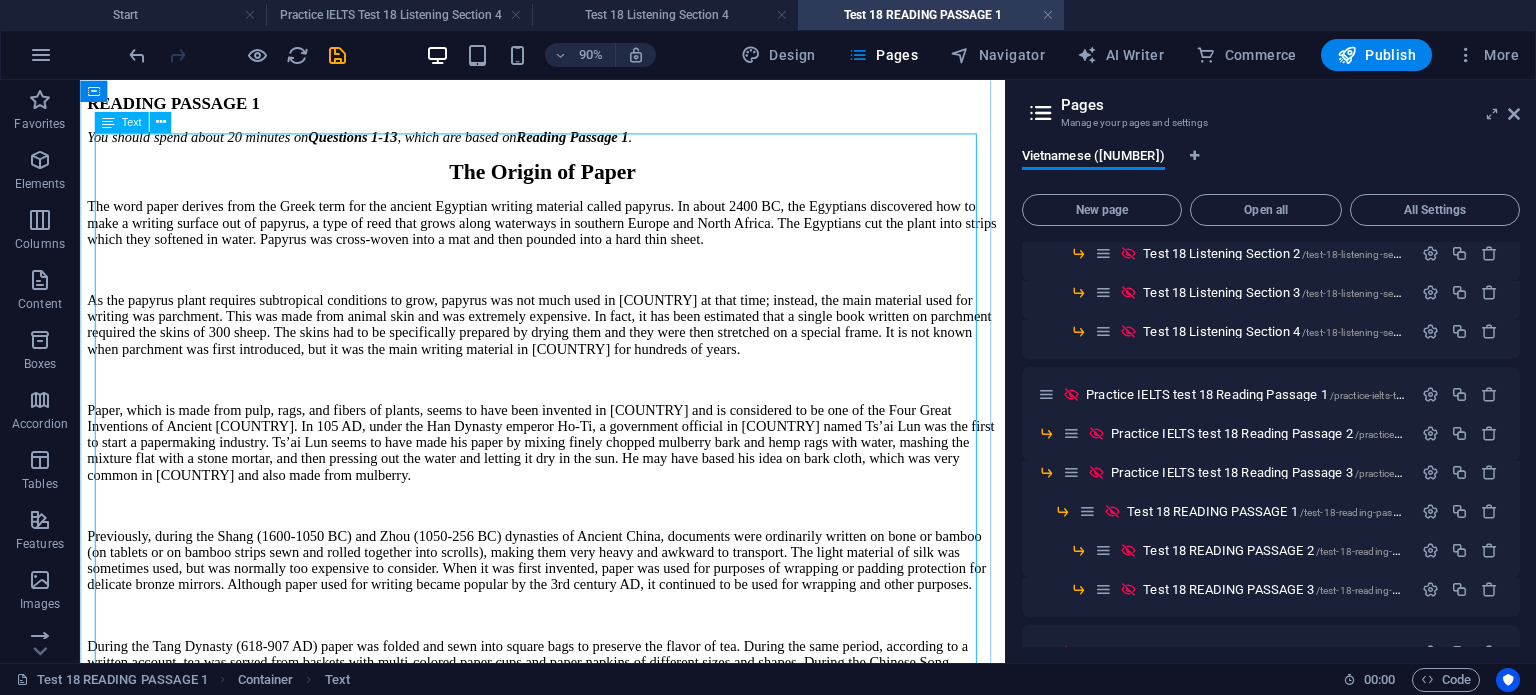 scroll, scrollTop: 0, scrollLeft: 0, axis: both 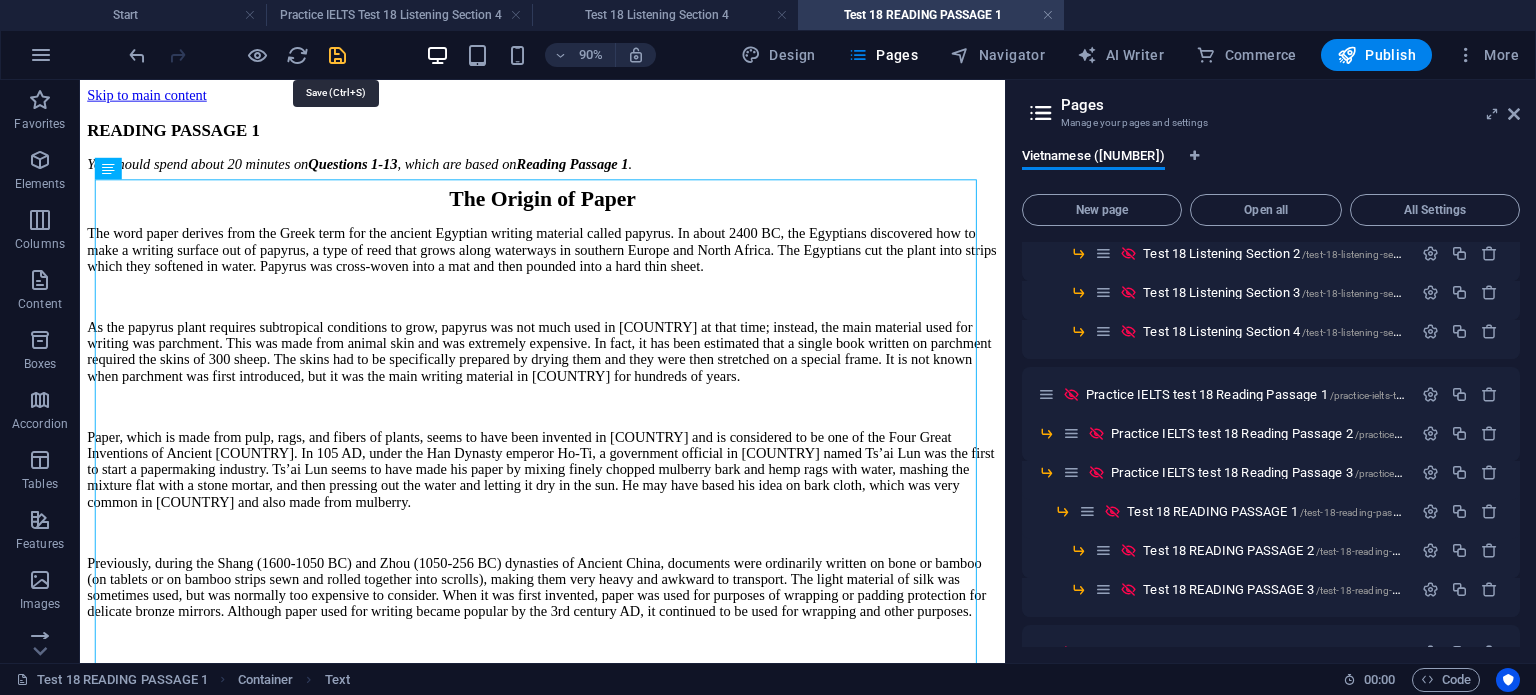 click at bounding box center (337, 55) 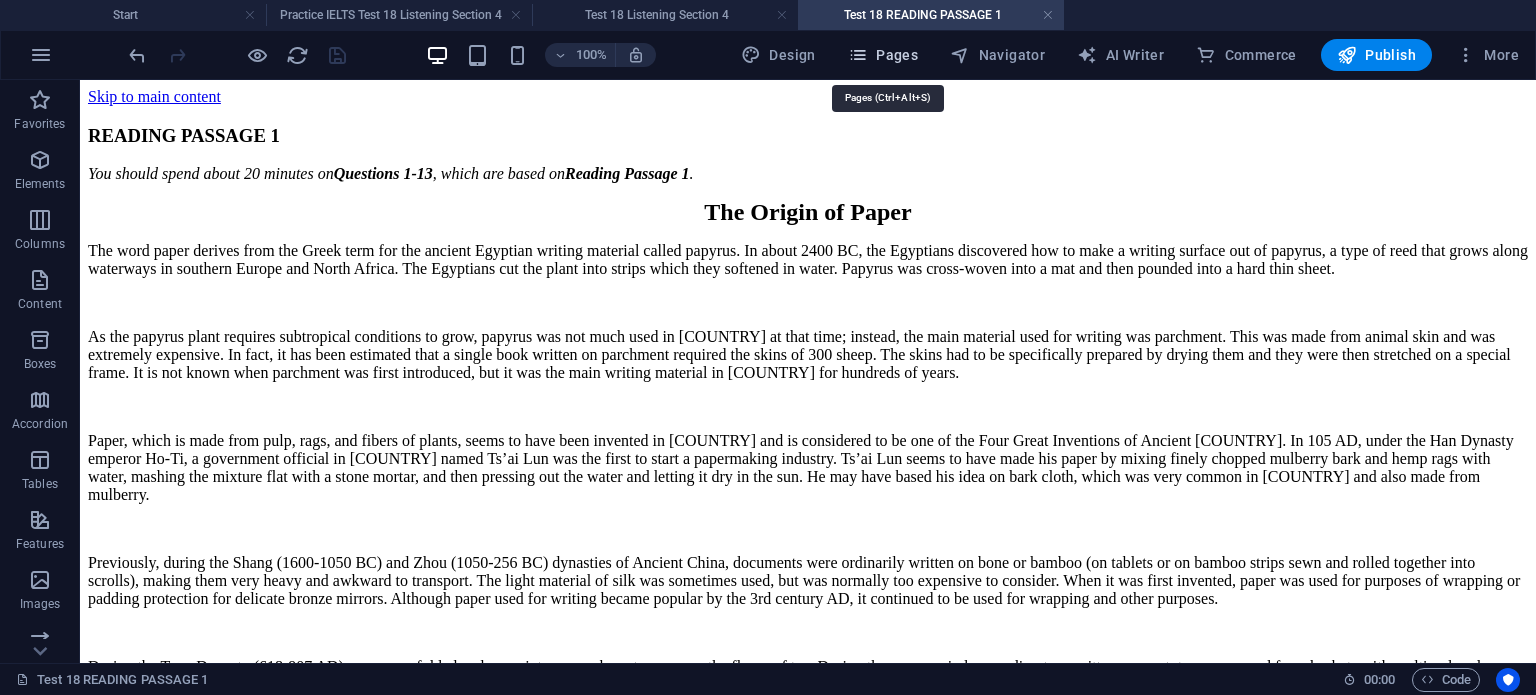 click on "Pages" at bounding box center [883, 55] 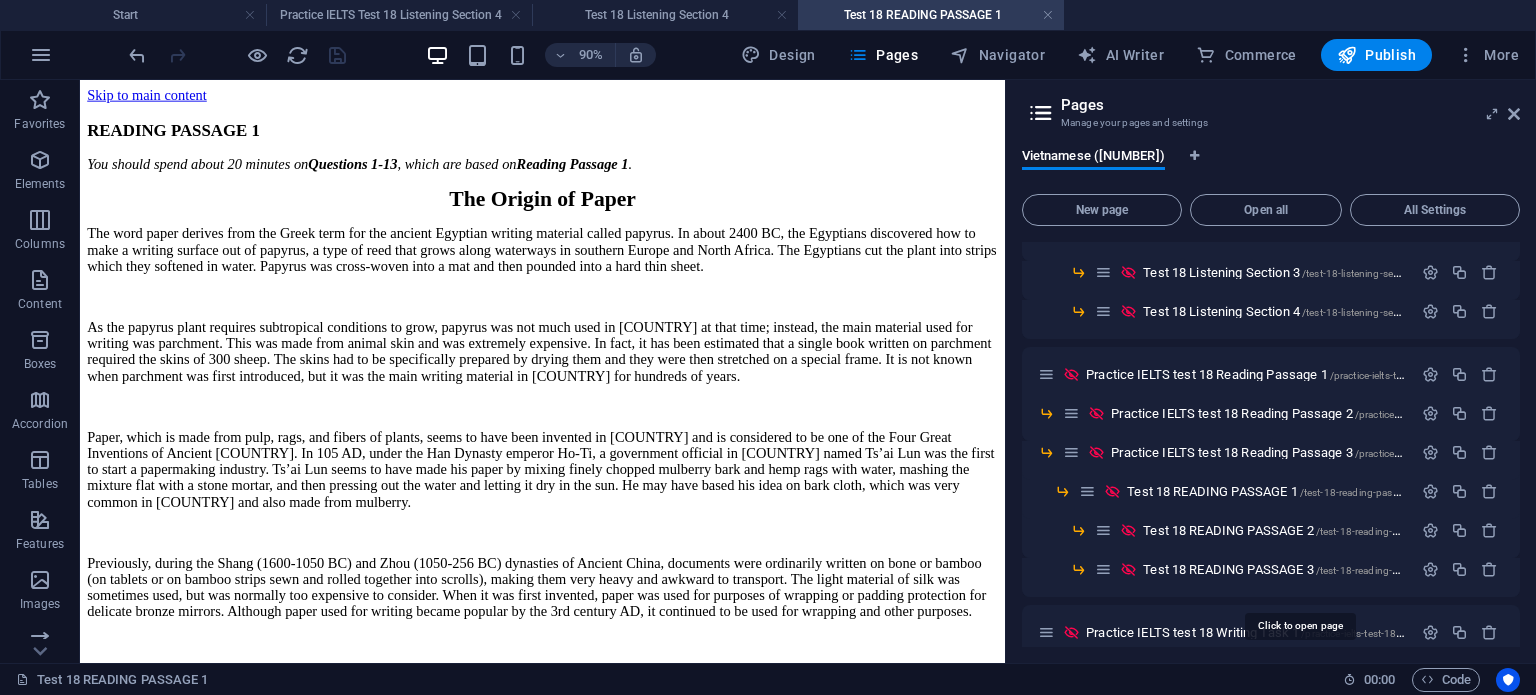 scroll, scrollTop: 1400, scrollLeft: 0, axis: vertical 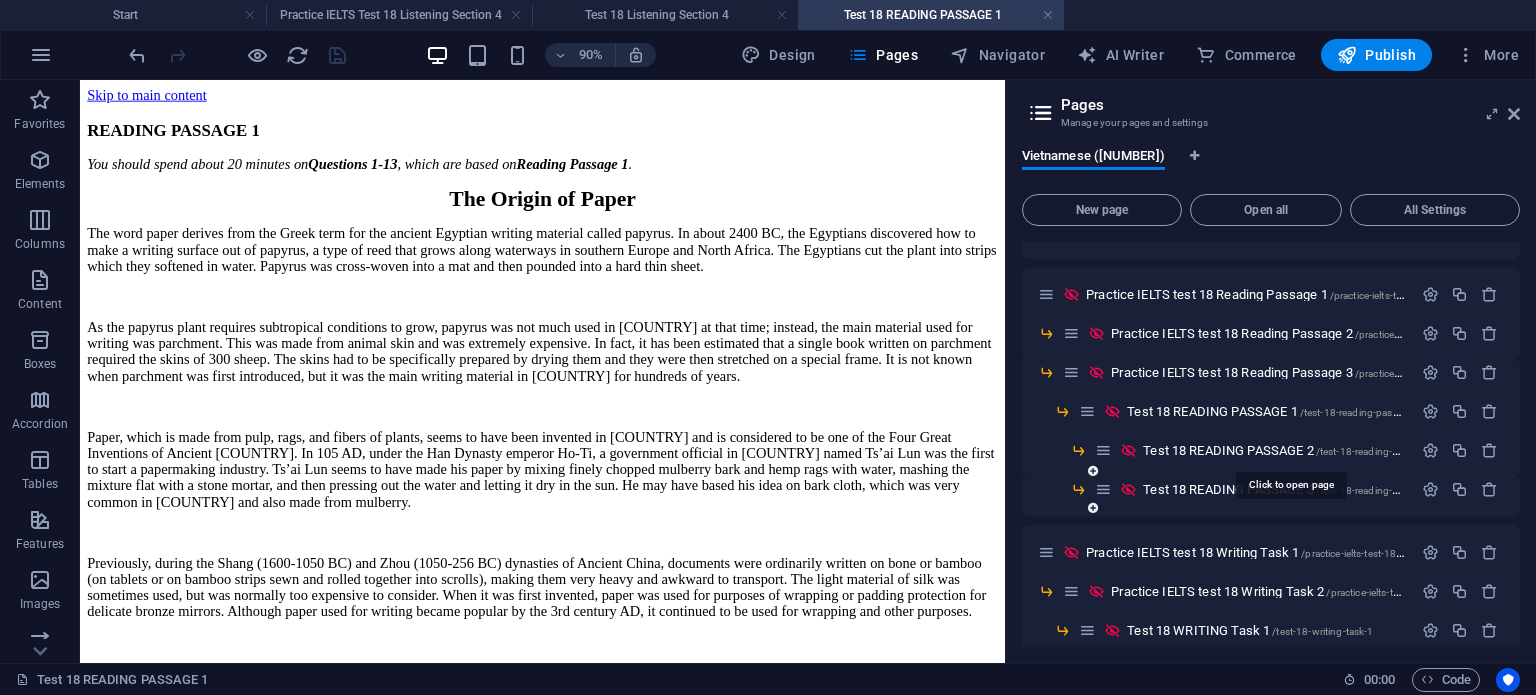 click on "Test 18 READING PASSAGE 2 /test-18-reading-passage-2" at bounding box center [1291, 450] 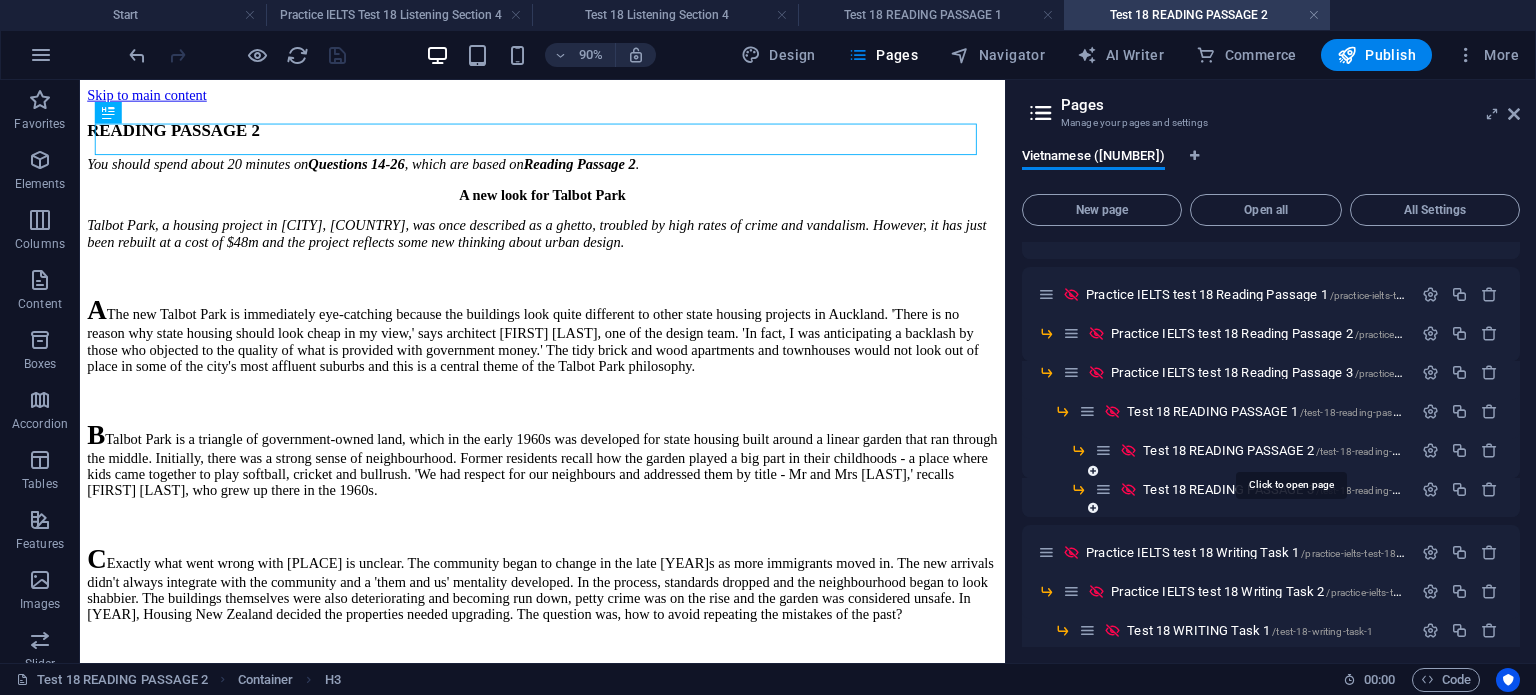 scroll, scrollTop: 0, scrollLeft: 0, axis: both 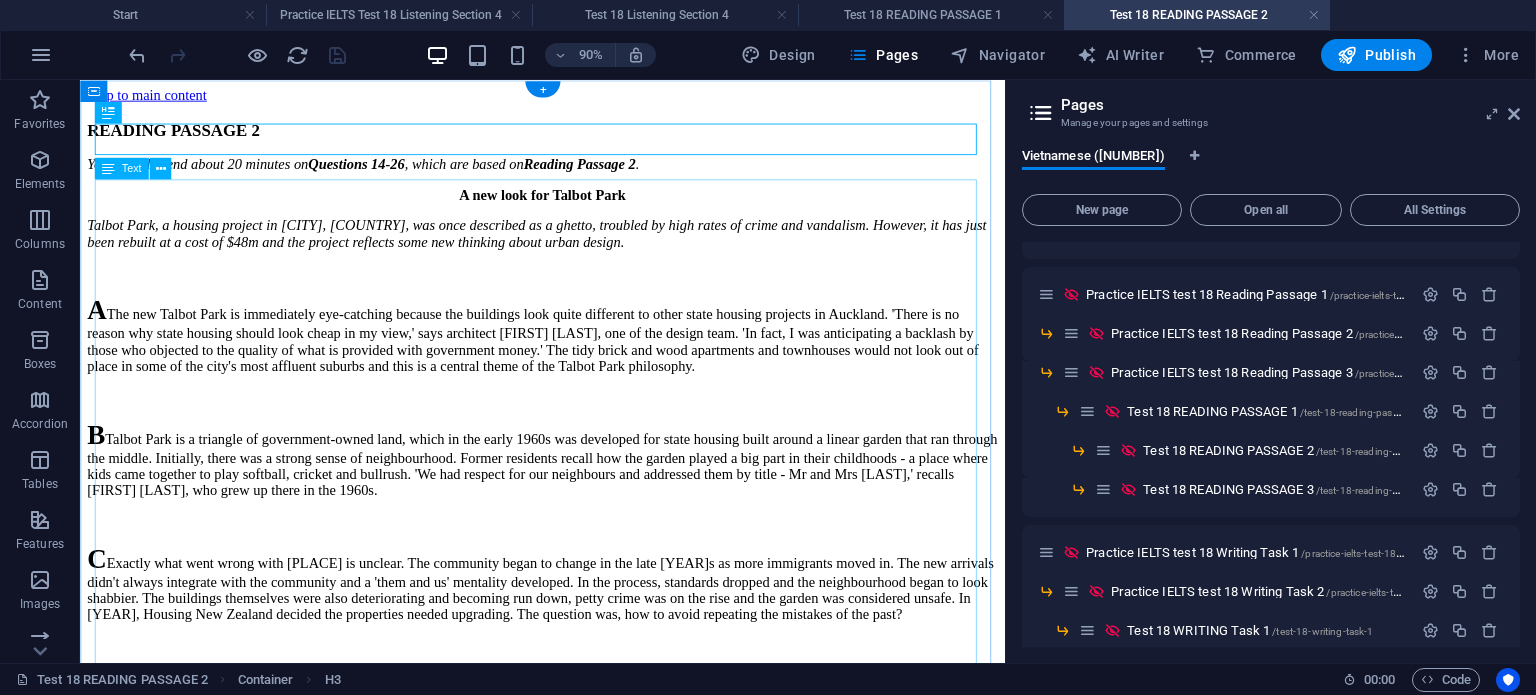 click on "A new look for Talbot Park Talbot Park, a housing project in Auckland, New Zealand, was once described as a ghetto, troubled by high rates of crime and vandalism. However, it has just been rebuilt at a cost of $48m and the project reflects some new thinking about urban design. A  The new Talbot Park is immediately eye-catching because the buildings look quite different to other state housing projects in Auckland. 'There is no reason why state housing should look cheap in my view,' says architect Neil Cotton, one of the design team. 'In fact, I was anticipating a backlash by those who objected to the quality of what is provided with government money.' The tidy brick and wood apartments and townhouses would not look out of place in some of the city's most affluent suburbs and this is a central theme of the Talbot Park philosophy. B C D E F G *state housing: government subsidised accommodation for people who cannot pay market rents." at bounding box center [594, 841] 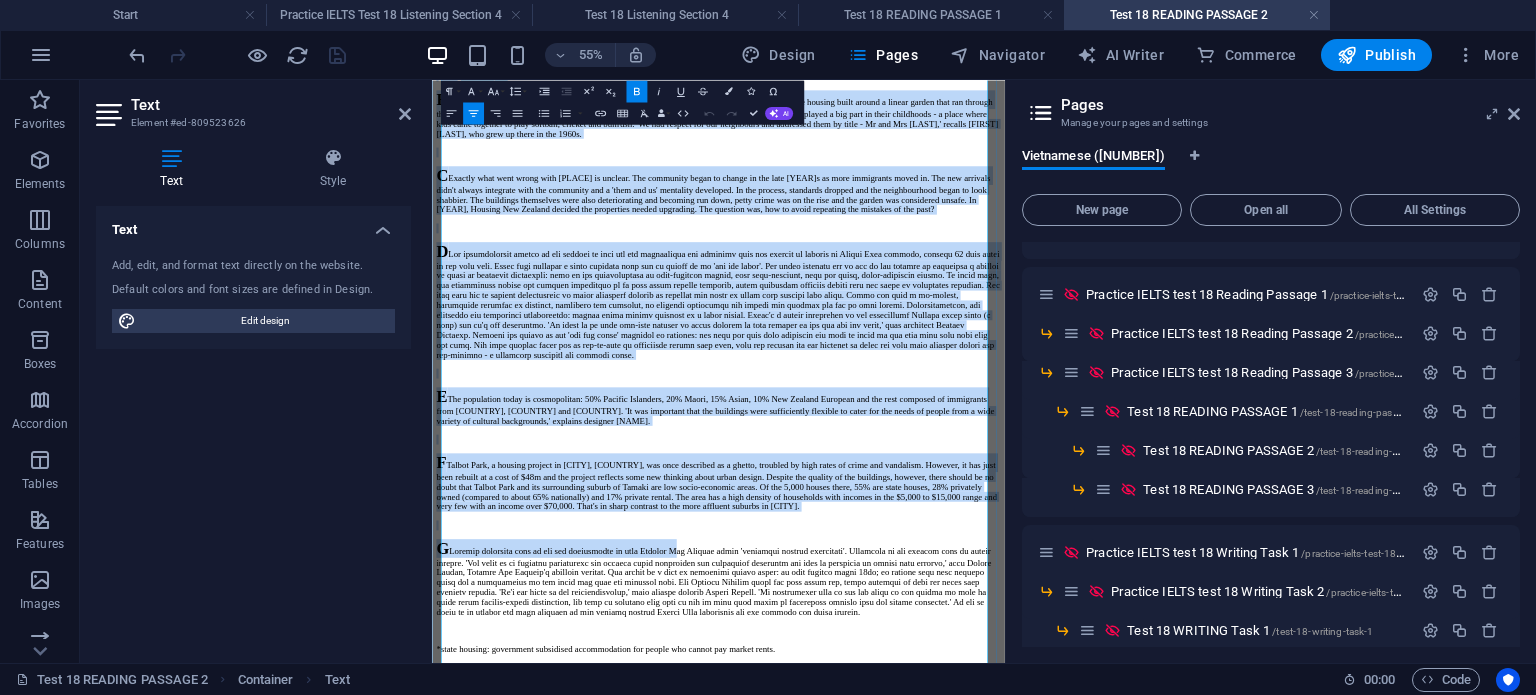 scroll, scrollTop: 763, scrollLeft: 0, axis: vertical 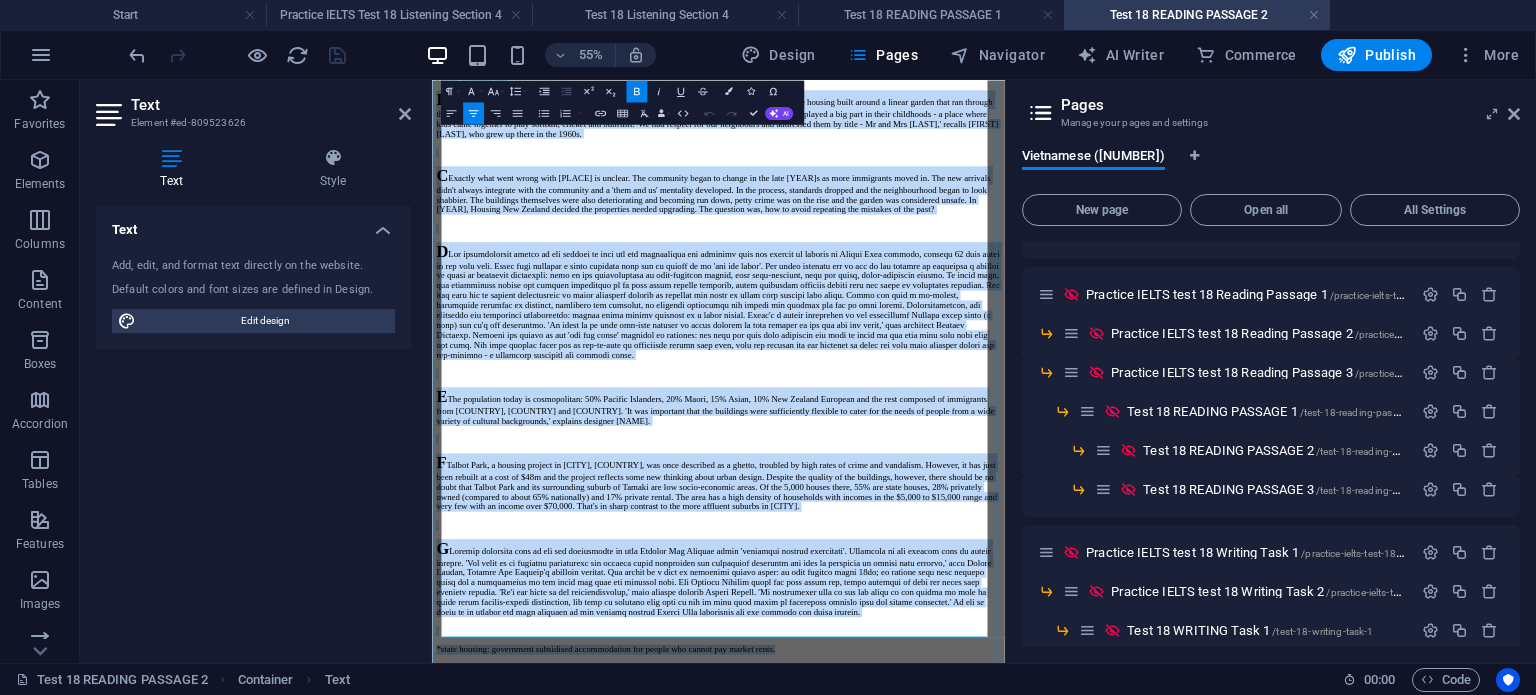 drag, startPoint x: 449, startPoint y: 323, endPoint x: 1294, endPoint y: 1074, distance: 1130.4982 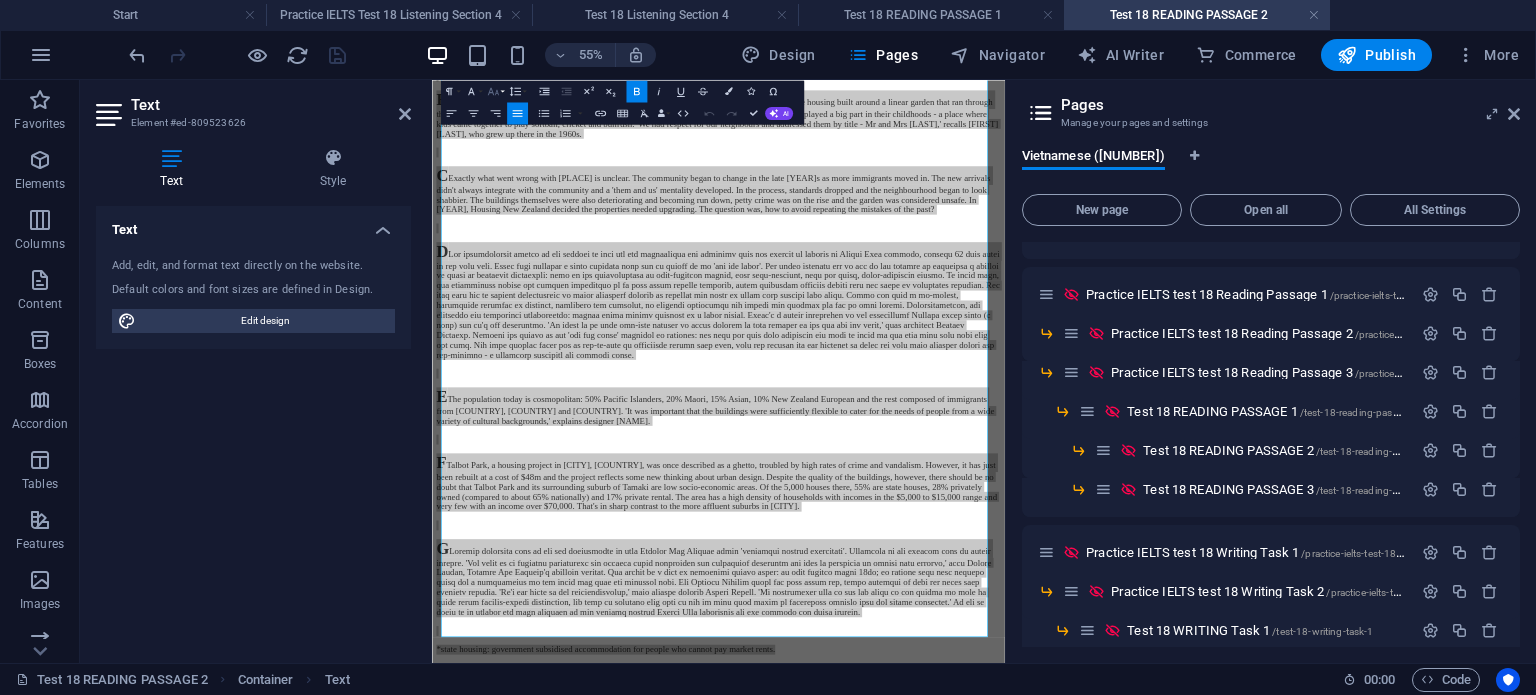 click 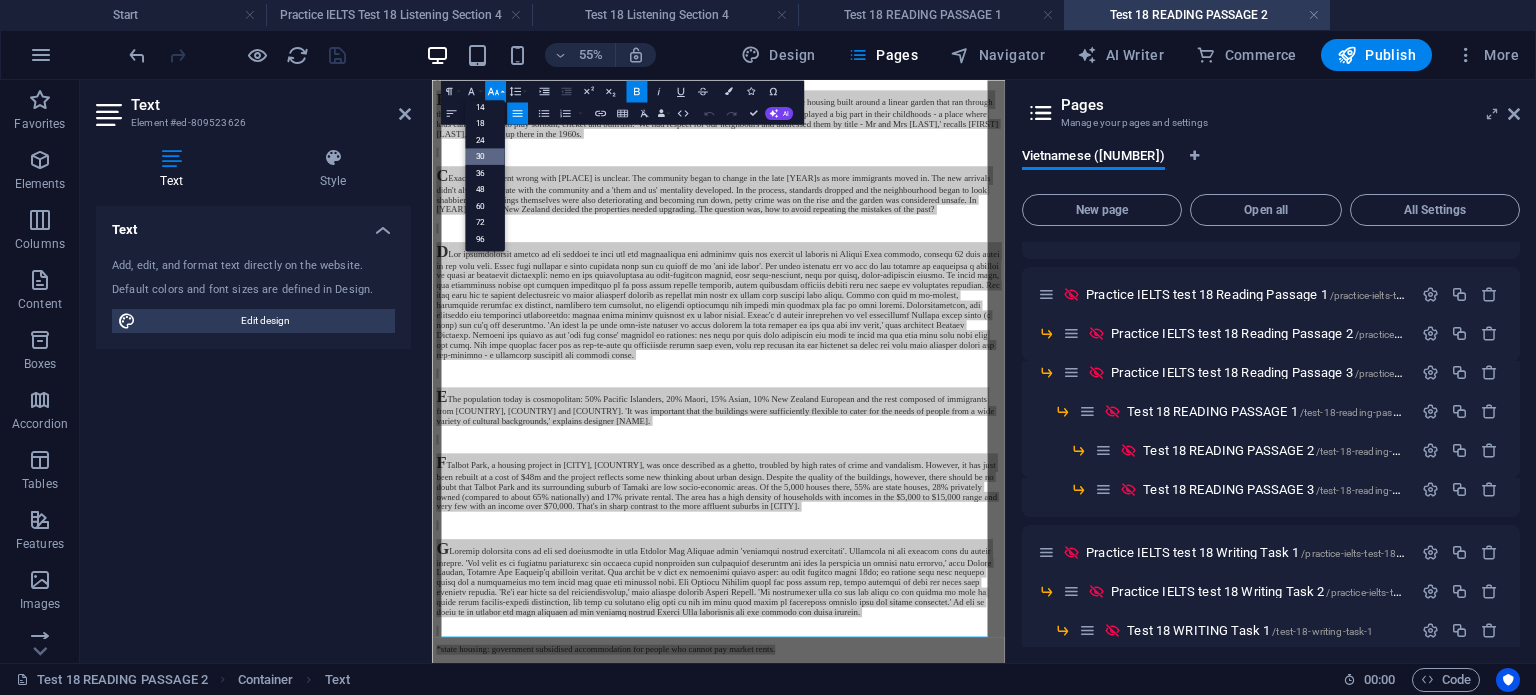 scroll, scrollTop: 160, scrollLeft: 0, axis: vertical 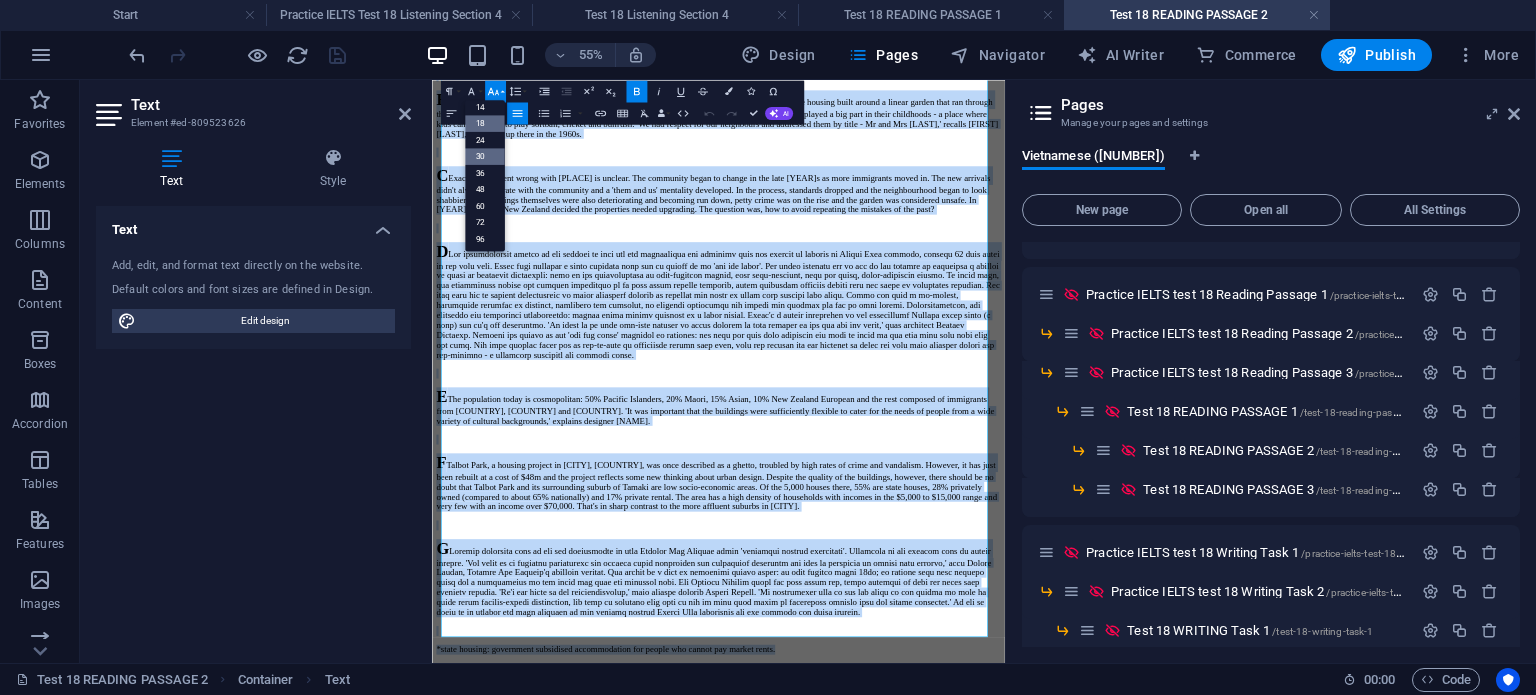 click on "18" at bounding box center [485, 123] 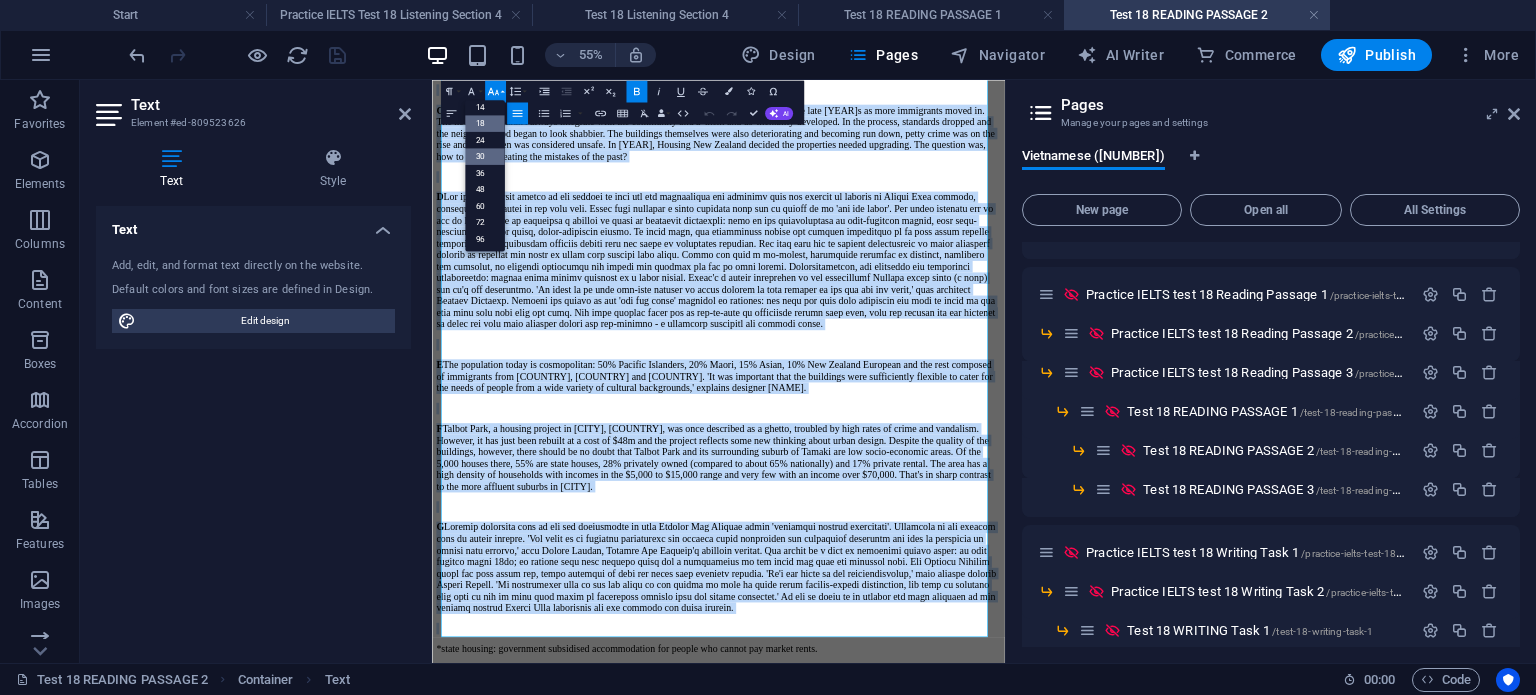 scroll, scrollTop: 636, scrollLeft: 0, axis: vertical 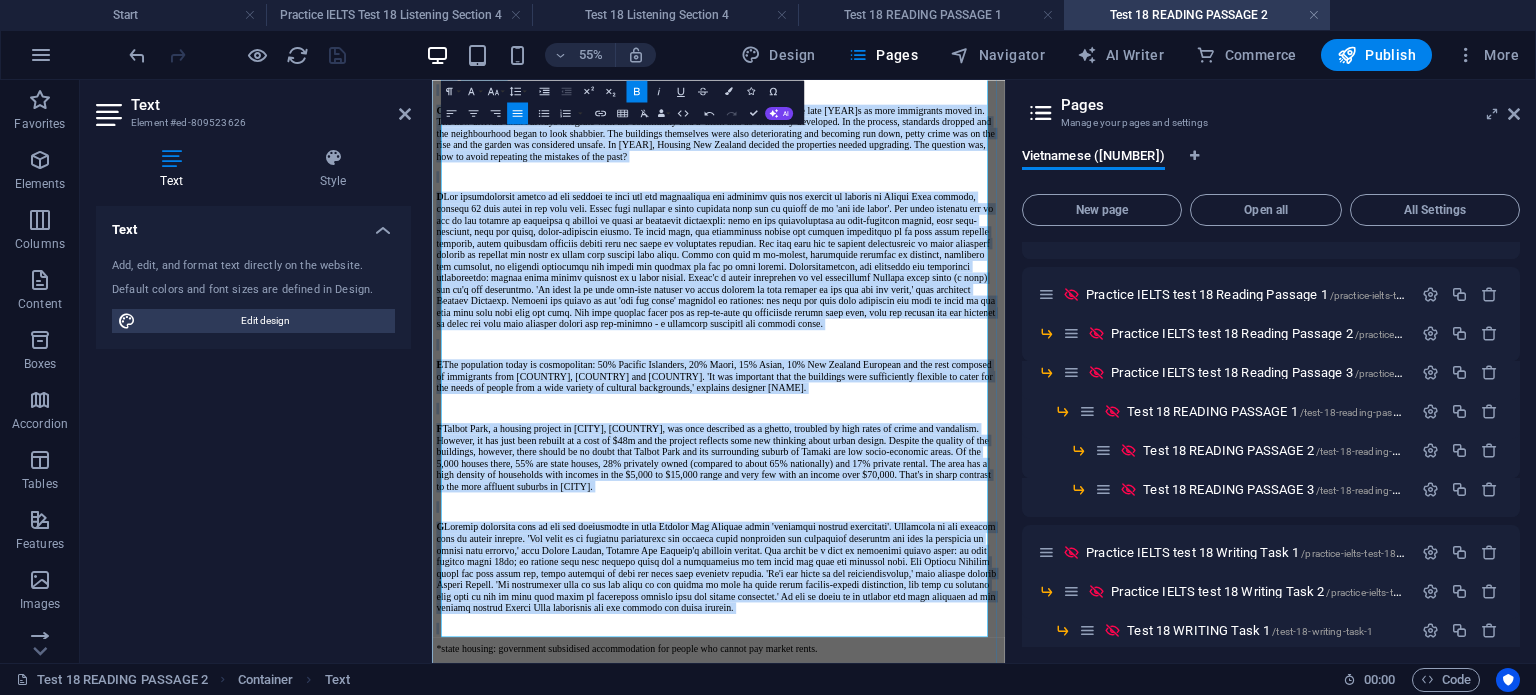 click at bounding box center (952, 1076) 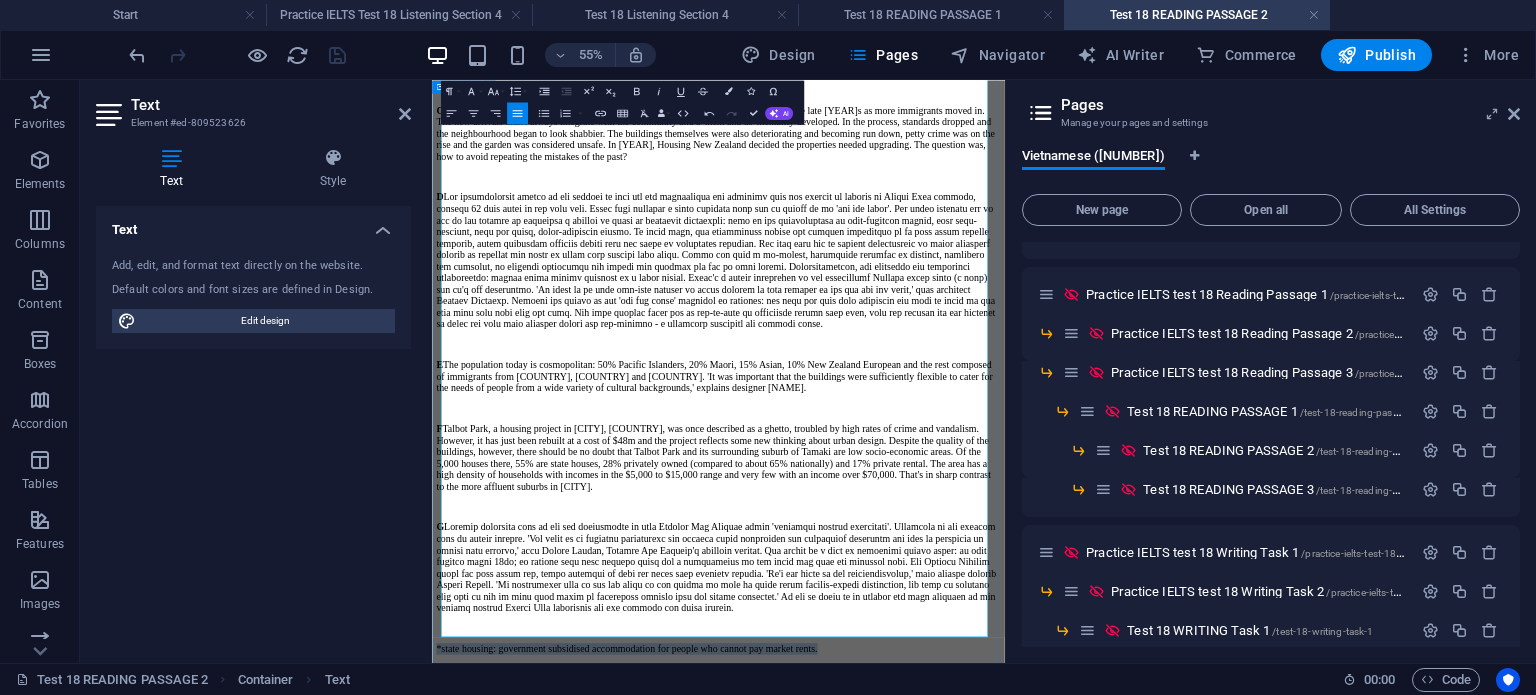 drag, startPoint x: 1255, startPoint y: 1071, endPoint x: 442, endPoint y: 753, distance: 872.9794 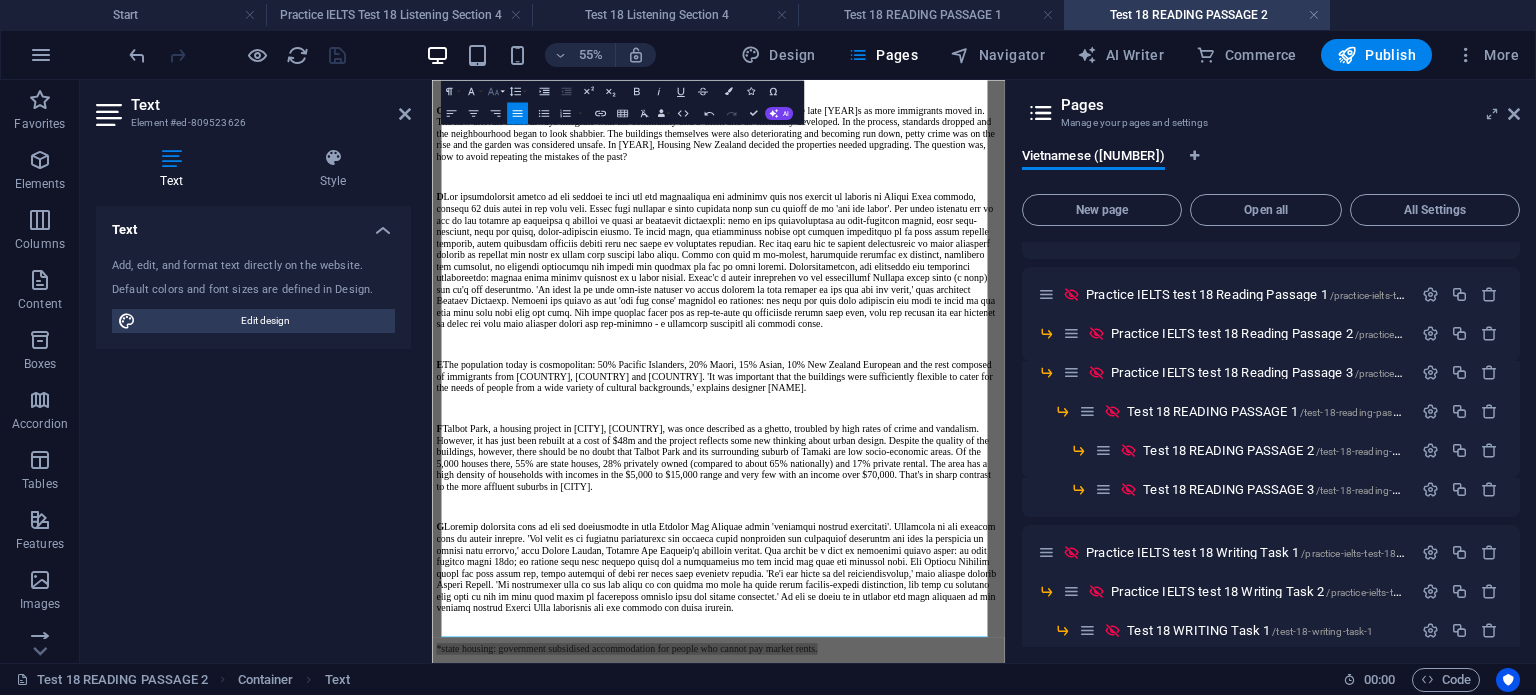 click on "Font Size" at bounding box center (495, 91) 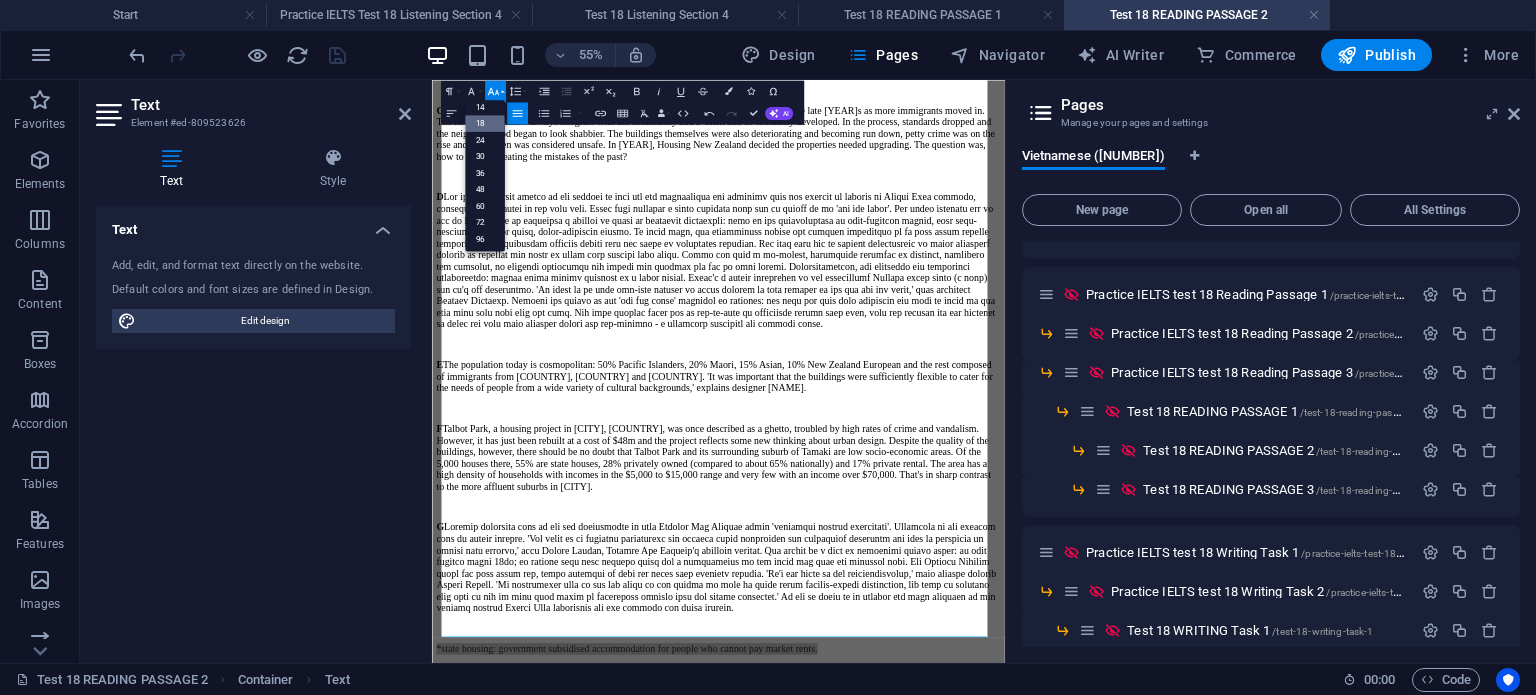 scroll, scrollTop: 160, scrollLeft: 0, axis: vertical 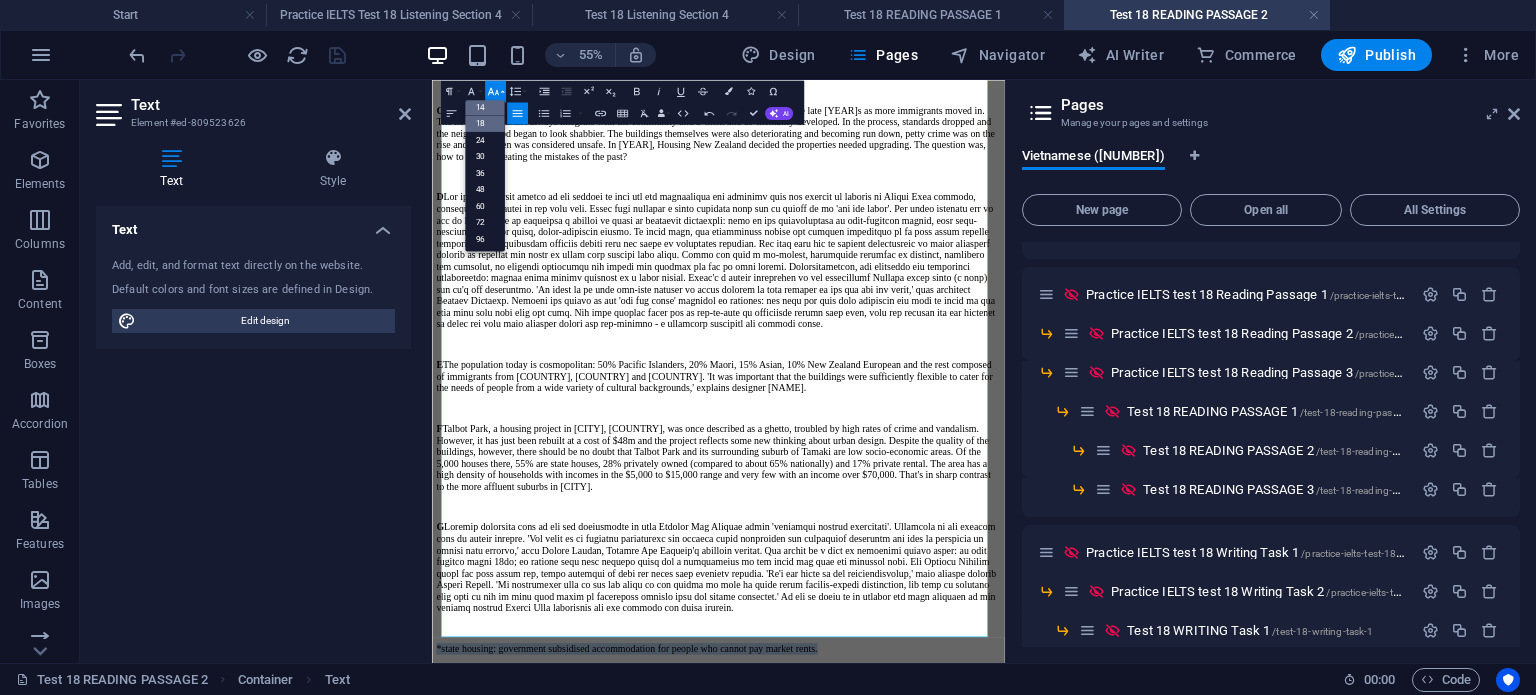 click on "14" at bounding box center (485, 107) 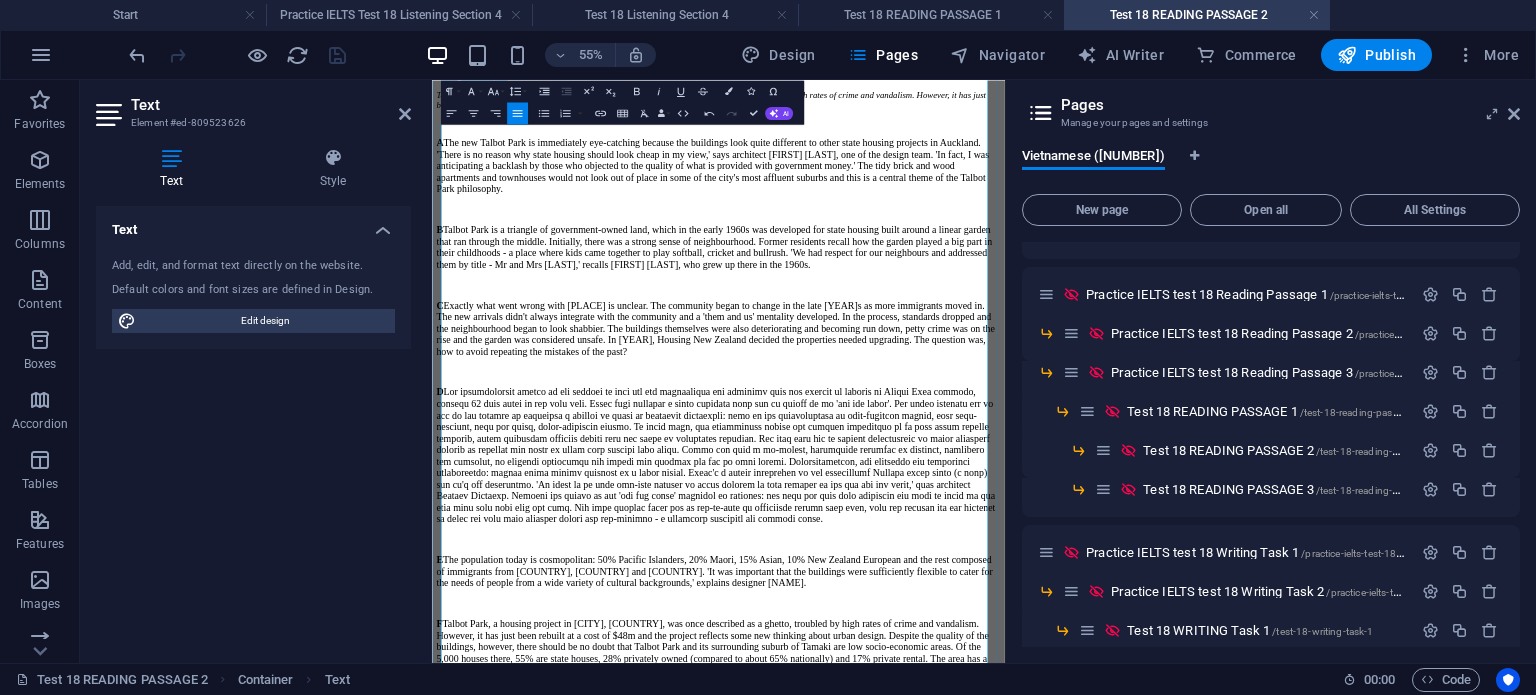 scroll, scrollTop: 36, scrollLeft: 0, axis: vertical 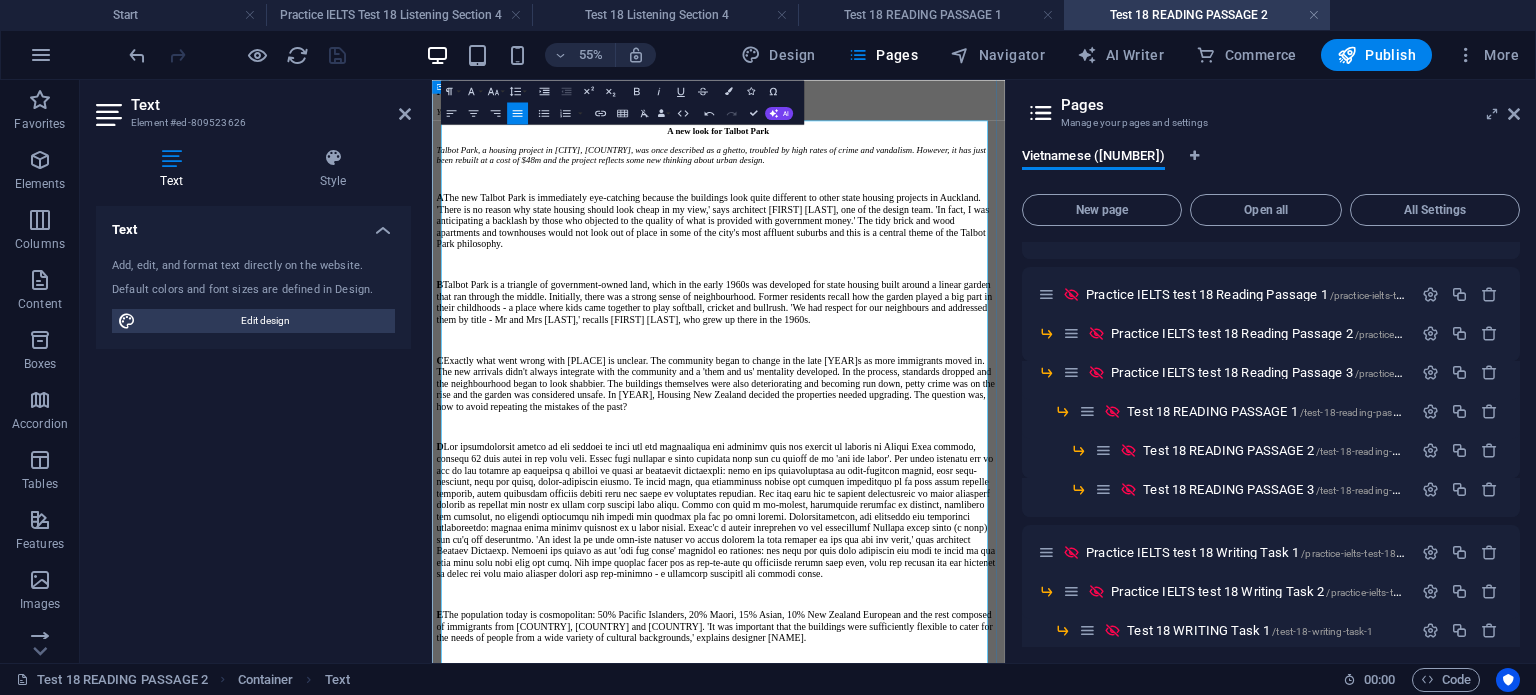 click on "A new look for Talbot Park" at bounding box center [952, 172] 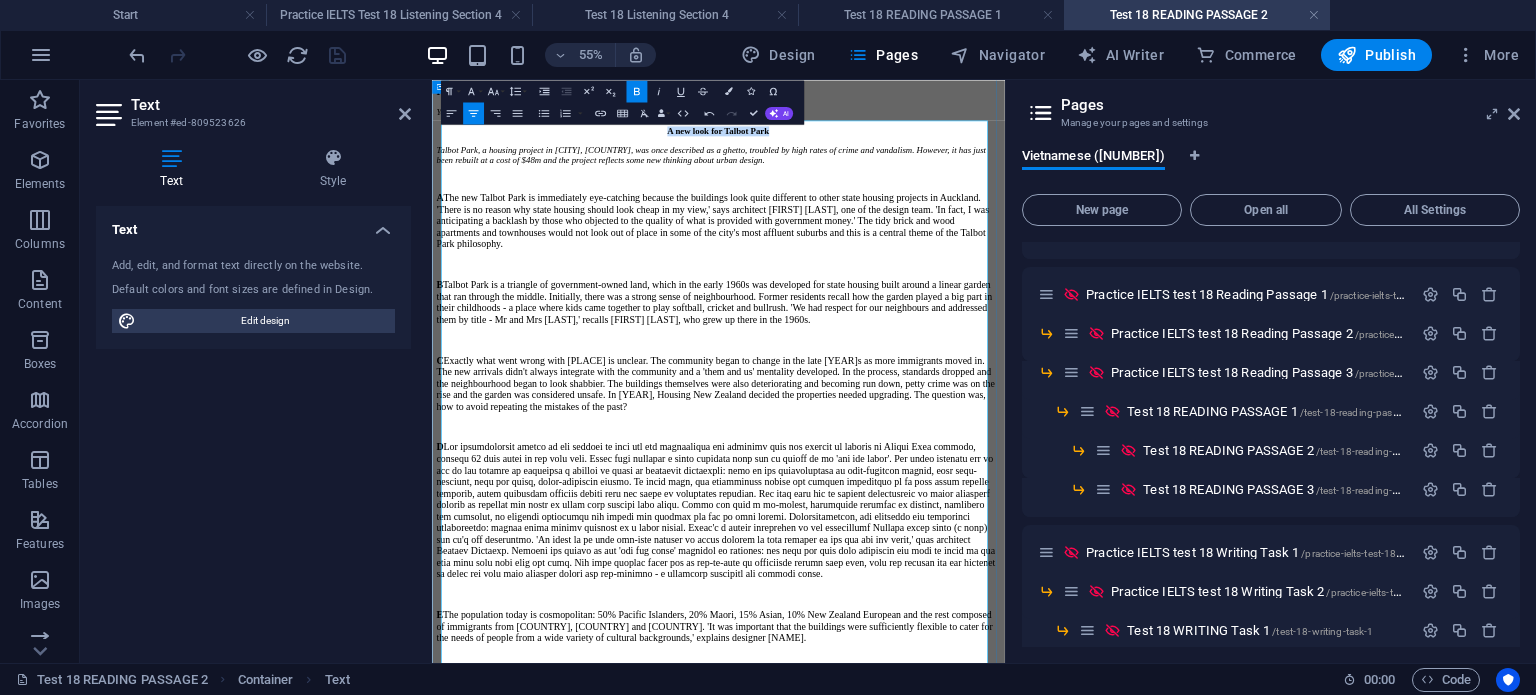 drag, startPoint x: 831, startPoint y: 172, endPoint x: 1060, endPoint y: 175, distance: 229.01965 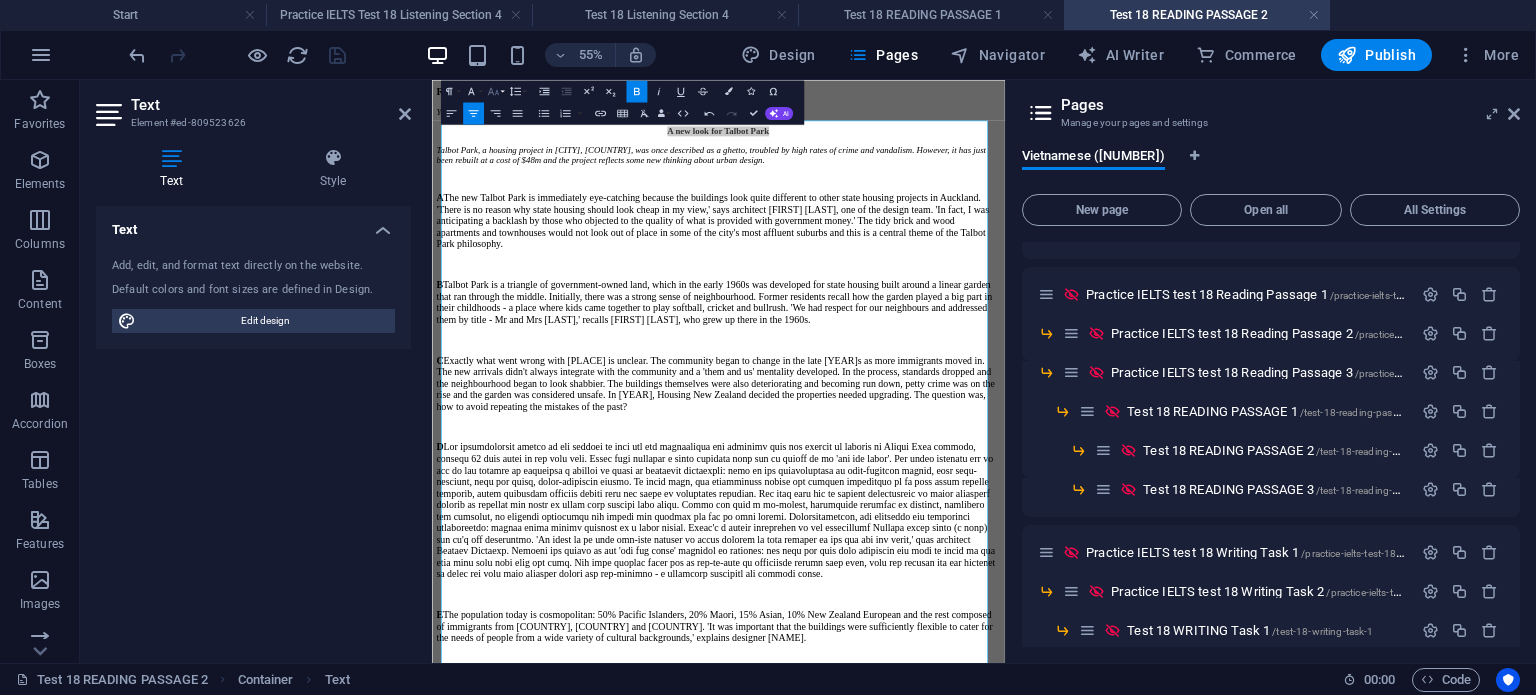 click 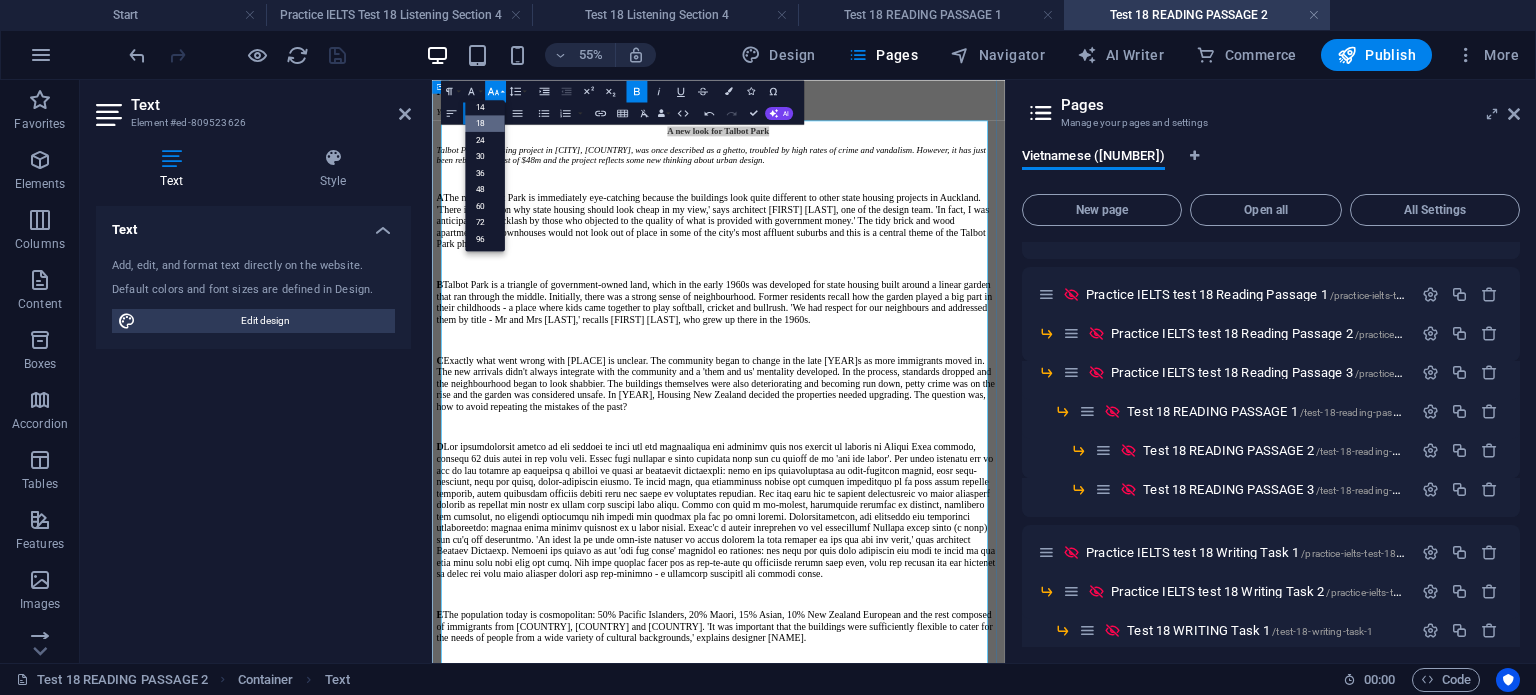 scroll, scrollTop: 160, scrollLeft: 0, axis: vertical 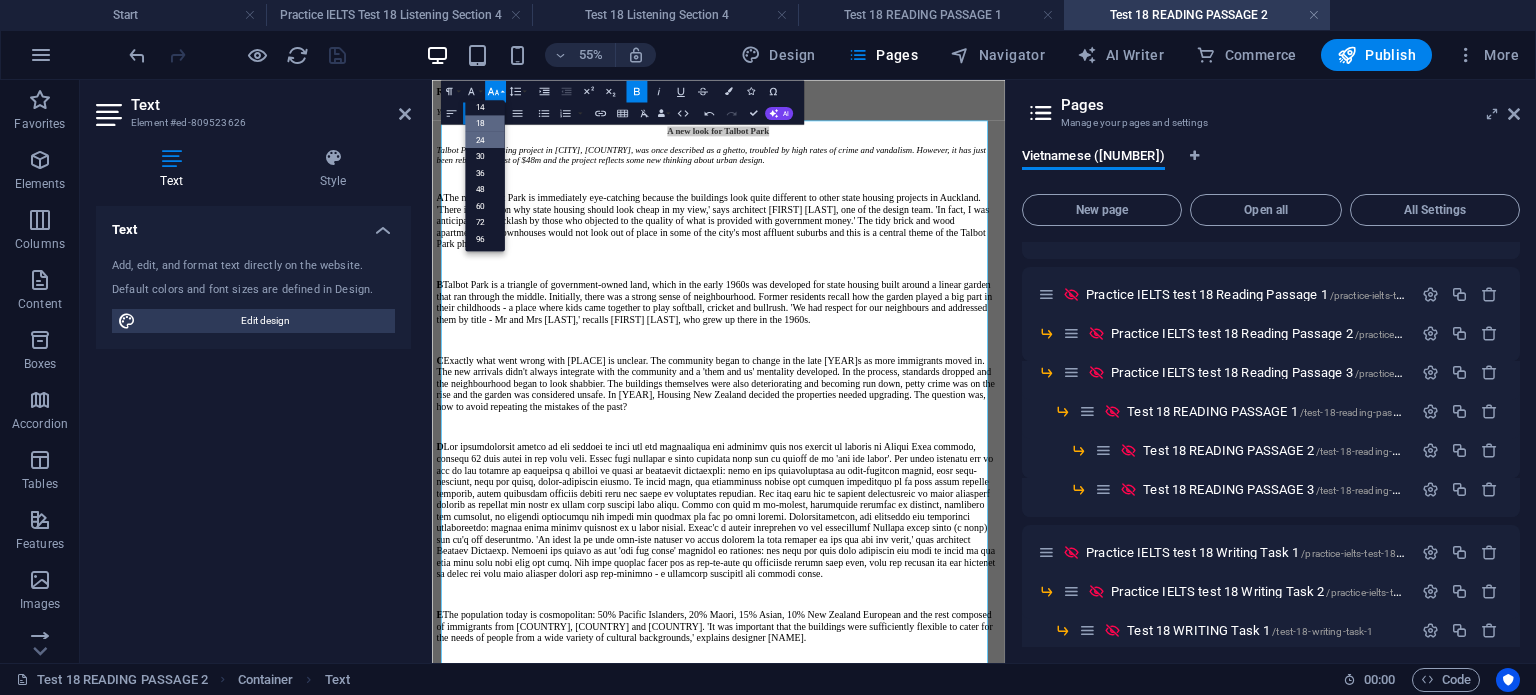 drag, startPoint x: 494, startPoint y: 143, endPoint x: 381, endPoint y: 194, distance: 123.97581 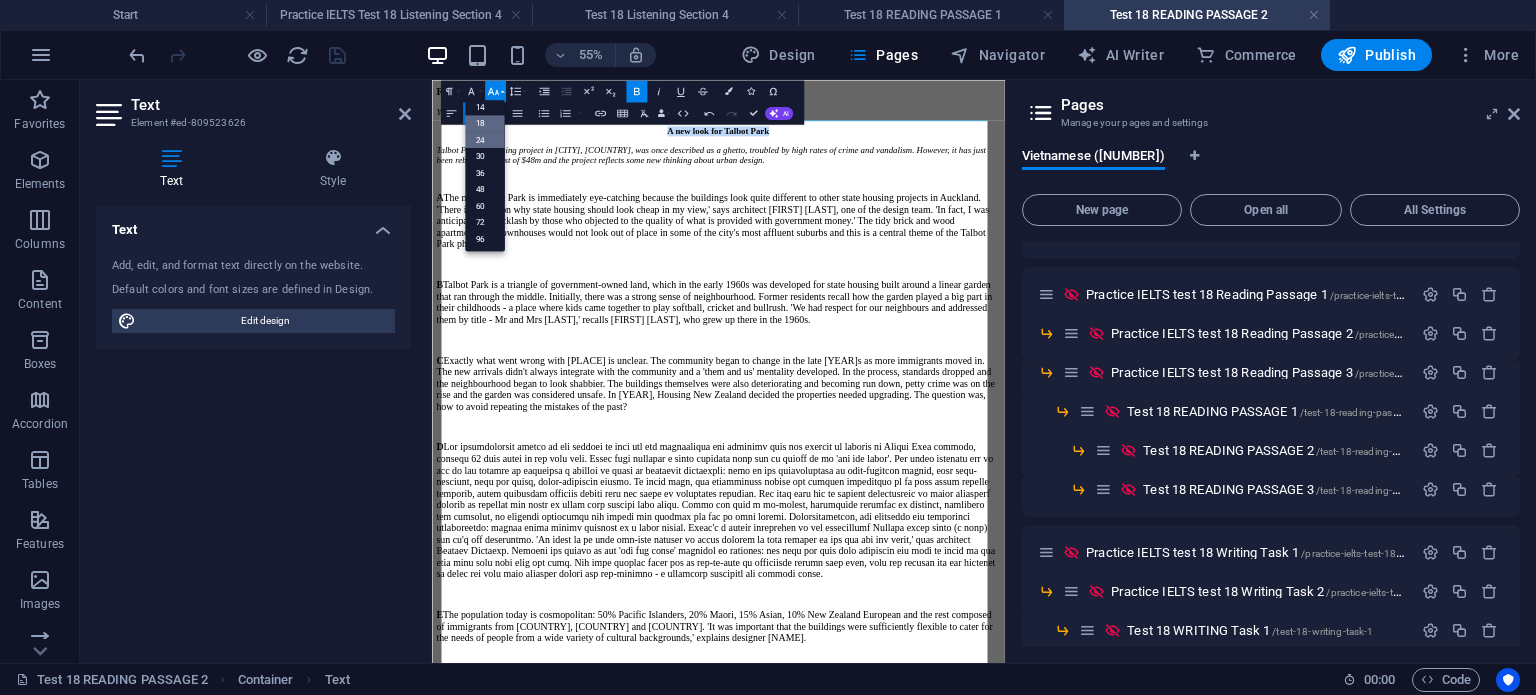 click on "24" at bounding box center (485, 140) 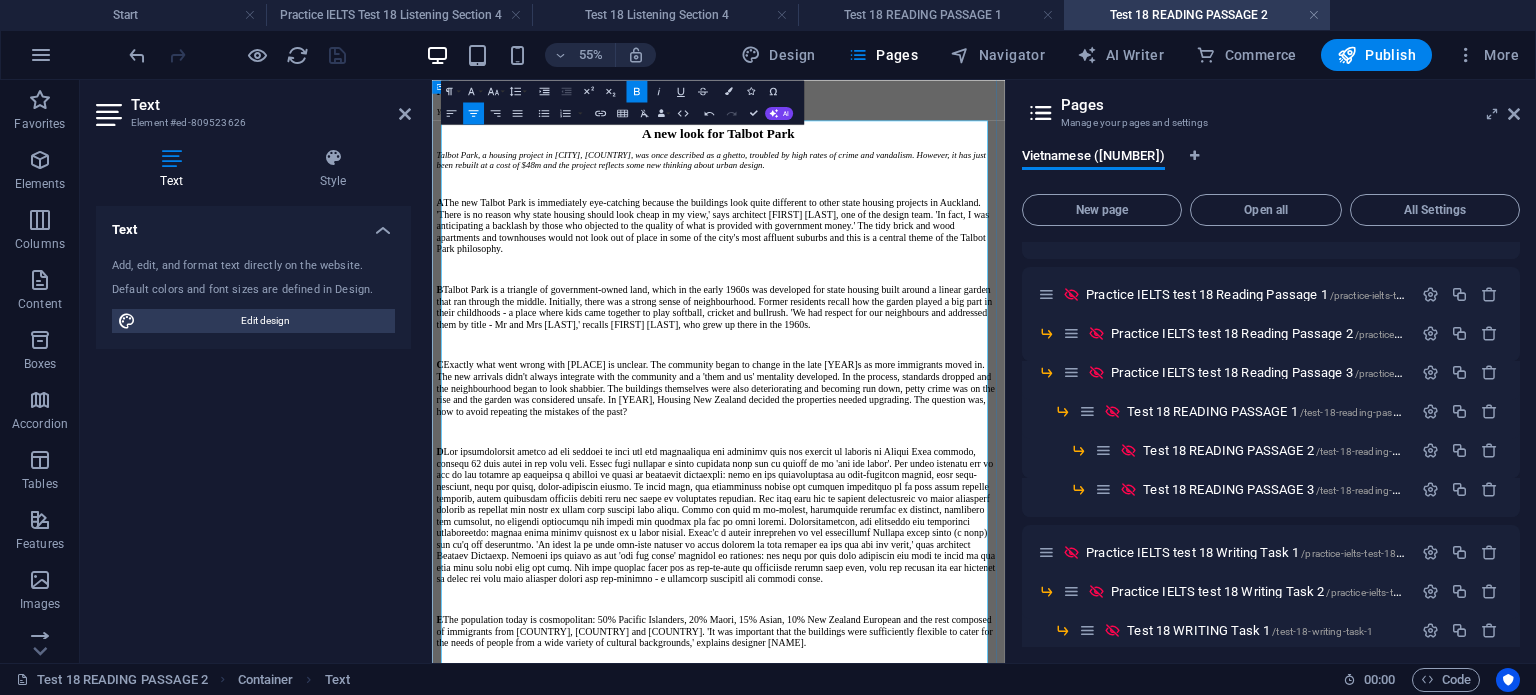 click on "A  The new Talbot Park is immediately eye-catching because the buildings look quite different to other state housing projects in Auckland. 'There is no reason why state housing should look cheap in my view,' says architect Neil Cotton, one of the design team. 'In fact, I was anticipating a backlash by those who objected to the quality of what is provided with government money.' The tidy brick and wood apartments and townhouses would not look out of place in some of the city's most affluent suburbs and this is a central theme of the Talbot Park philosophy." at bounding box center (942, 344) 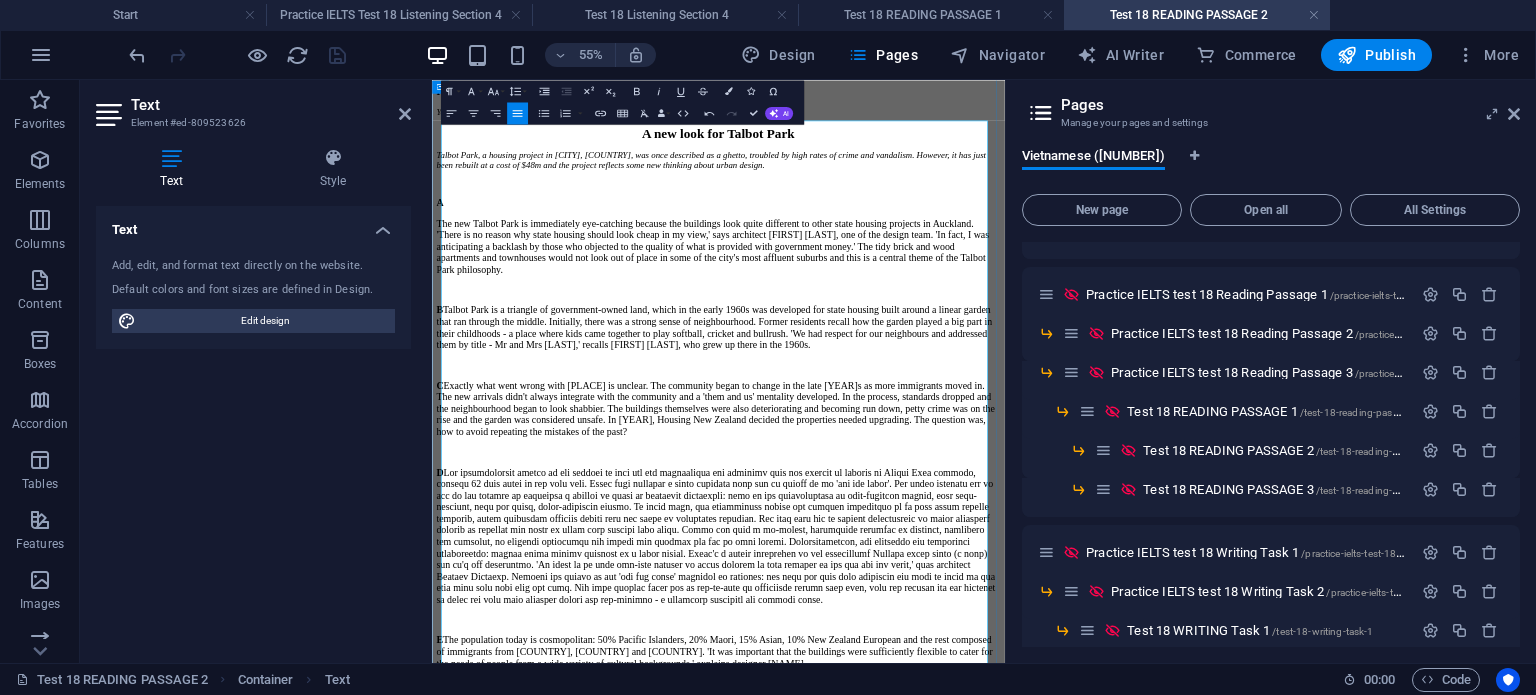 click at bounding box center [952, 460] 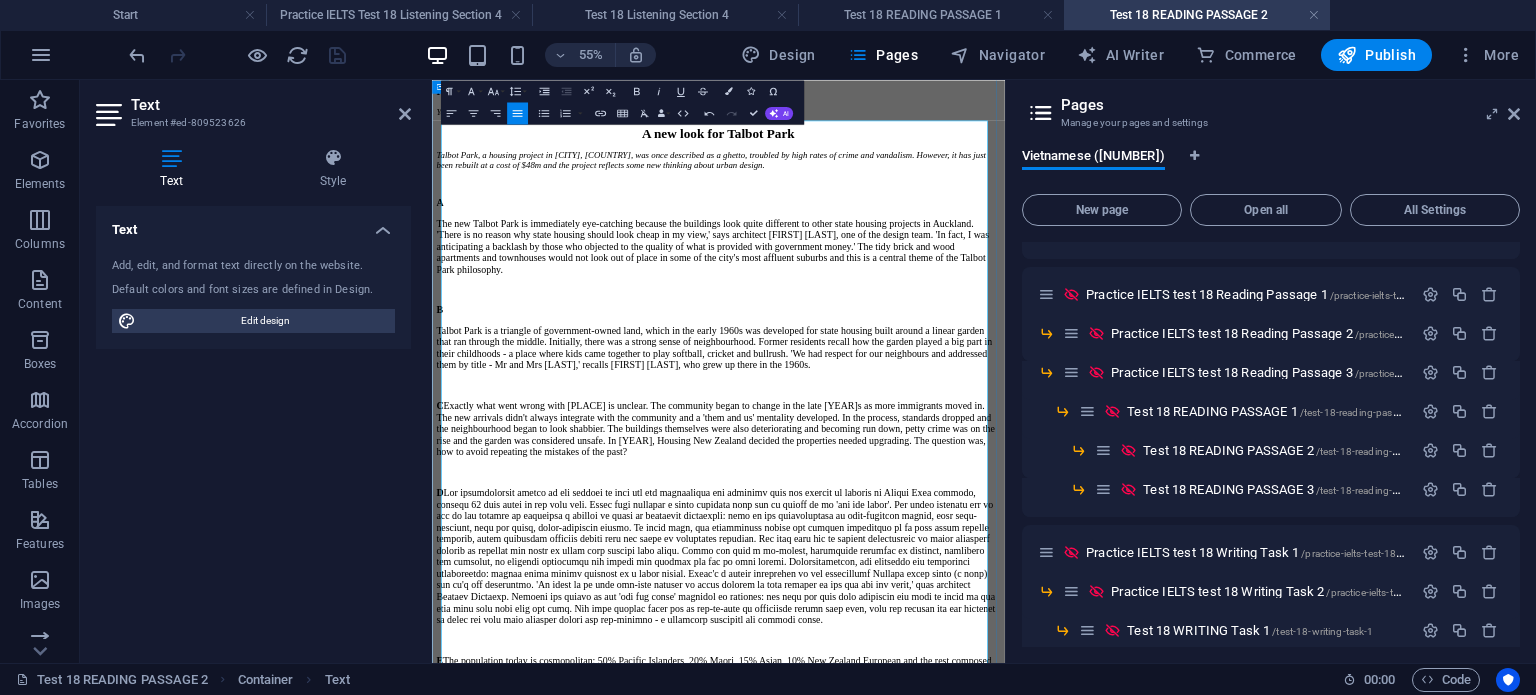 click on "C  Exactly what went wrong with Talbot Park is unclear. The community began to change in the late 1970s as more immigrants moved in. The new arrivals didn't always integrate with the community and a 'them and us' mentality developed. In the process, standards dropped and the neighbourhood began to look shabbier. The buildings themselves were also deteriorating and becoming run down, petty crime was on the rise and the garden was considered unsafe. In 2002, Housing New Zealand decided the properties needed upgrading. The question was, how to avoid repeating the mistakes of the past?" at bounding box center (947, 713) 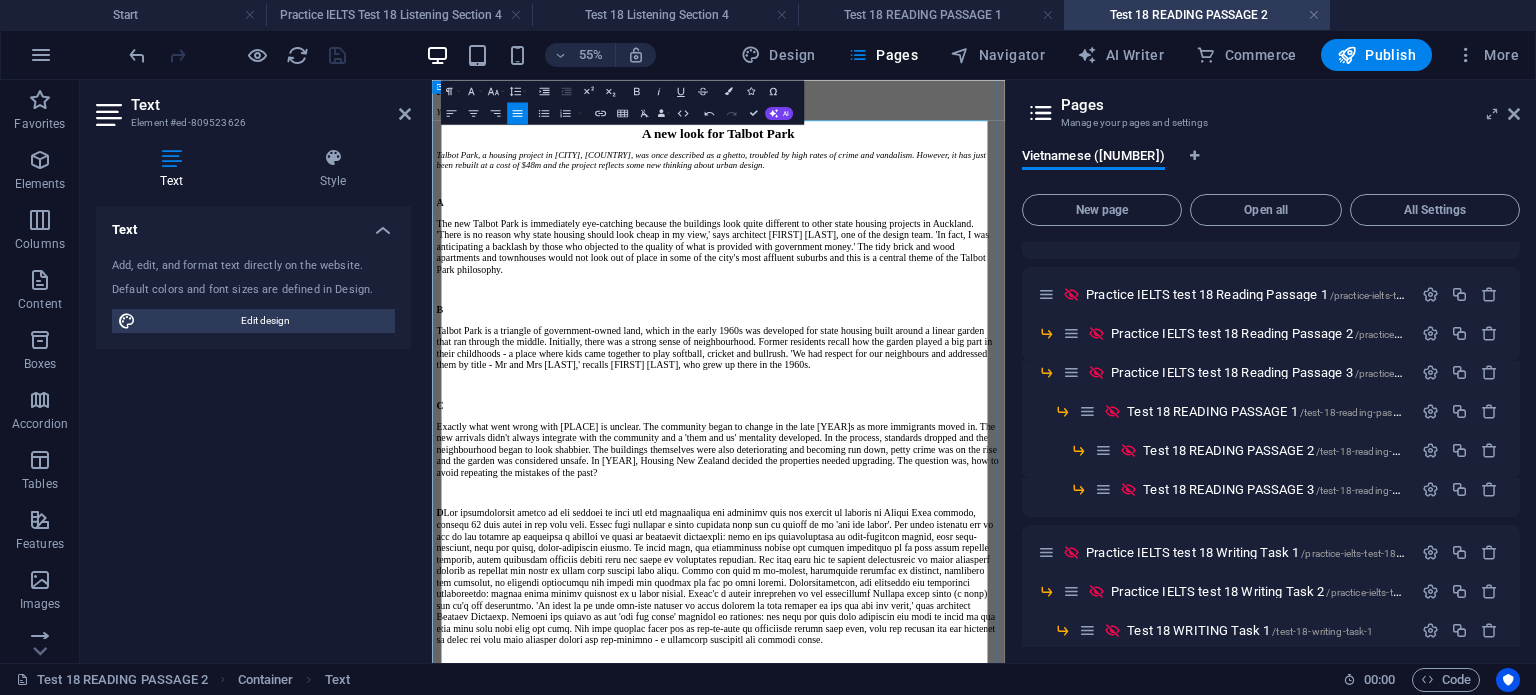 click on "D" at bounding box center (948, 981) 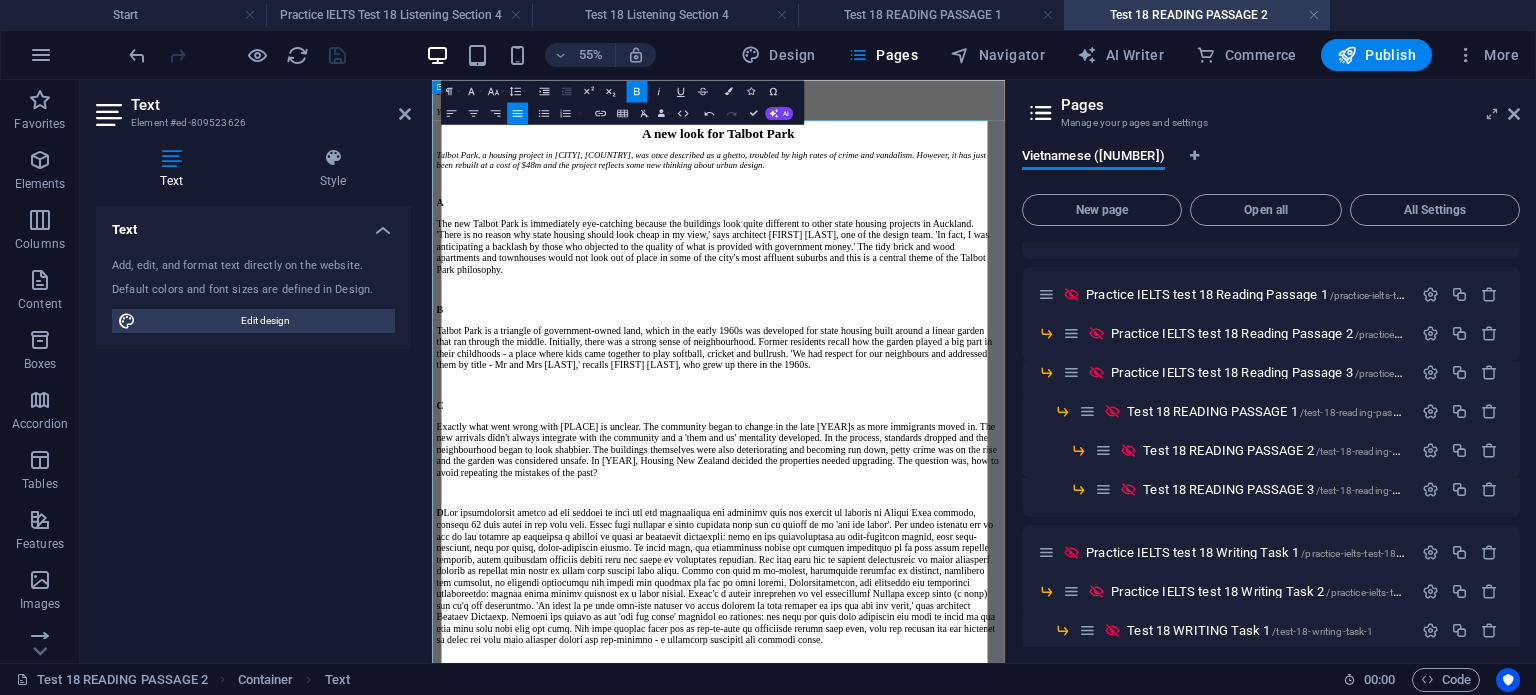 click on "D" at bounding box center [948, 981] 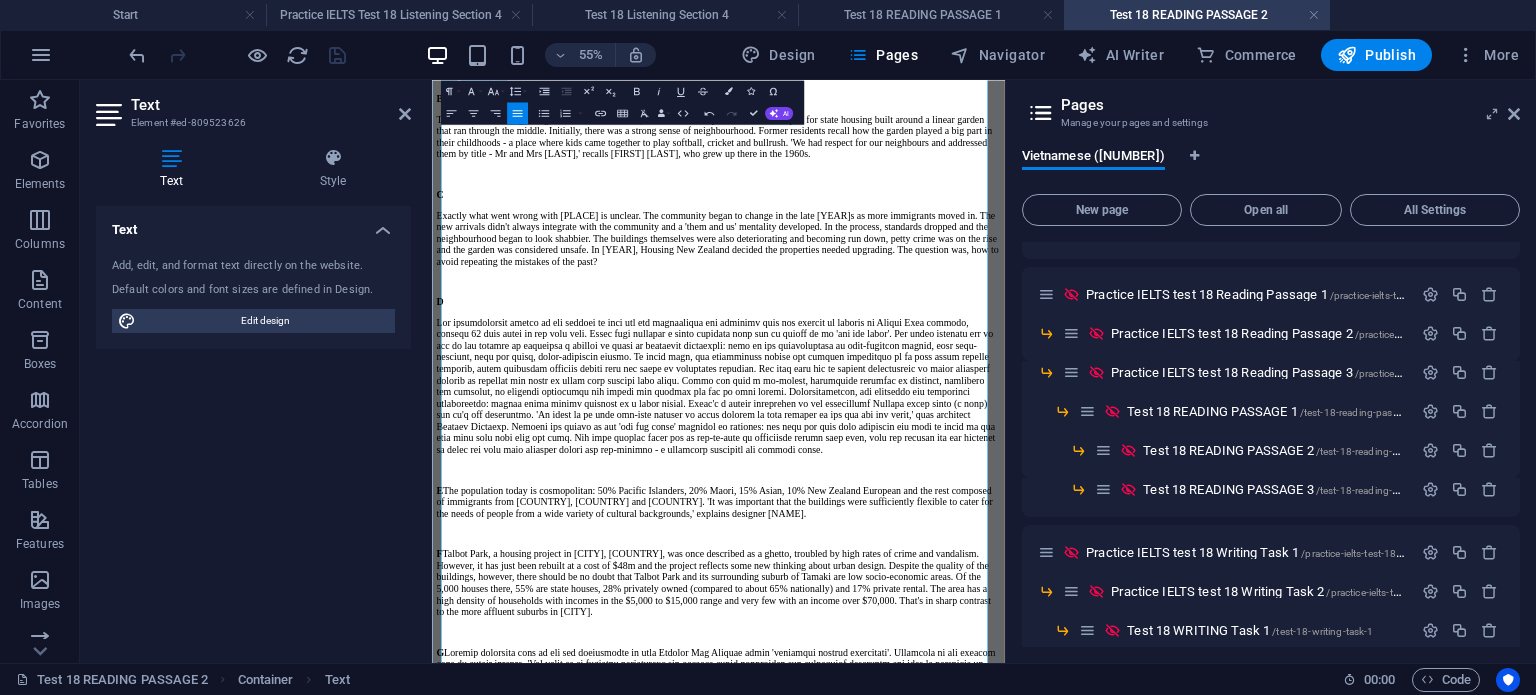 scroll, scrollTop: 536, scrollLeft: 0, axis: vertical 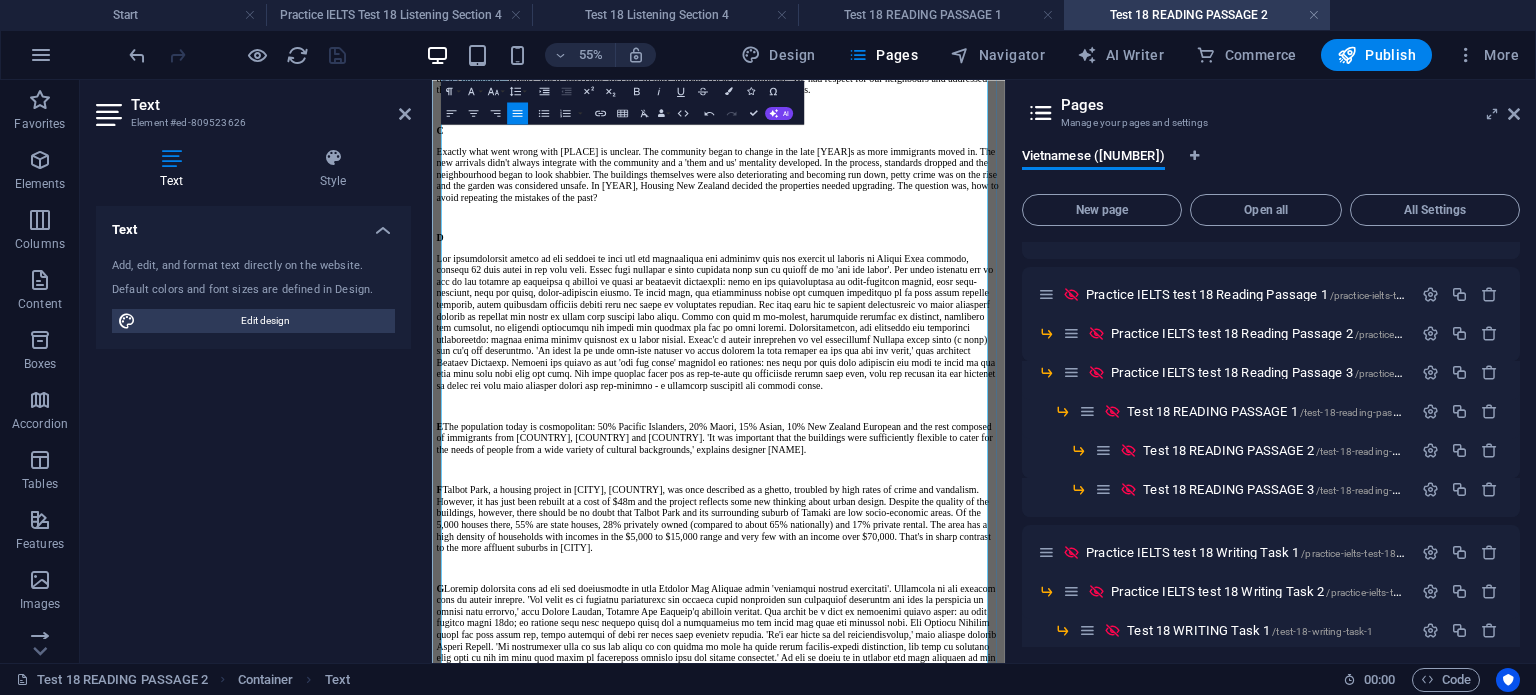 click on "E  The population today is cosmopolitan: 50% Pacific Islanders, 20% Maori, 15% Asian, 10% New Zealand European and the rest composed of immigrants from Russia, Ukraine and Iran. 'It was important that the buildings were sufficiently flexible to cater for the needs of people from a wide variety of cultural backgrounds,' explains designer James Lundy." at bounding box center (946, 729) 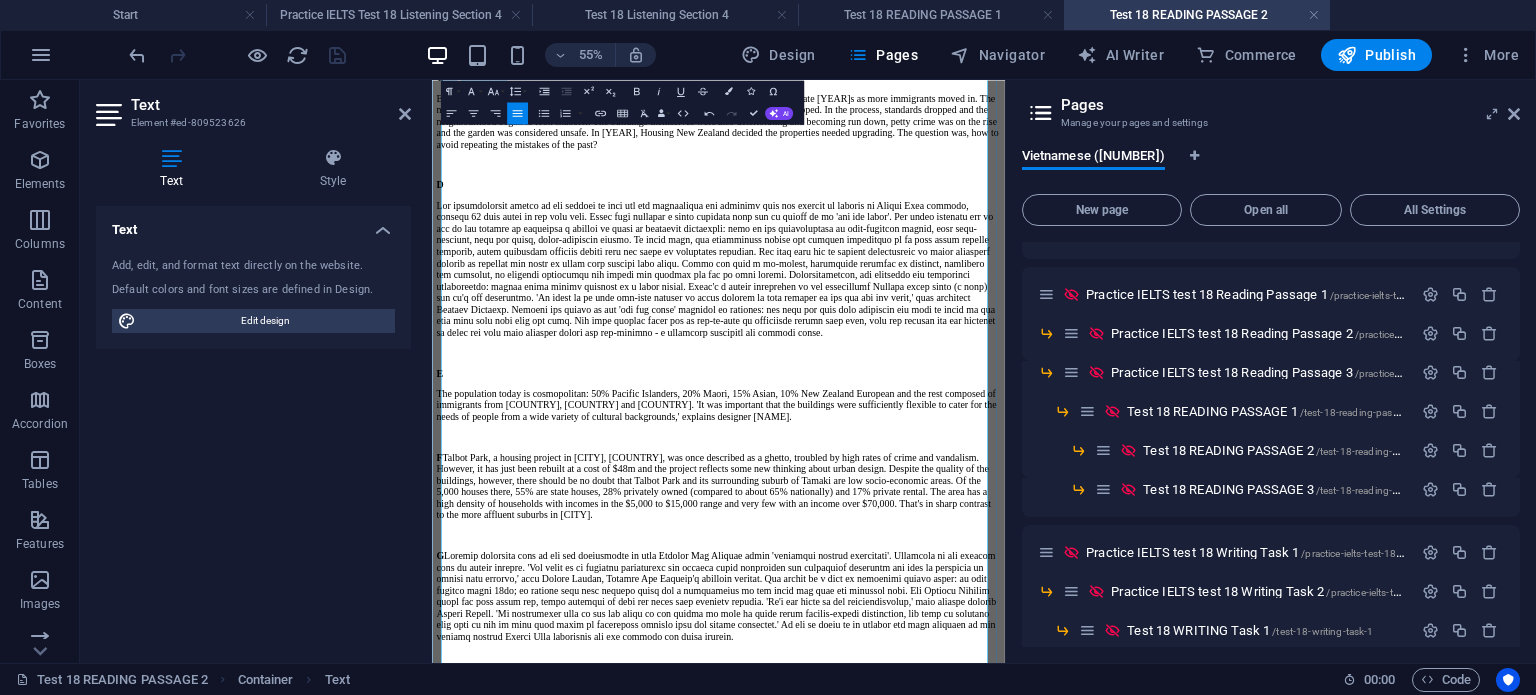 scroll, scrollTop: 736, scrollLeft: 0, axis: vertical 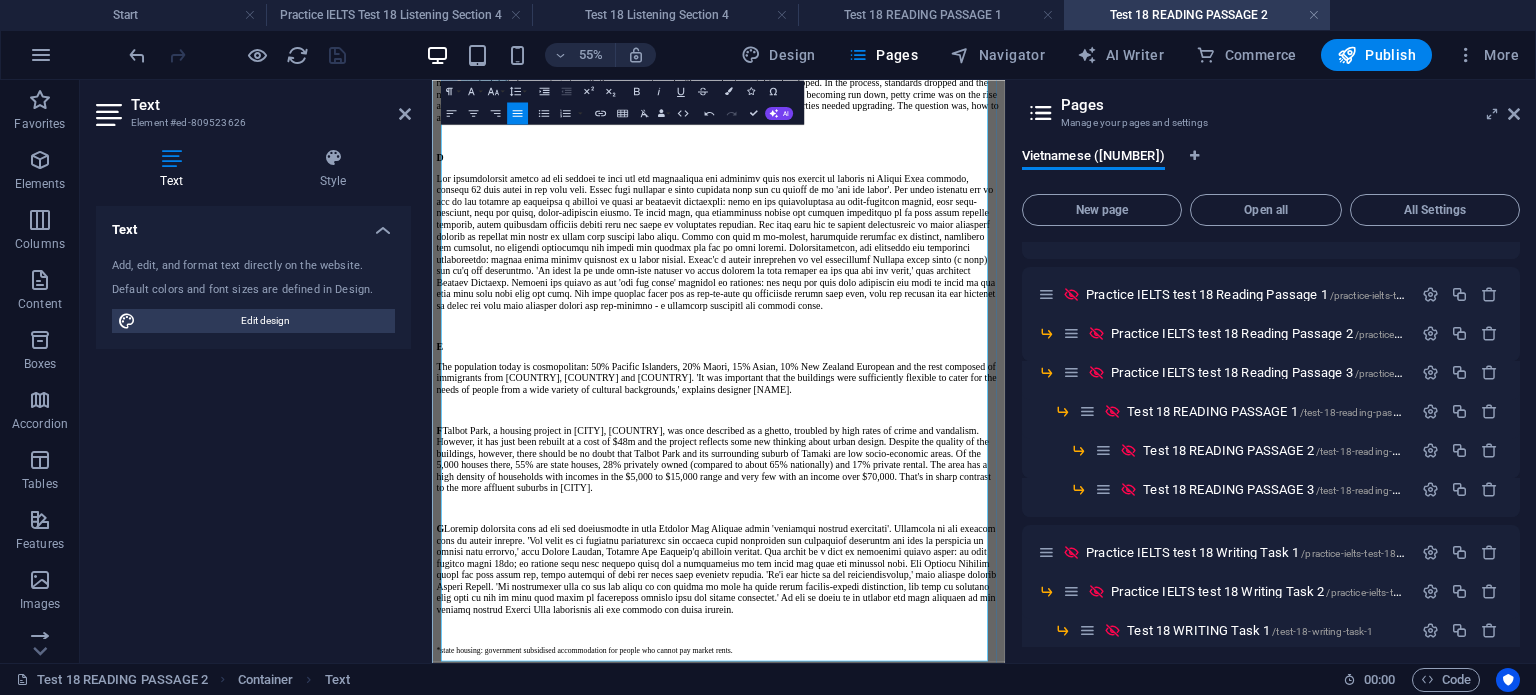 click on "F  Despite the quality of the buildings, however, there should be no doubt that Talbot Park and its surrounding suburb of Tamaki are low socio-economic areas. Of the 5,000 houses there, 55% are state houses, 28% privately owned (compared to about 65% nationally) and 17% private rental. The area has a high density of households with incomes in the $5,000 to $15,000 range and very few with an income over $70,000. That's in sharp contrast to the more affluent suburbs in Auckland." at bounding box center [944, 768] 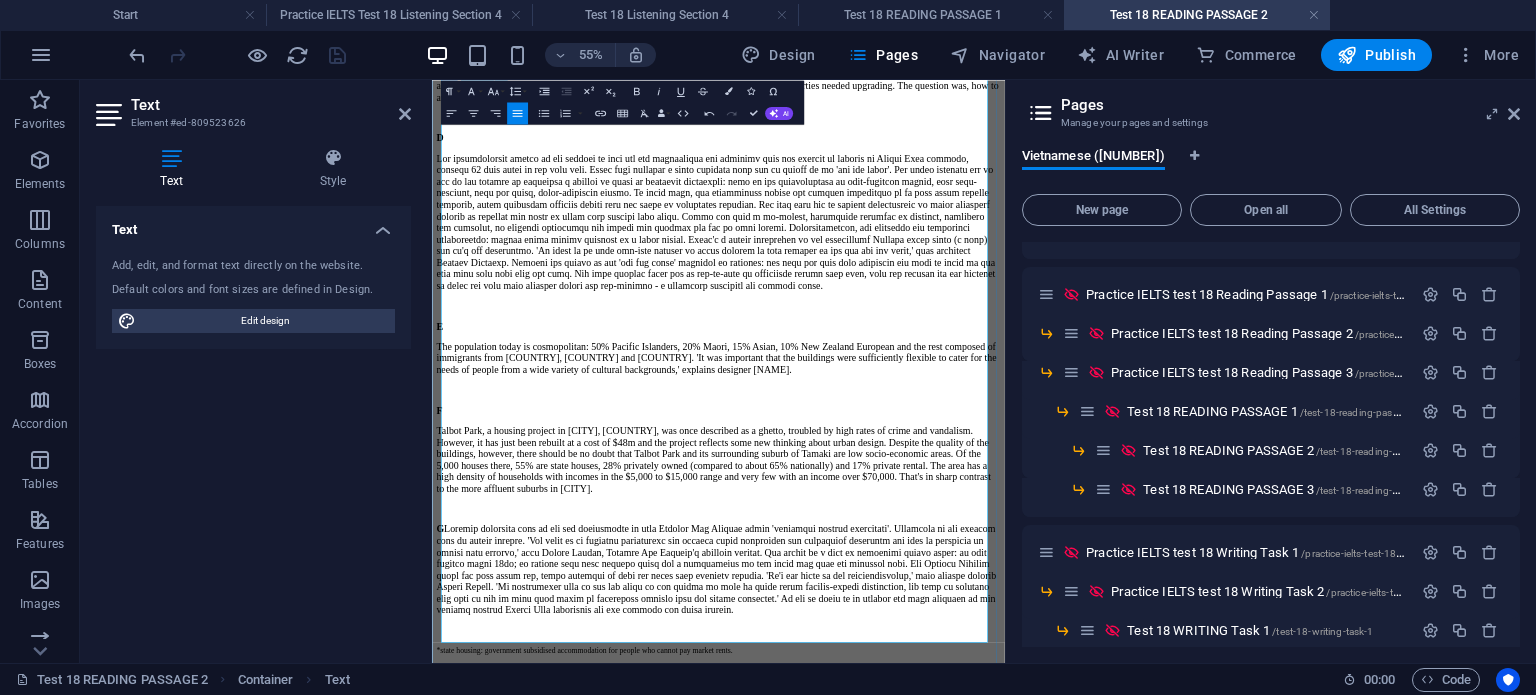 scroll, scrollTop: 808, scrollLeft: 0, axis: vertical 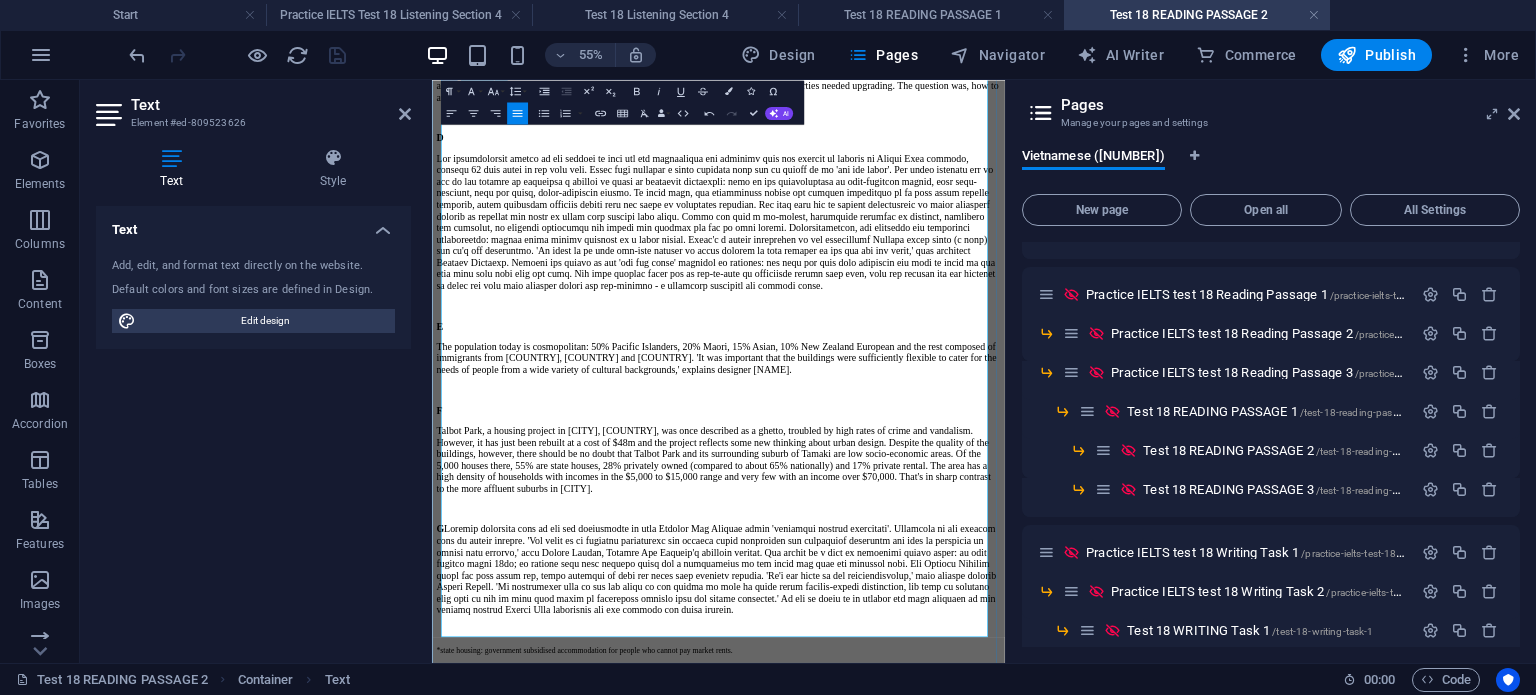 click on "G" at bounding box center [949, 968] 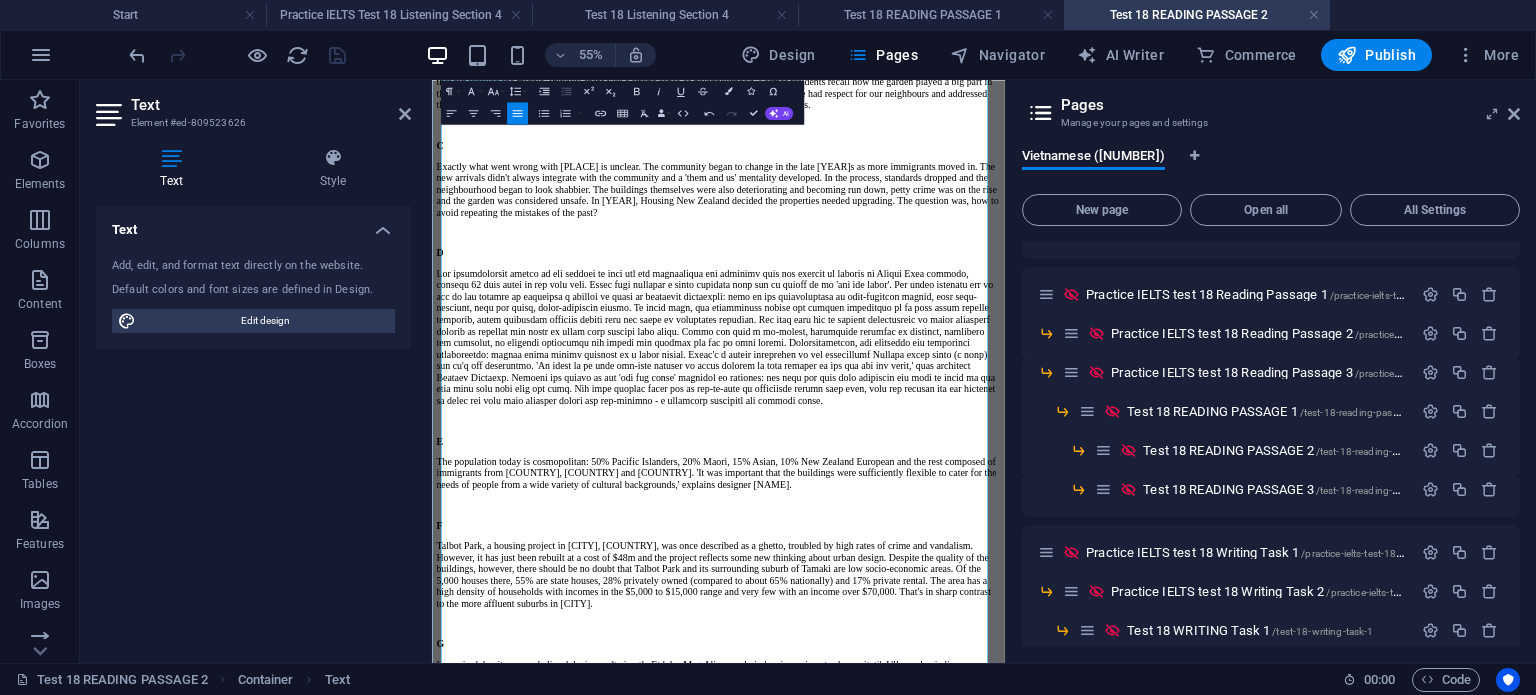 scroll, scrollTop: 835, scrollLeft: 0, axis: vertical 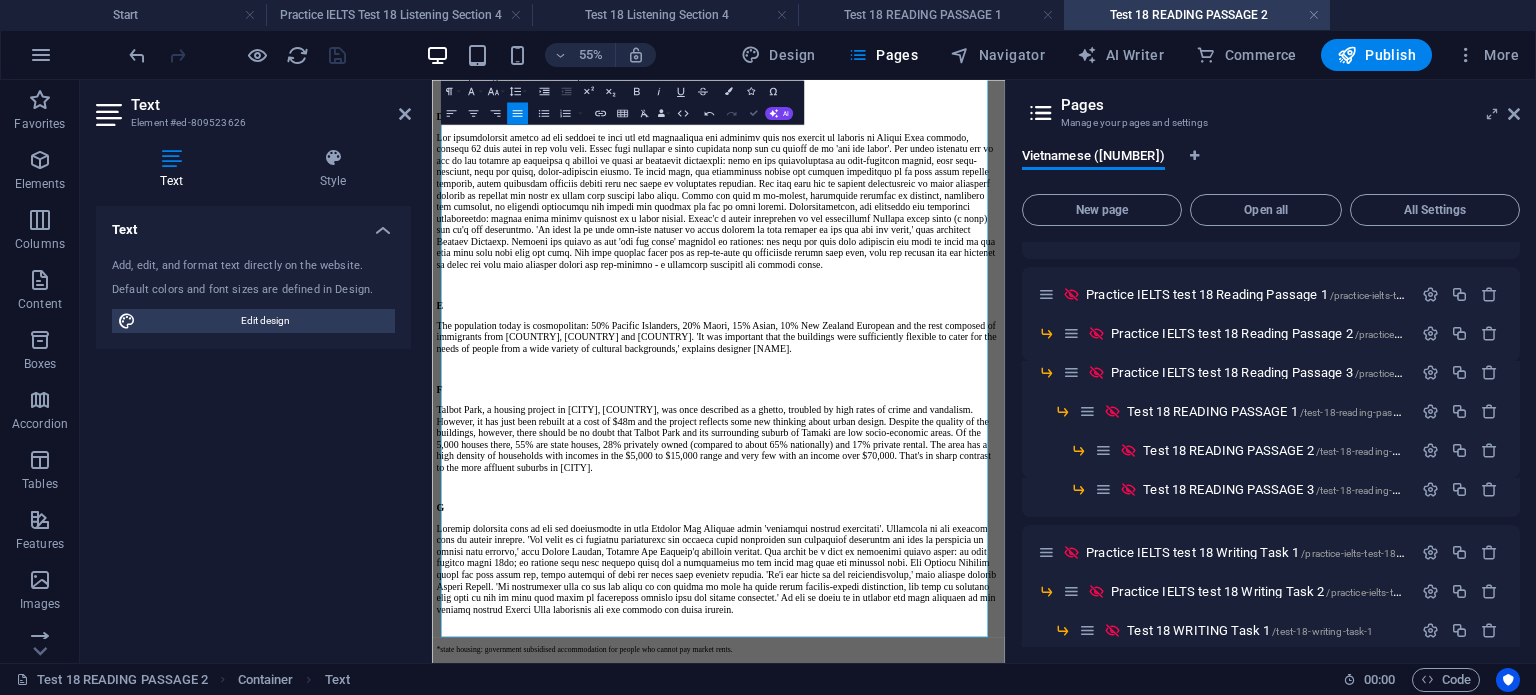 drag, startPoint x: 753, startPoint y: 112, endPoint x: 879, endPoint y: 246, distance: 183.93477 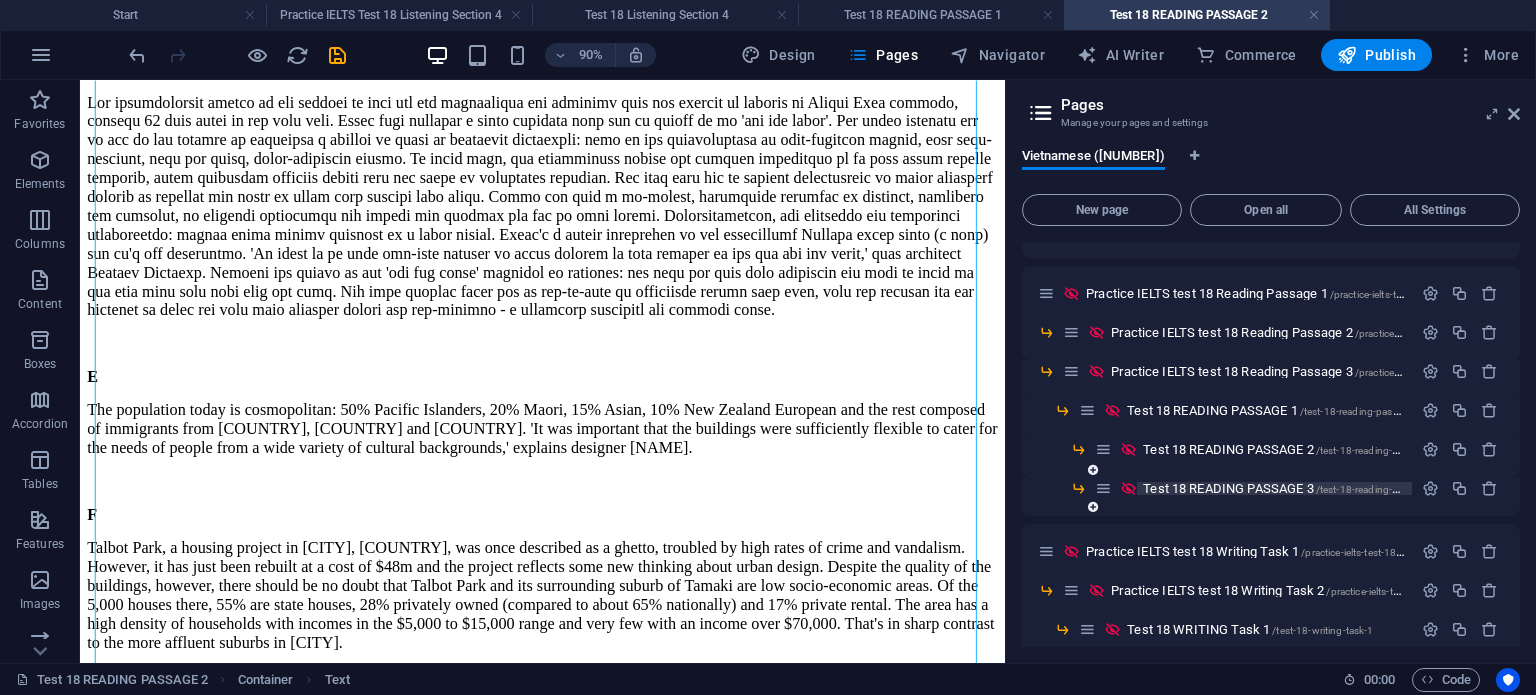 scroll, scrollTop: 1400, scrollLeft: 0, axis: vertical 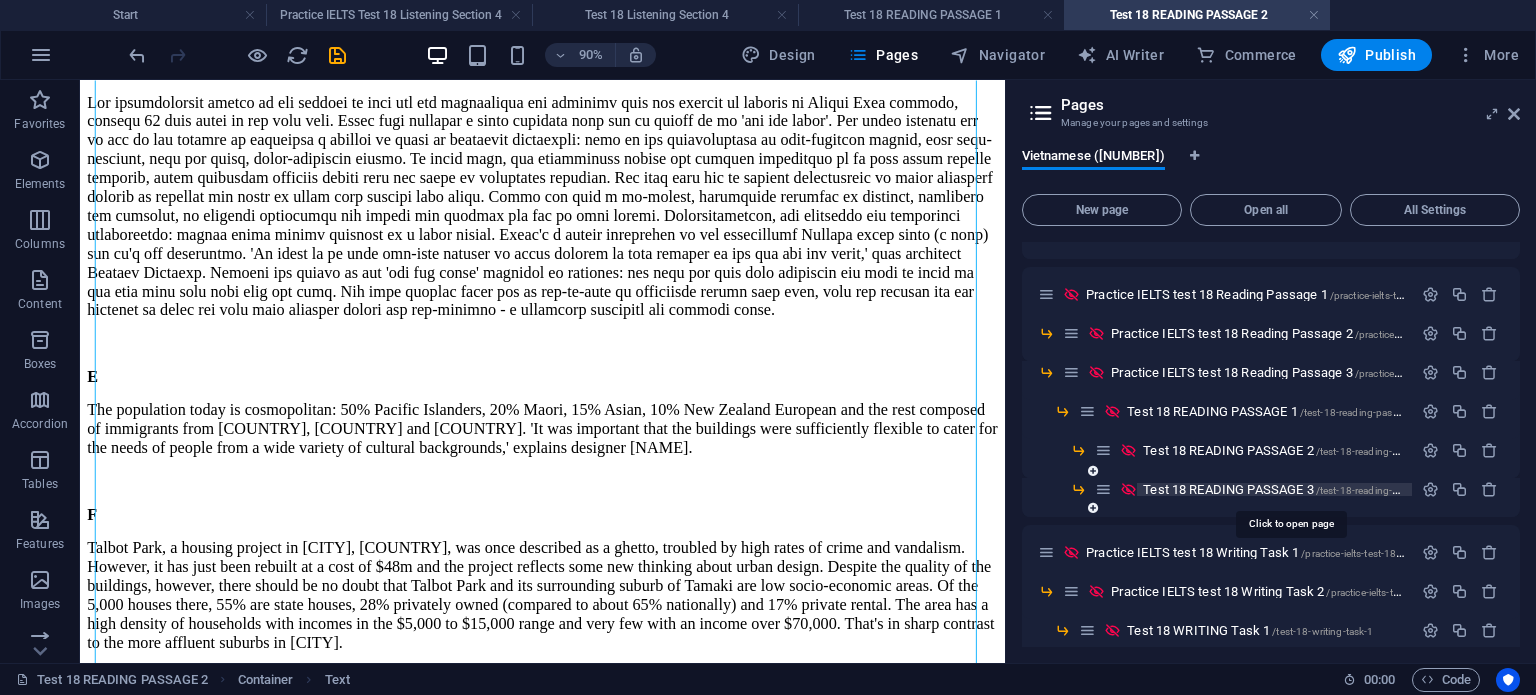 click on "Test 18 READING PASSAGE 3 /test-18-reading-passage-3" at bounding box center (1291, 489) 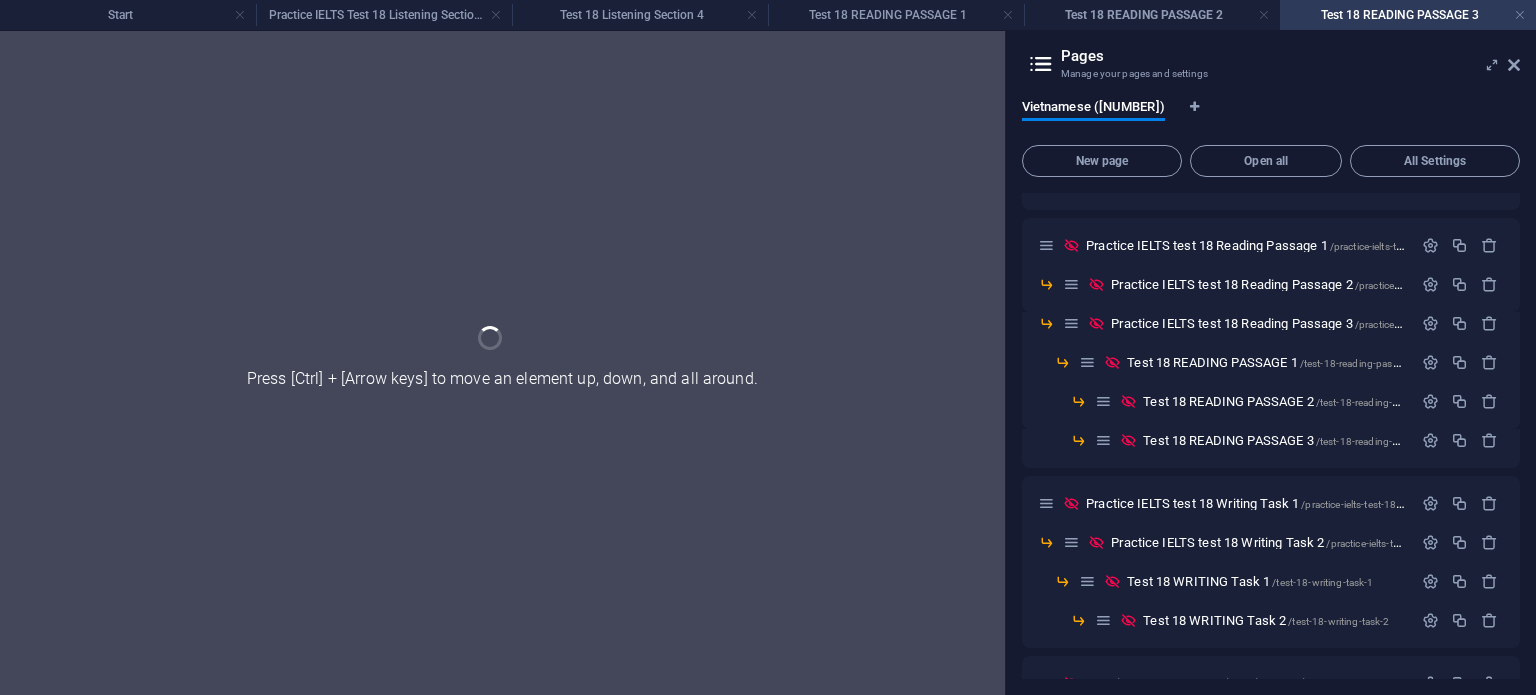 scroll, scrollTop: 0, scrollLeft: 0, axis: both 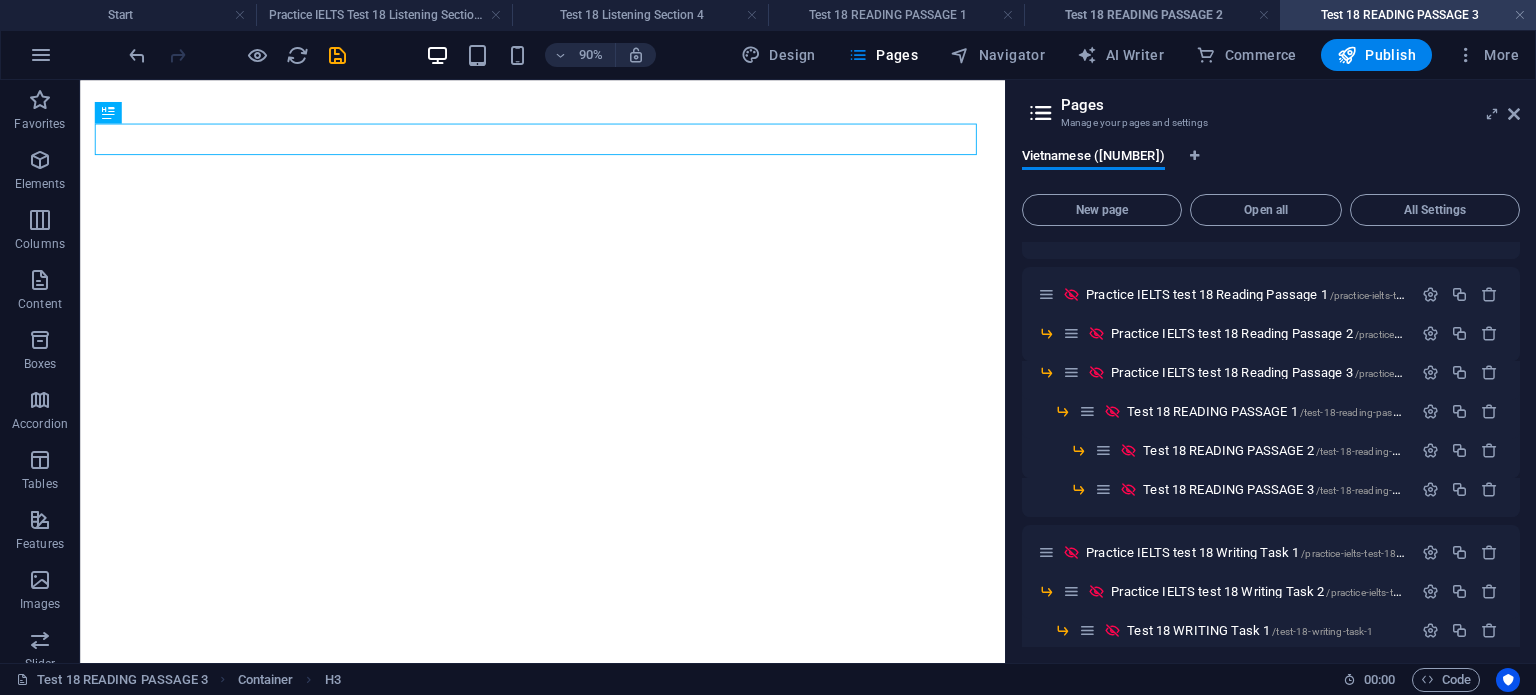 click at bounding box center [337, 55] 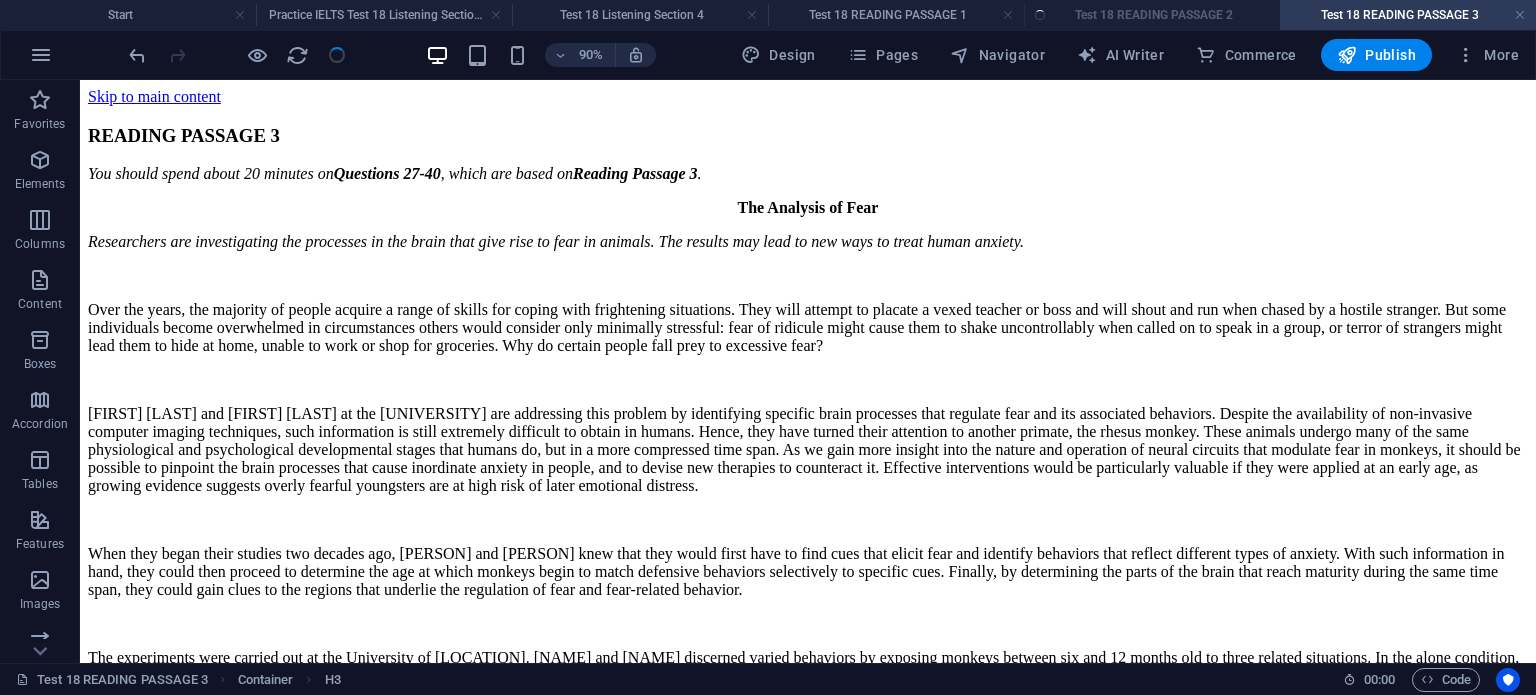scroll, scrollTop: 0, scrollLeft: 0, axis: both 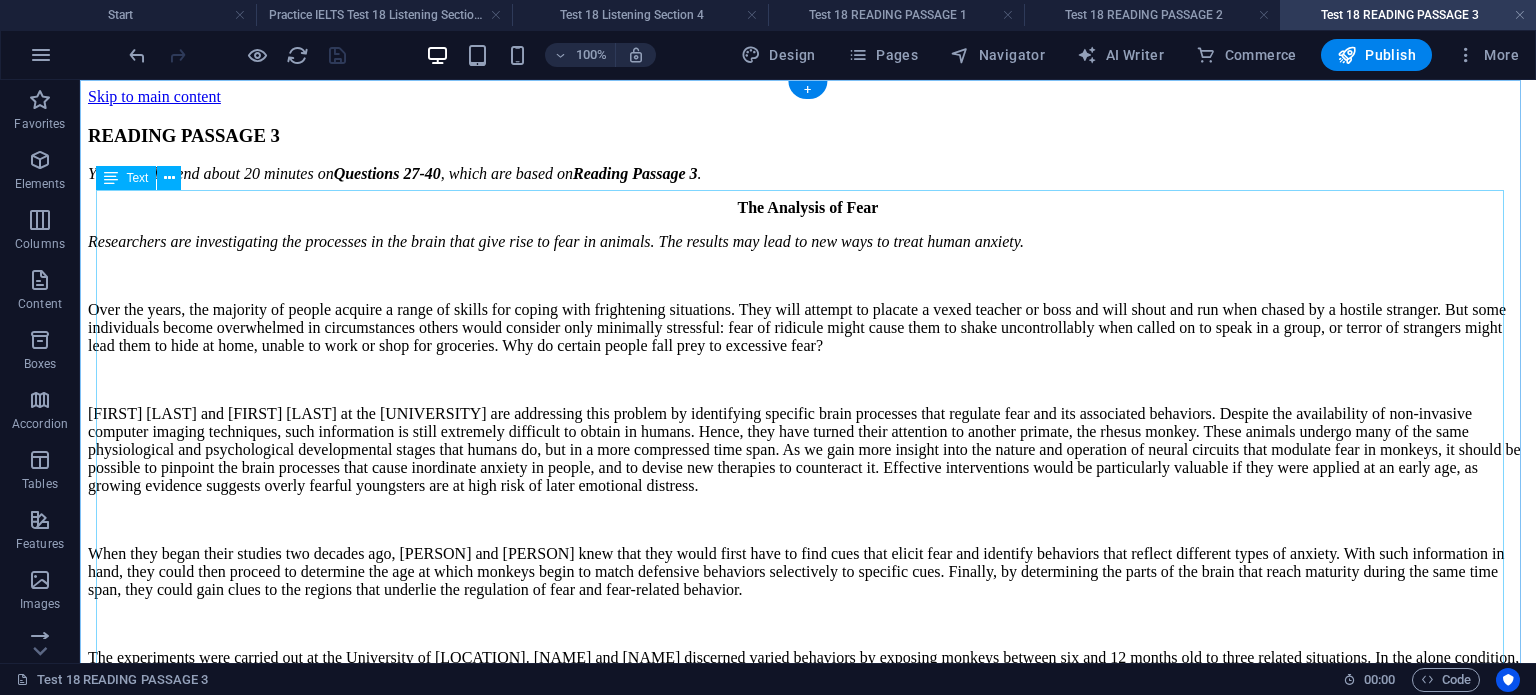 click on "The Analysis of Fear Researchers are investigating the processes in the brain that give rise to fear in animals. The results may lead to new ways to treat human anxiety. Over the years, the majority of people acquire a range of skills for coping with frightening situations. They will attempt to placate a vexed teacher or boss and will shout and run when chased by a hostile stranger. But some individuals become overwhelmed in circumstances others would consider only minimally stressful: fear of ridicule might cause them to shake uncontrollably when called on to speak in a group, or terror of strangers might lead them to hide at home, unable to work or shop for groceries. Why do certain people fall prey to excessive fear?" at bounding box center [808, 627] 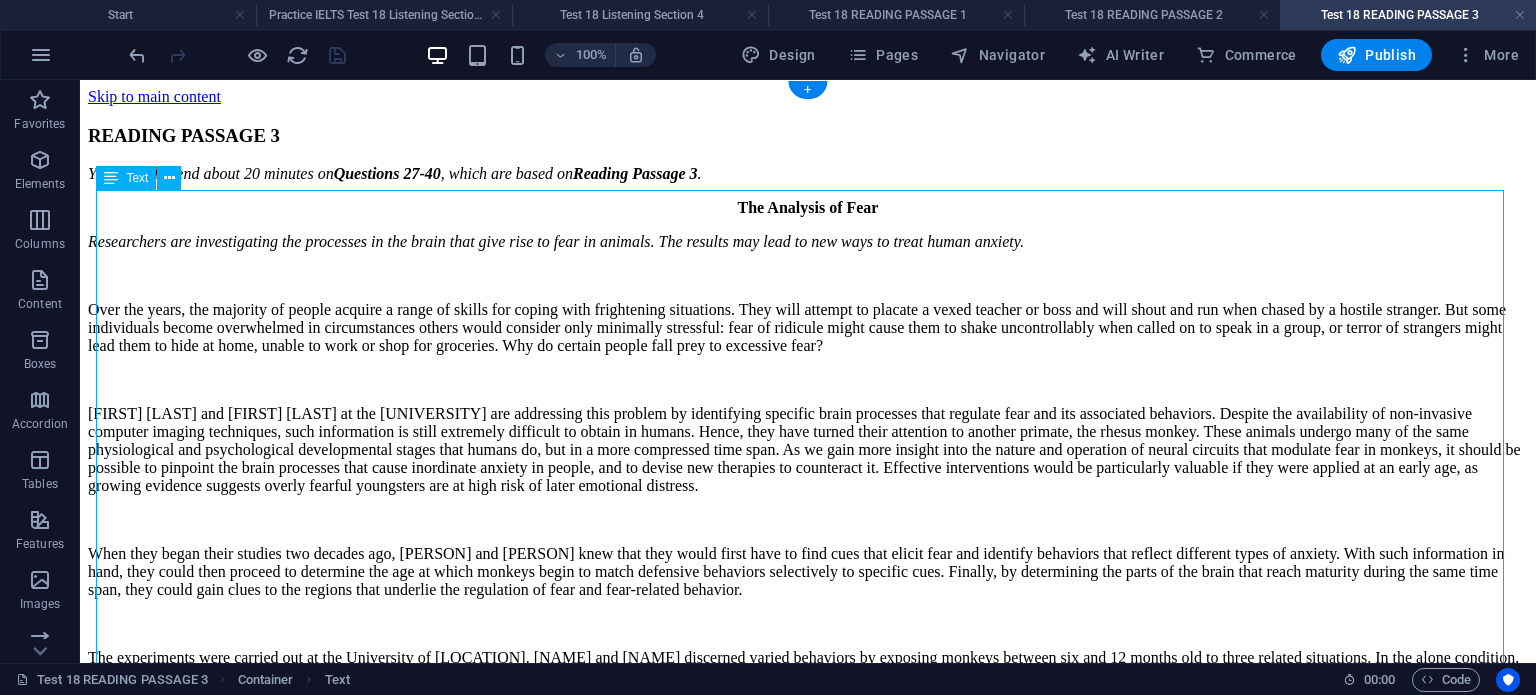 drag, startPoint x: 740, startPoint y: 204, endPoint x: 388, endPoint y: 205, distance: 352.00143 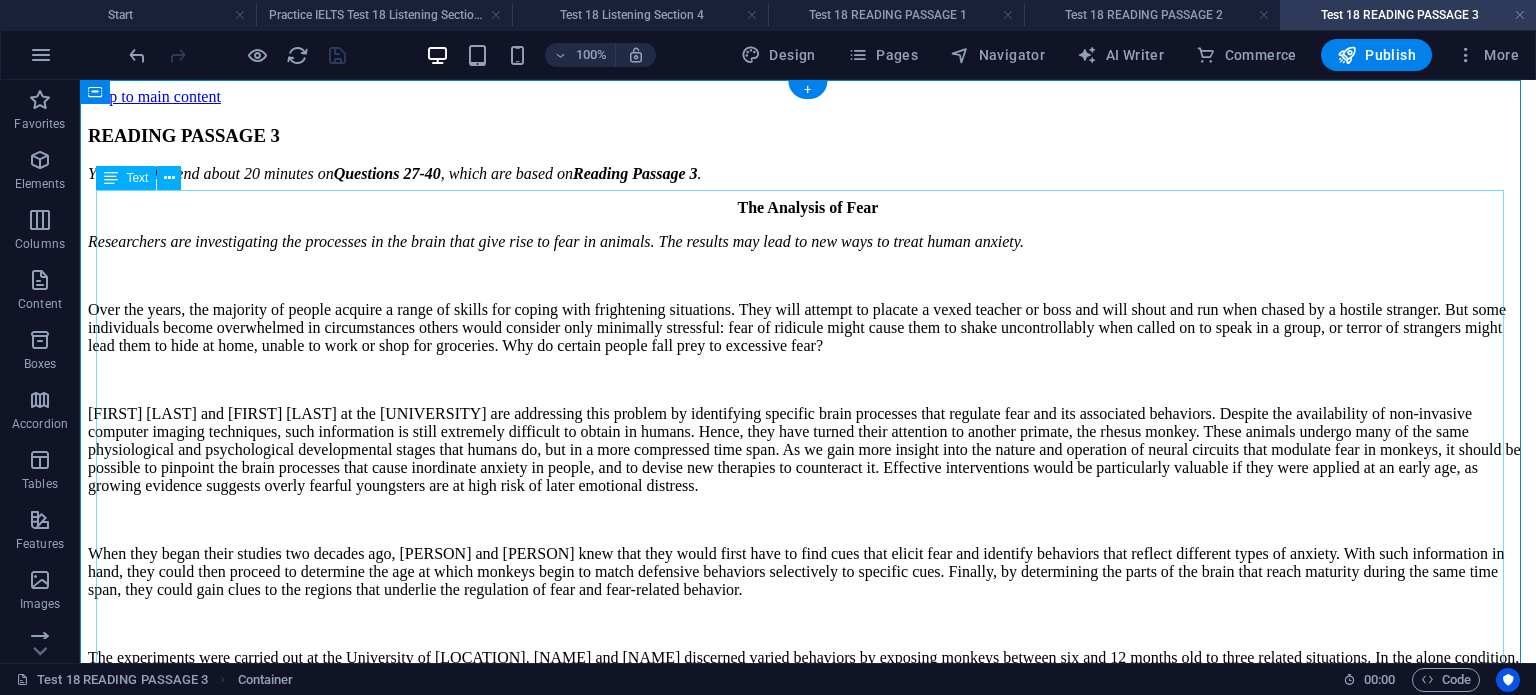 click on "The Analysis of Fear Researchers are investigating the processes in the brain that give rise to fear in animals. The results may lead to new ways to treat human anxiety. Over the years, the majority of people acquire a range of skills for coping with frightening situations. They will attempt to placate a vexed teacher or boss and will shout and run when chased by a hostile stranger. But some individuals become overwhelmed in circumstances others would consider only minimally stressful: fear of ridicule might cause them to shake uncontrollably when called on to speak in a group, or terror of strangers might lead them to hide at home, unable to work or shop for groceries. Why do certain people fall prey to excessive fear?" at bounding box center (808, 627) 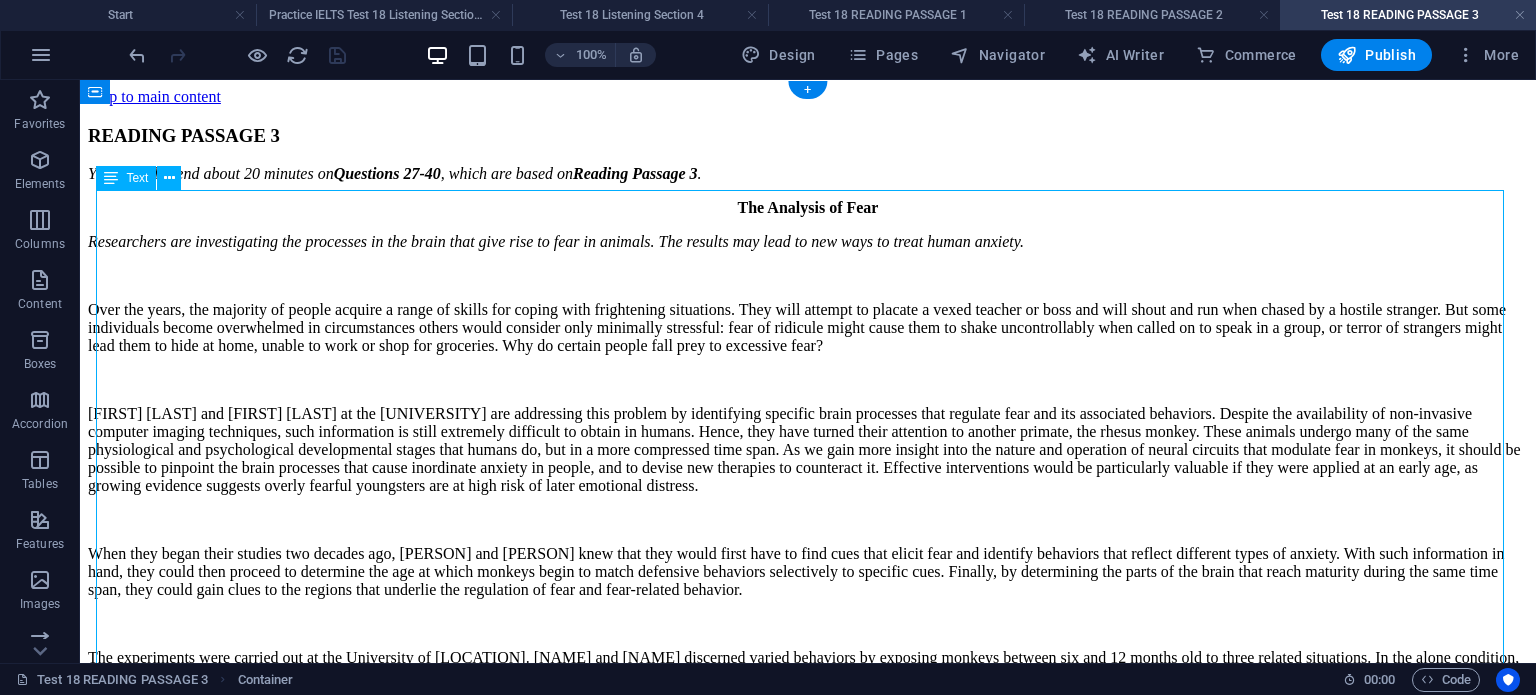 click on "The Analysis of Fear Researchers are investigating the processes in the brain that give rise to fear in animals. The results may lead to new ways to treat human anxiety. Over the years, the majority of people acquire a range of skills for coping with frightening situations. They will attempt to placate a vexed teacher or boss and will shout and run when chased by a hostile stranger. But some individuals become overwhelmed in circumstances others would consider only minimally stressful: fear of ridicule might cause them to shake uncontrollably when called on to speak in a group, or terror of strangers might lead them to hide at home, unable to work or shop for groceries. Why do certain people fall prey to excessive fear?" at bounding box center [808, 627] 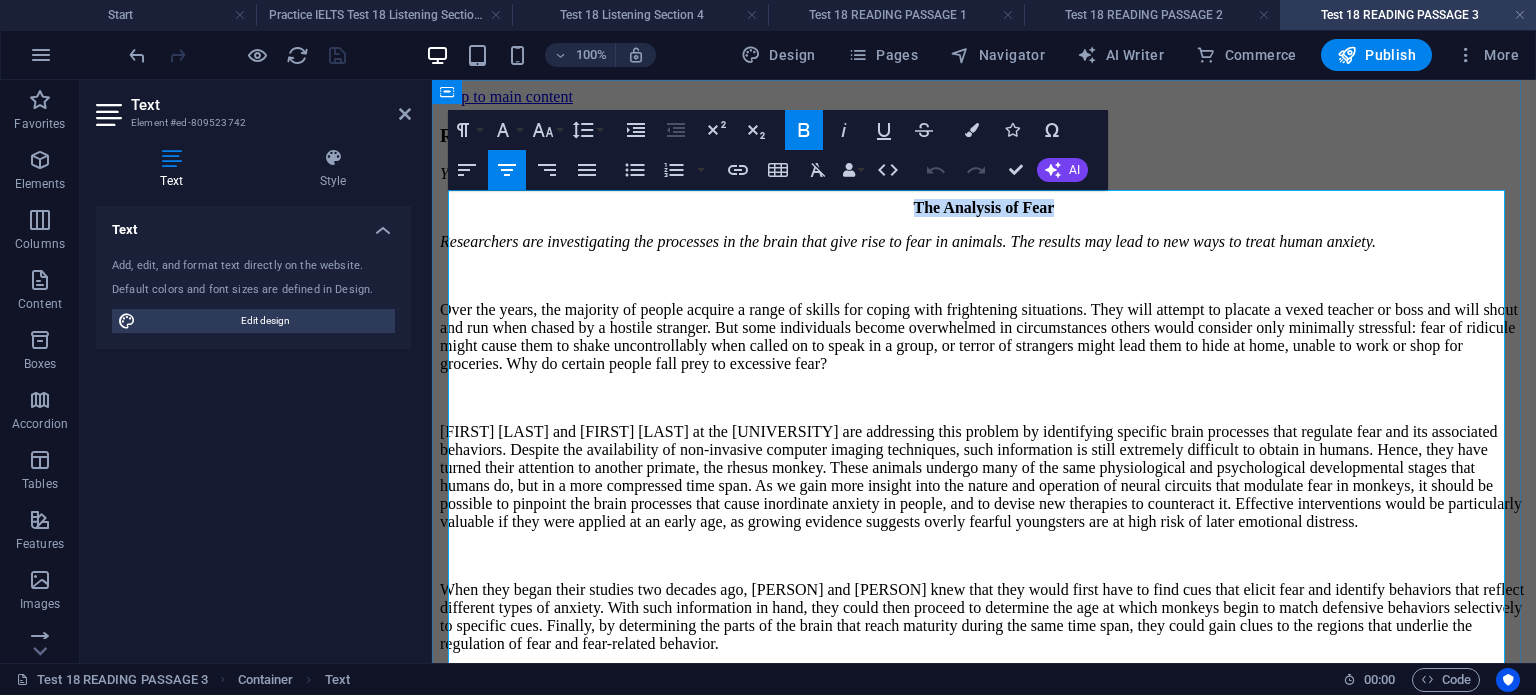 drag, startPoint x: 892, startPoint y: 199, endPoint x: 1060, endPoint y: 206, distance: 168.14577 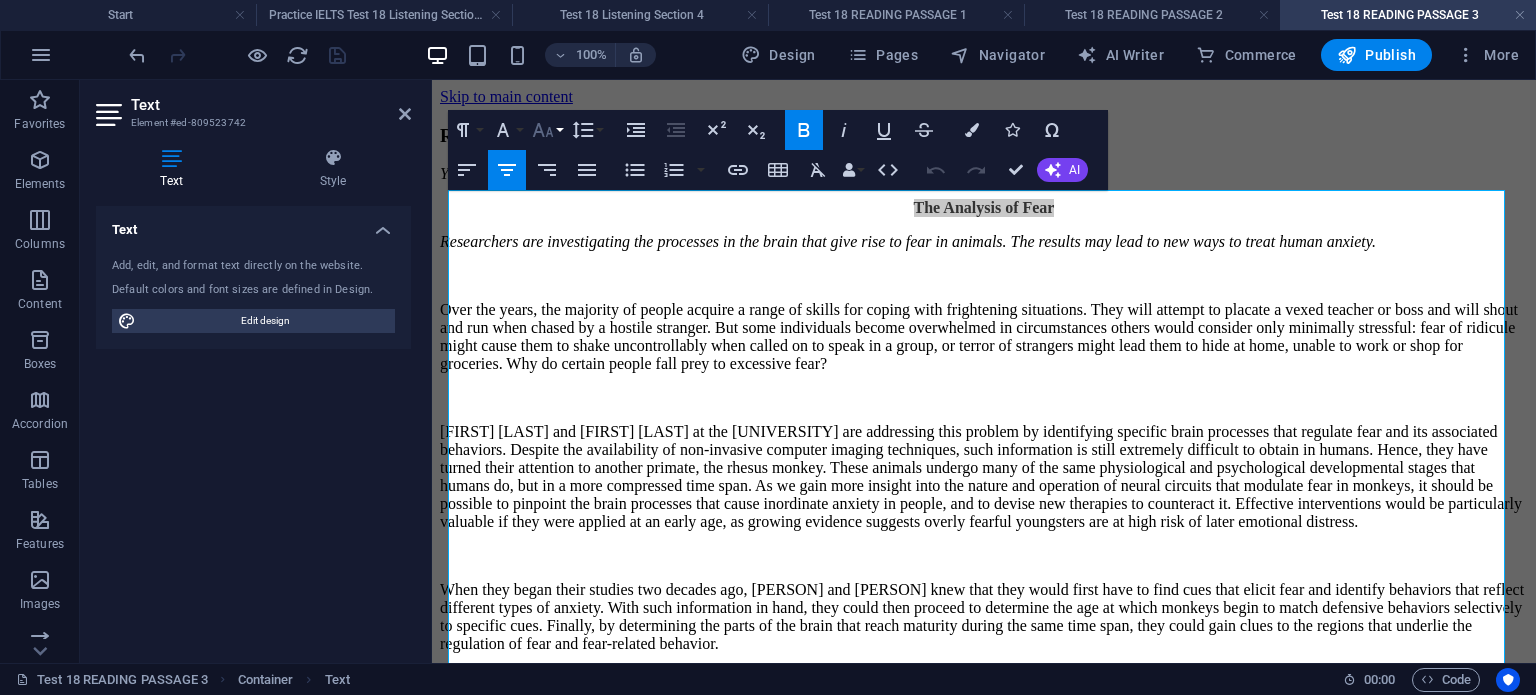 click 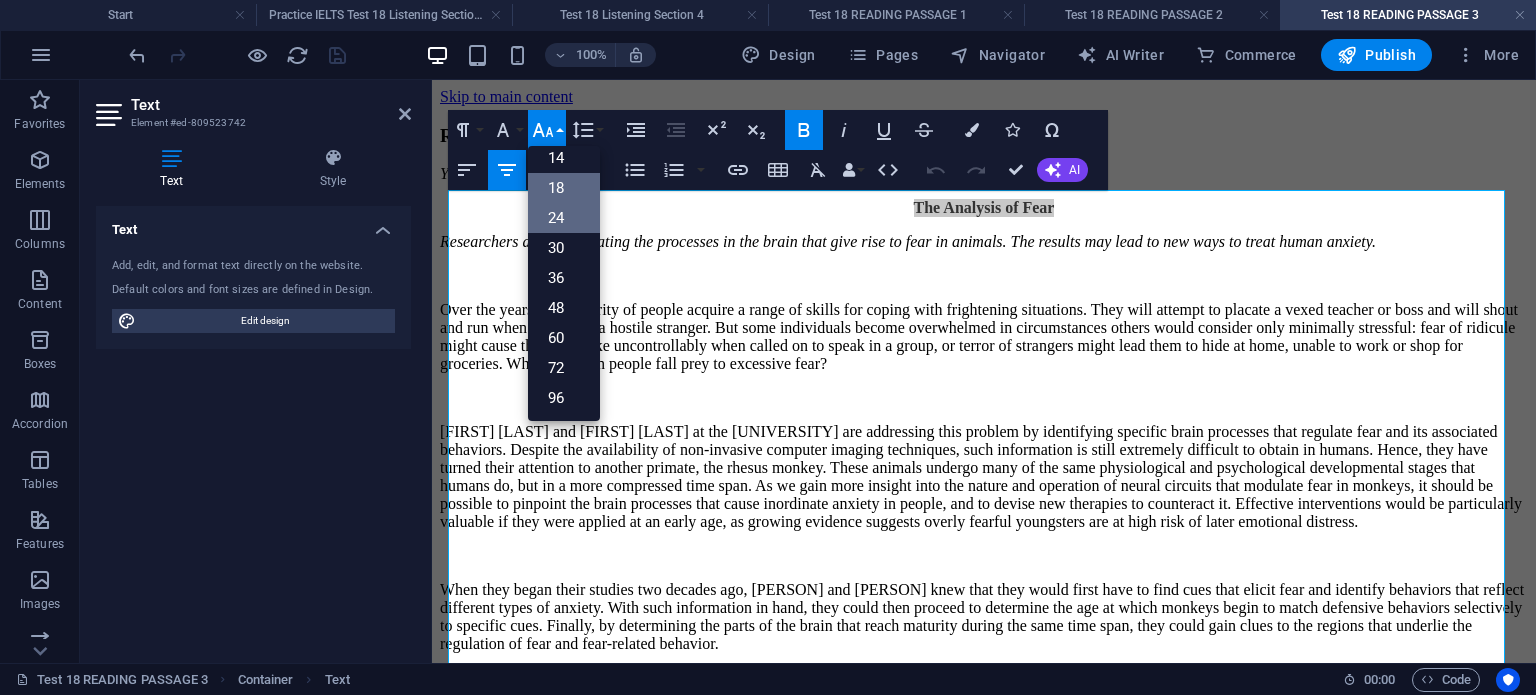 scroll, scrollTop: 160, scrollLeft: 0, axis: vertical 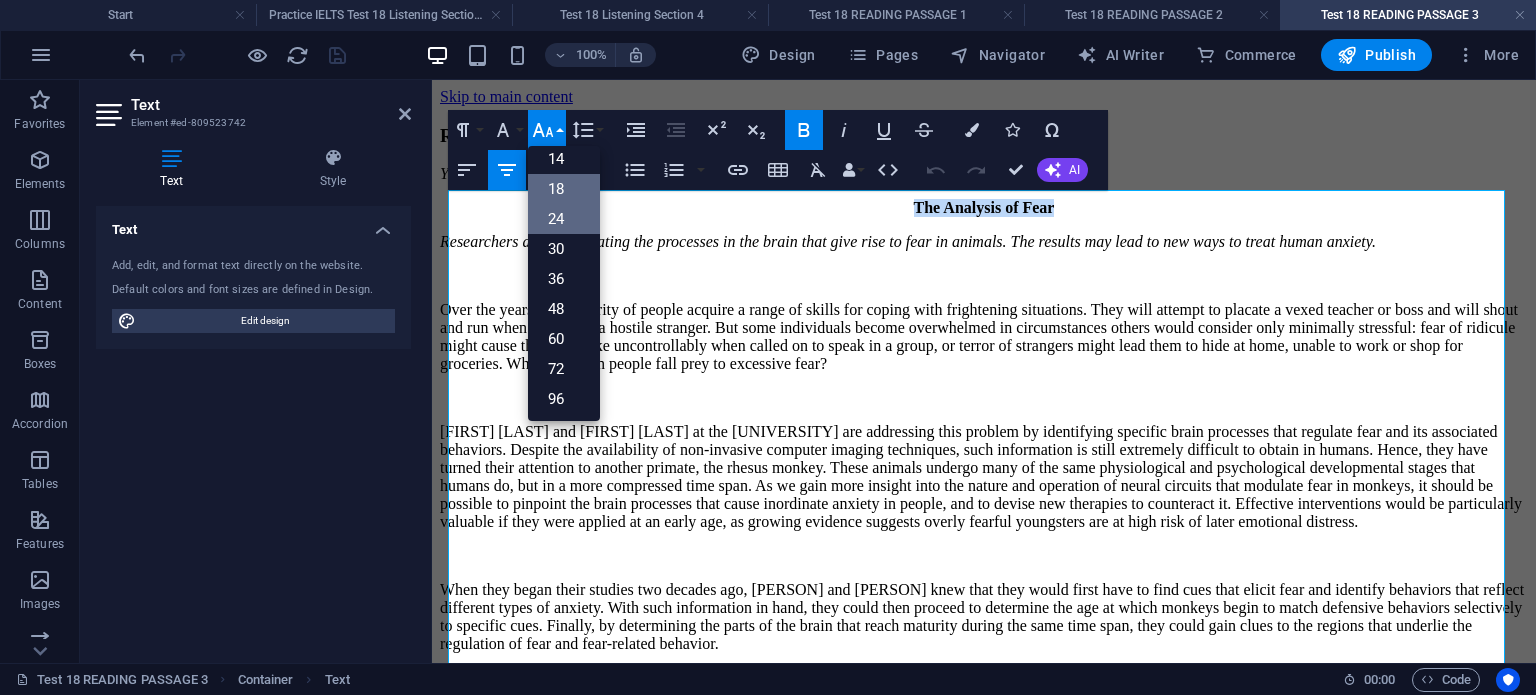 click on "24" at bounding box center (564, 219) 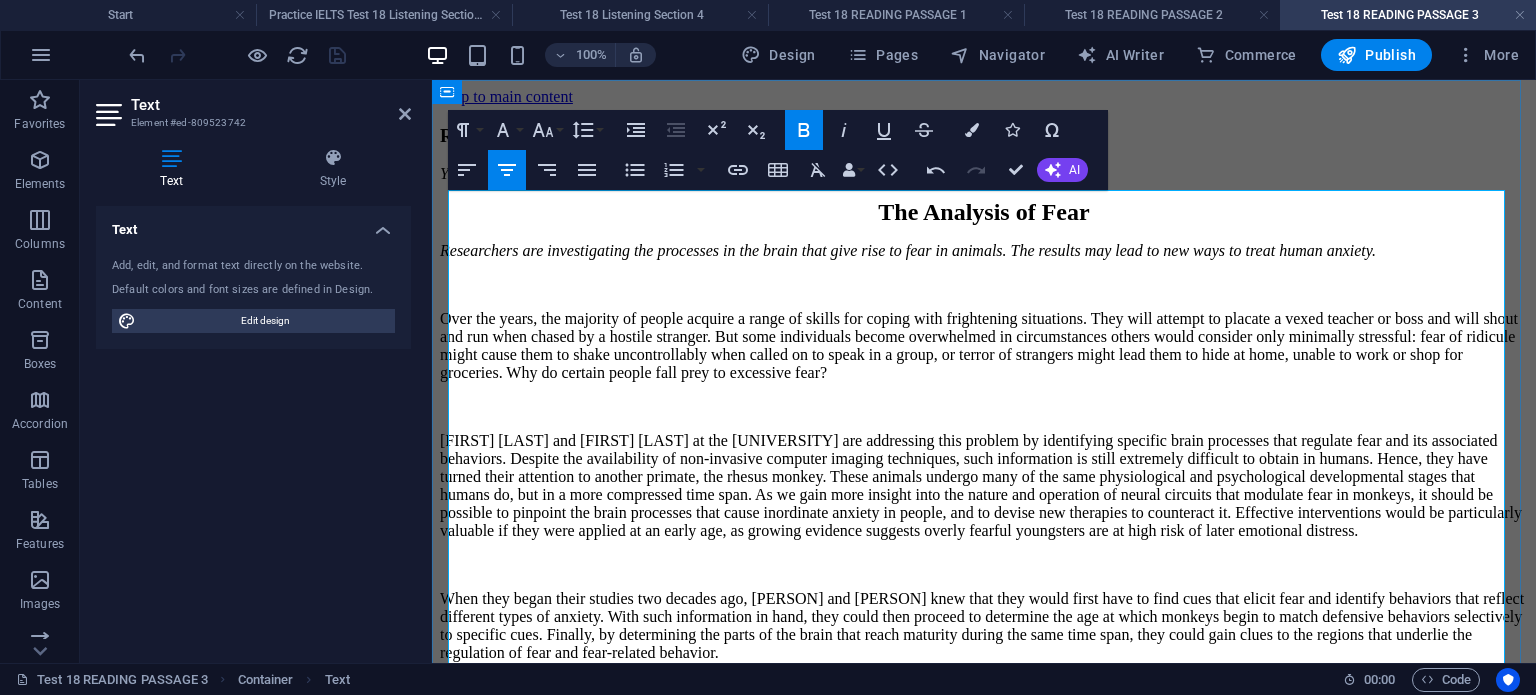 click on "Researchers are investigating the processes in the brain that give rise to fear in animals. The results may lead to new ways to treat human anxiety." at bounding box center [908, 250] 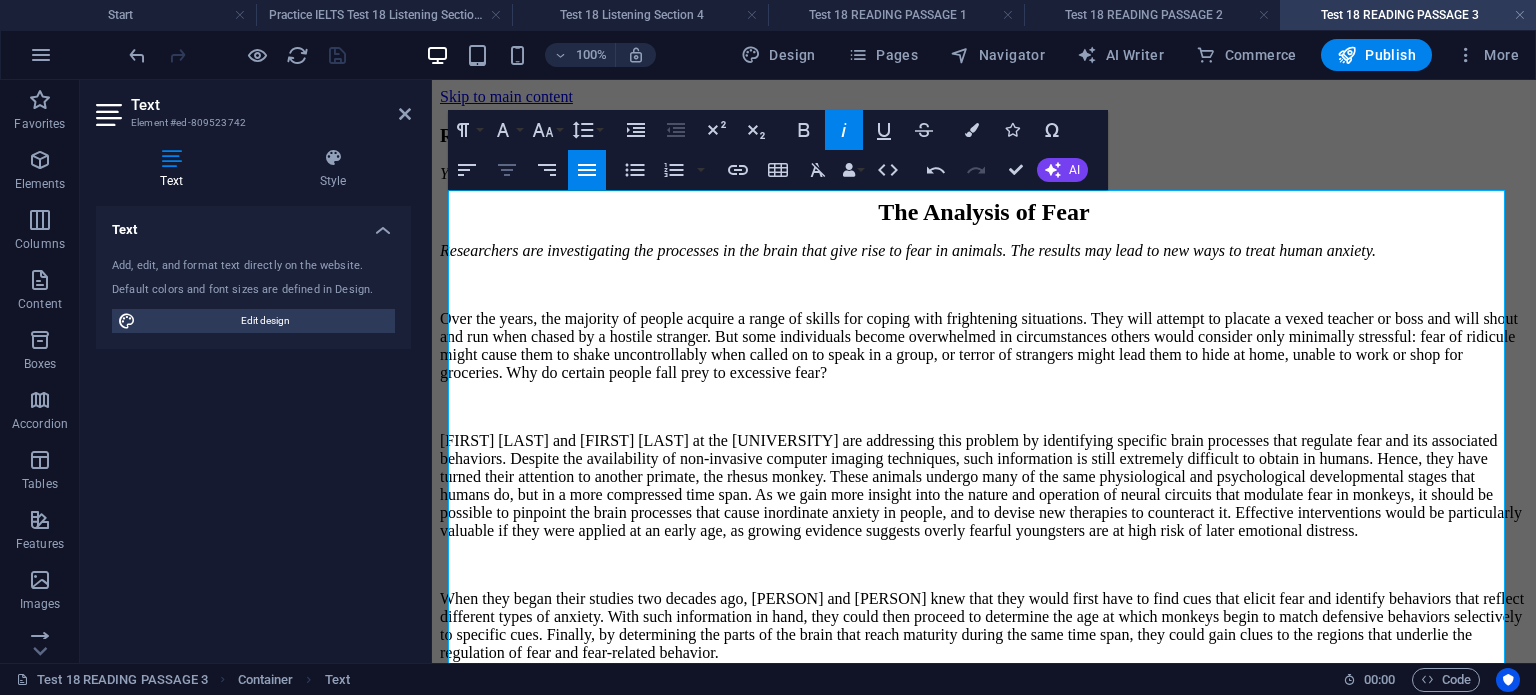 click 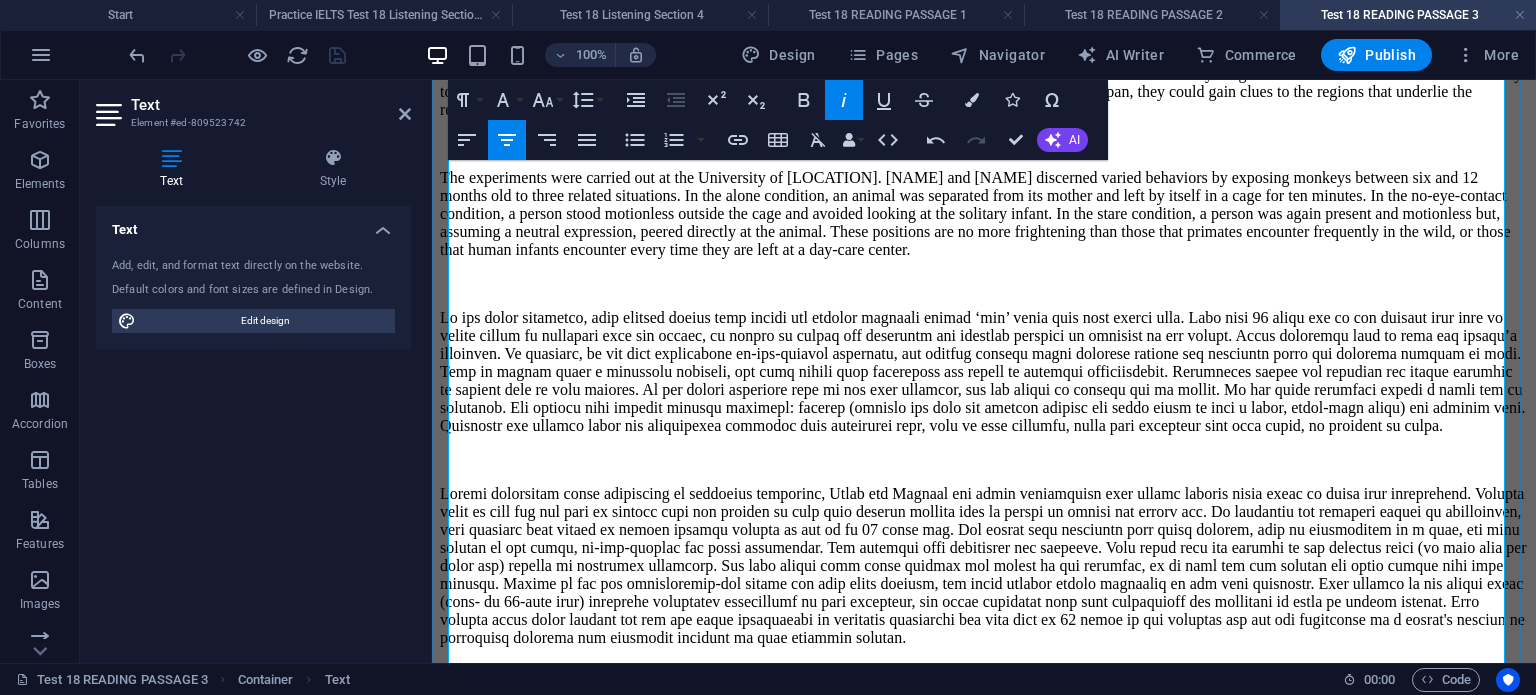 scroll, scrollTop: 988, scrollLeft: 0, axis: vertical 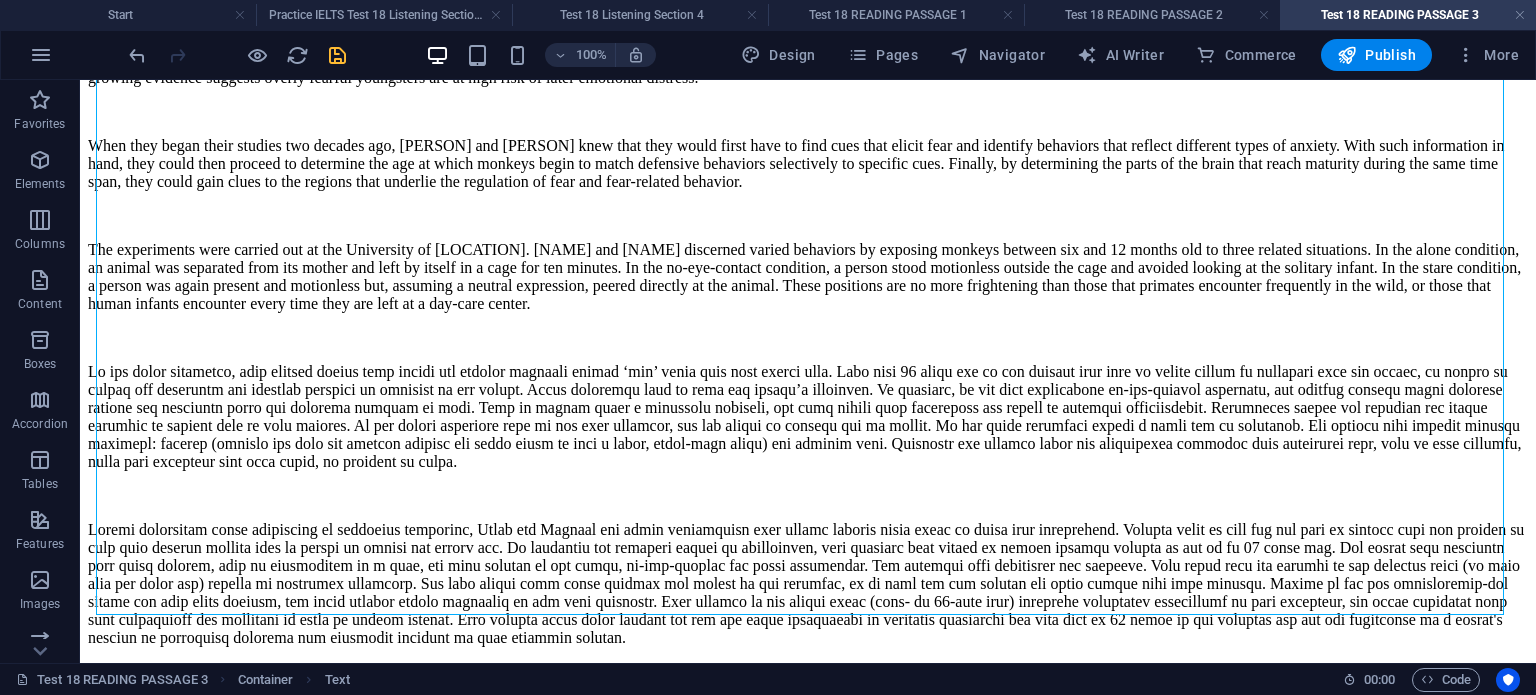 click at bounding box center [337, 55] 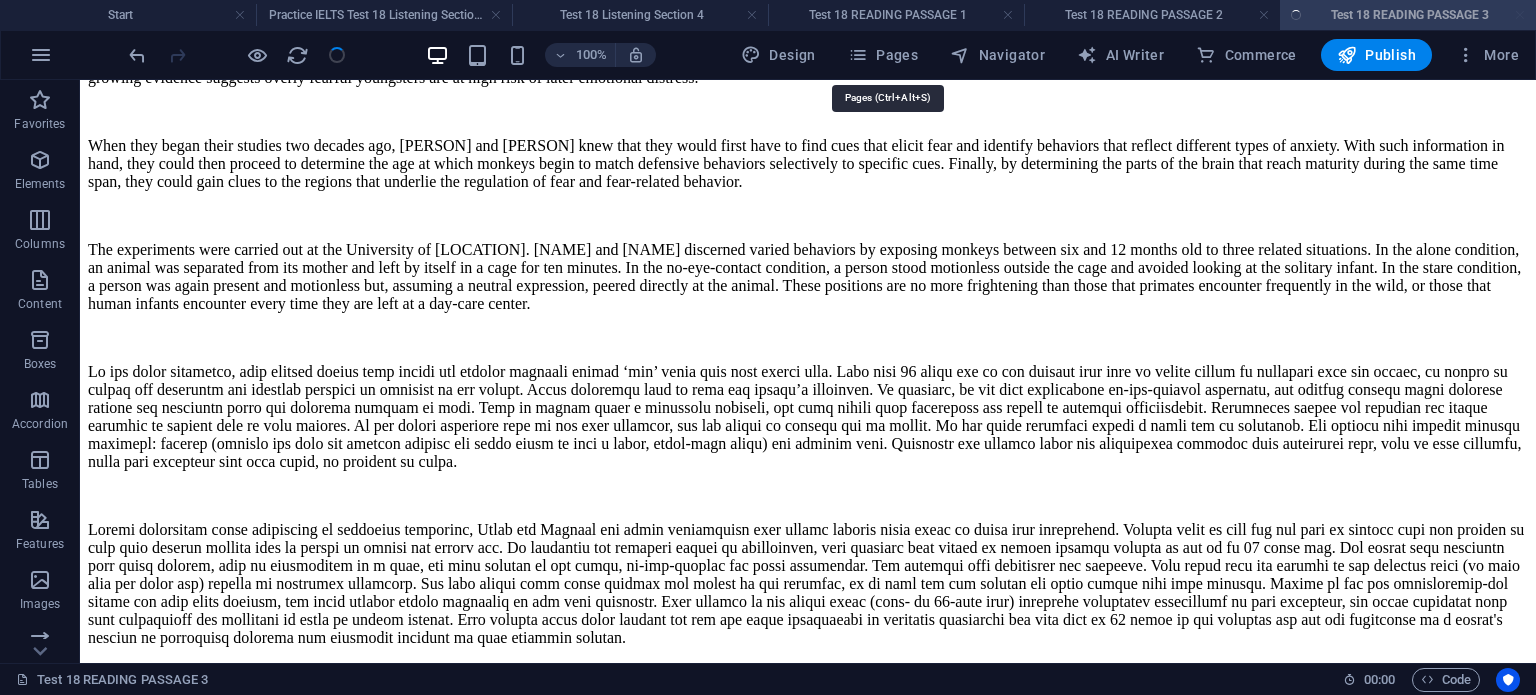 click on "Pages" at bounding box center (883, 55) 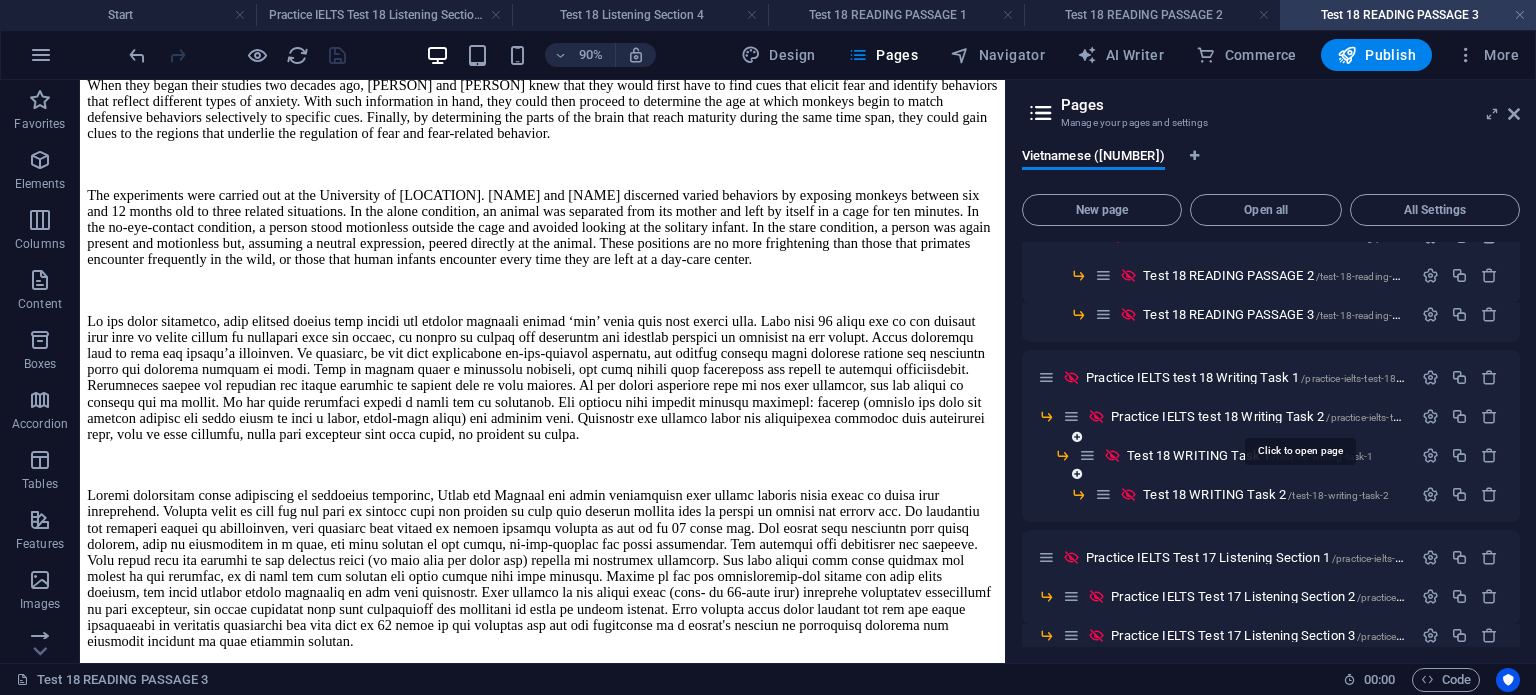 scroll, scrollTop: 1600, scrollLeft: 0, axis: vertical 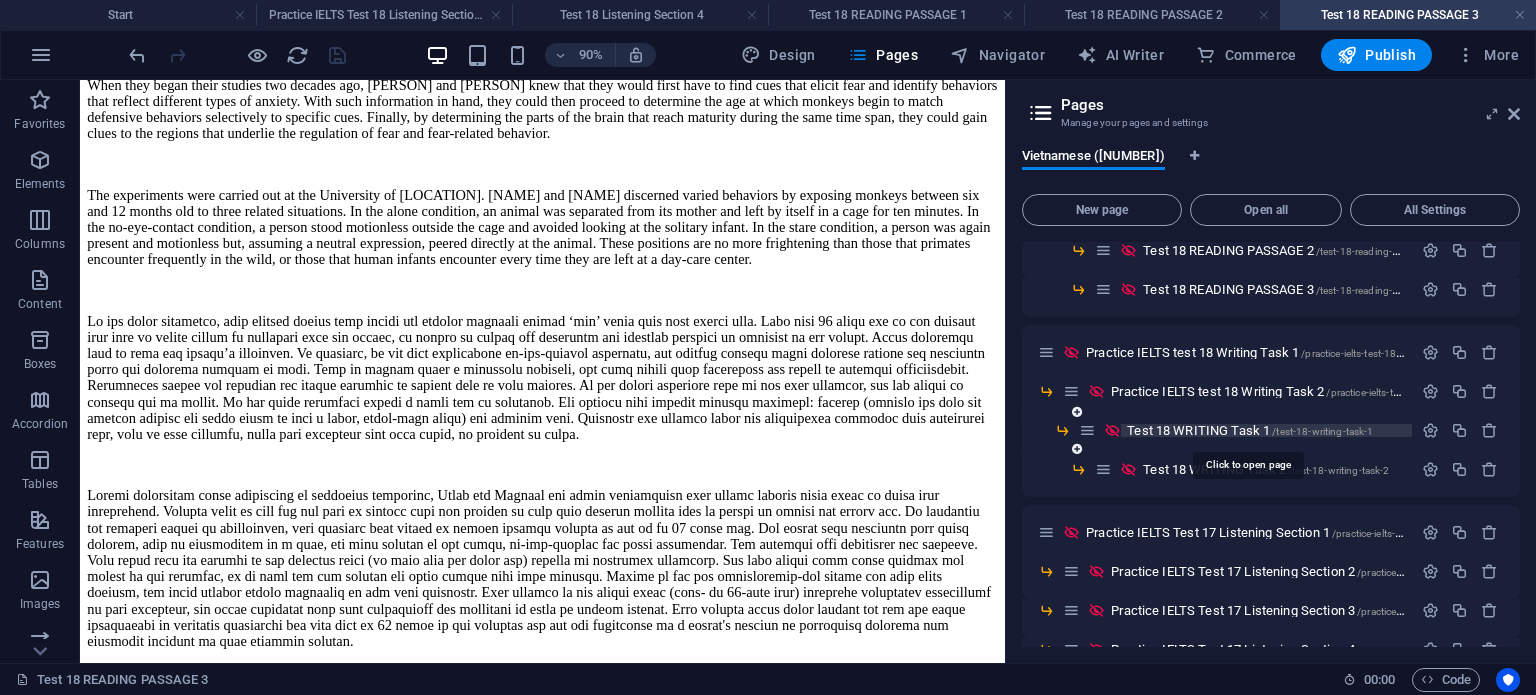 click on "Test 18 WRITING Task 1 /test-18-writing-task-1" at bounding box center (1250, 430) 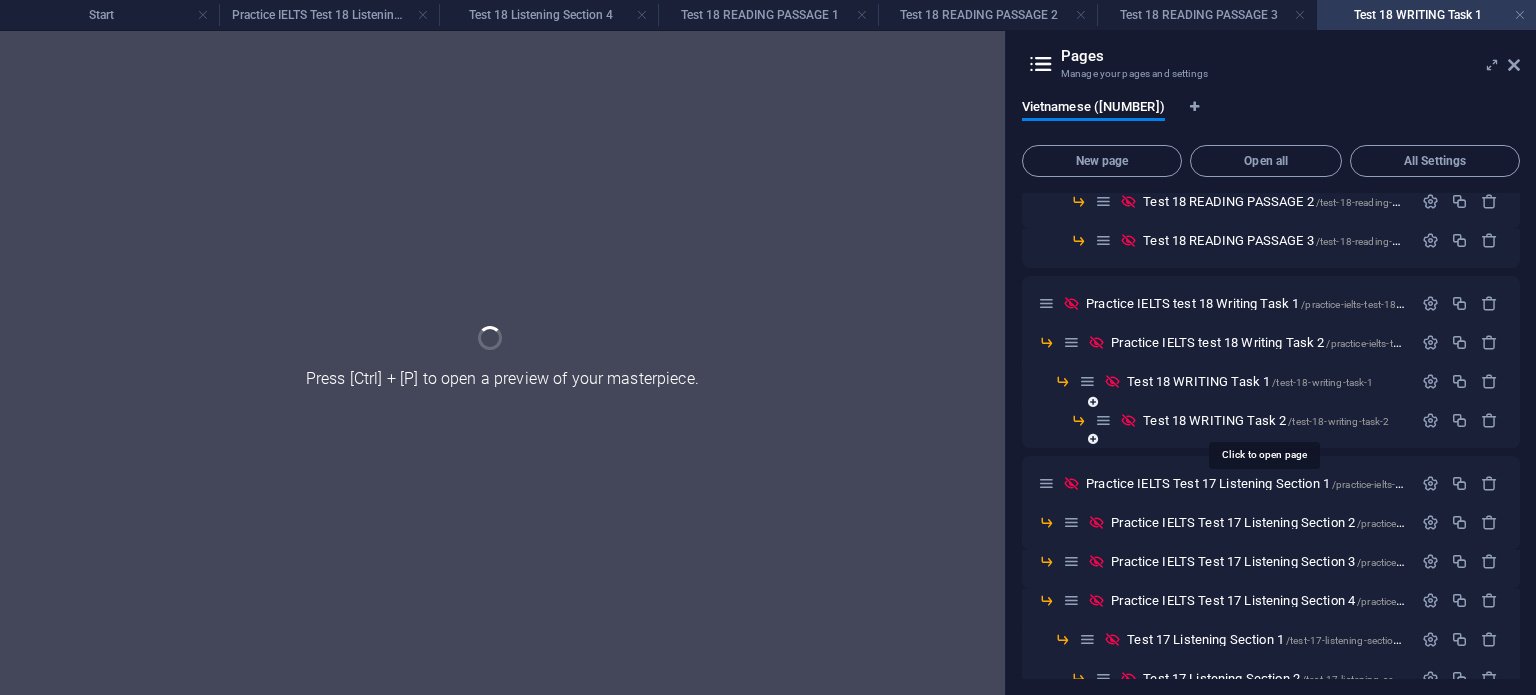 scroll, scrollTop: 0, scrollLeft: 0, axis: both 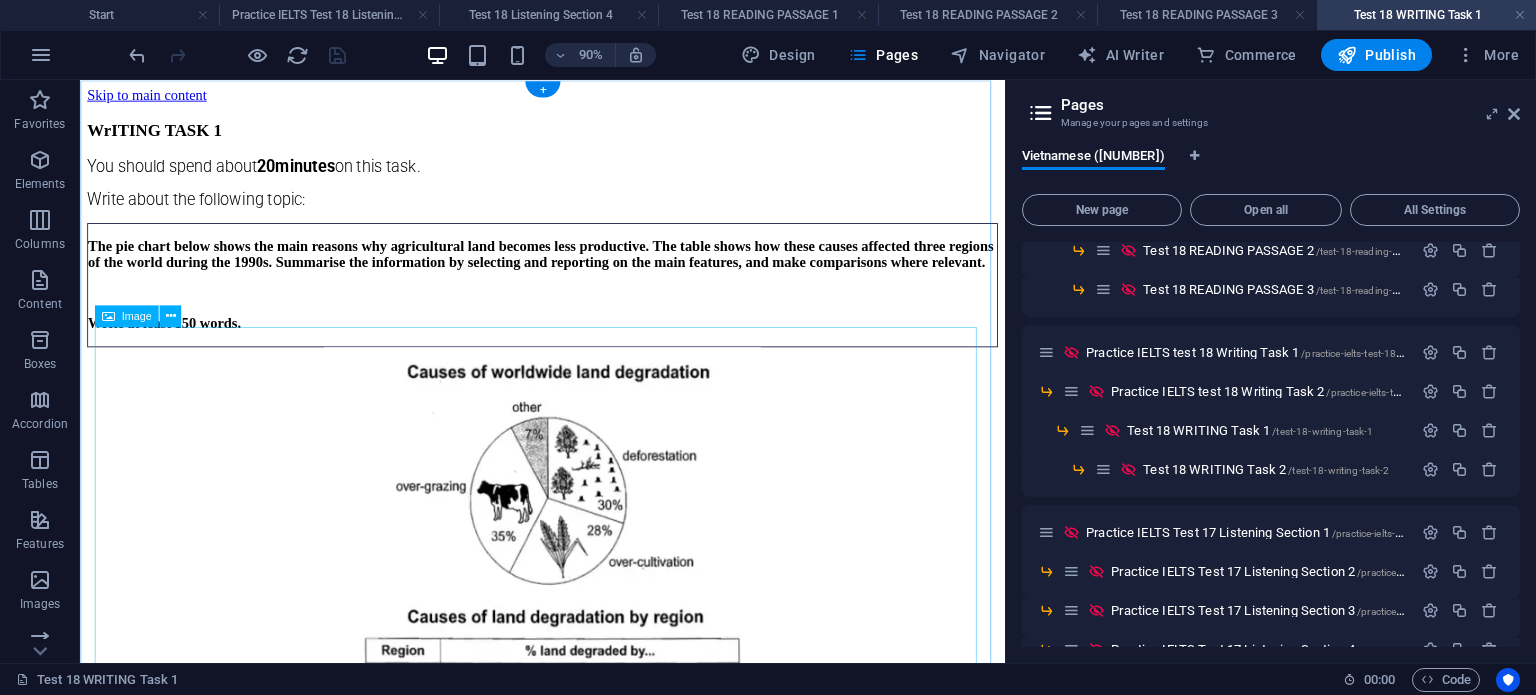 click at bounding box center [594, 635] 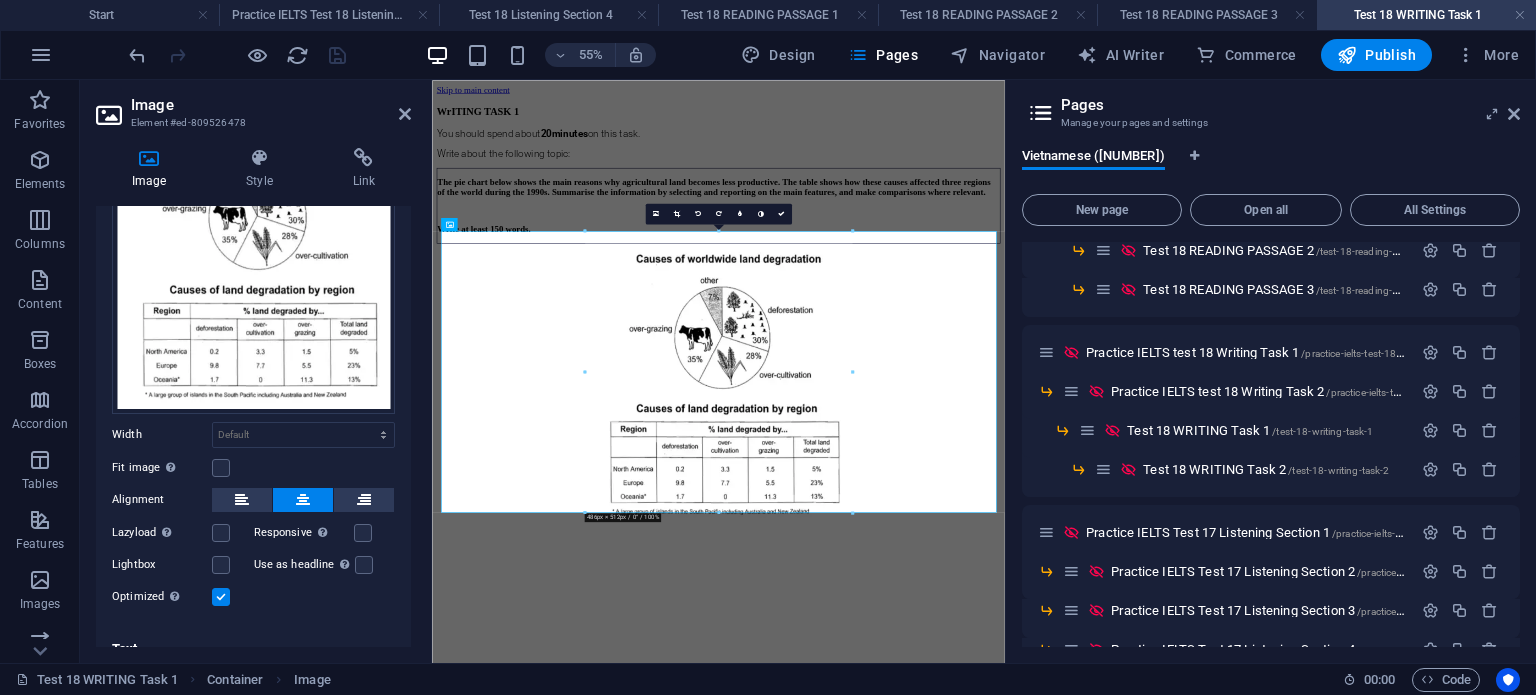 scroll, scrollTop: 162, scrollLeft: 0, axis: vertical 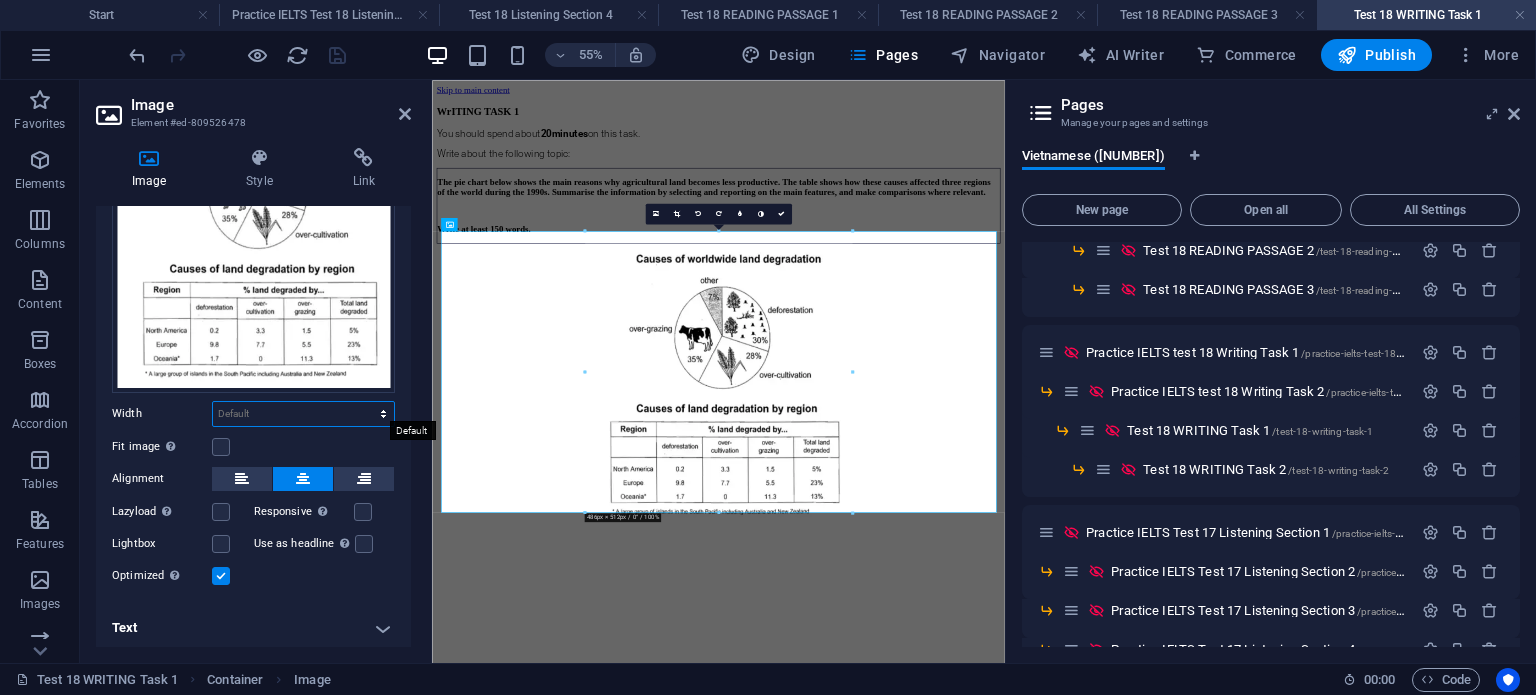 click on "Default auto px rem % em vh vw" at bounding box center [303, 414] 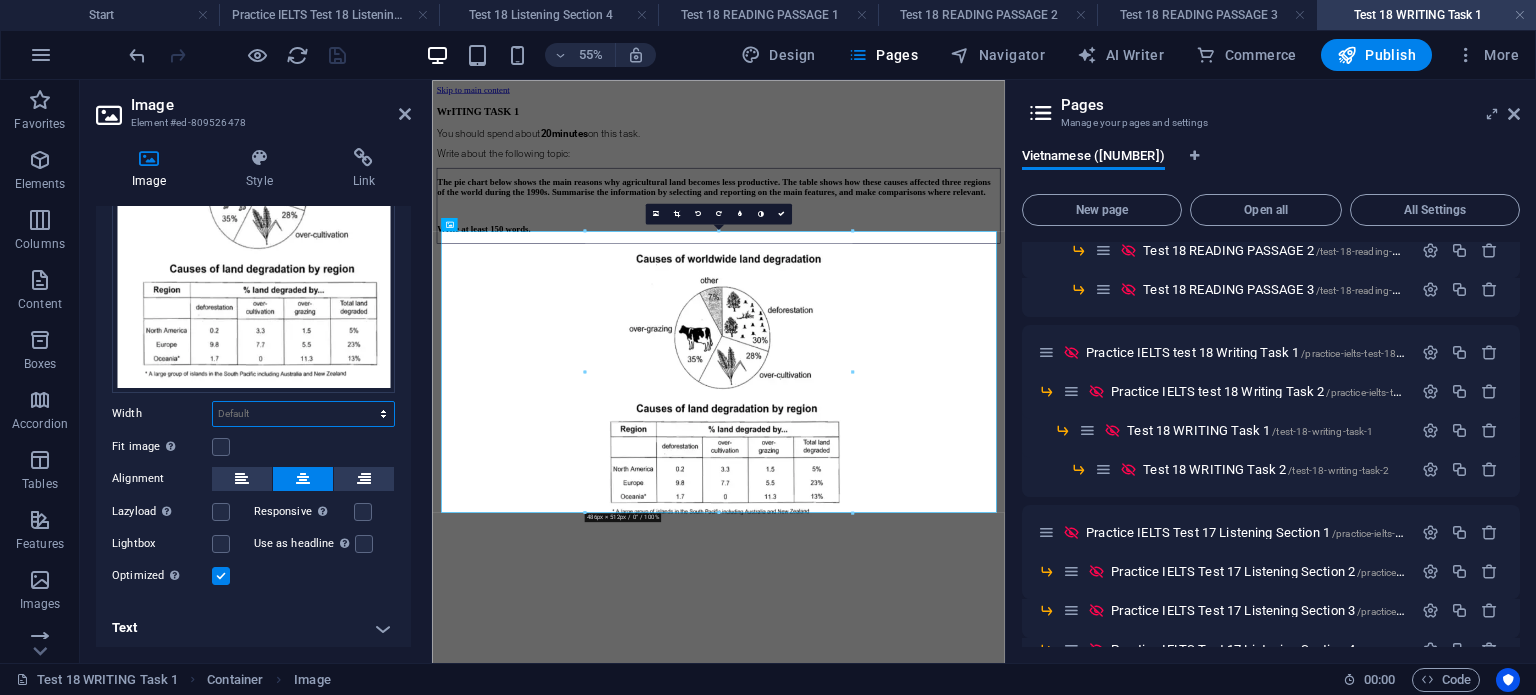 select on "%" 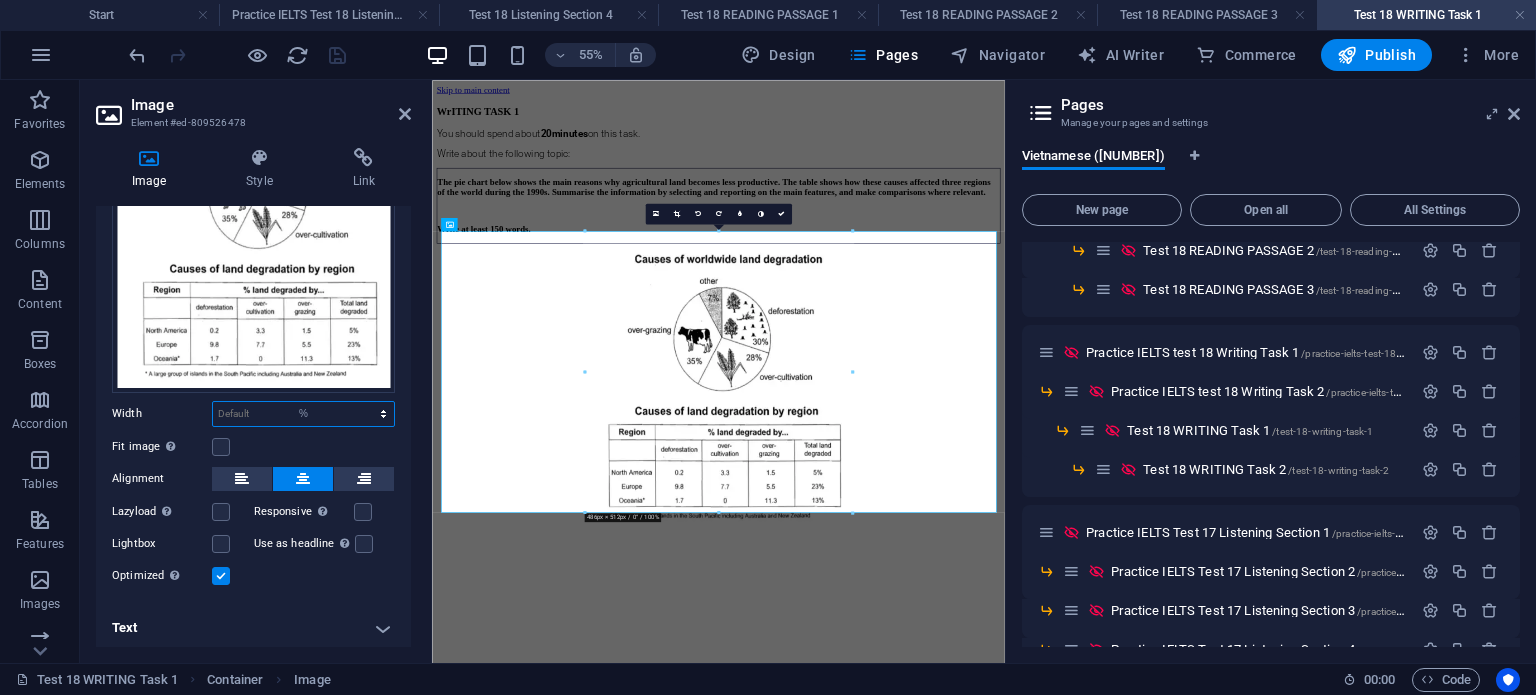 click on "Default auto px rem % em vh vw" at bounding box center (303, 414) 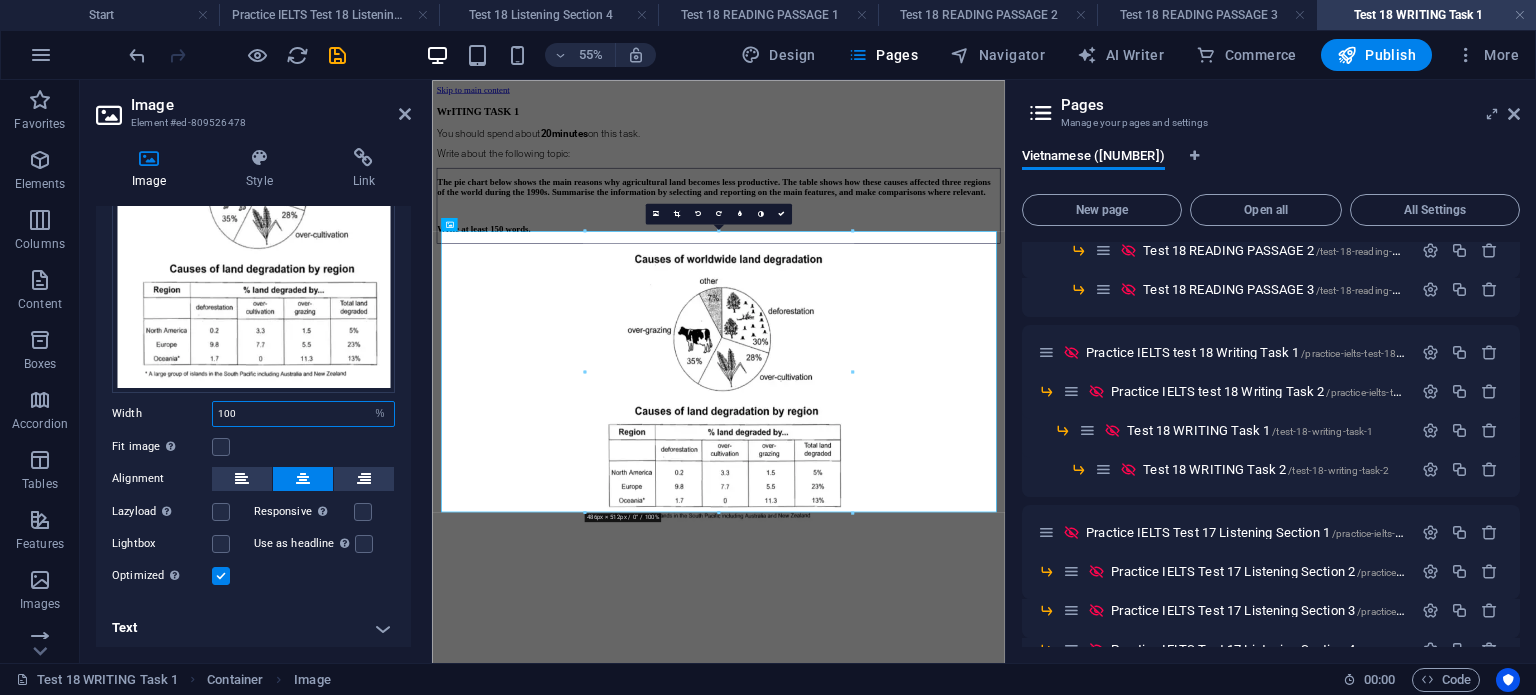 type on "100" 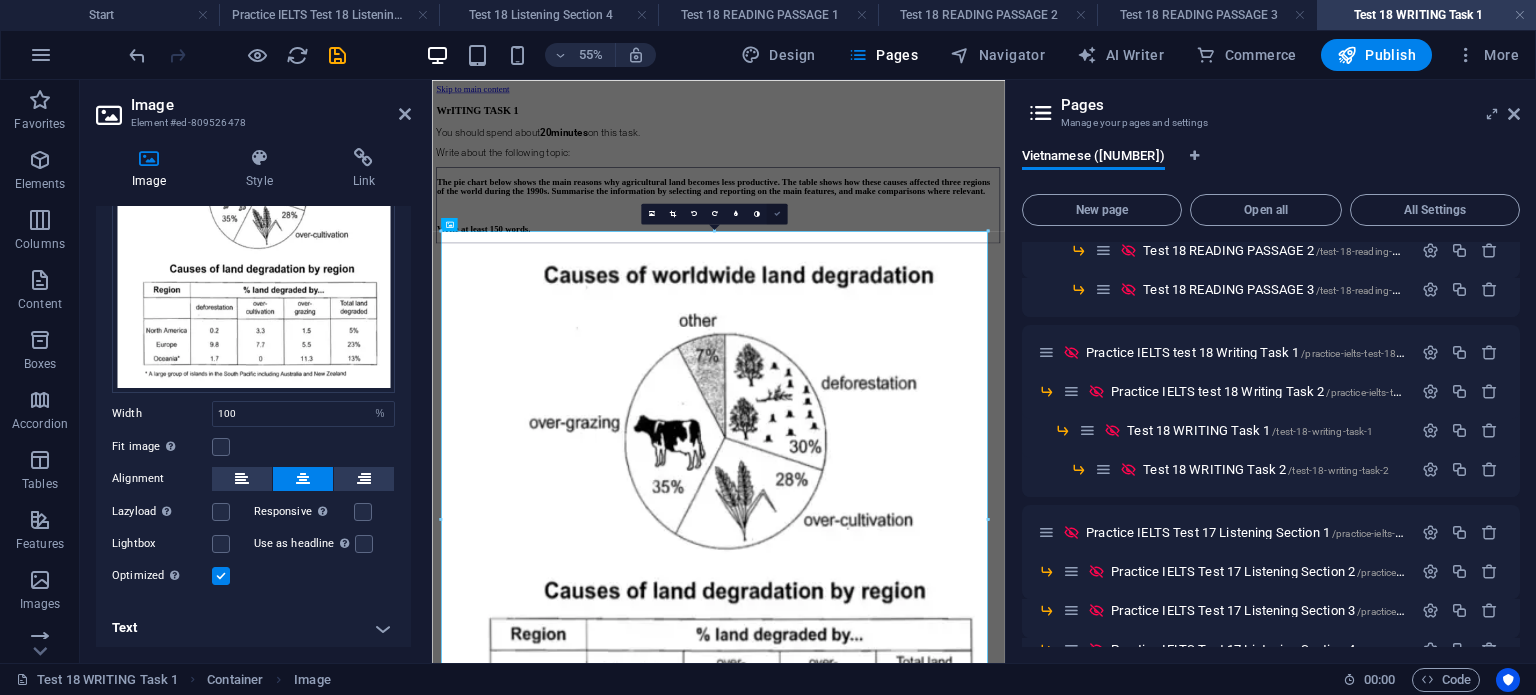 click at bounding box center [777, 213] 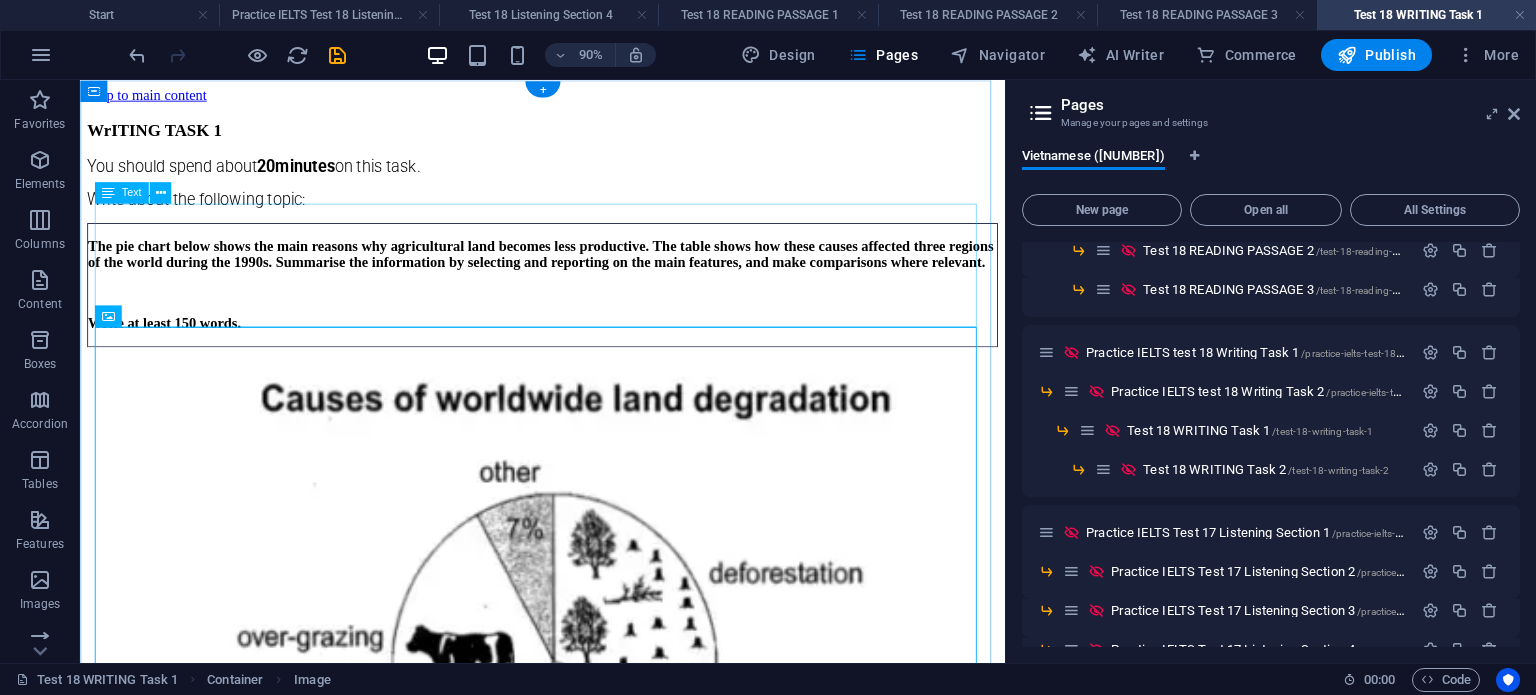 click on "The pie chart below shows the main reasons why agricultural land becomes less productive. The table shows how these causes affected three regions of the world during the 1990s. Summarise the information by selecting and reporting on the main features, and make comparisons where relevant. Write at least 150 words." at bounding box center (594, 308) 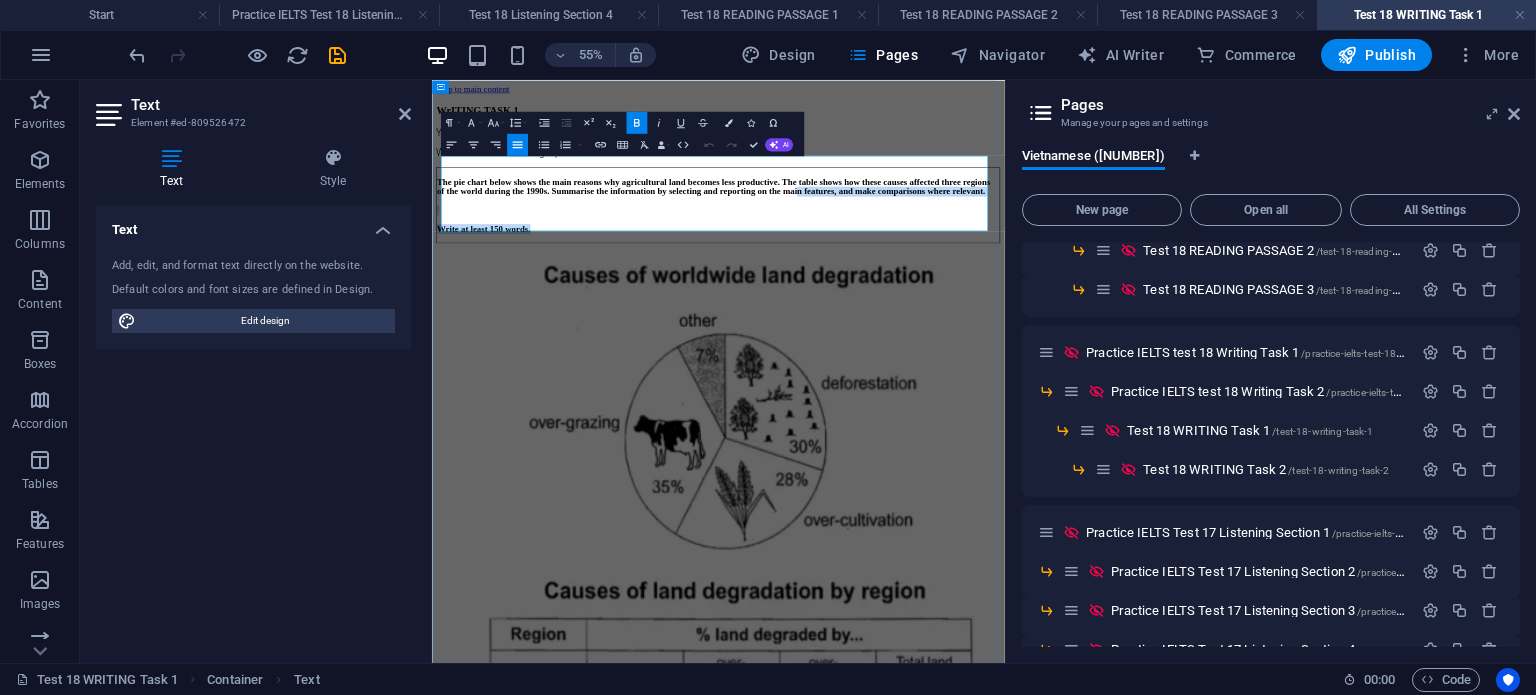 drag, startPoint x: 686, startPoint y: 328, endPoint x: 482, endPoint y: 299, distance: 206.05096 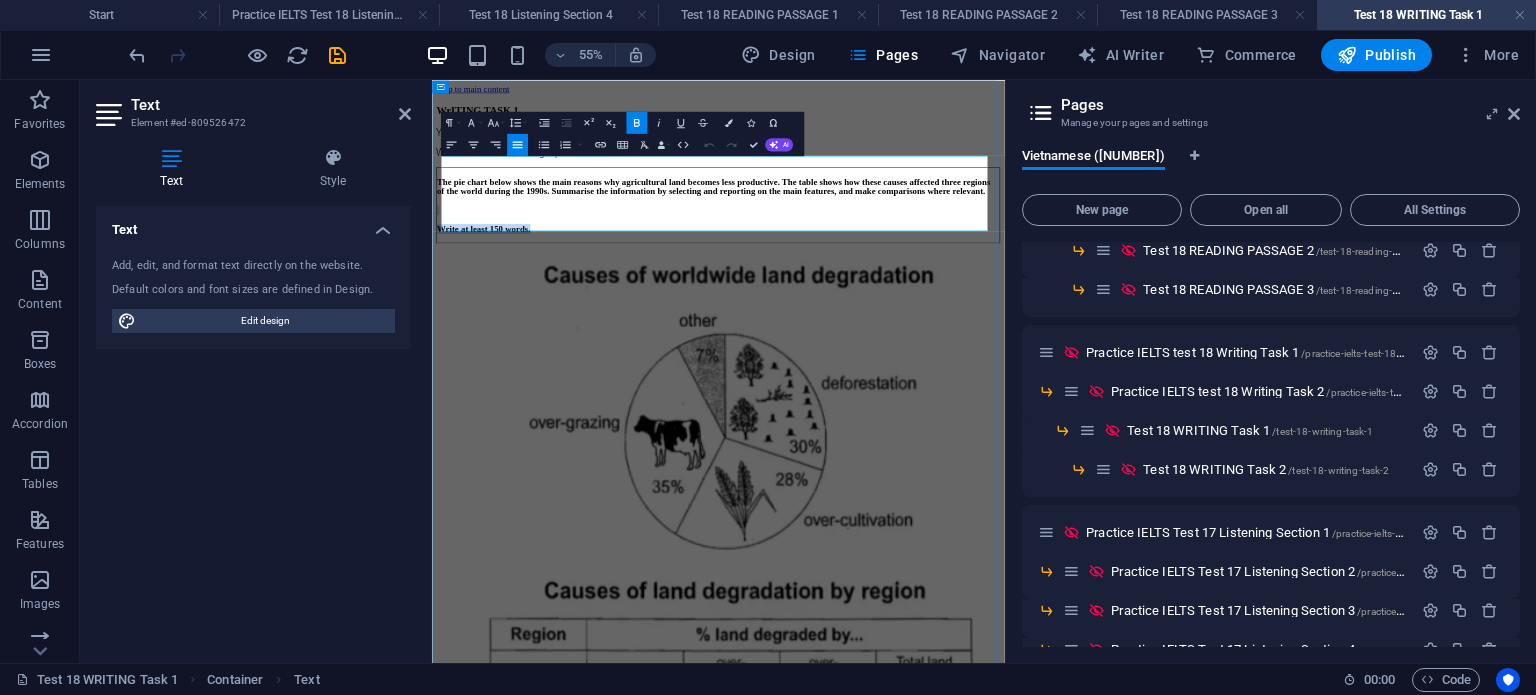 drag, startPoint x: 855, startPoint y: 331, endPoint x: 479, endPoint y: 316, distance: 376.29907 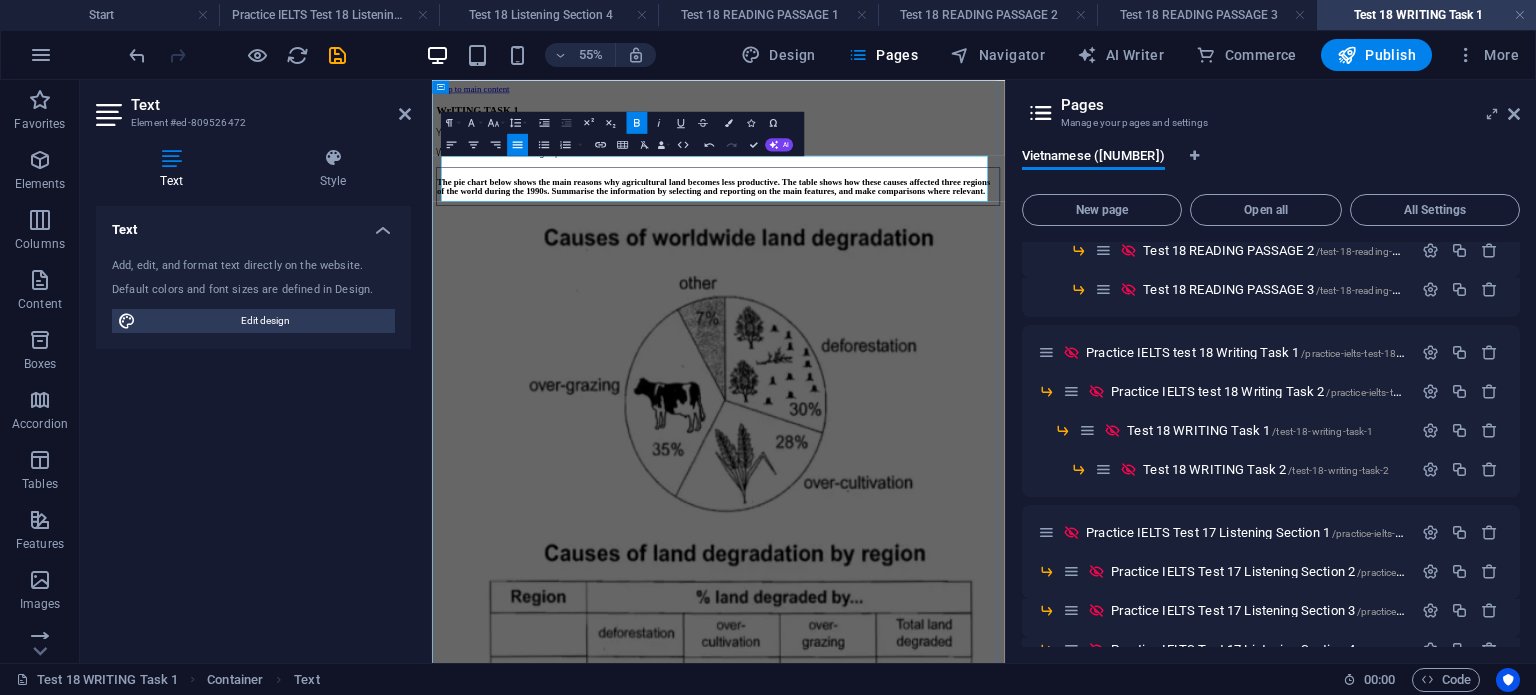 drag, startPoint x: 942, startPoint y: 255, endPoint x: 990, endPoint y: 254, distance: 48.010414 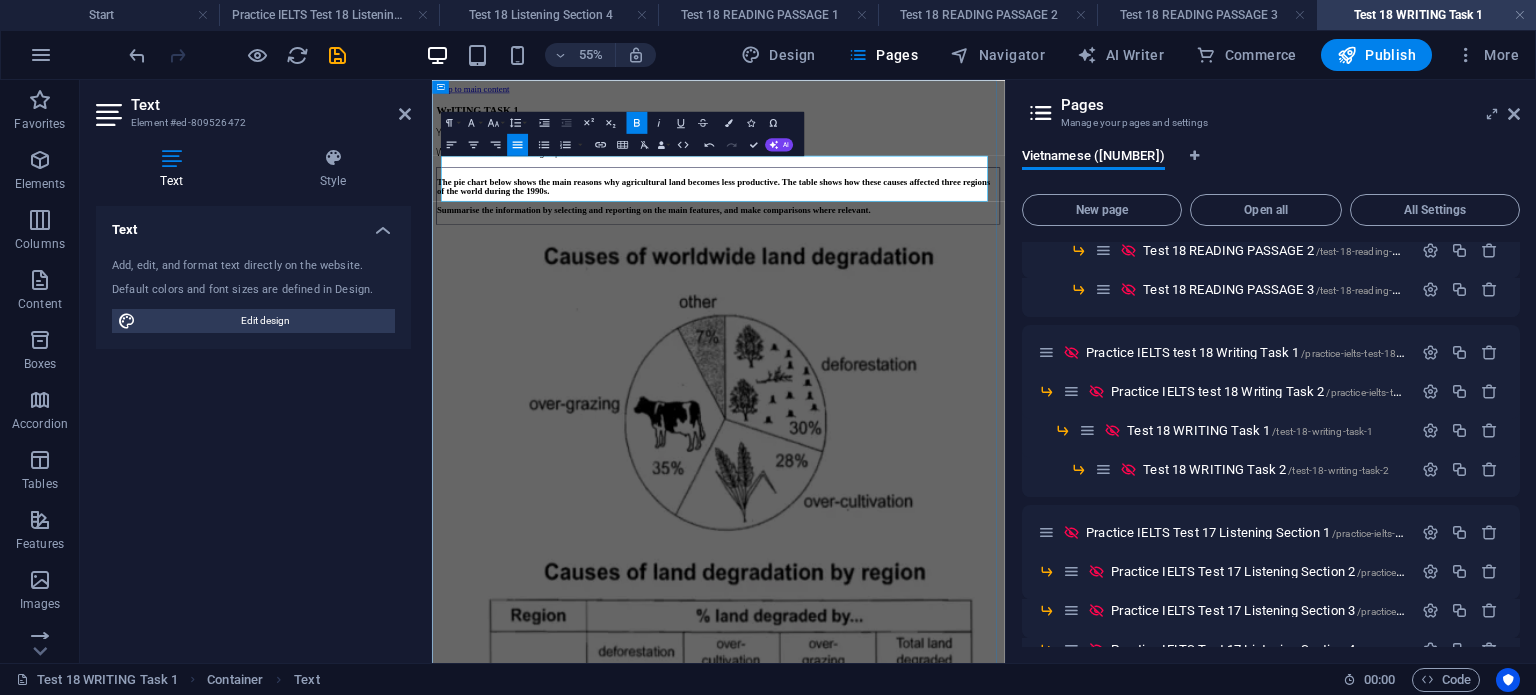 click on "Summarise the information by selecting and reporting on the main features, and make comparisons where relevant." at bounding box center (835, 316) 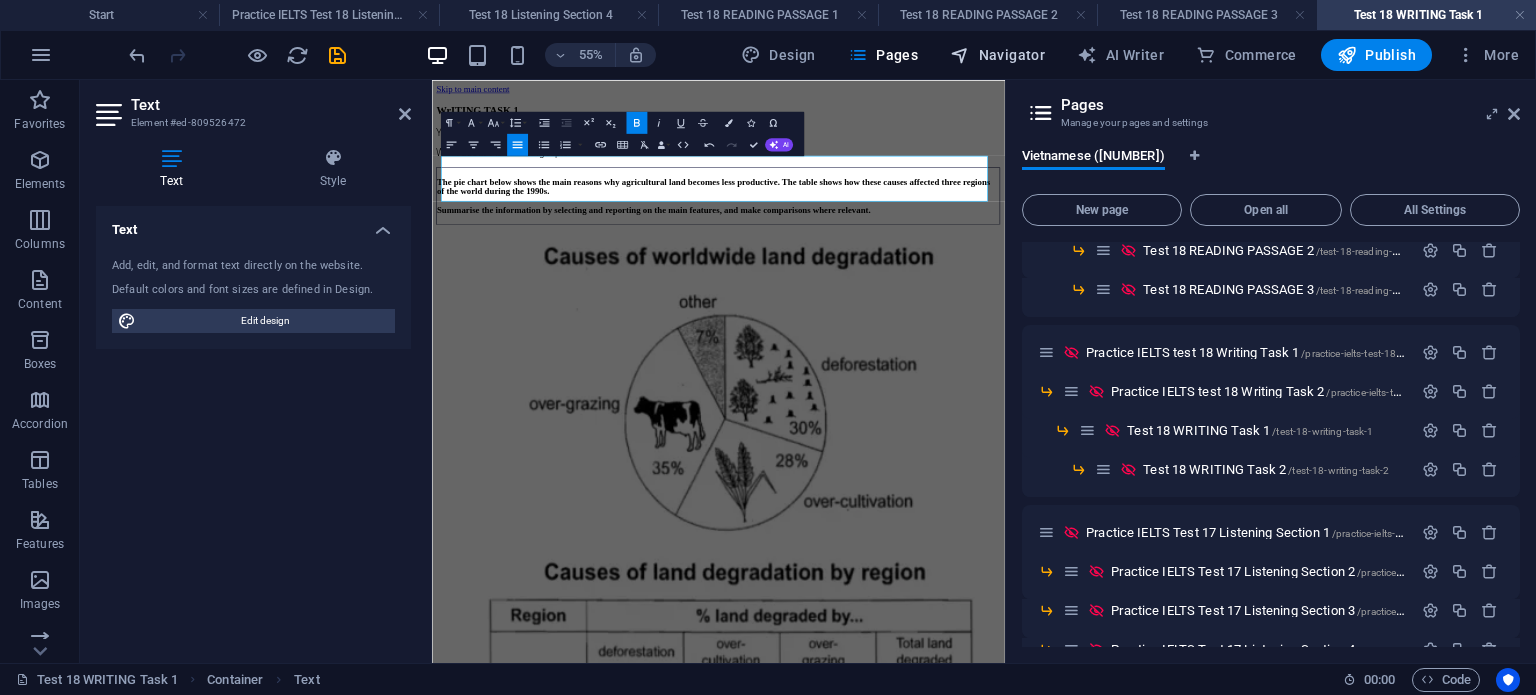 drag, startPoint x: 976, startPoint y: 51, endPoint x: 901, endPoint y: 28, distance: 78.44743 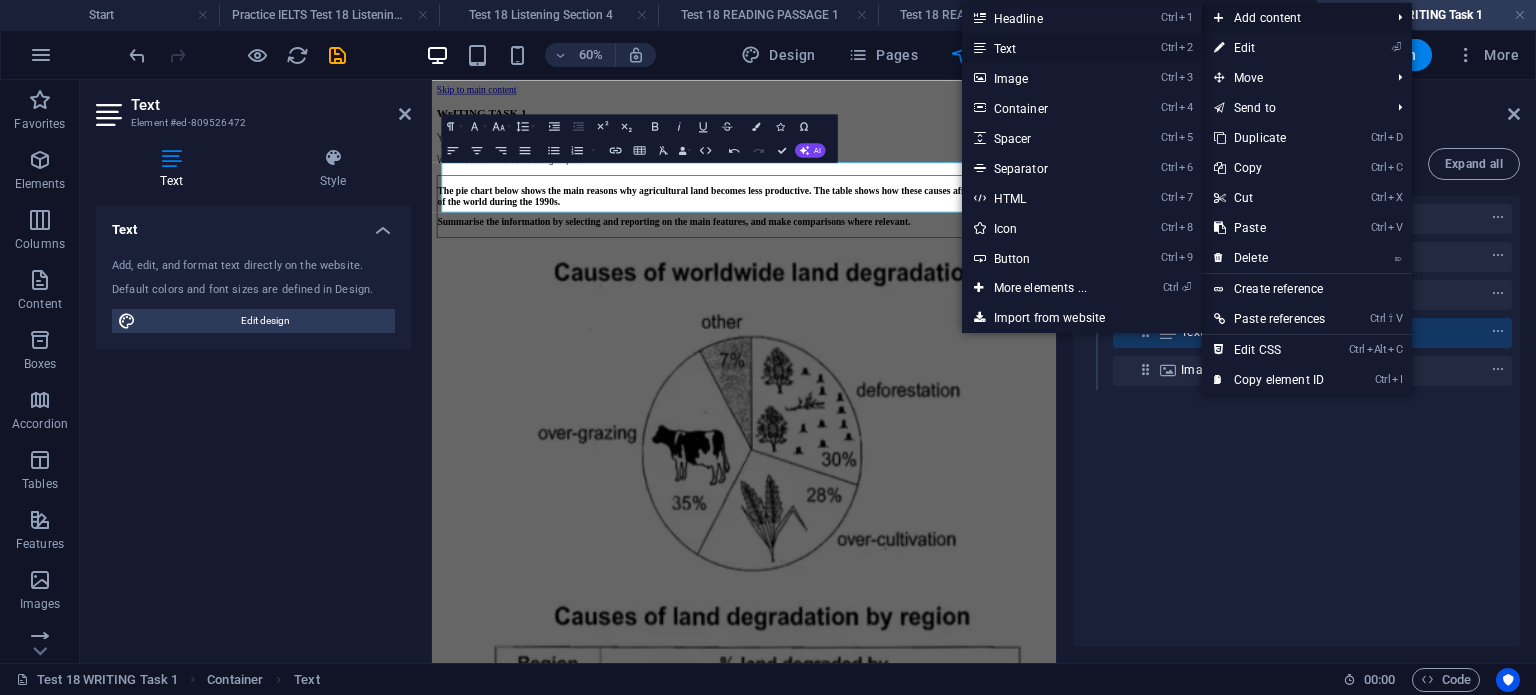 click on "Ctrl 2  Text" at bounding box center [1044, 48] 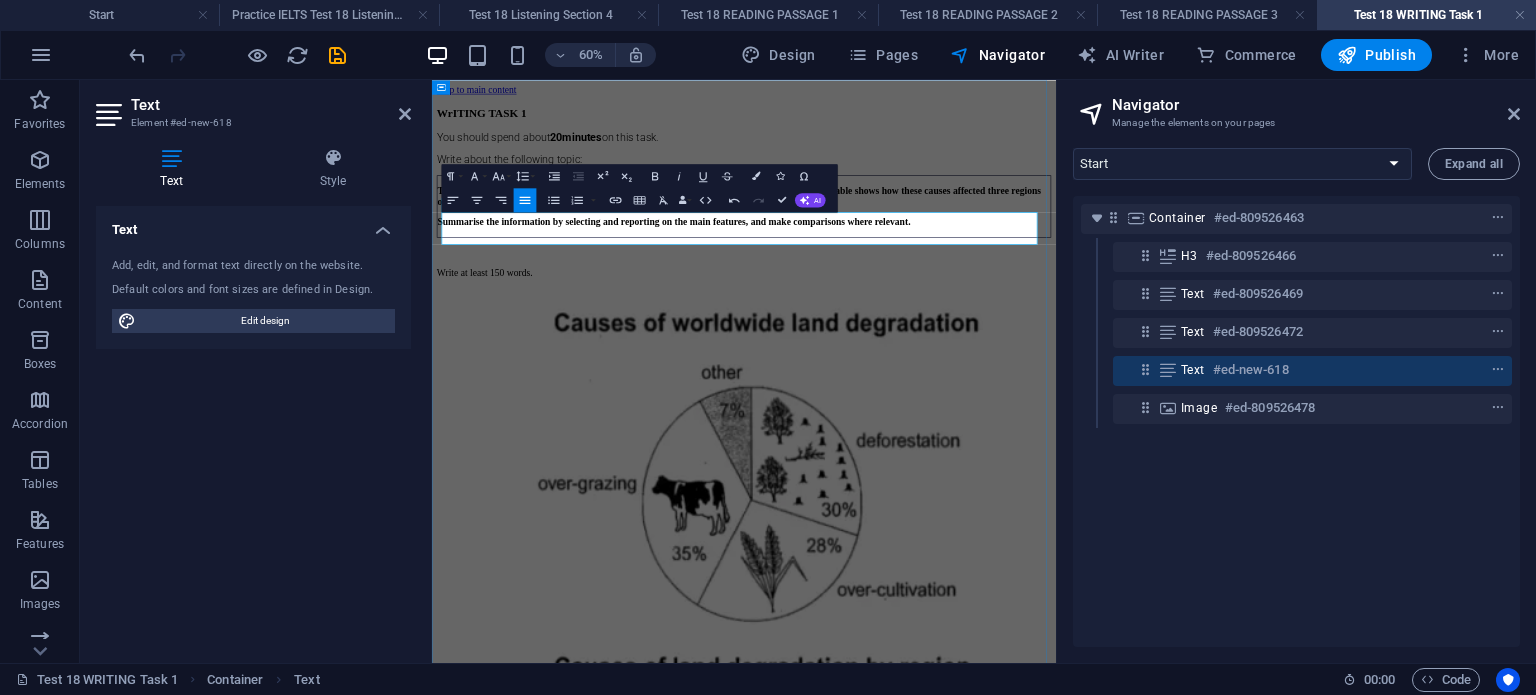 scroll, scrollTop: 0, scrollLeft: 3, axis: horizontal 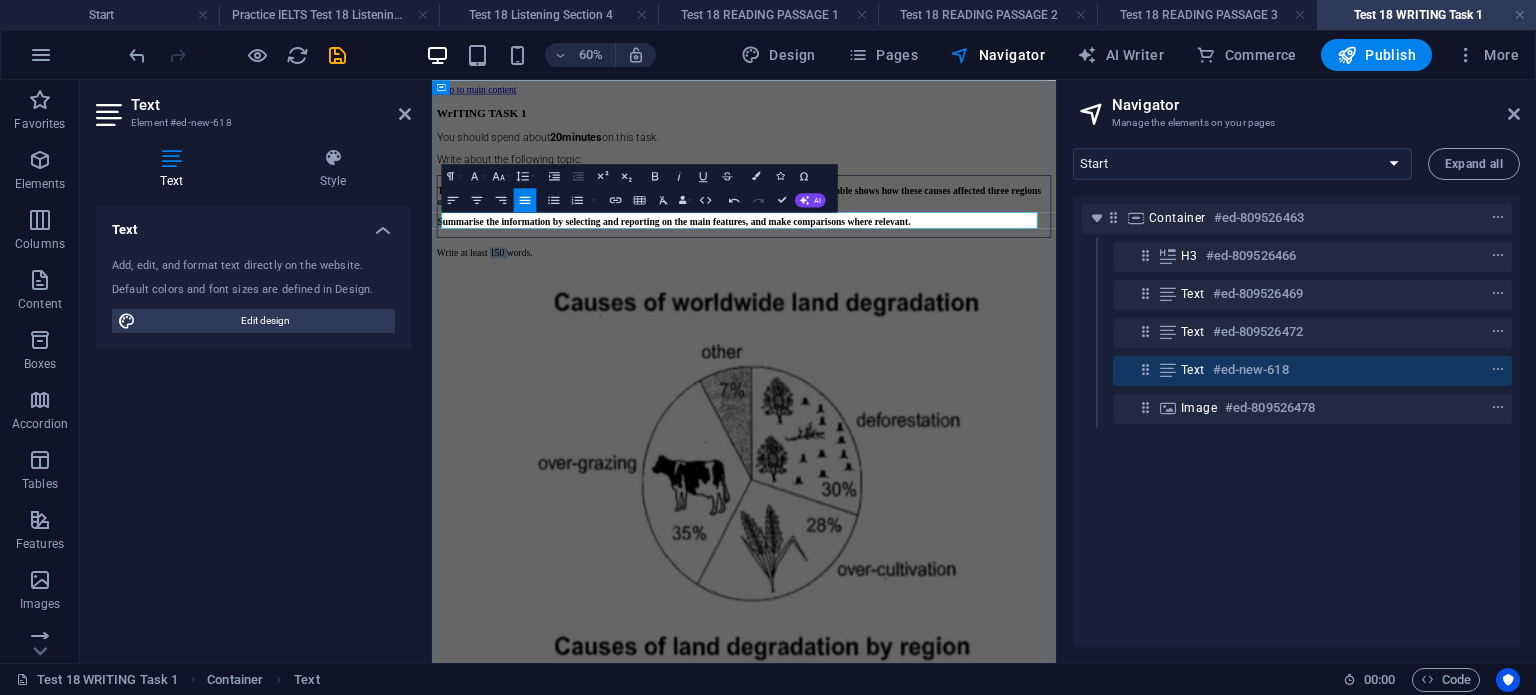 drag, startPoint x: 553, startPoint y: 302, endPoint x: 594, endPoint y: 301, distance: 41.01219 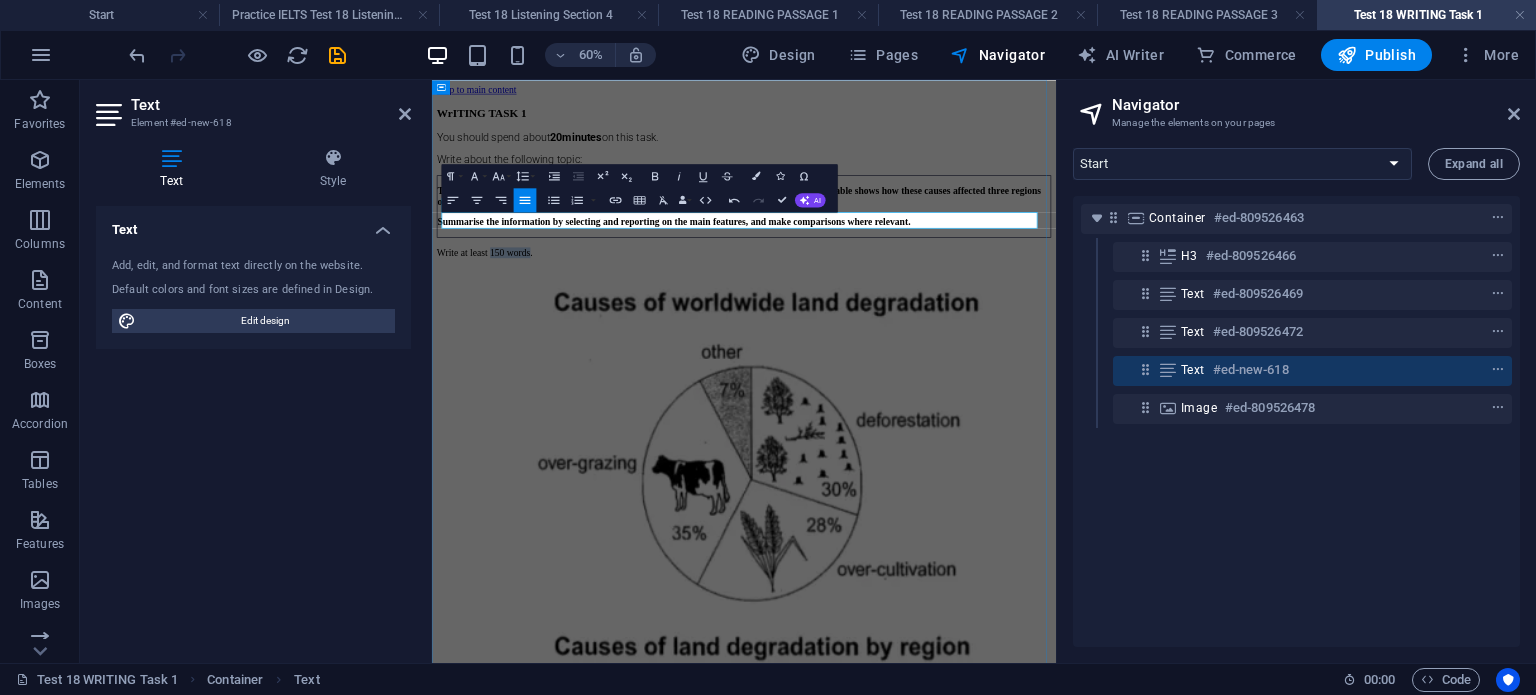 click on "Write at least 150 words." at bounding box center (952, 368) 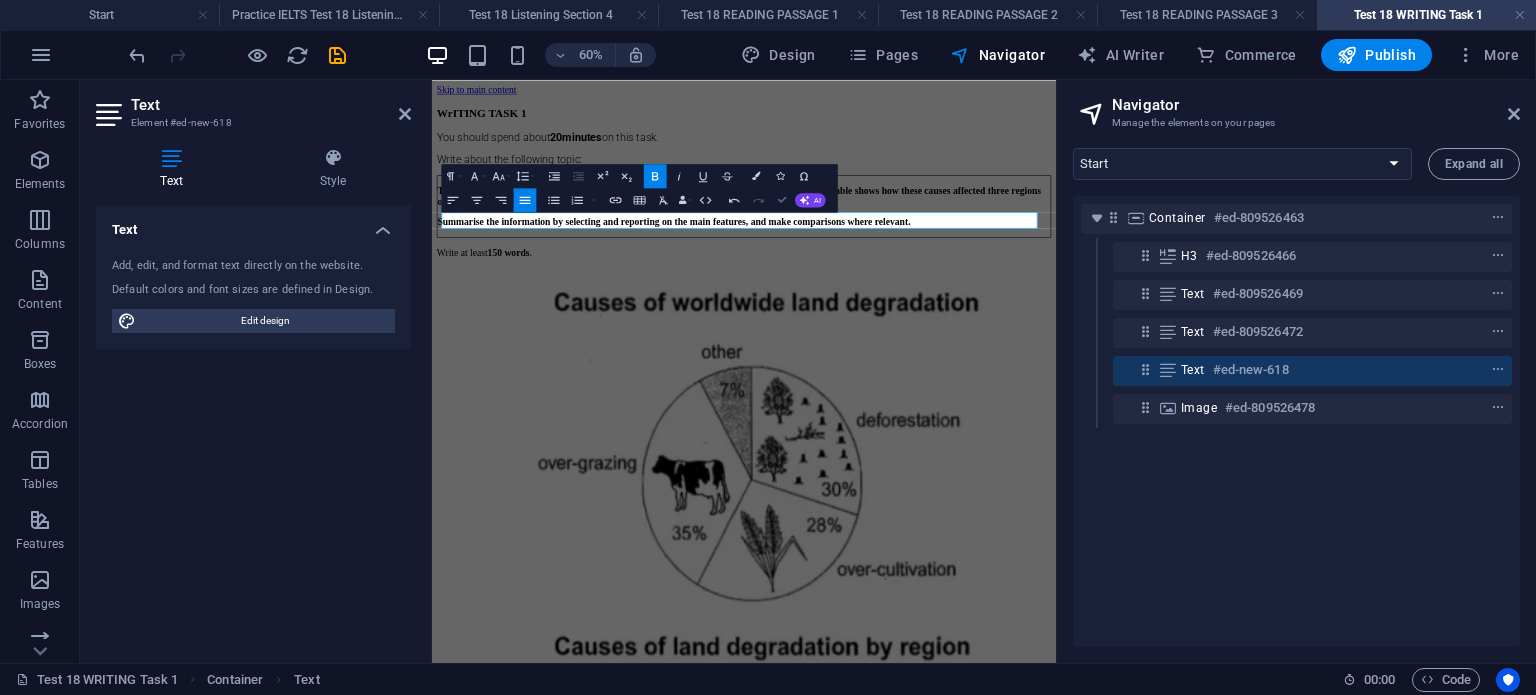 drag, startPoint x: 788, startPoint y: 201, endPoint x: 711, endPoint y: 121, distance: 111.03603 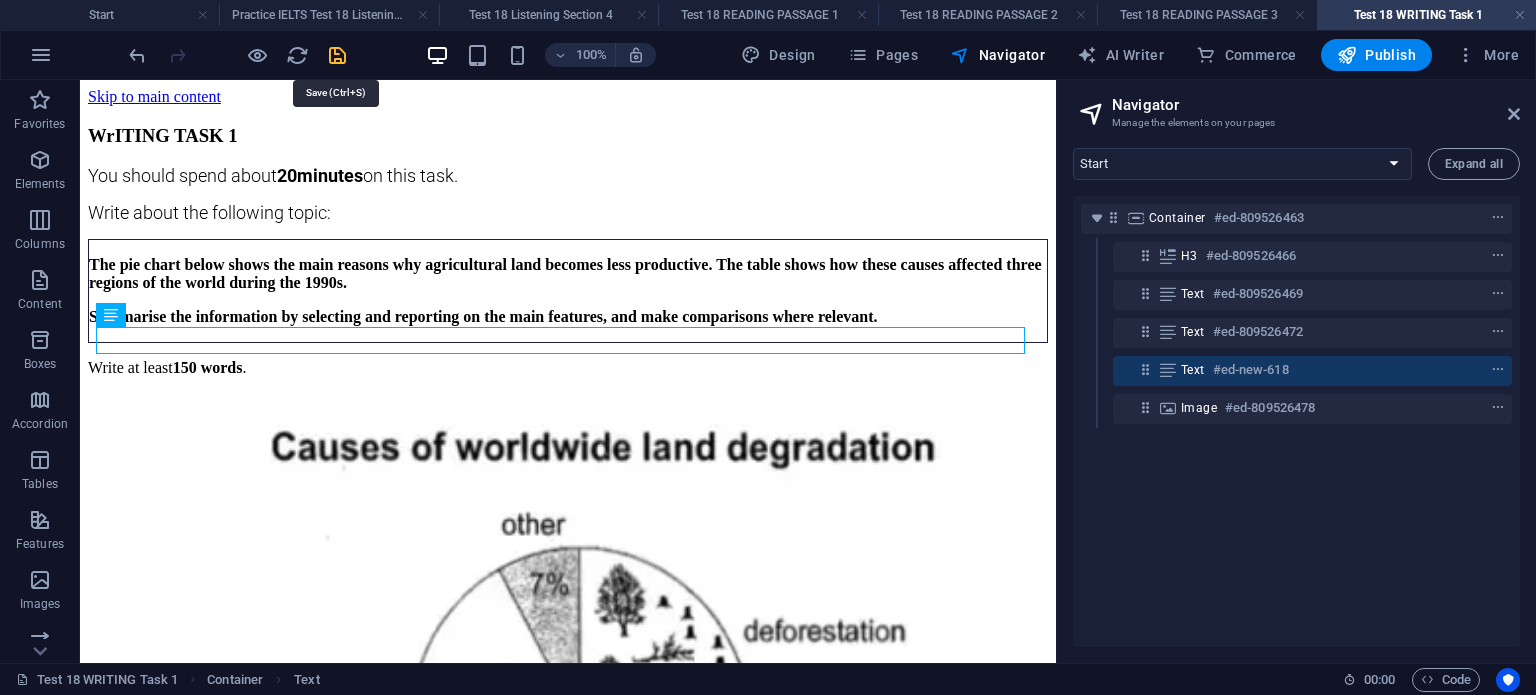 click at bounding box center [337, 55] 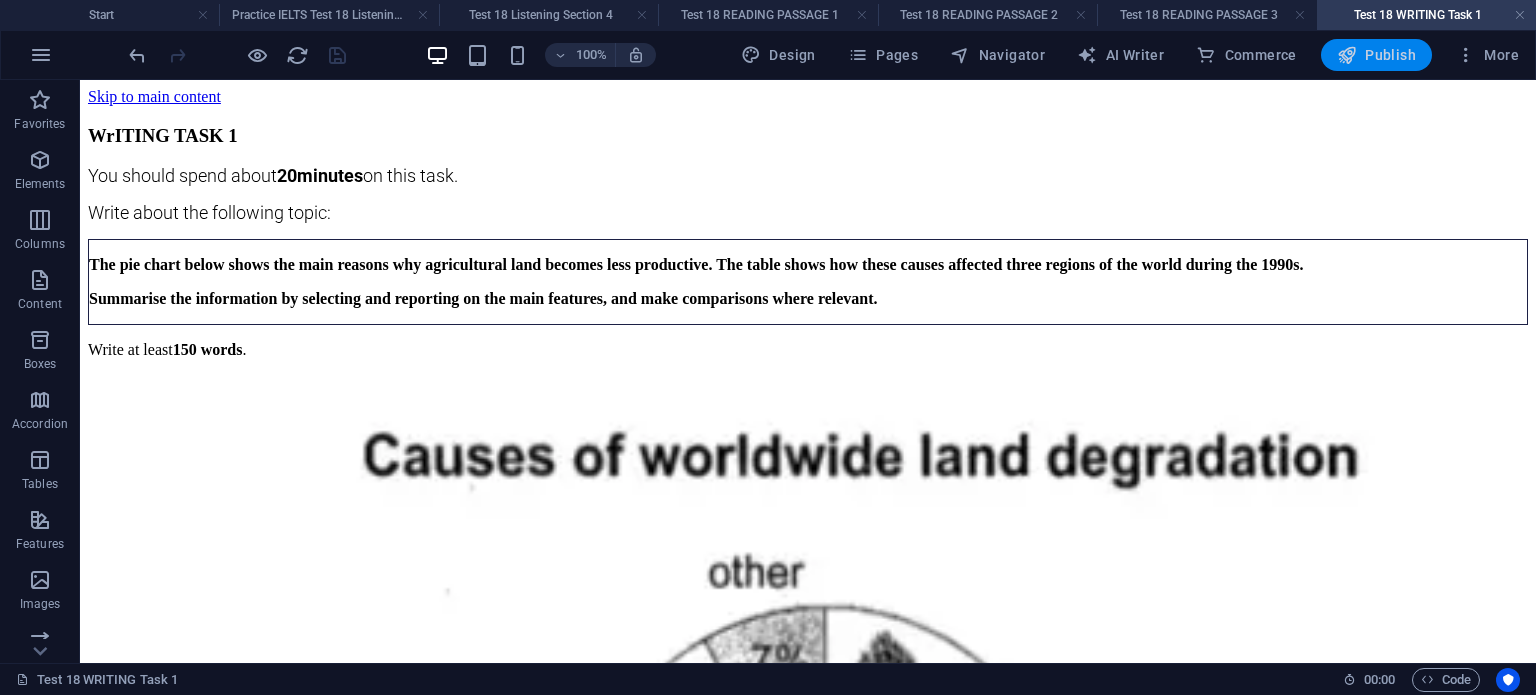 click on "Publish" at bounding box center (1376, 55) 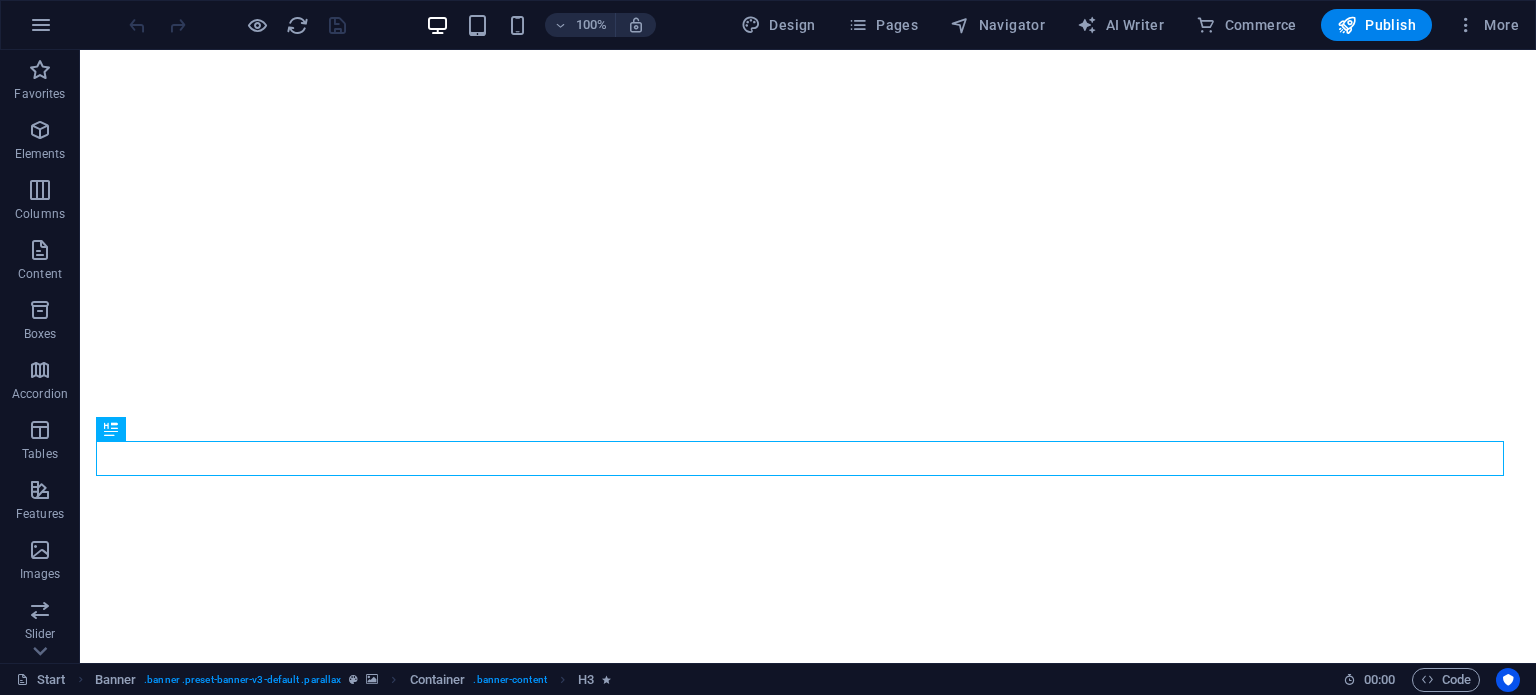 scroll, scrollTop: 0, scrollLeft: 0, axis: both 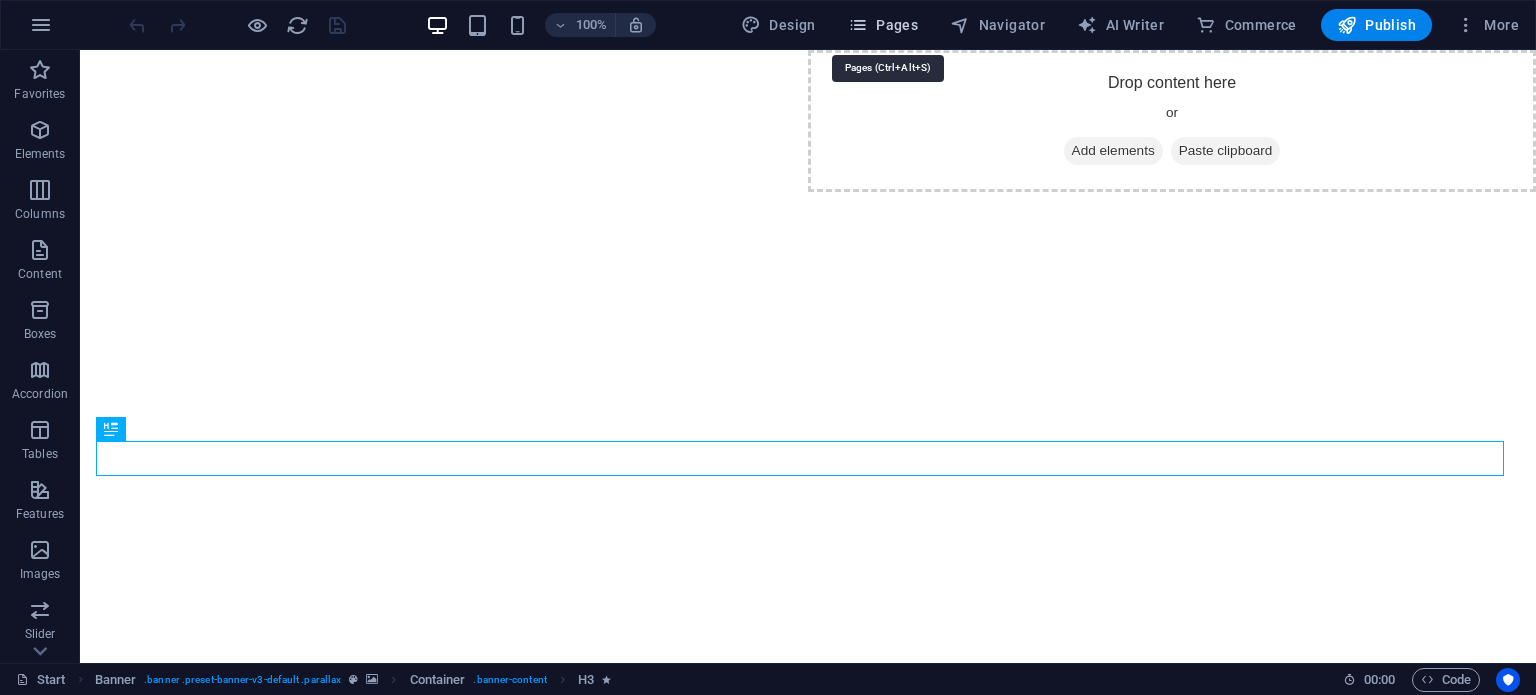 click on "Pages" at bounding box center (883, 25) 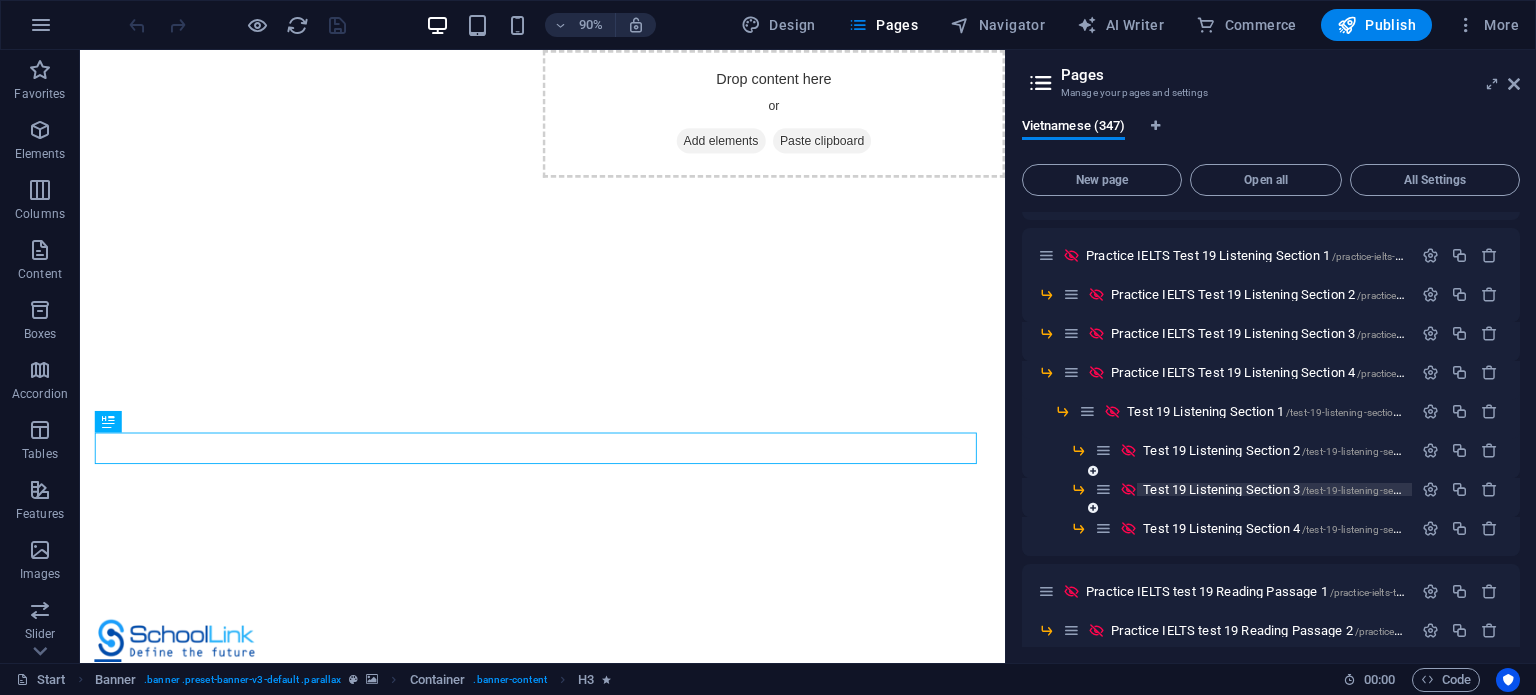 scroll, scrollTop: 300, scrollLeft: 0, axis: vertical 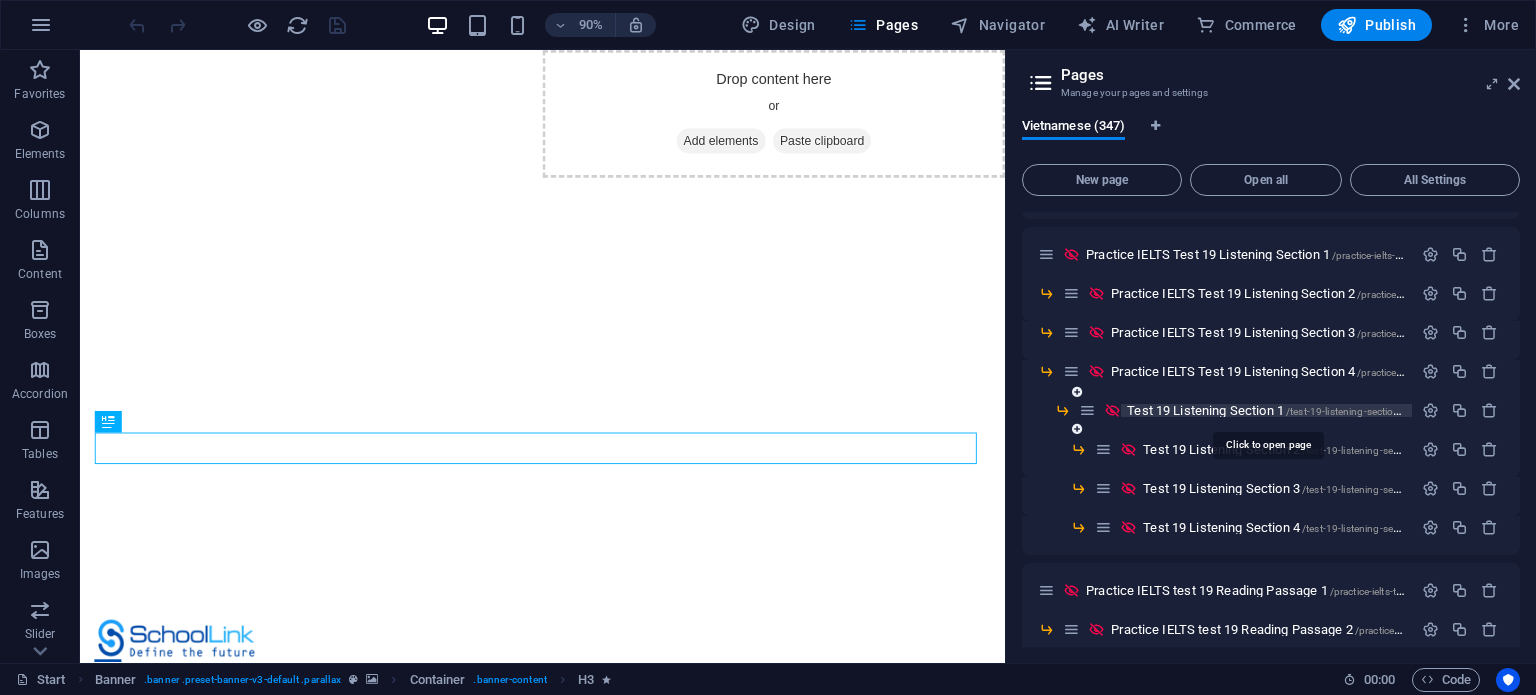 click on "Test 19 Listening Section 1 /test-19-listening-section-1" at bounding box center [1268, 410] 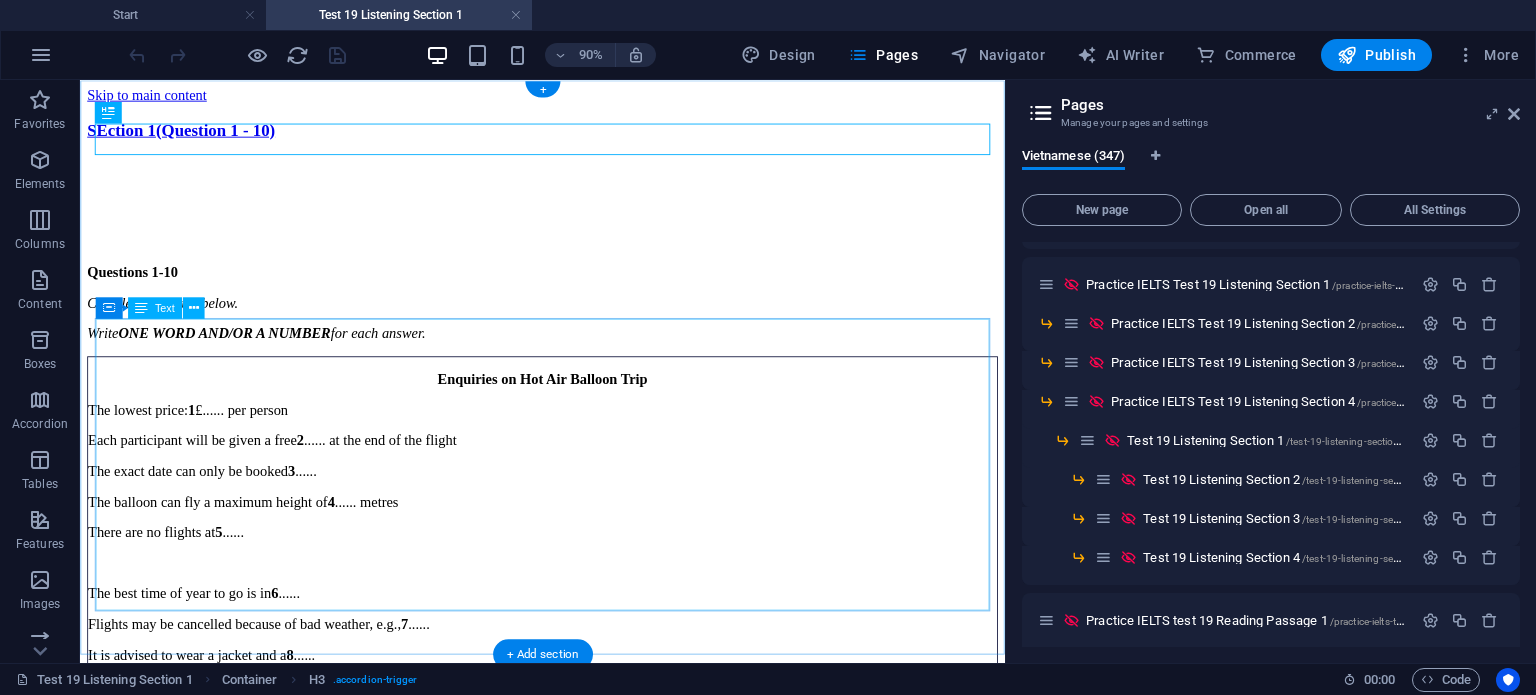 scroll, scrollTop: 0, scrollLeft: 0, axis: both 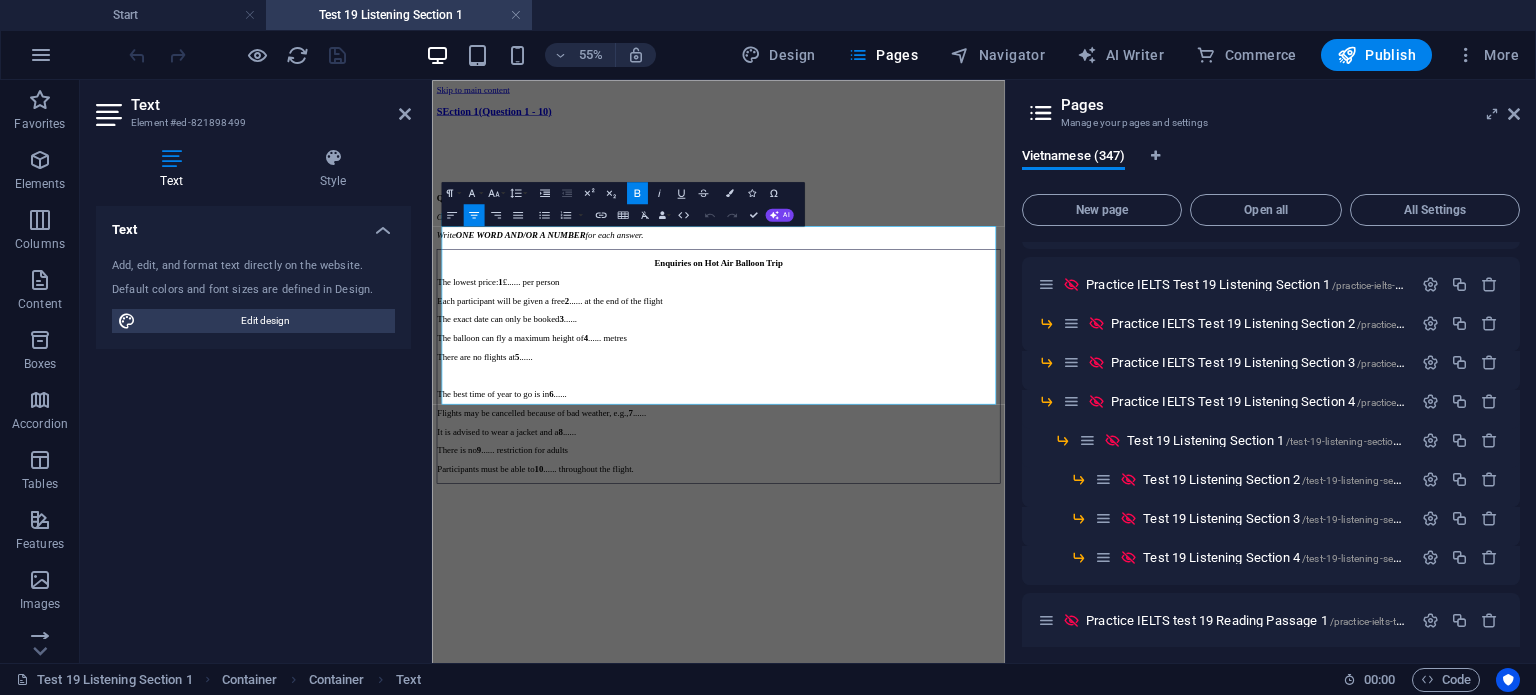 click on "Skip to main content
SEction 1  (Question 1 - 10) </div> Questions 1-10 Complete the notes below. Write  ONE   WORD AND/OR A NUMBER  for each answer. Enquiries on Hot Air Balloon Trip The lowest price: 1 £...... per person Each participant will be given a free 2 ...... at the end of the flight The exact date can only be booked 3 ...... The balloon can fly a maximum height of 4 ...... metres There are no flights at 5 ...... The best time of year to go is in 6 ...... Flights may be cancelled because of bad weather, e.g., 7 ...... It is advised to wear a jacket and a 8 ...... There is no 9 ...... restriction for adults Participants must be able to 10 ...... throughout the flight." at bounding box center [952, 450] 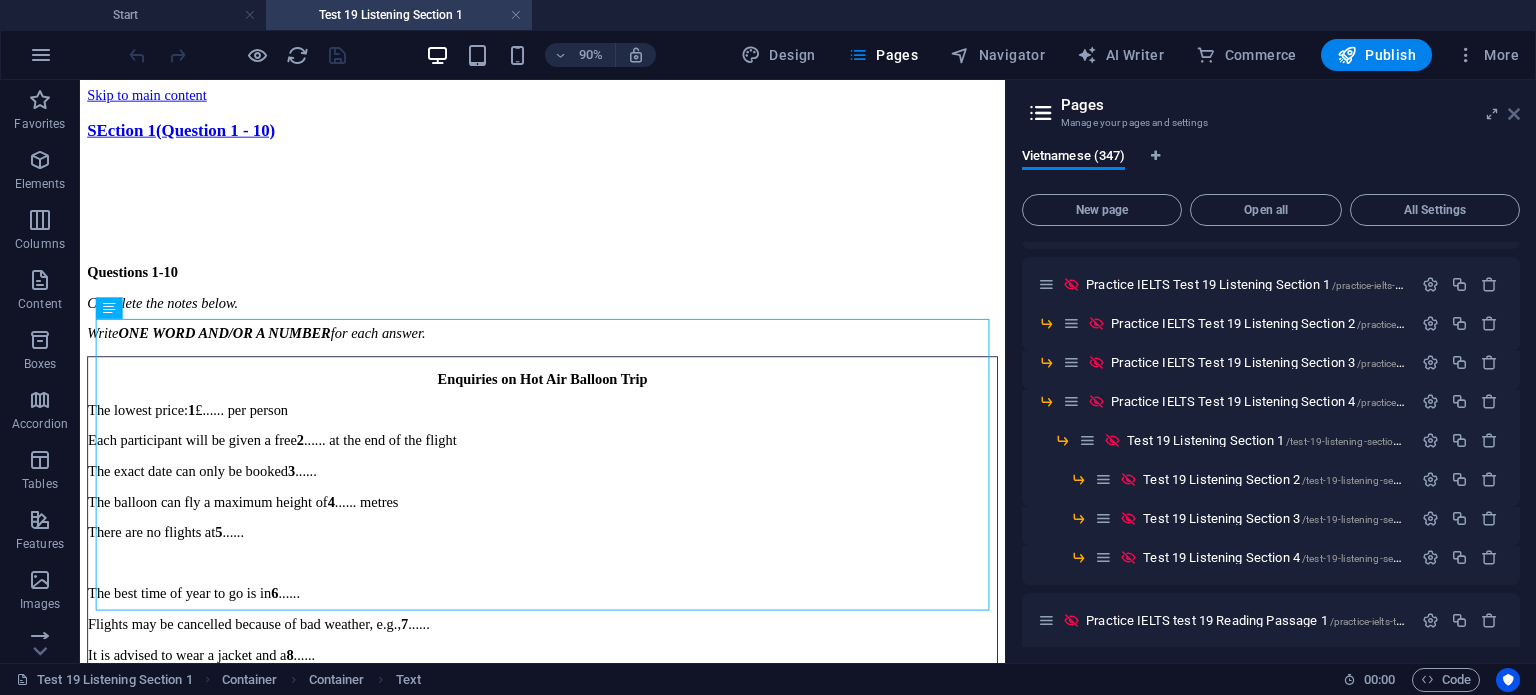 click at bounding box center [1514, 114] 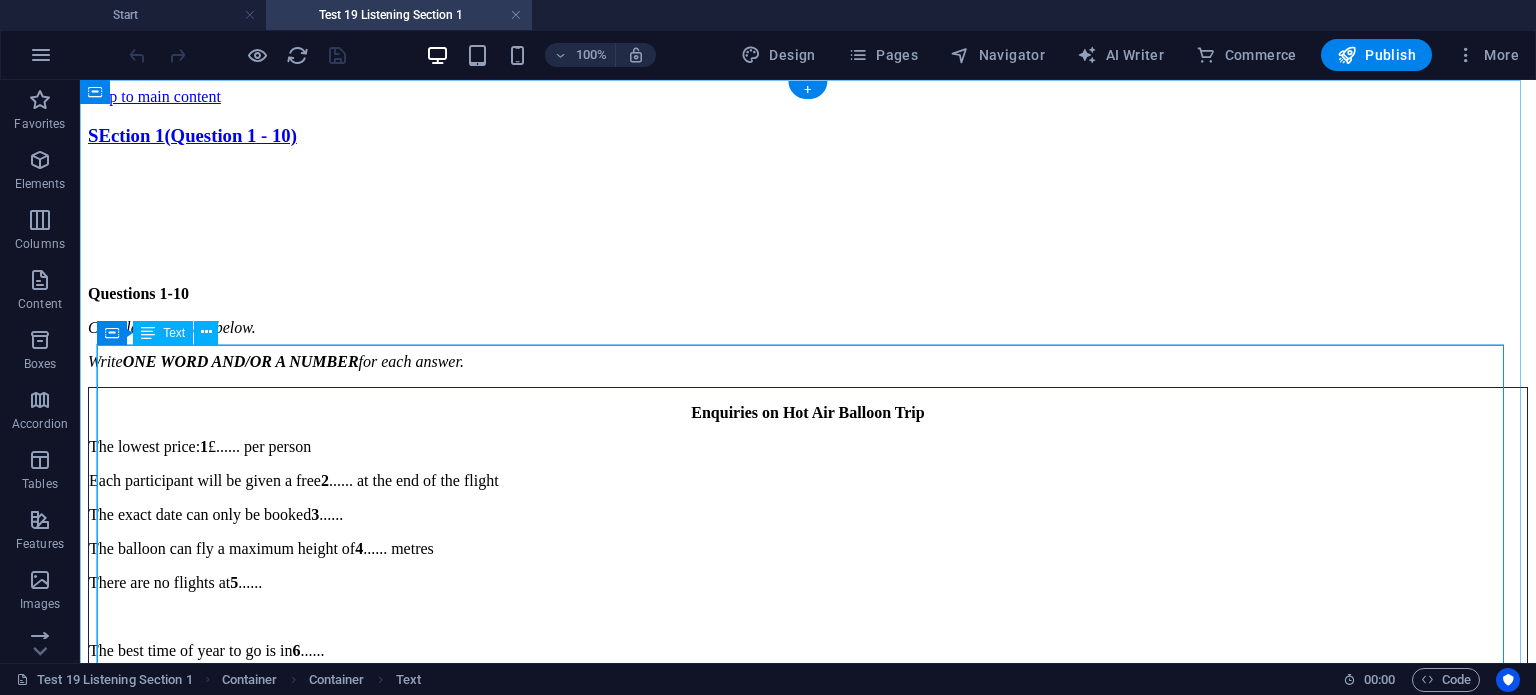 click on "Enquiries on Hot Air Balloon Trip The lowest price: 1 £...... per person Each participant will be given a free 2 ...... at the end of the flight The exact date can only be booked 3 ...... The balloon can fly a maximum height of 4 ...... metres There are no flights at 5 ...... The best time of year to go is in 6 ...... Flights may be cancelled because of bad weather, e.g., 7 ...... It is advised to wear a jacket and a 8 ...... There is no 9 ...... restriction for adults Participants must be able to 10 ...... throughout the flight." at bounding box center [808, 600] 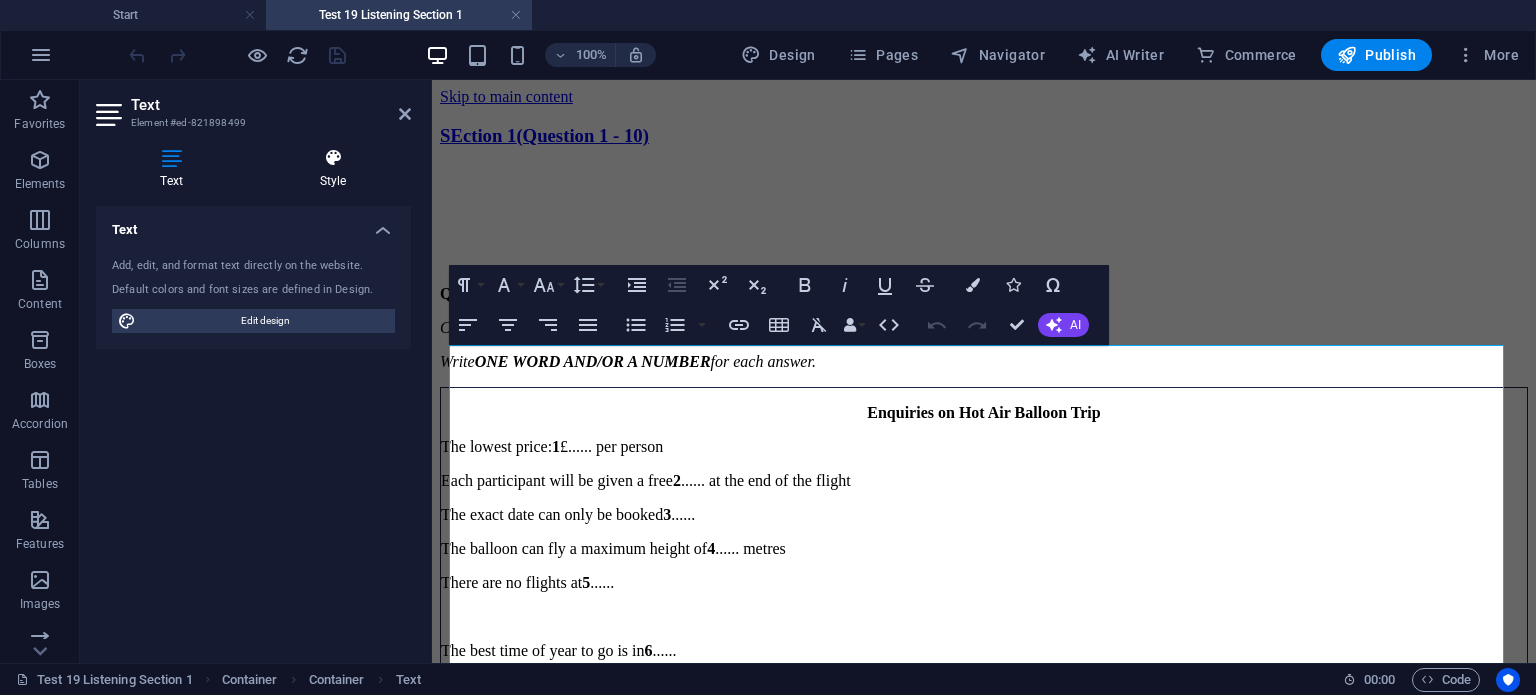 click on "Style" at bounding box center [333, 169] 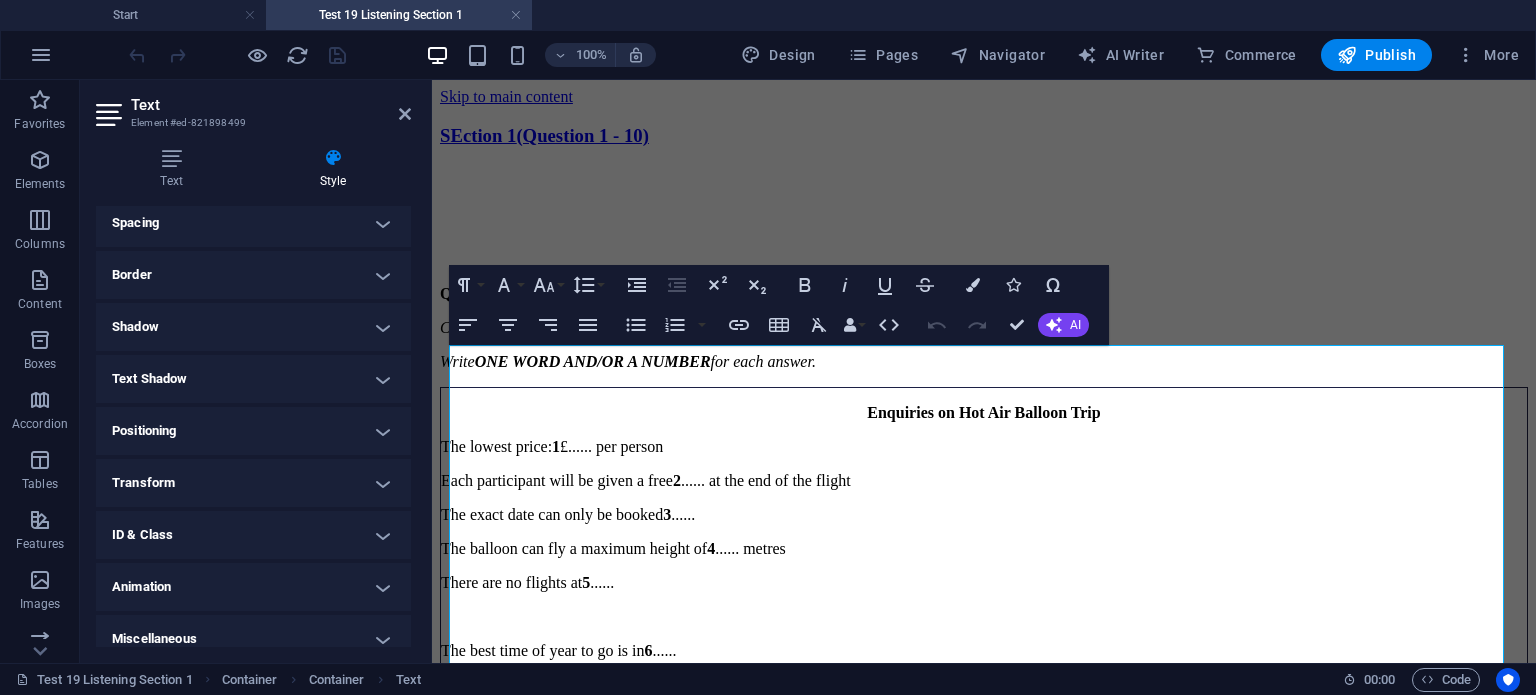 scroll, scrollTop: 403, scrollLeft: 0, axis: vertical 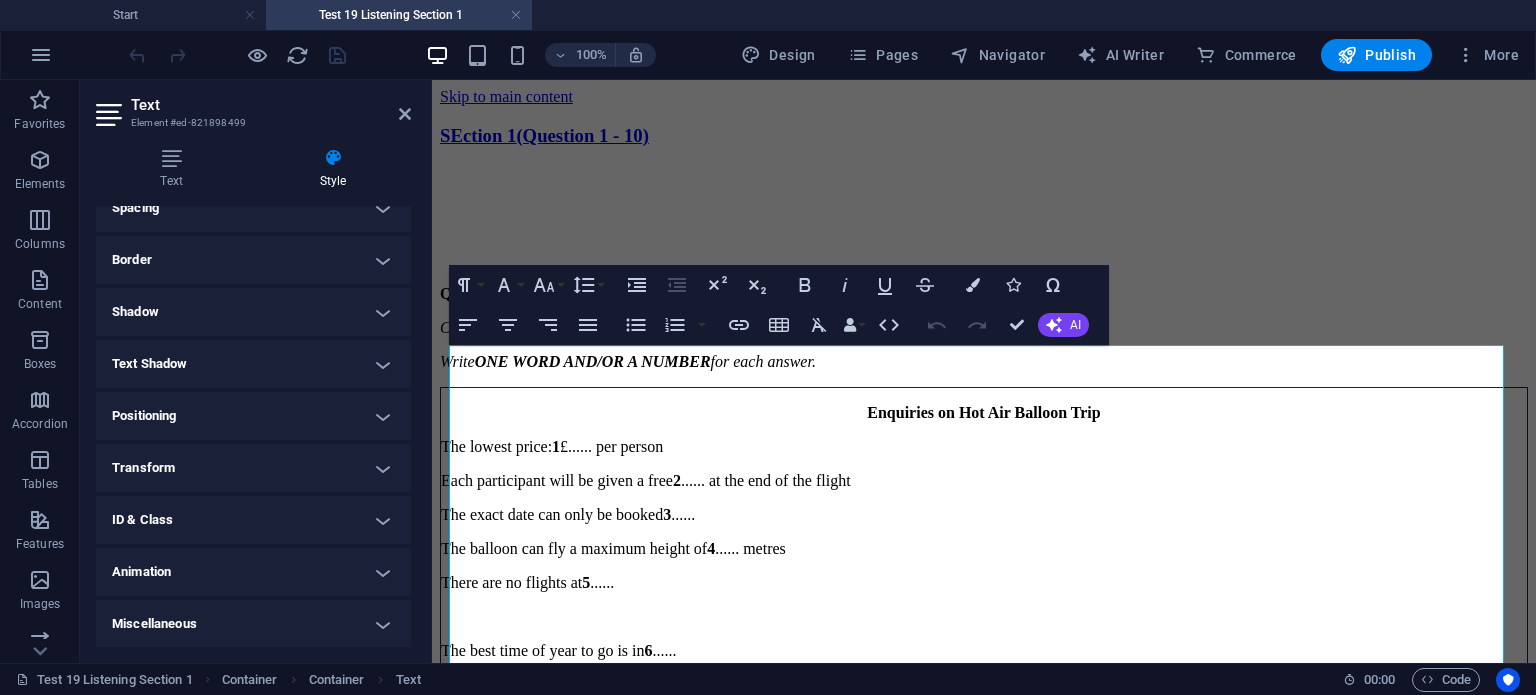 click on "Border" at bounding box center (253, 260) 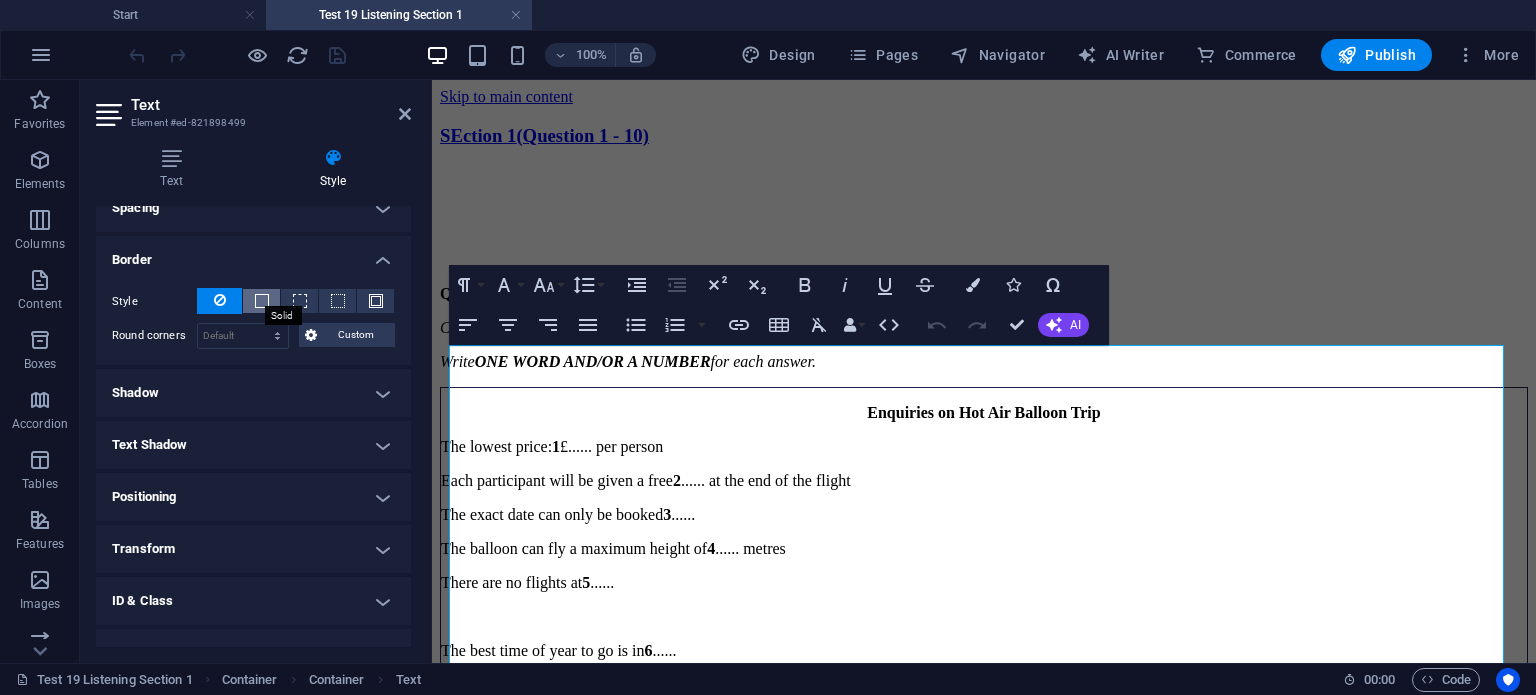 drag, startPoint x: 257, startPoint y: 303, endPoint x: 273, endPoint y: 307, distance: 16.492422 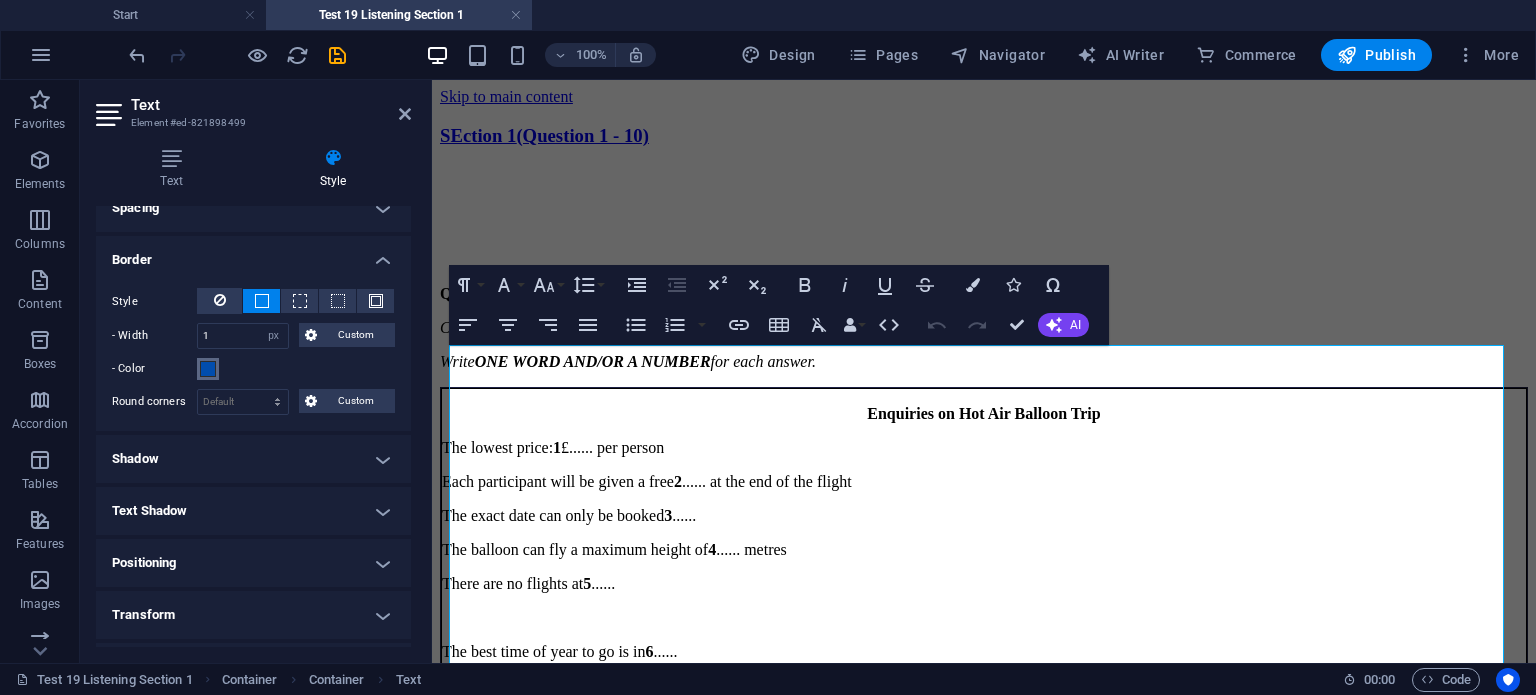 click at bounding box center (208, 369) 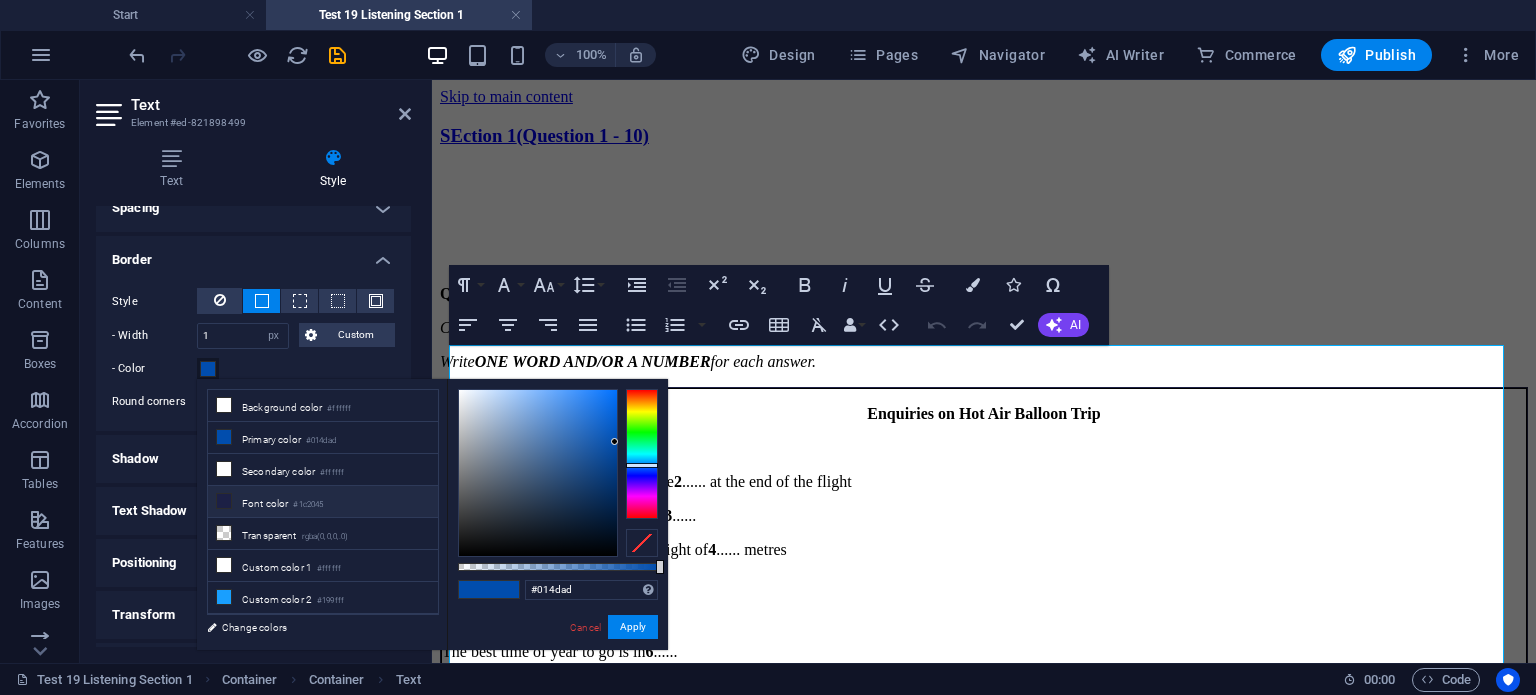 click on "Font color
#1c2045" at bounding box center [323, 502] 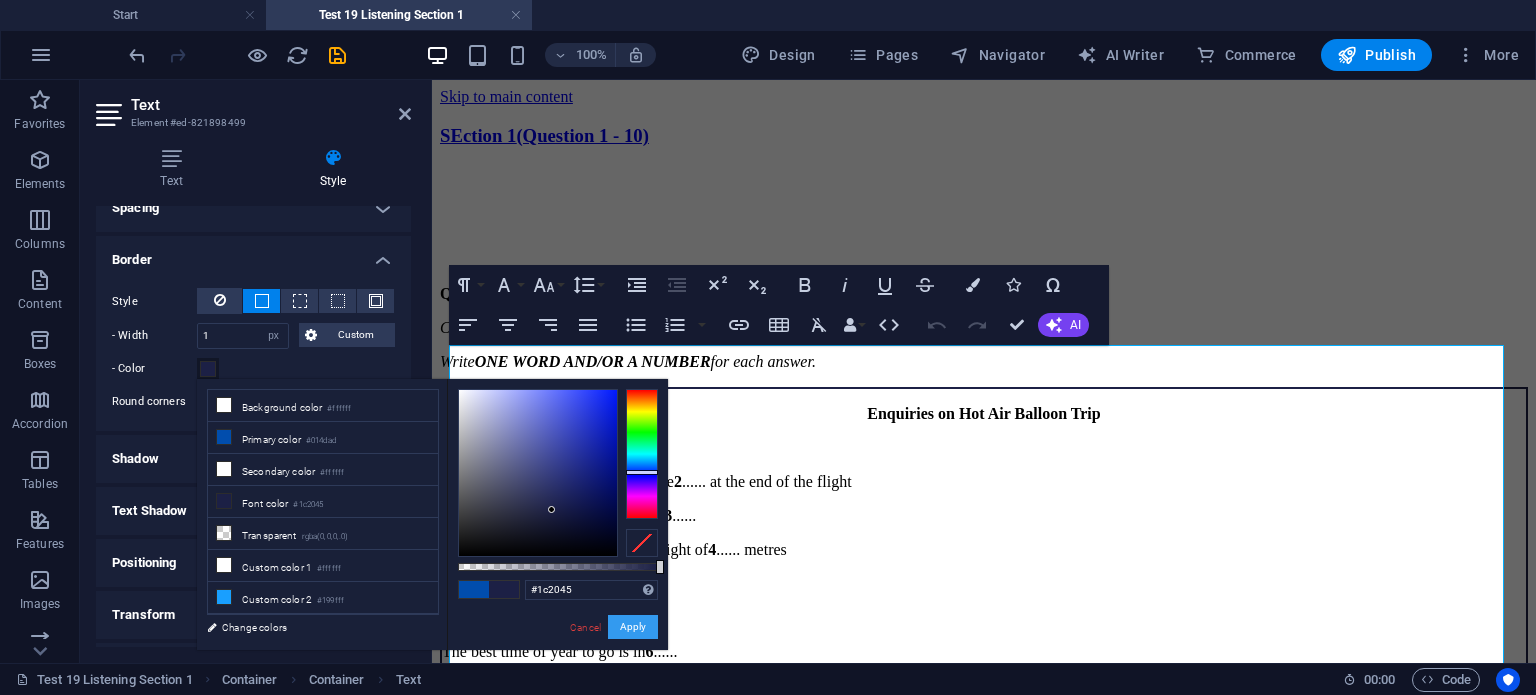 click on "Apply" at bounding box center (633, 627) 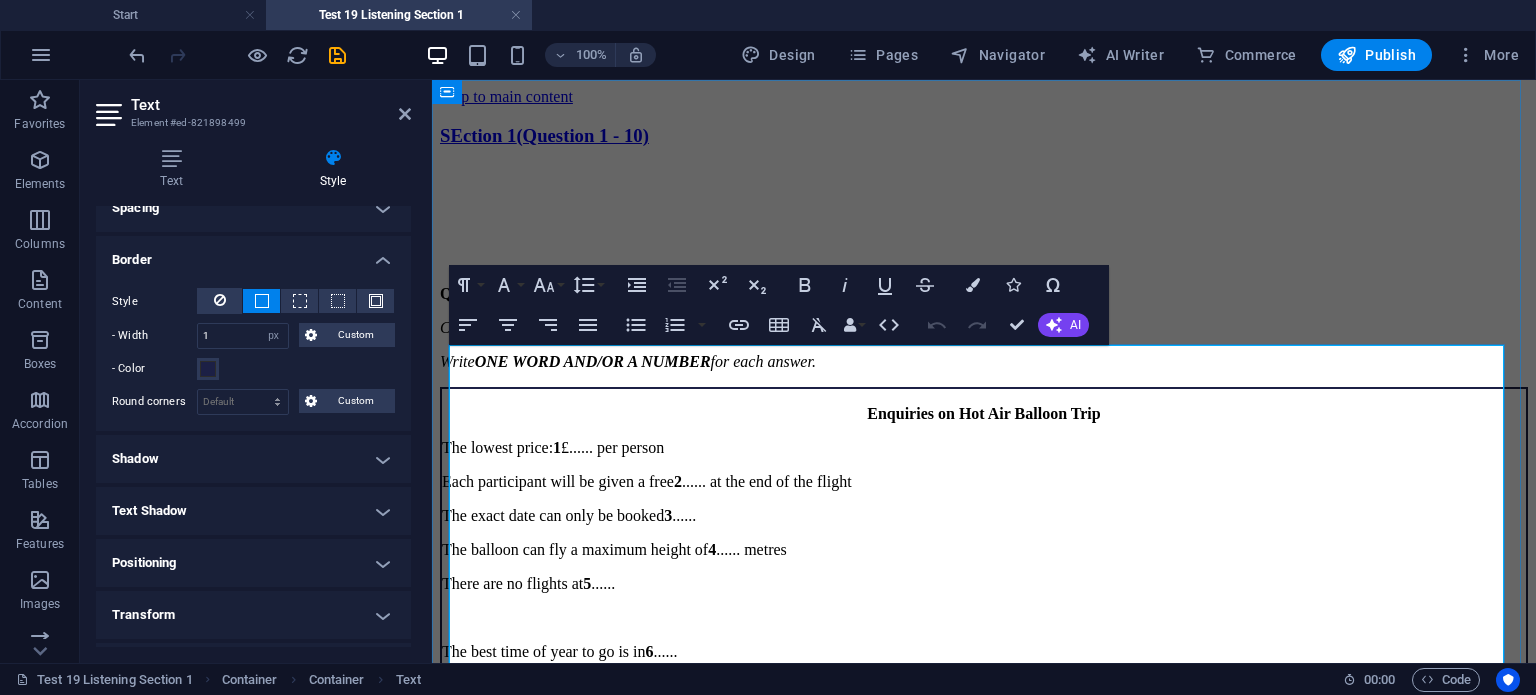 click on "The lowest price: 1 £...... per person" at bounding box center (984, 448) 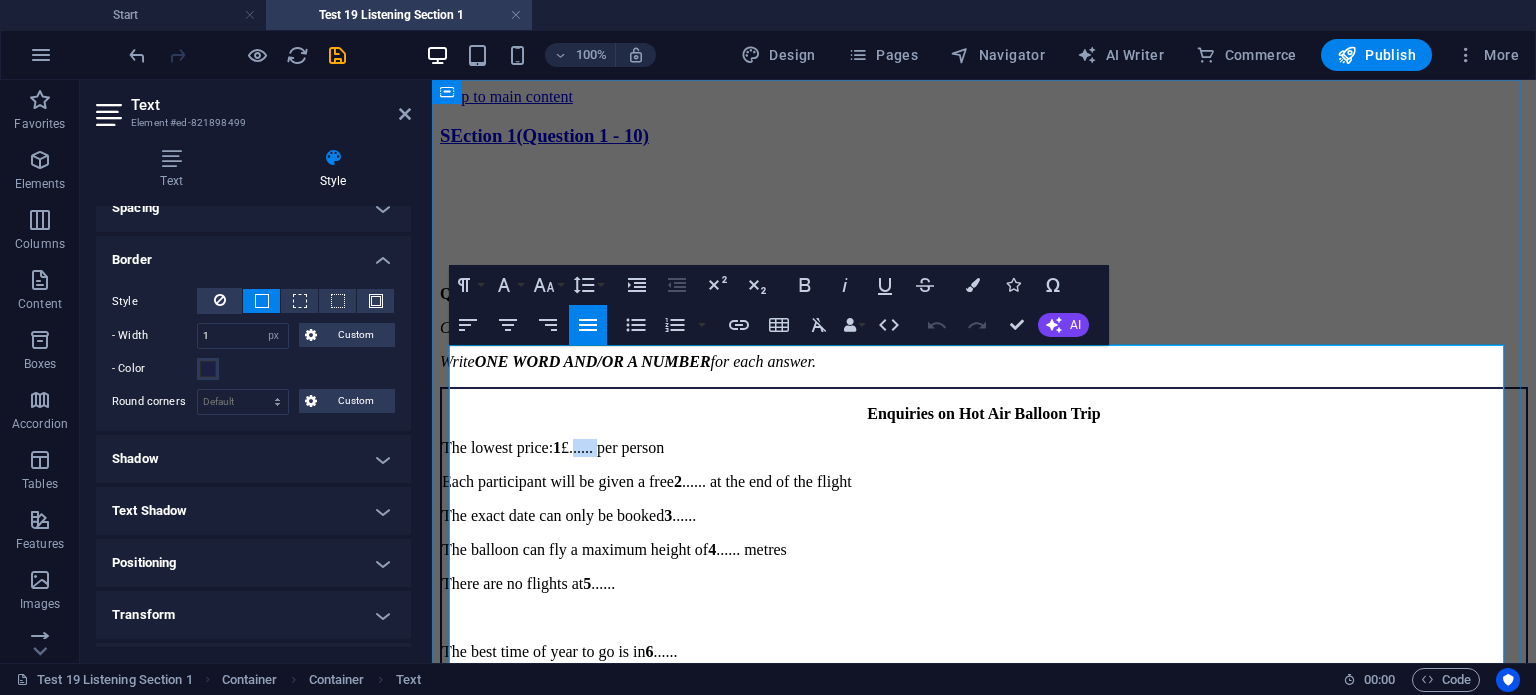 drag, startPoint x: 637, startPoint y: 391, endPoint x: 612, endPoint y: 391, distance: 25 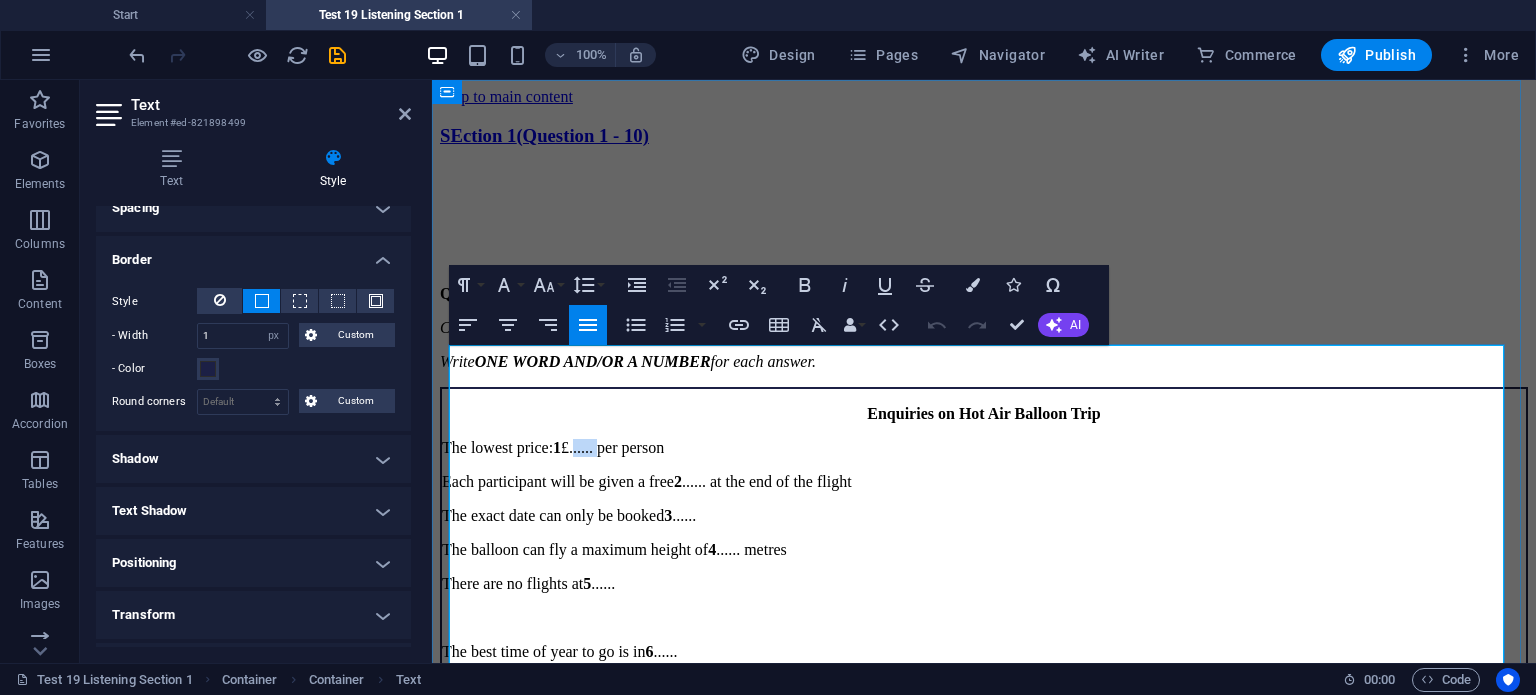 click on "The lowest price: 1 £...... per person" at bounding box center (984, 448) 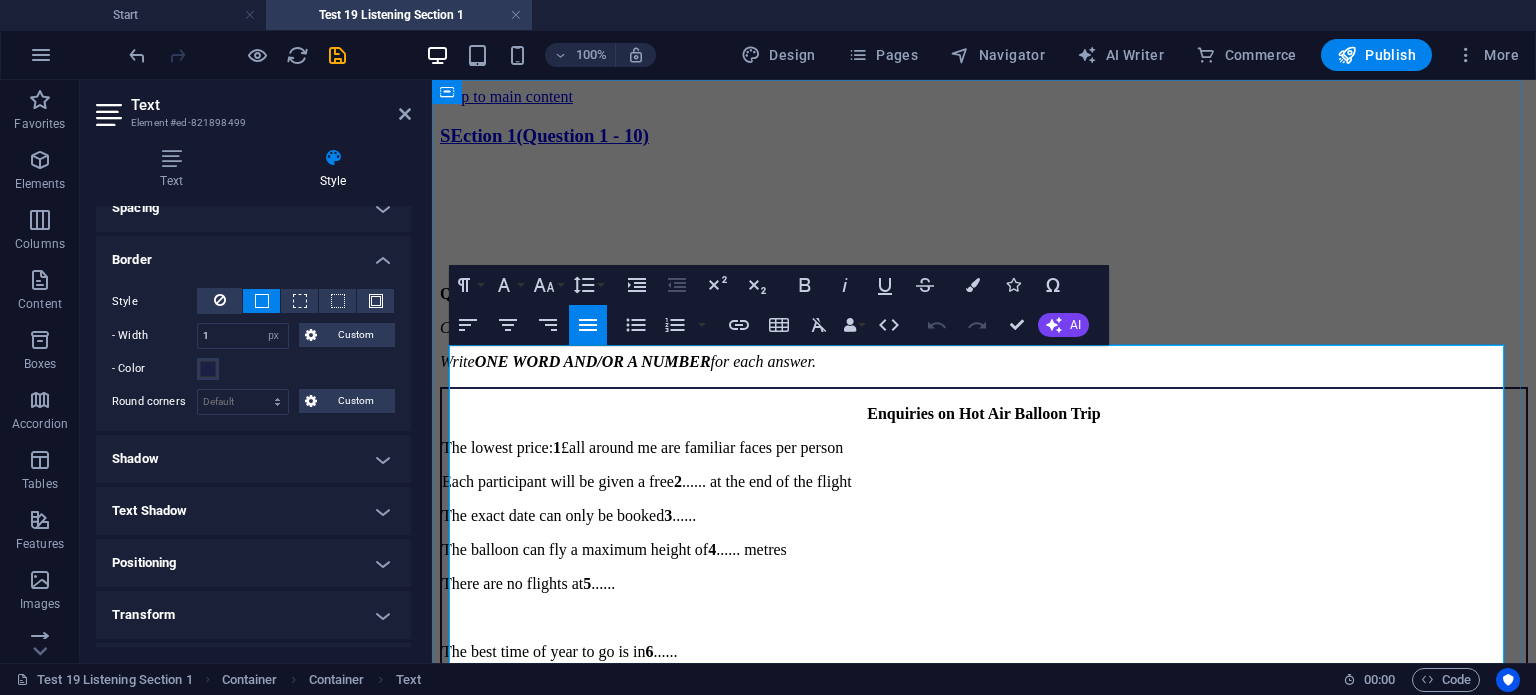 scroll, scrollTop: 95, scrollLeft: 8, axis: both 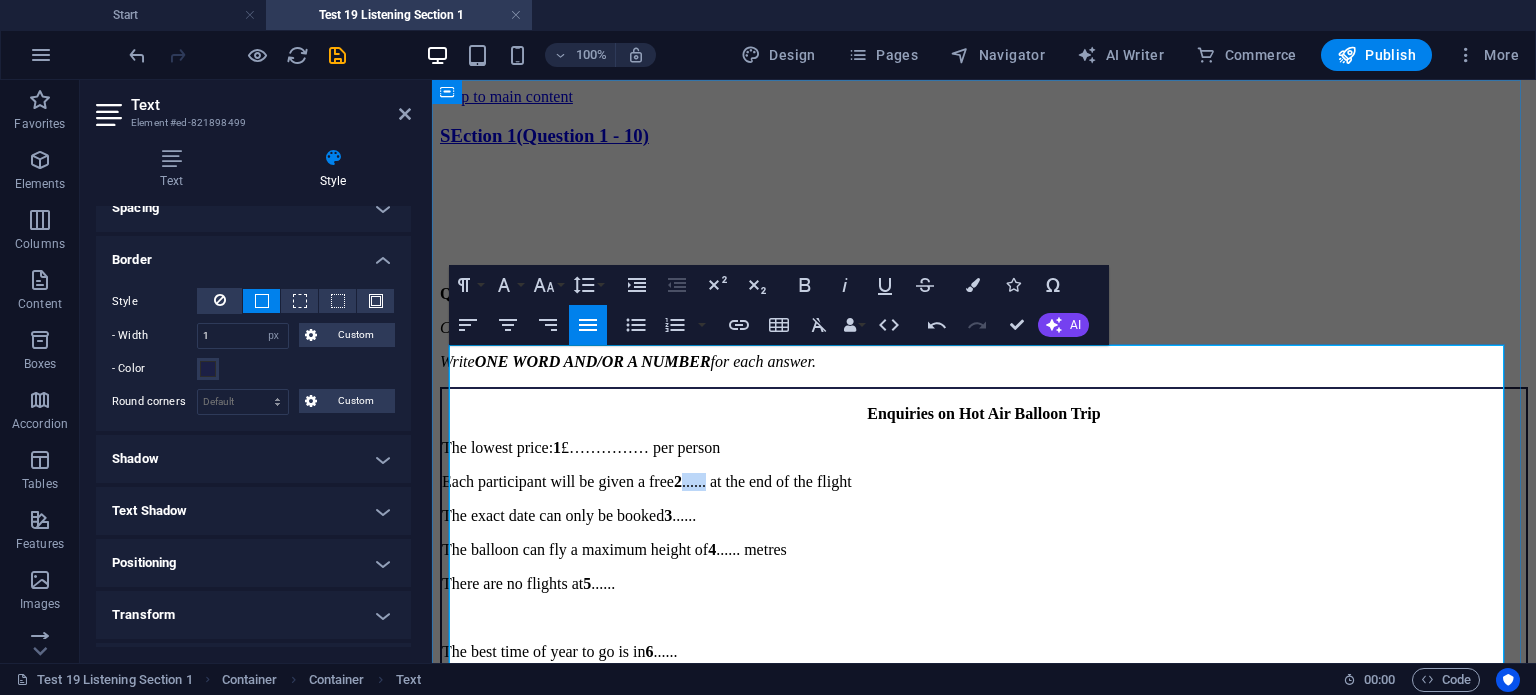drag, startPoint x: 742, startPoint y: 407, endPoint x: 768, endPoint y: 407, distance: 26 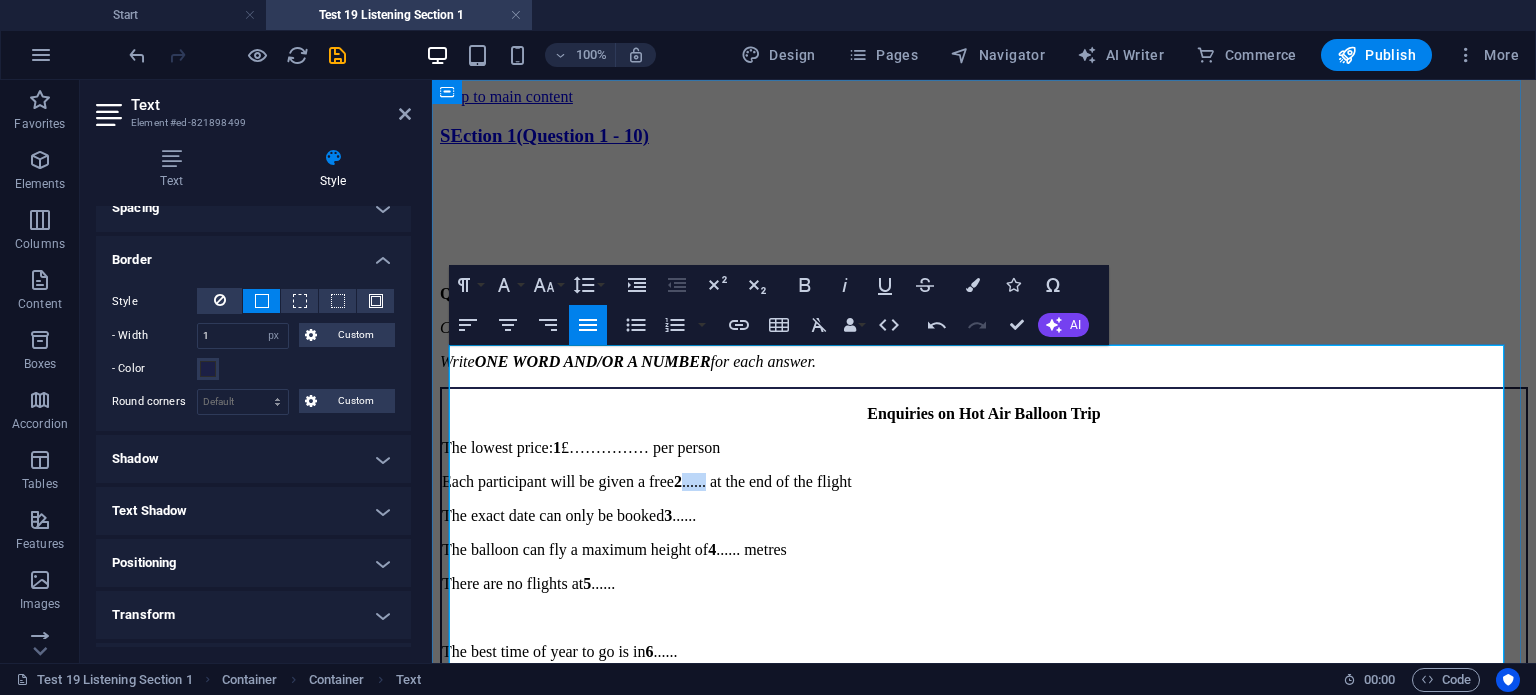 click on "Each participant will be given a free  2 ...... at the end of the flight" at bounding box center [984, 482] 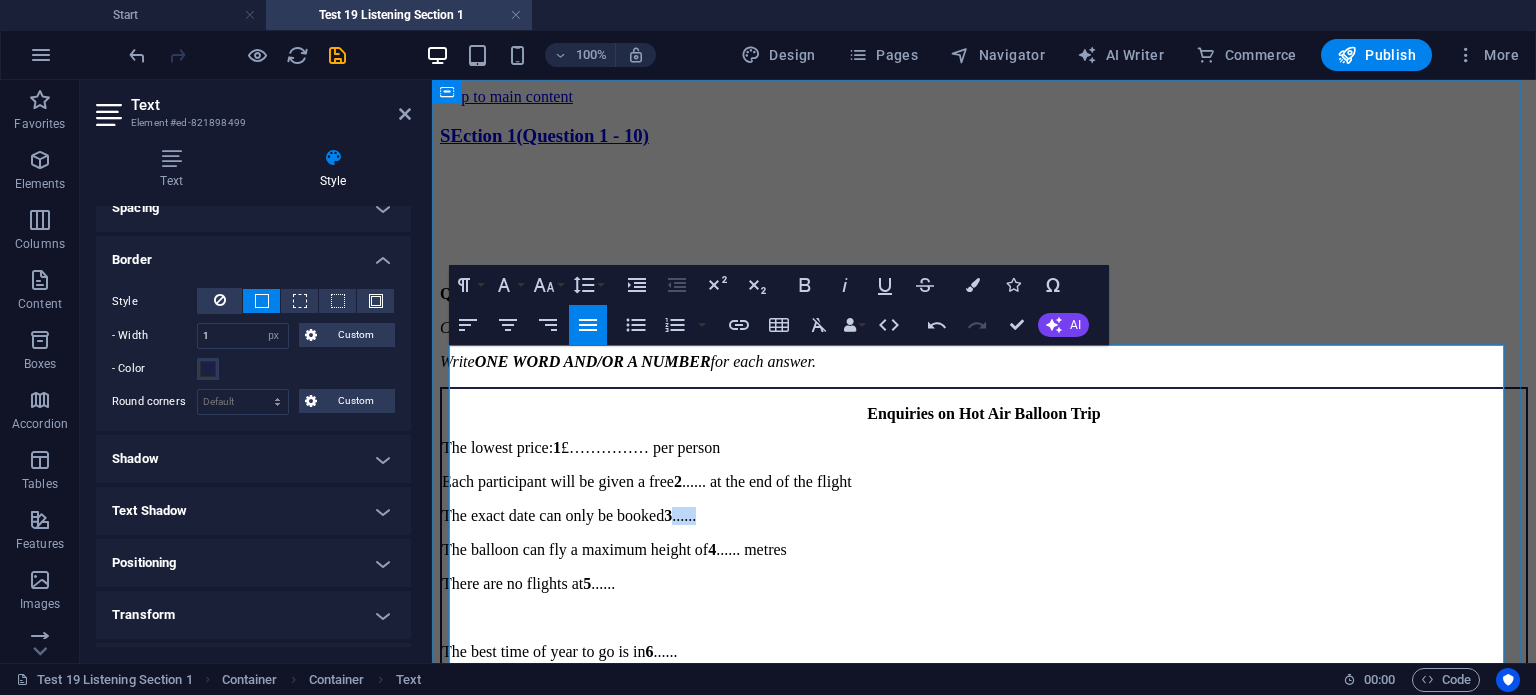 drag, startPoint x: 738, startPoint y: 443, endPoint x: 773, endPoint y: 441, distance: 35.057095 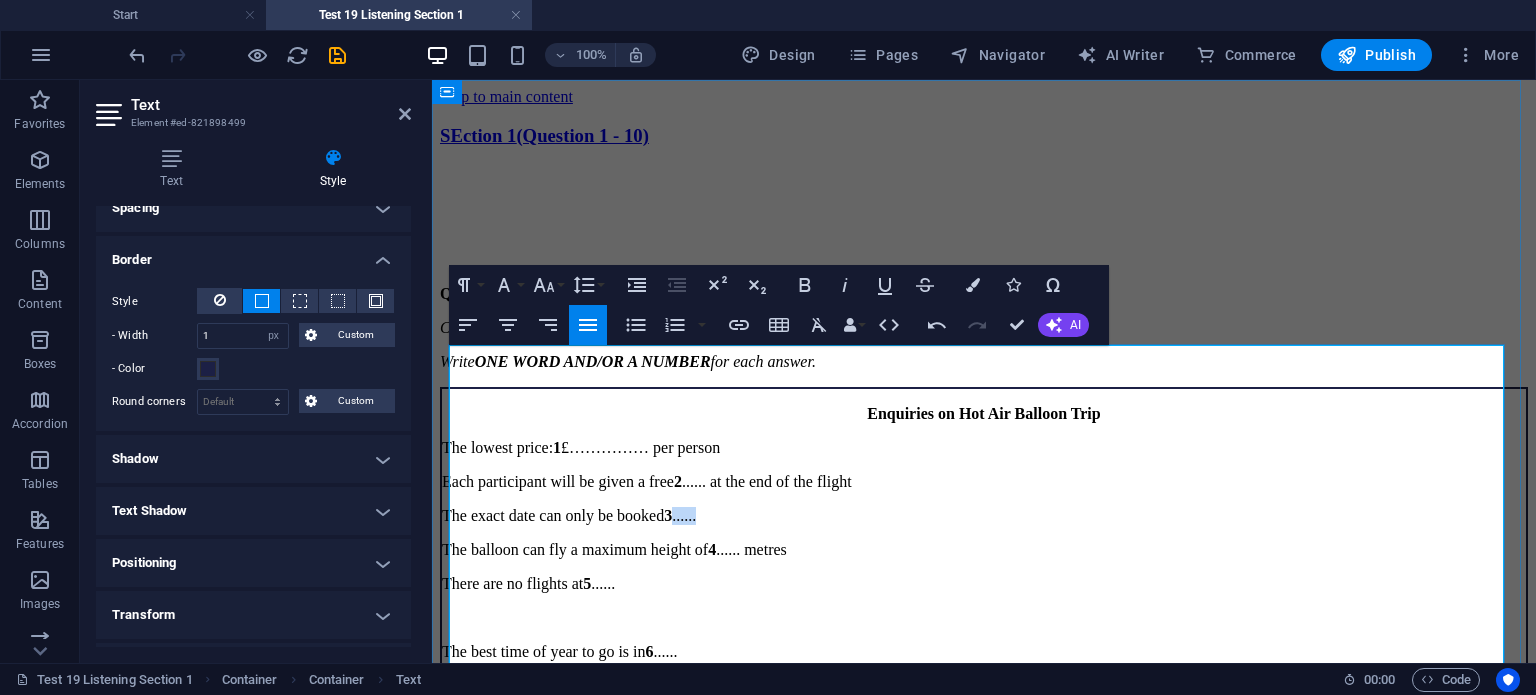 click on "The exact date can only be booked  3 ......" at bounding box center [984, 516] 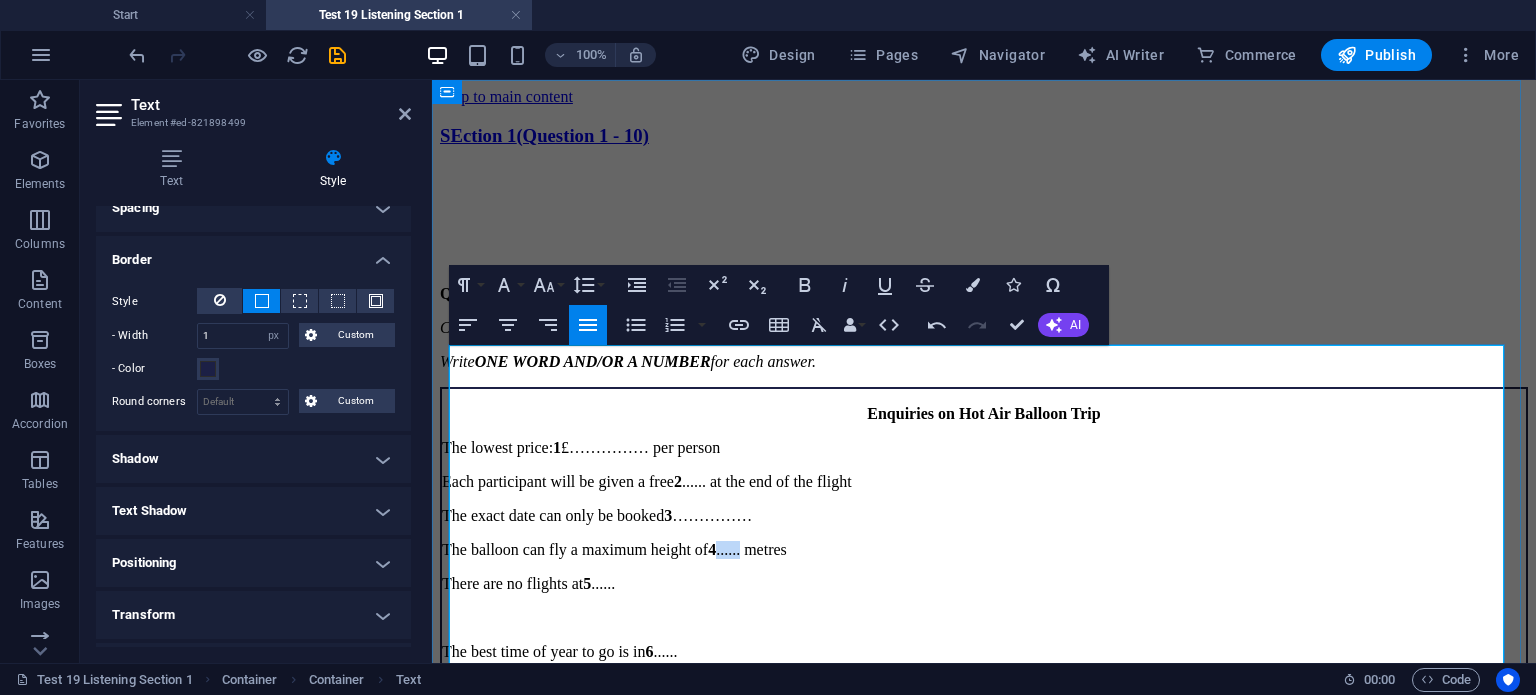 drag, startPoint x: 784, startPoint y: 470, endPoint x: 810, endPoint y: 469, distance: 26.019224 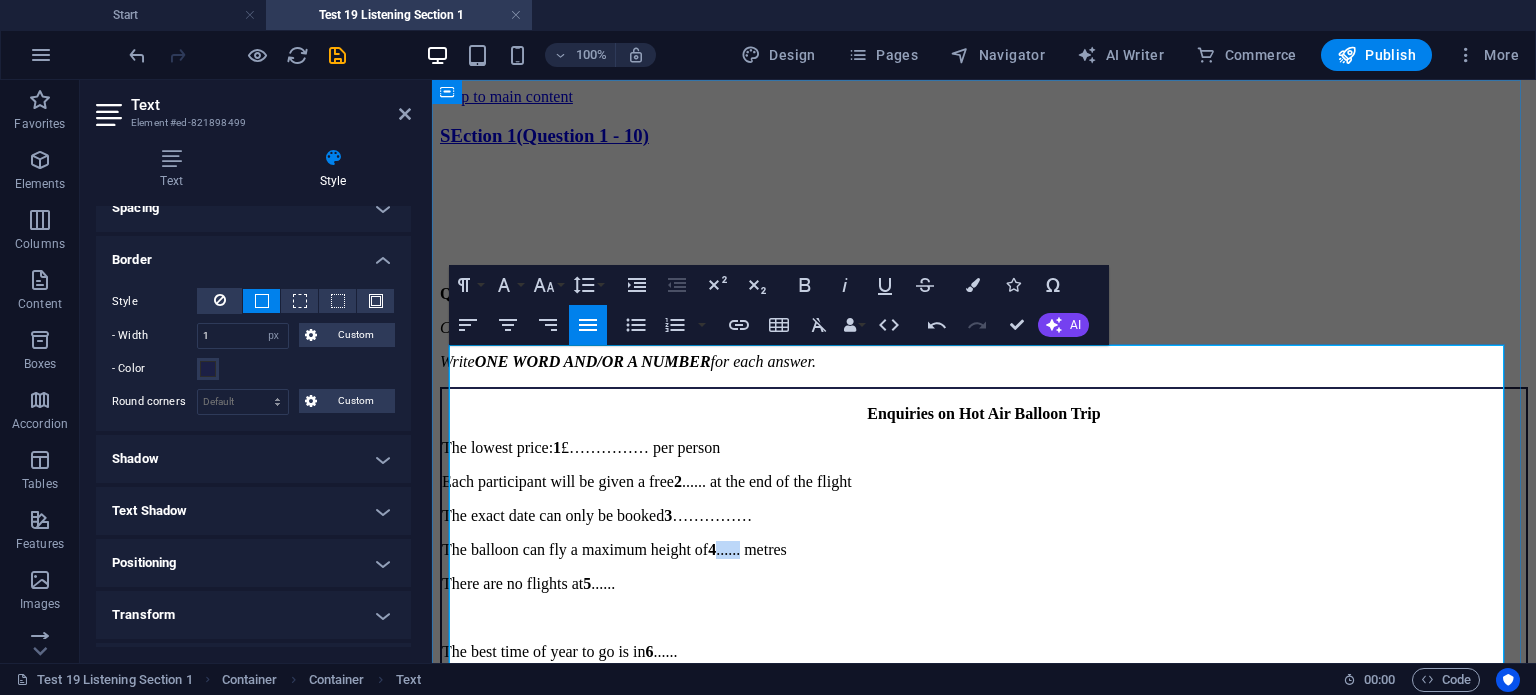 click on "The balloon can fly a maximum height of 4 ...... metres" at bounding box center [984, 550] 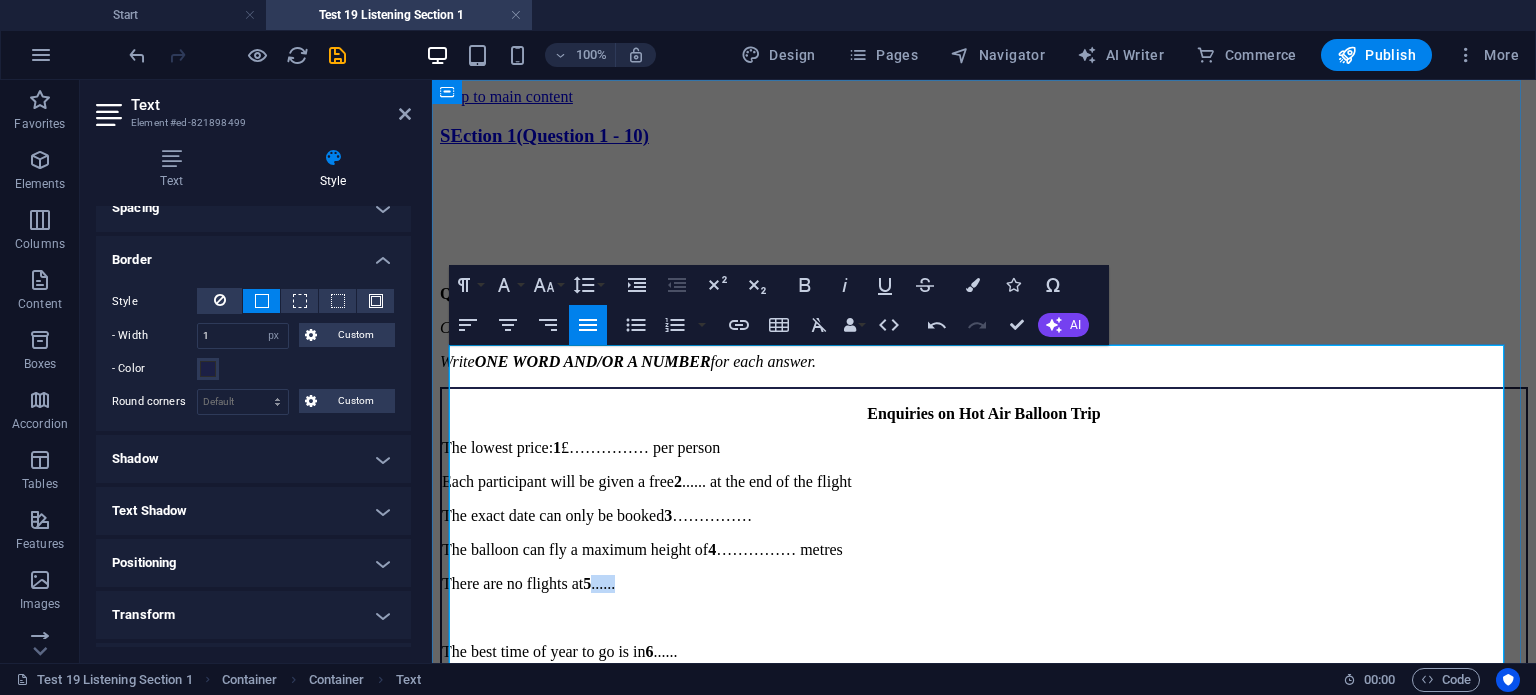 drag, startPoint x: 636, startPoint y: 491, endPoint x: 661, endPoint y: 490, distance: 25.019993 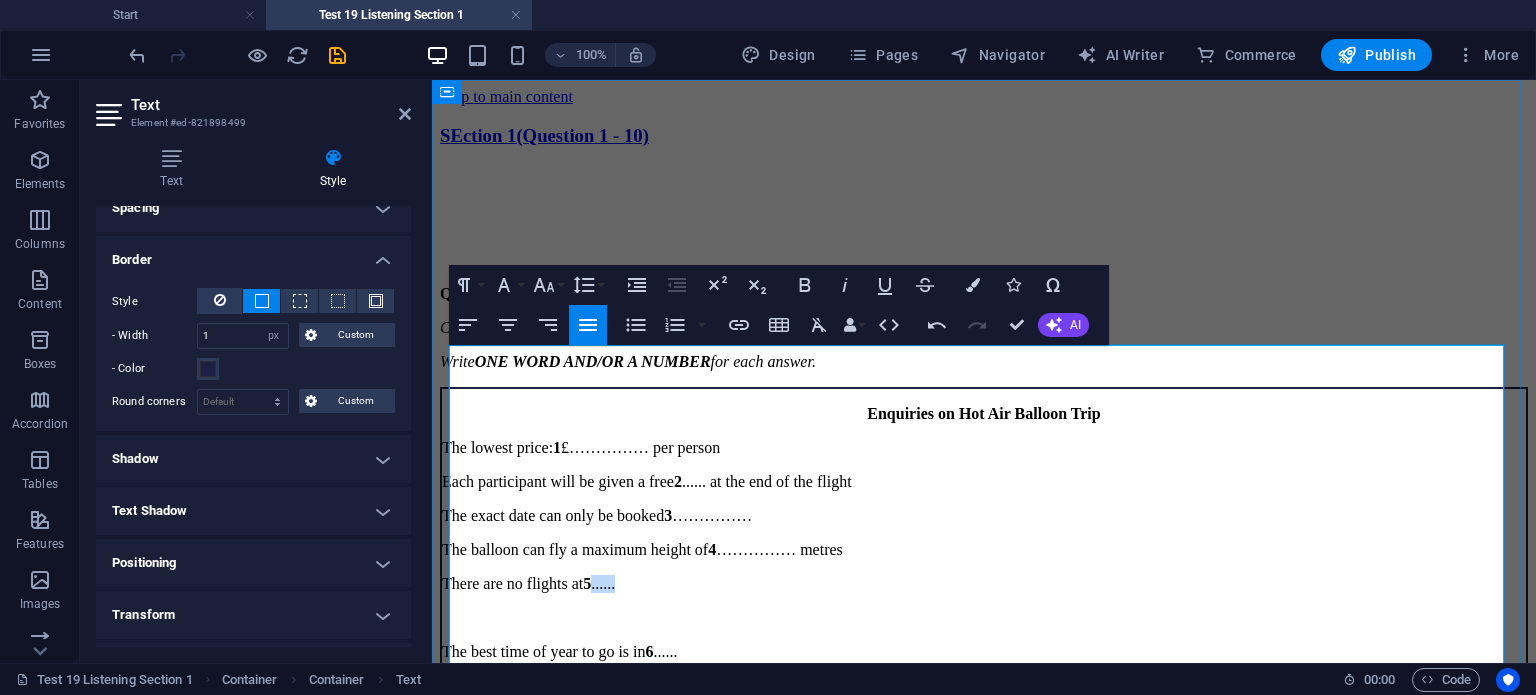 click on "There are no flights at  5 ……………" at bounding box center (984, 584) 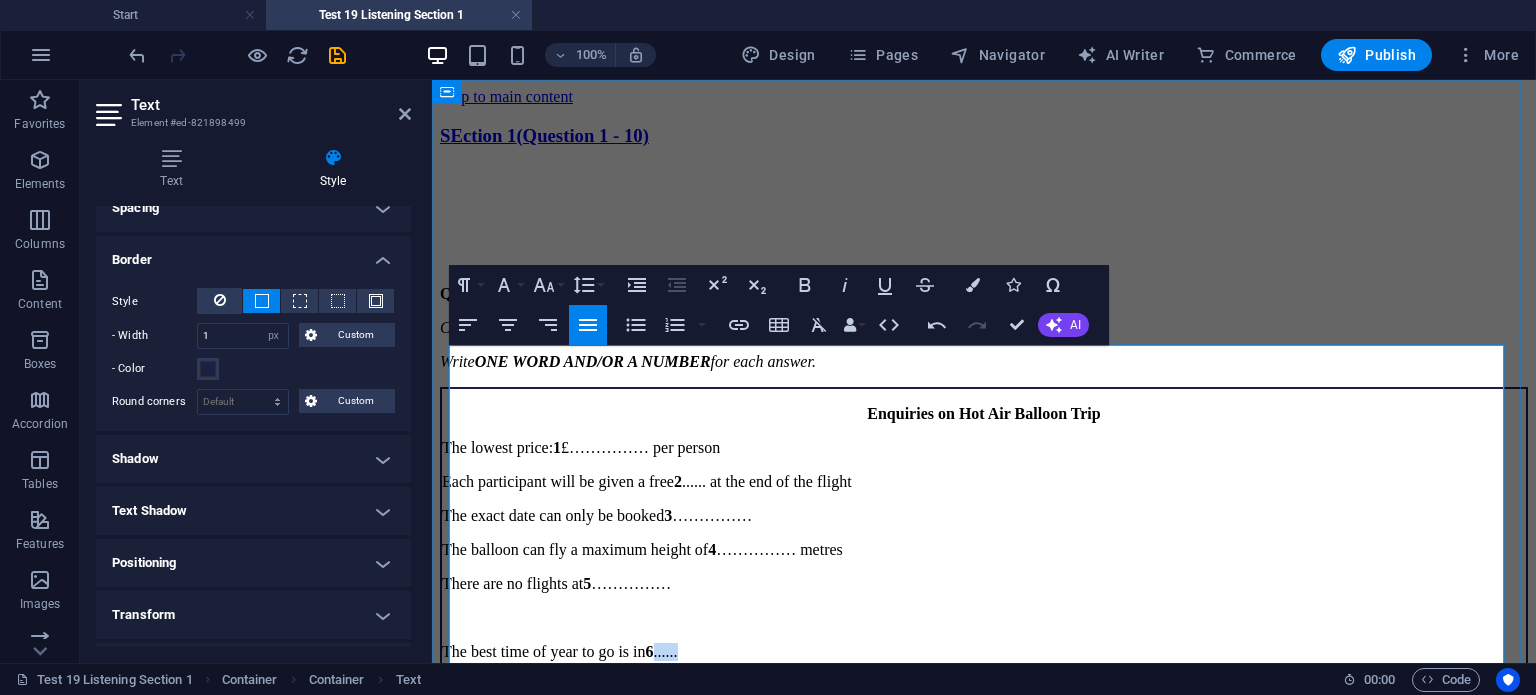drag, startPoint x: 712, startPoint y: 551, endPoint x: 741, endPoint y: 551, distance: 29 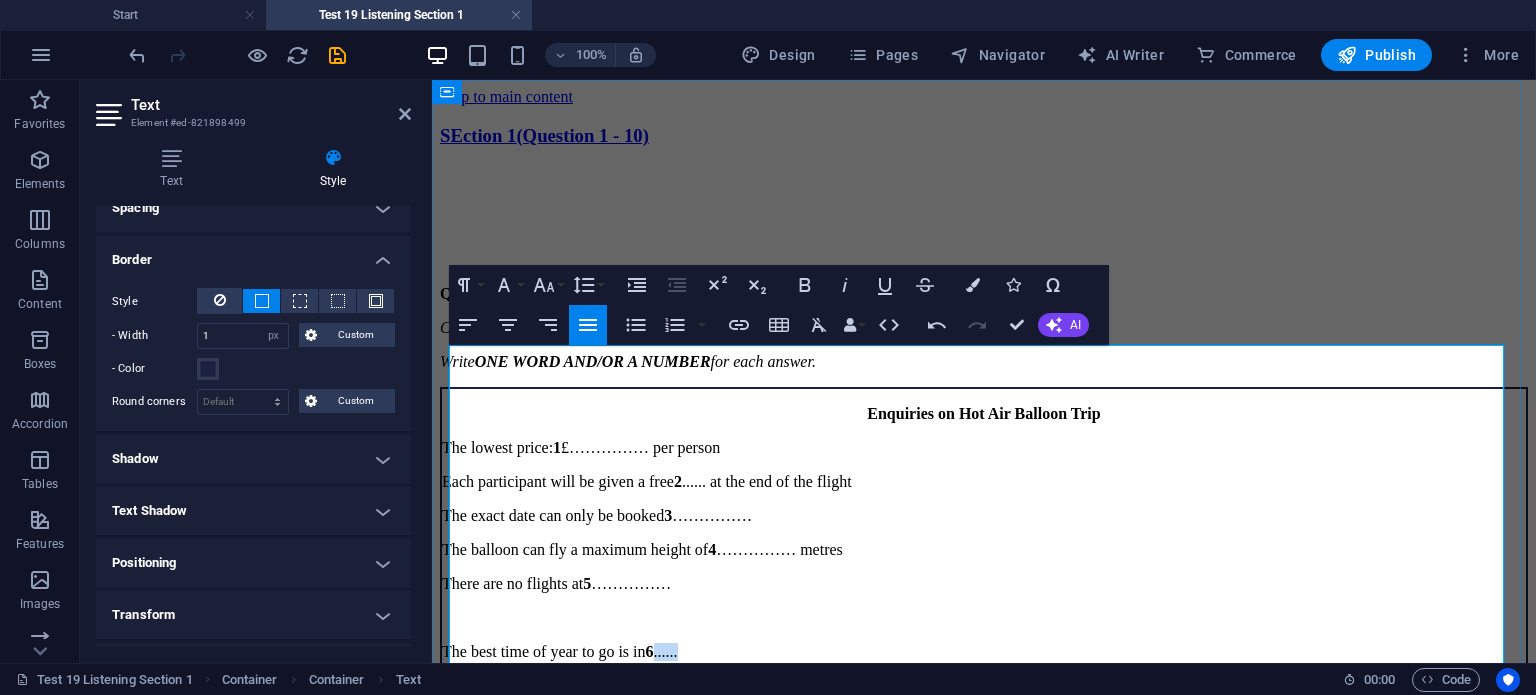 click on "The best time of year to go is in  6 ......" at bounding box center [984, 652] 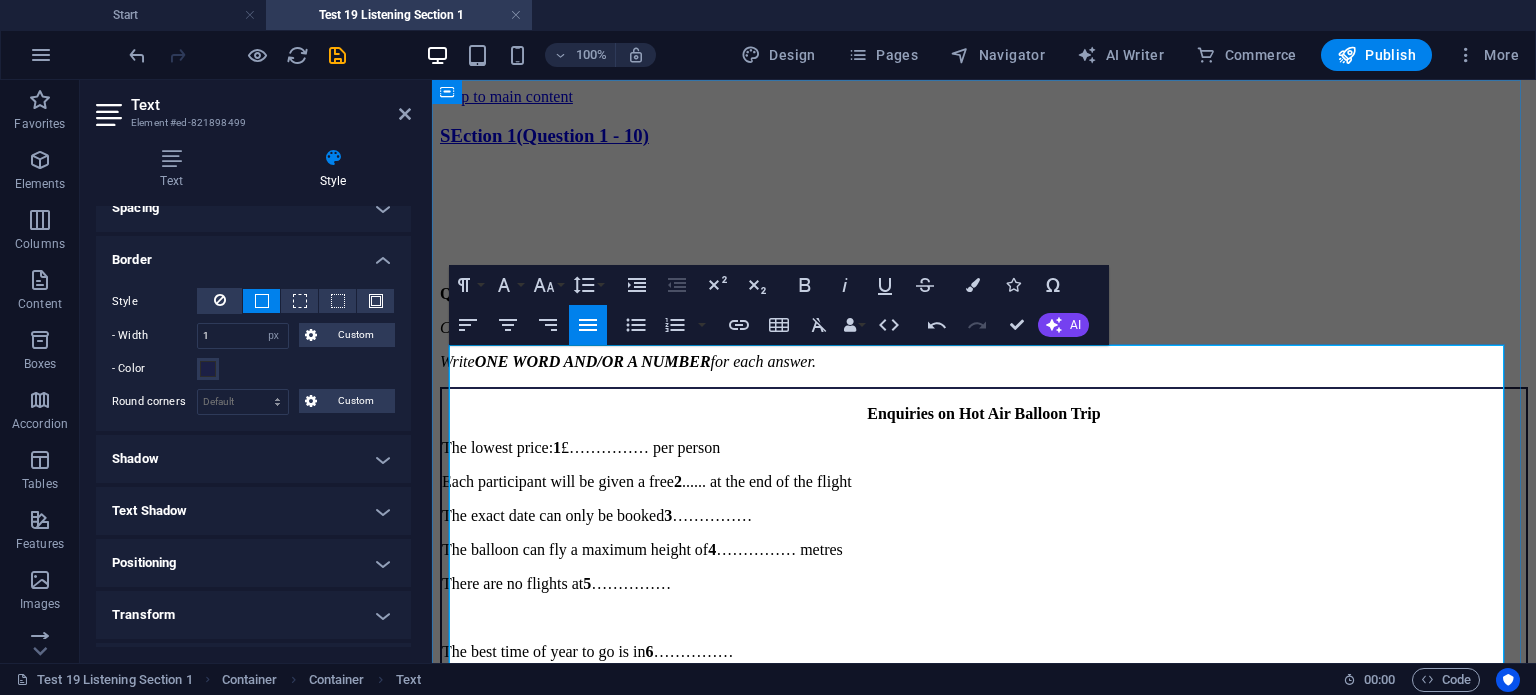 drag, startPoint x: 892, startPoint y: 573, endPoint x: 916, endPoint y: 574, distance: 24.020824 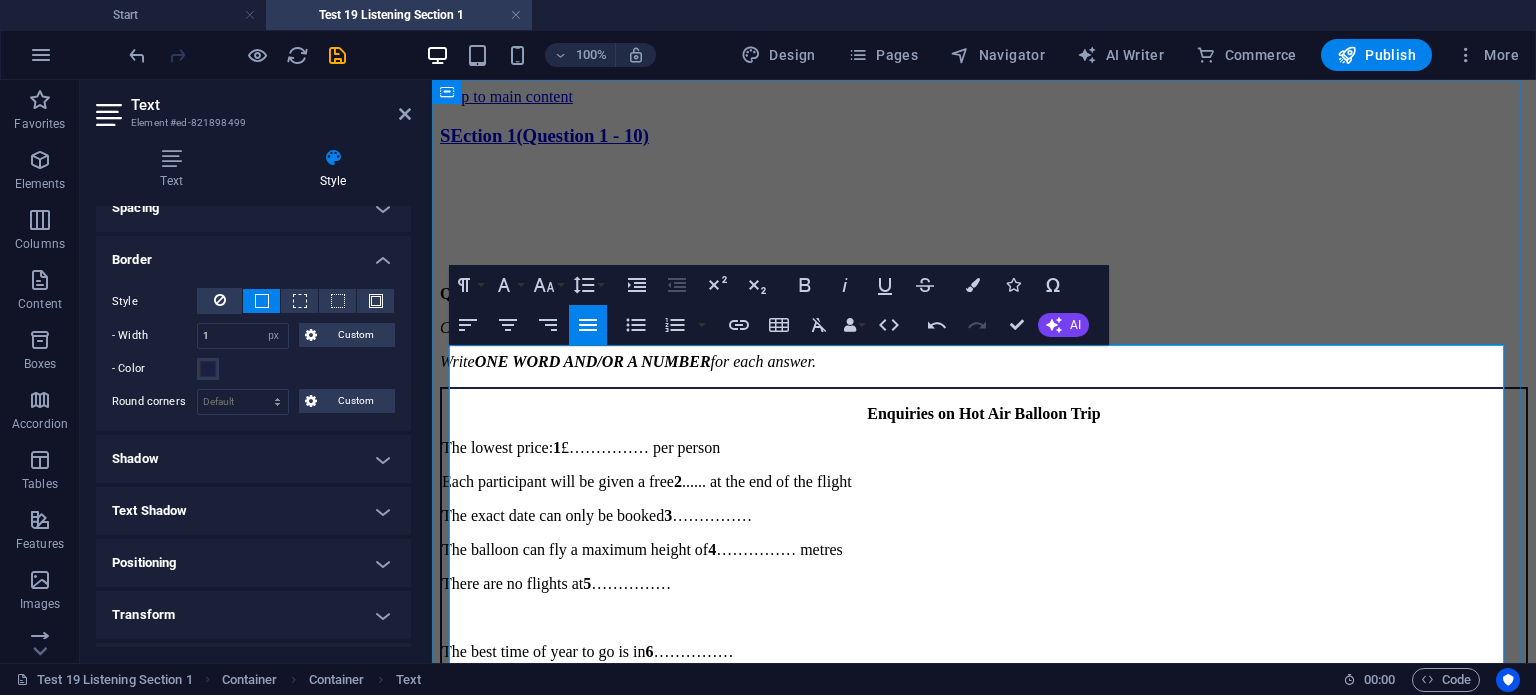 click on "Flights may be cancelled because of bad weather, e.g.,  7 ......" at bounding box center [984, 686] 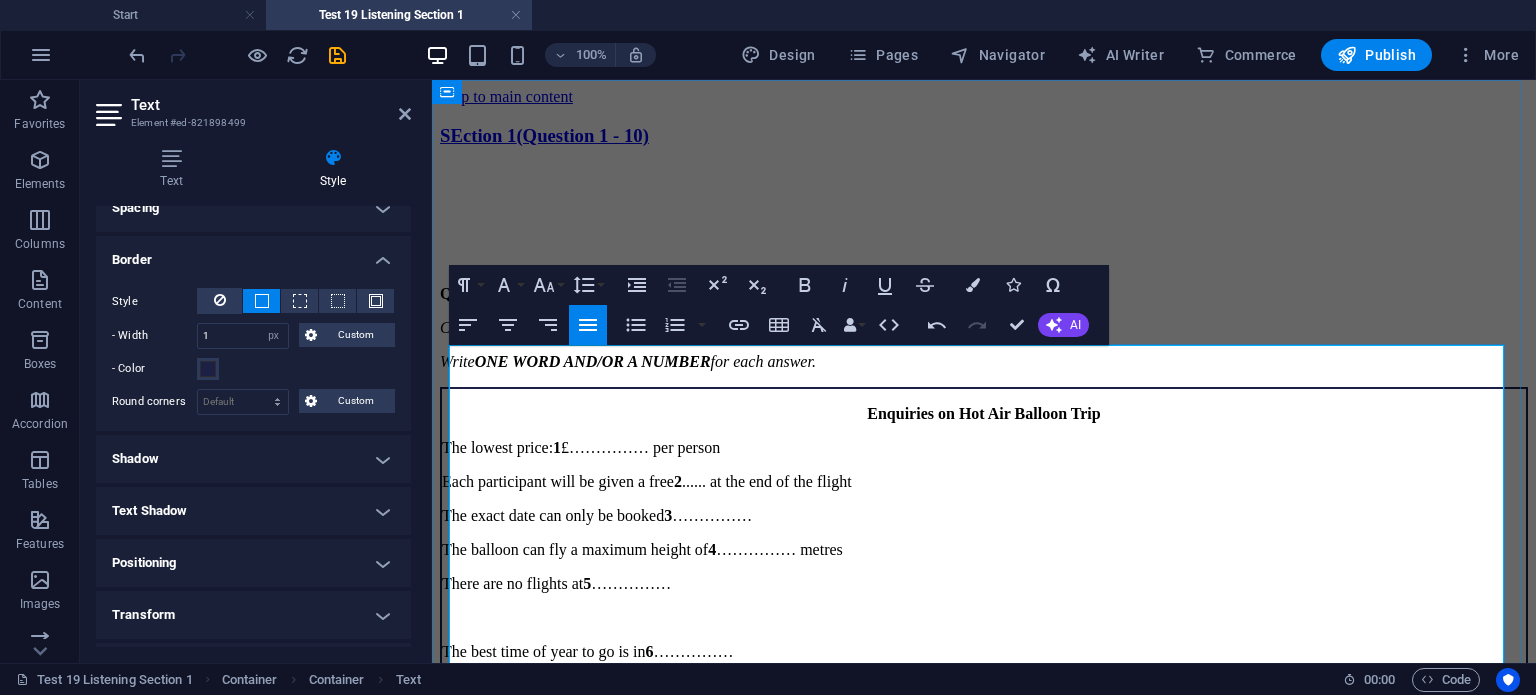 drag, startPoint x: 732, startPoint y: 597, endPoint x: 760, endPoint y: 597, distance: 28 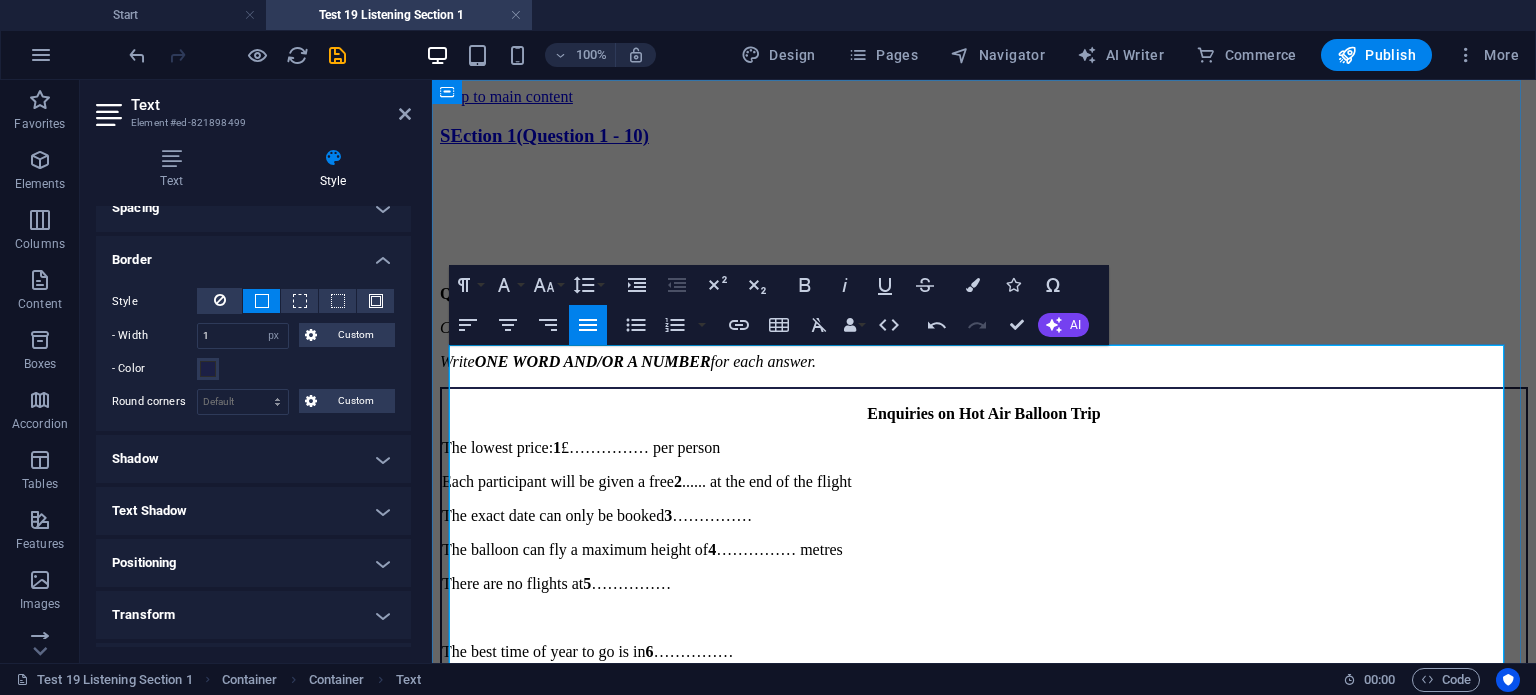 click on "It is advised to wear a jacket and a  8 ......" at bounding box center (984, 720) 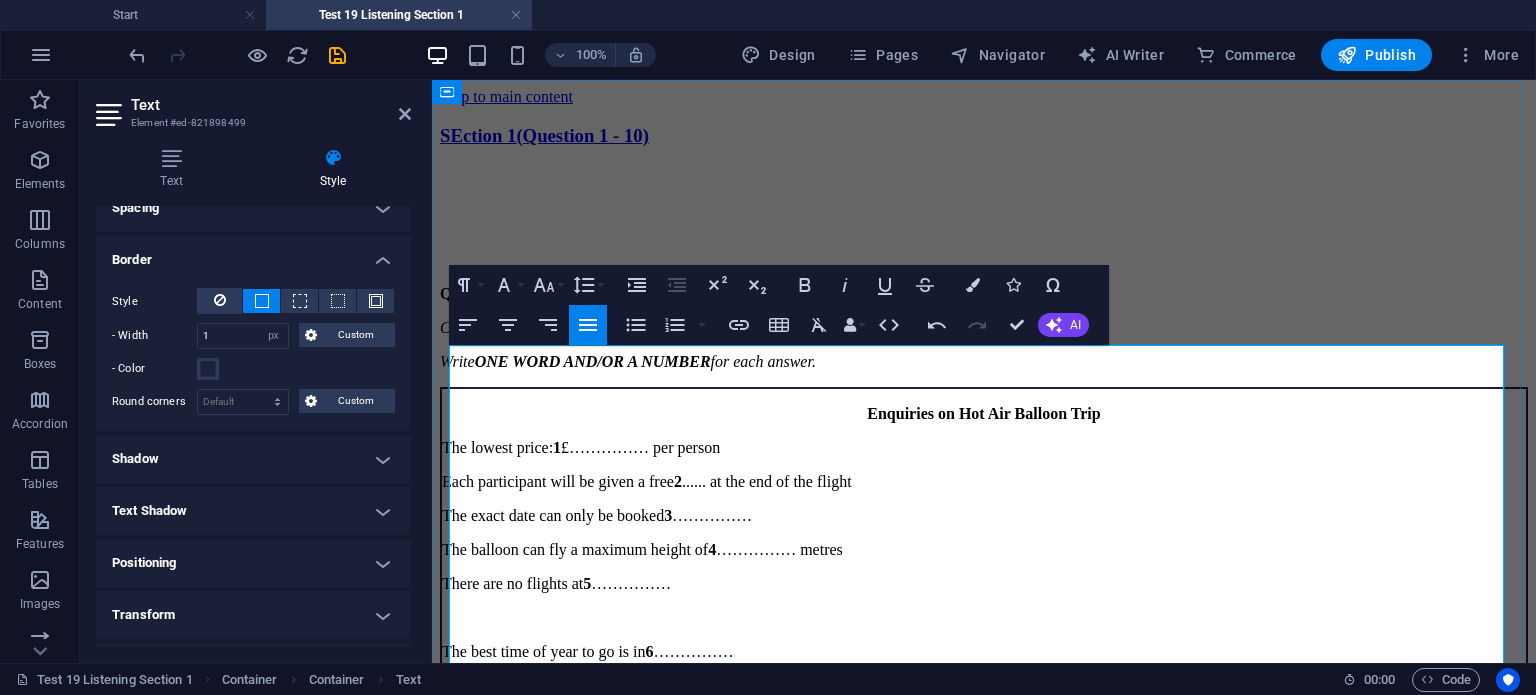 drag, startPoint x: 550, startPoint y: 631, endPoint x: 579, endPoint y: 631, distance: 29 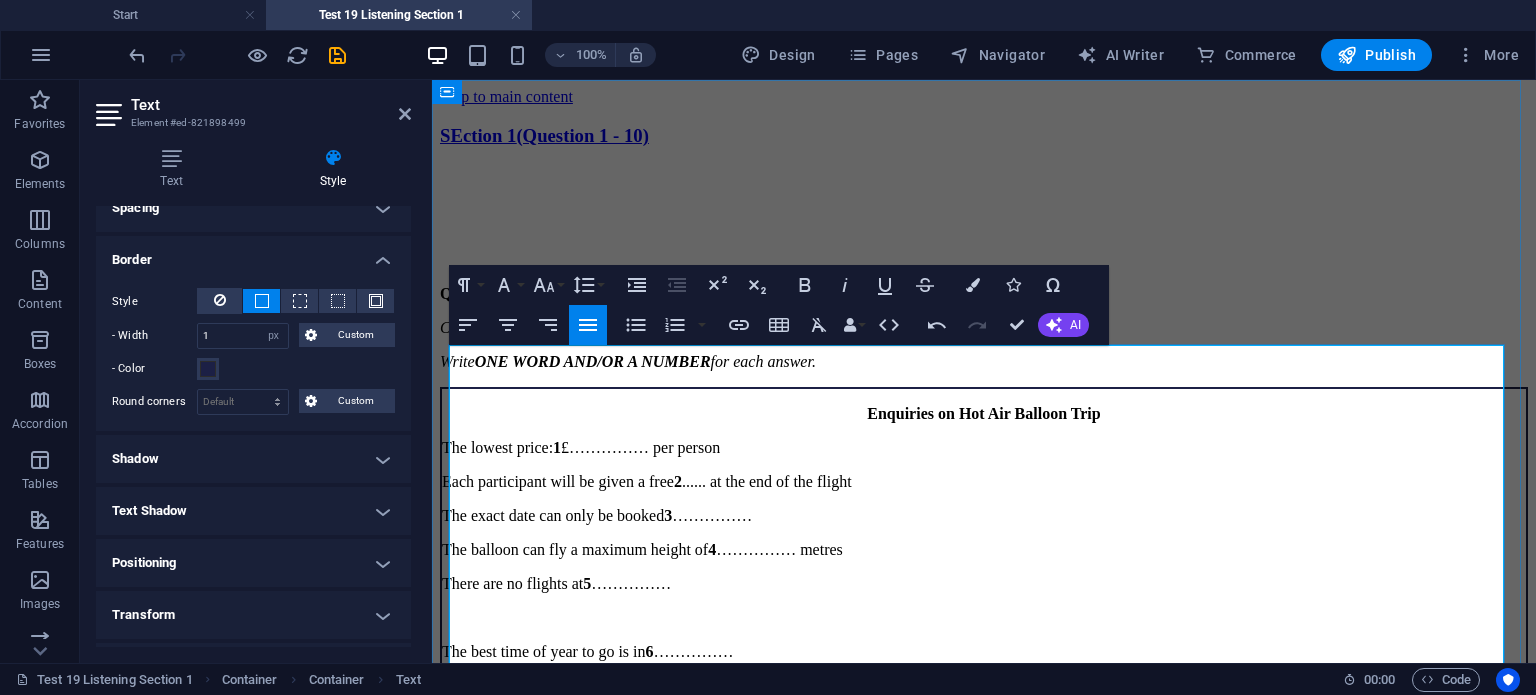 click on "There is no  9 ...... restriction for adults" at bounding box center (984, 754) 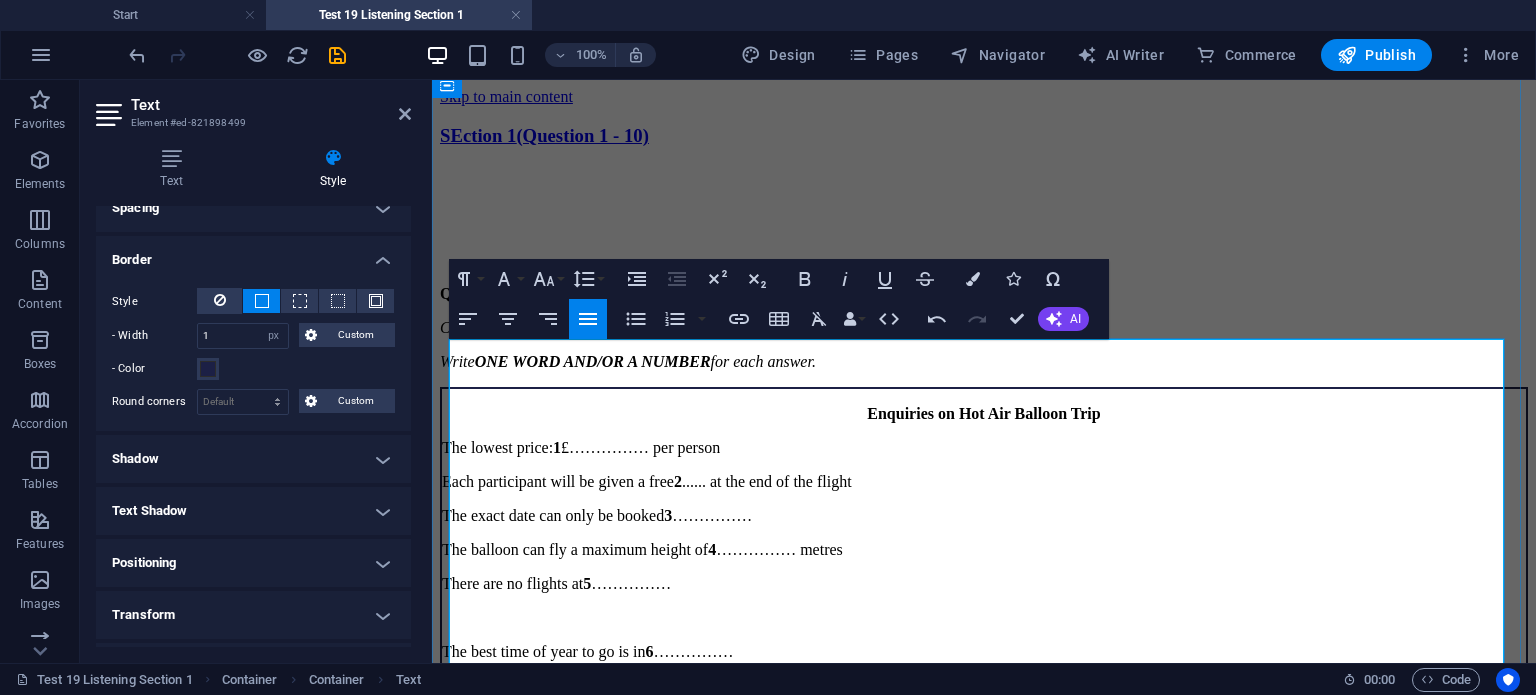 scroll, scrollTop: 56, scrollLeft: 0, axis: vertical 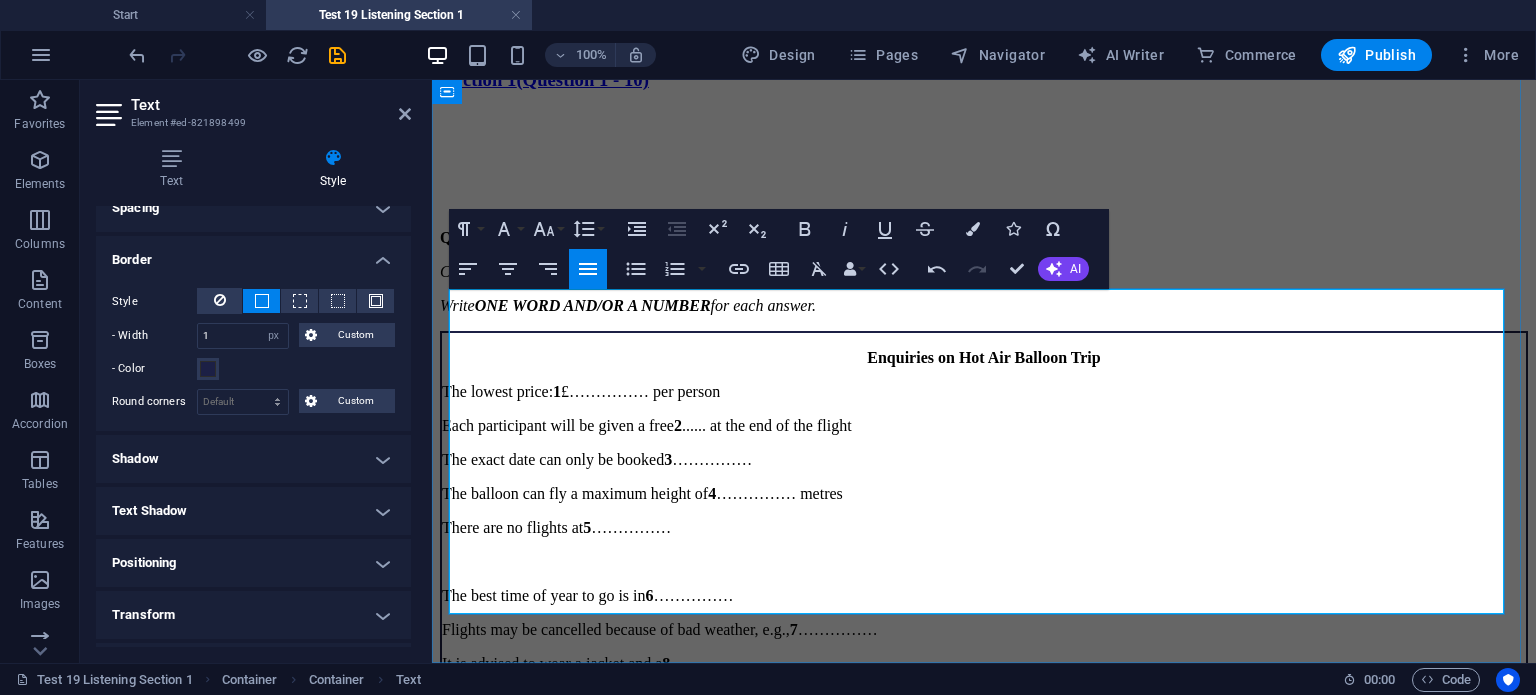drag, startPoint x: 694, startPoint y: 599, endPoint x: 720, endPoint y: 599, distance: 26 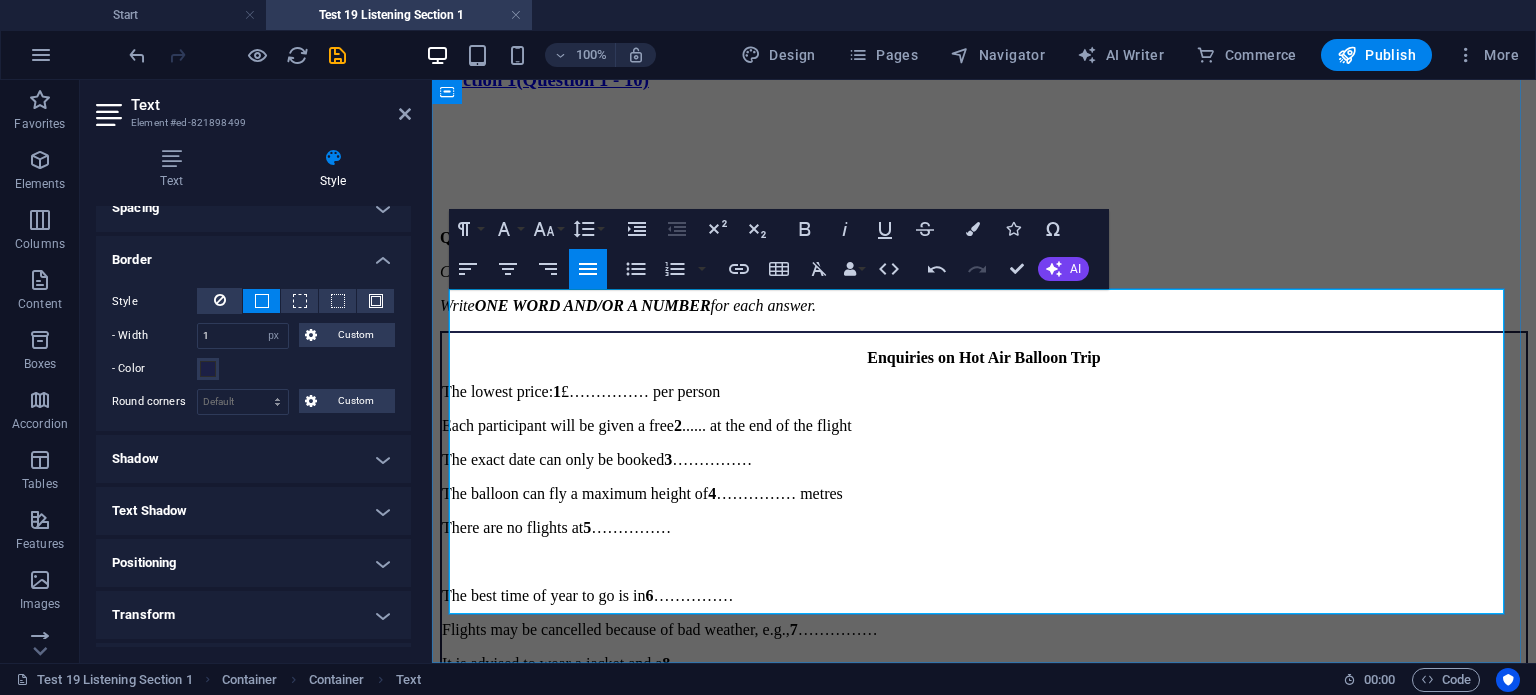 click on "Participants must be able to  10 ...... throughout the flight." at bounding box center (984, 732) 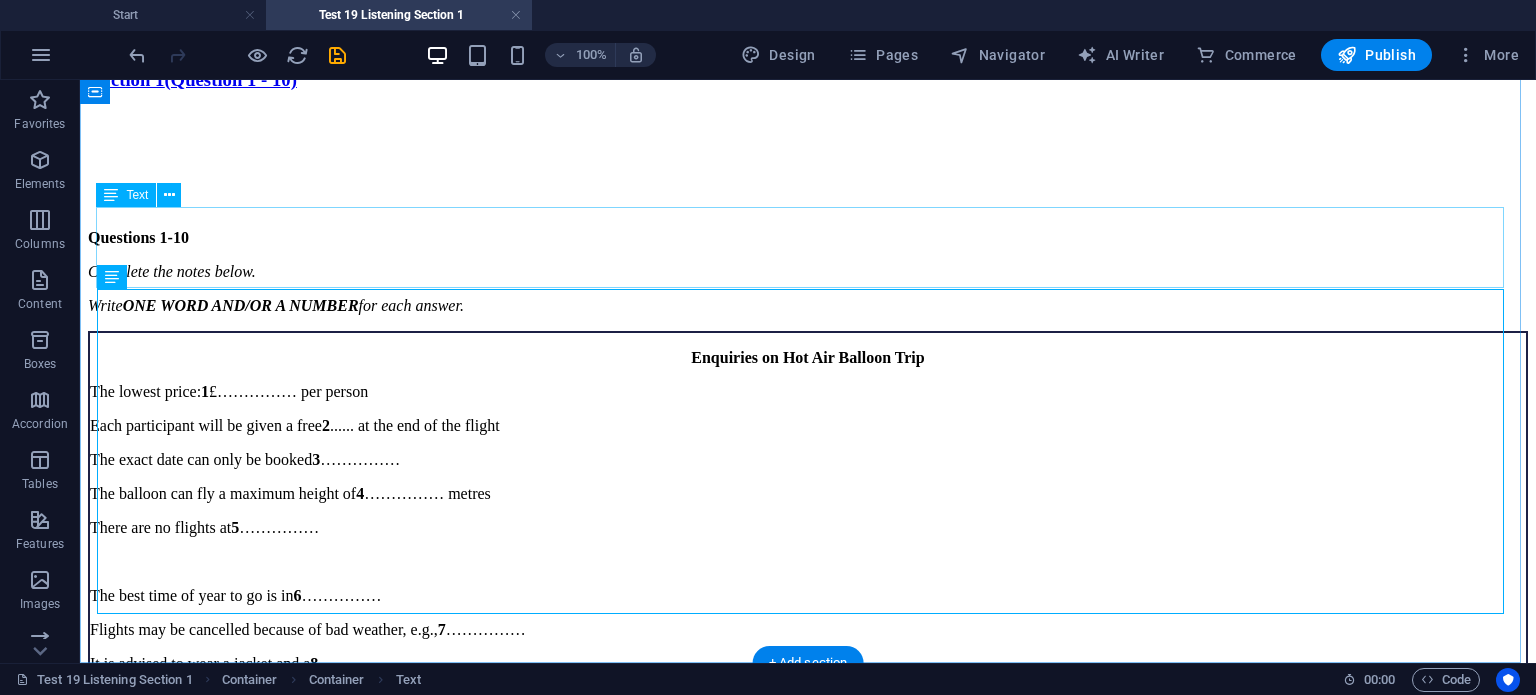 click on "Questions 1-10 Complete the notes below. Write  ONE   WORD AND/OR A NUMBER  for each answer." at bounding box center [808, 272] 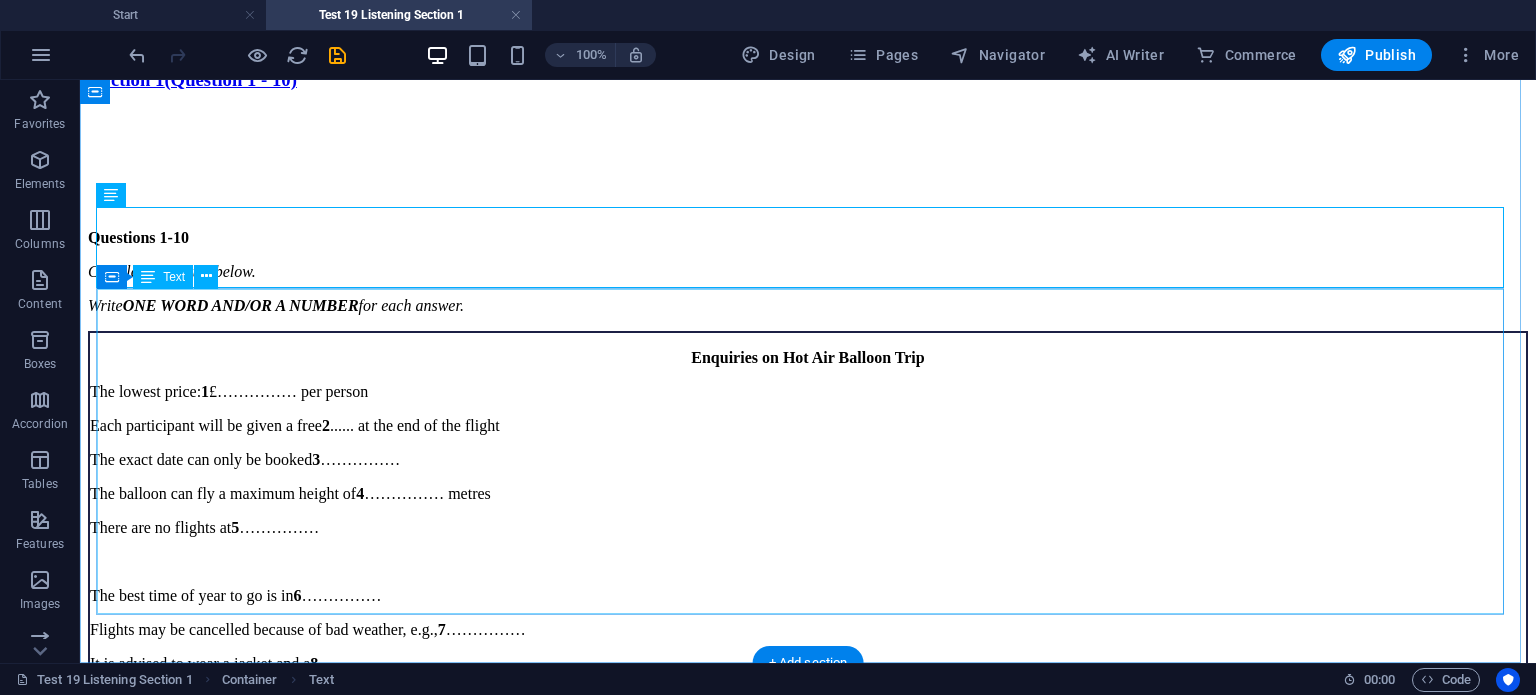 click on "Enquiries on Hot Air Balloon Trip The lowest price: 1 £…………… per person Each participant will be given a free 2 …………… at the end of the flight The exact date can only be booked 3 …………… The balloon can fly a maximum height of 4 …………… metres There are no flights at 5 …………… The best time of year to go is in 6 …………… Flights may be cancelled because of bad weather, e.g., 7 …………… It is advised to wear a jacket and a 8 …………… There is no 9 …………… restriction for adults Participants must be able to 10 …………… throughout the flight." at bounding box center (808, 545) 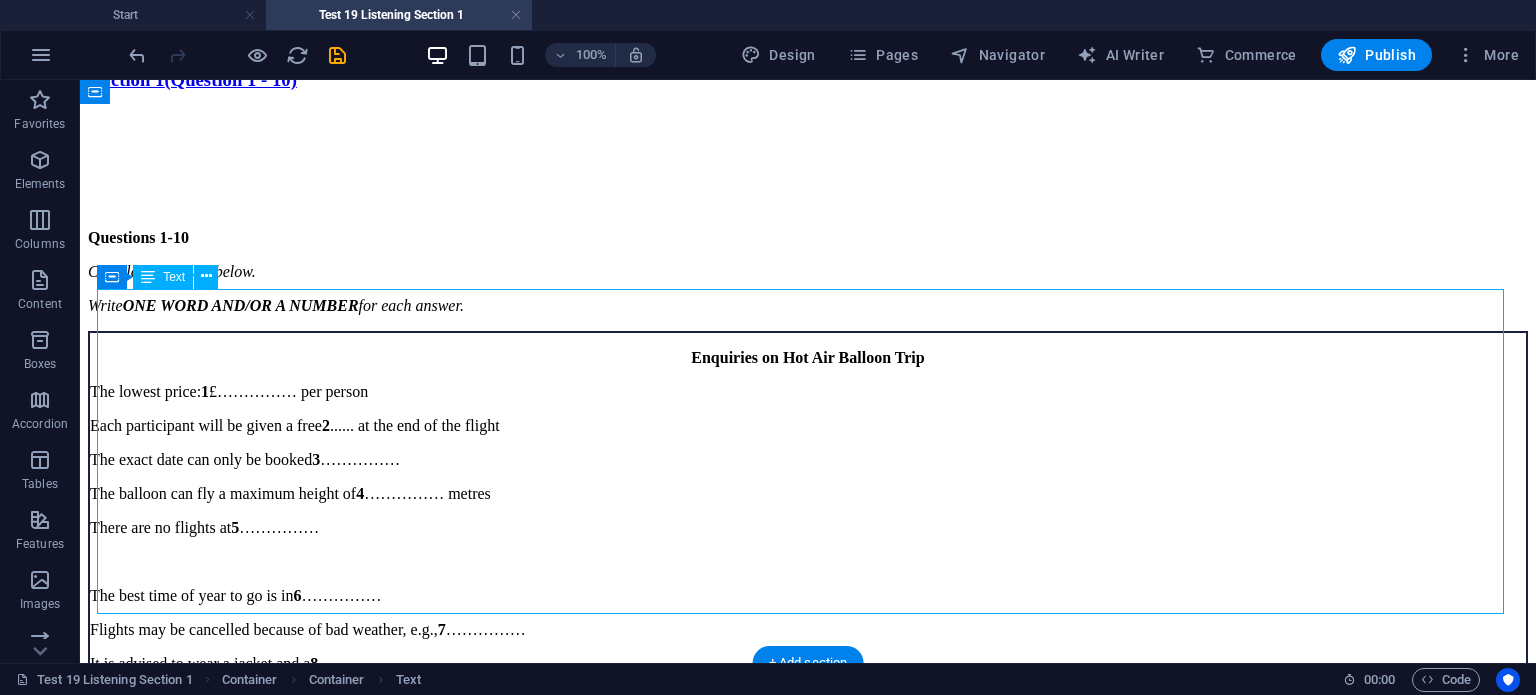 click on "Enquiries on Hot Air Balloon Trip The lowest price: 1 £…………… per person Each participant will be given a free 2 …………… at the end of the flight The exact date can only be booked 3 …………… The balloon can fly a maximum height of 4 …………… metres There are no flights at 5 …………… The best time of year to go is in 6 …………… Flights may be cancelled because of bad weather, e.g., 7 …………… It is advised to wear a jacket and a 8 …………… There is no 9 …………… restriction for adults Participants must be able to 10 …………… throughout the flight." at bounding box center (808, 545) 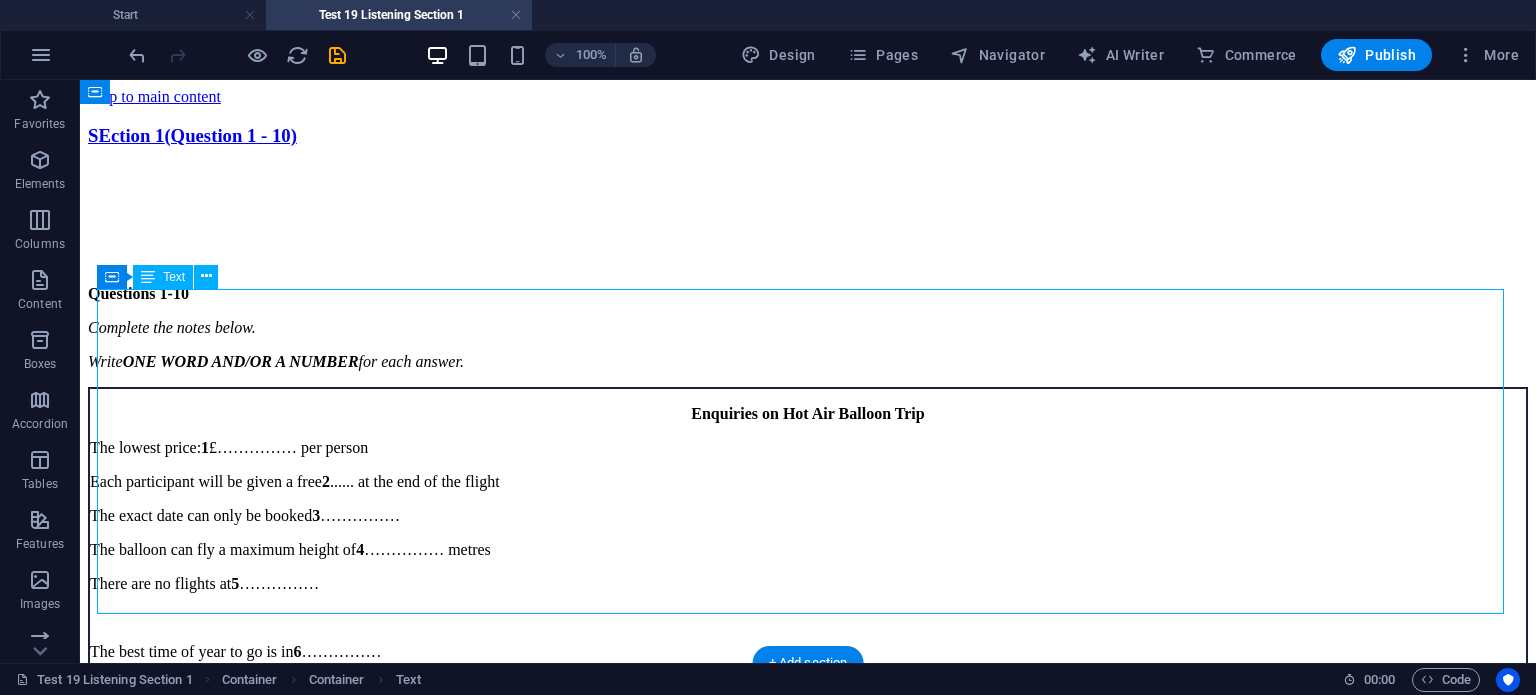 select on "px" 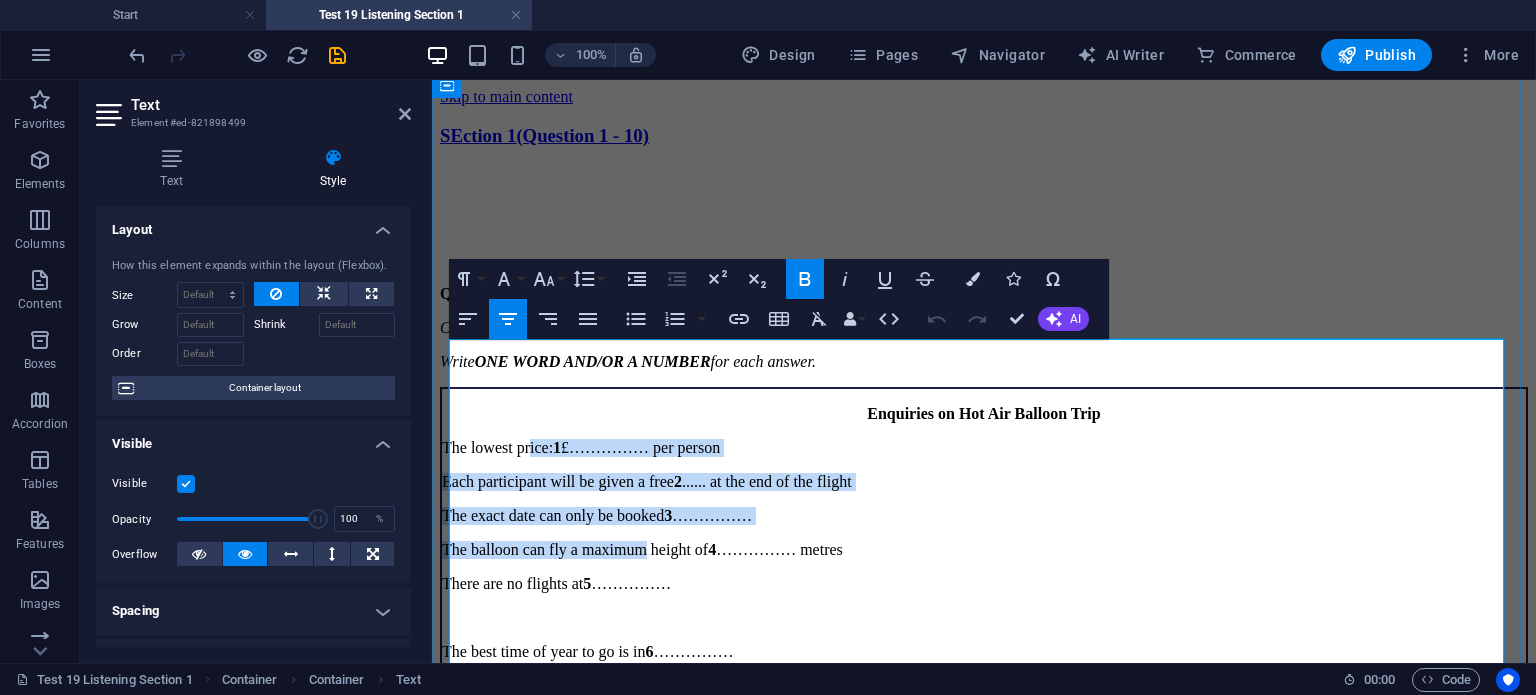 scroll, scrollTop: 56, scrollLeft: 0, axis: vertical 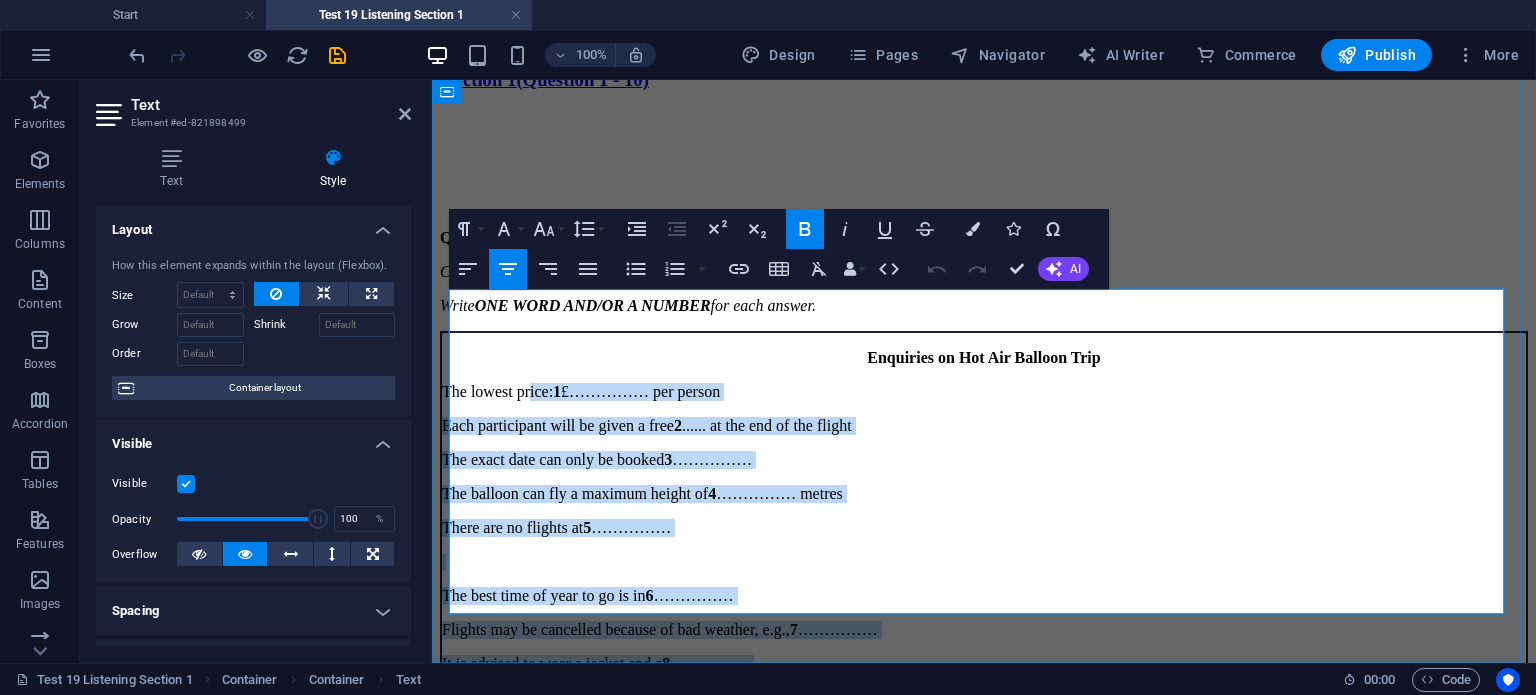 drag, startPoint x: 555, startPoint y: 385, endPoint x: 754, endPoint y: 590, distance: 285.70264 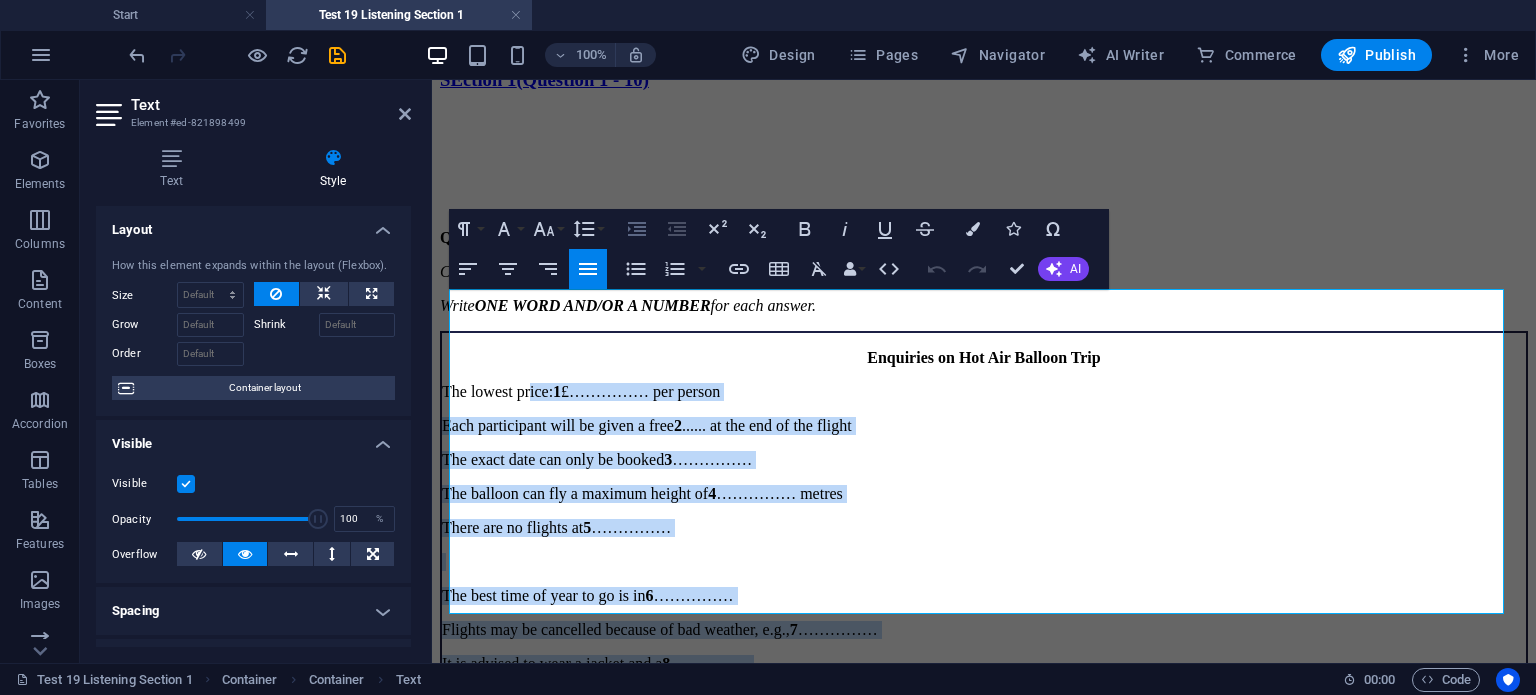 click 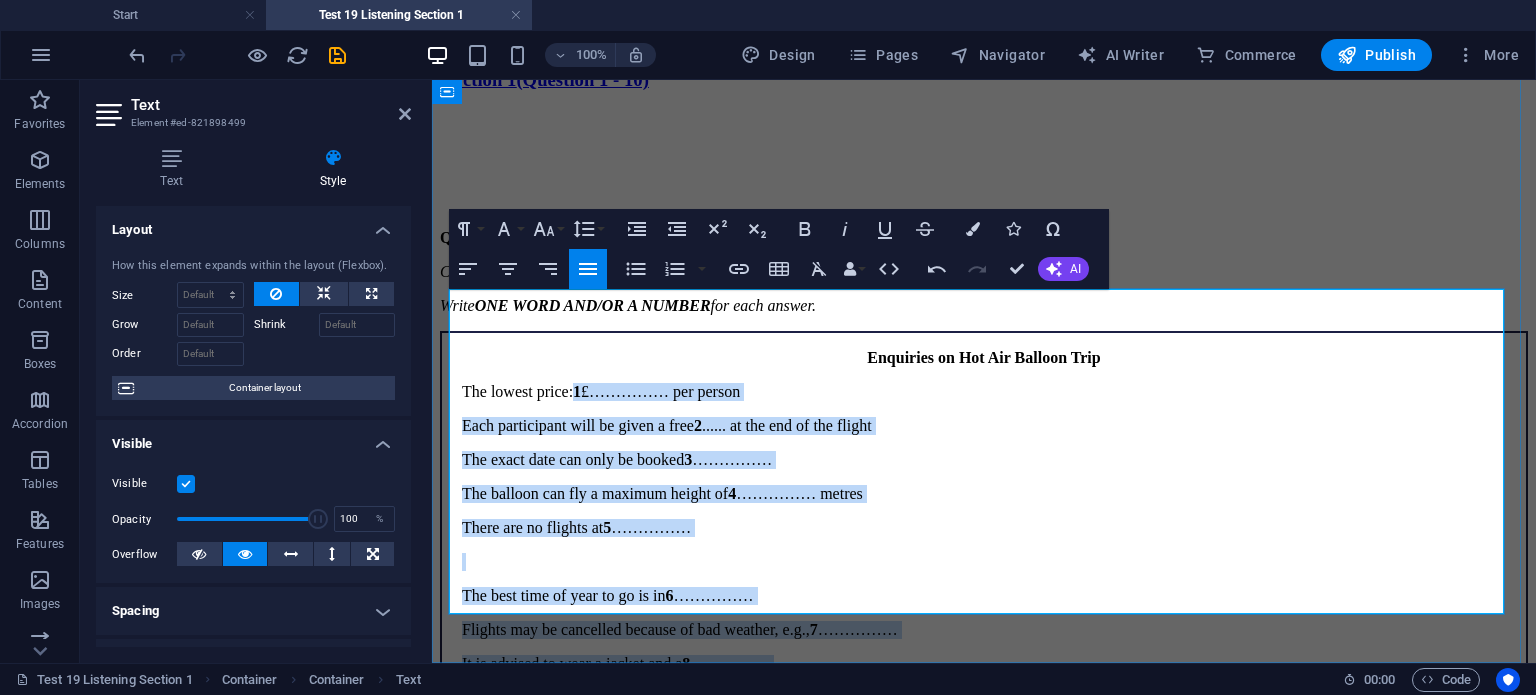 click on "There are no flights at  5 ……………" at bounding box center [994, 528] 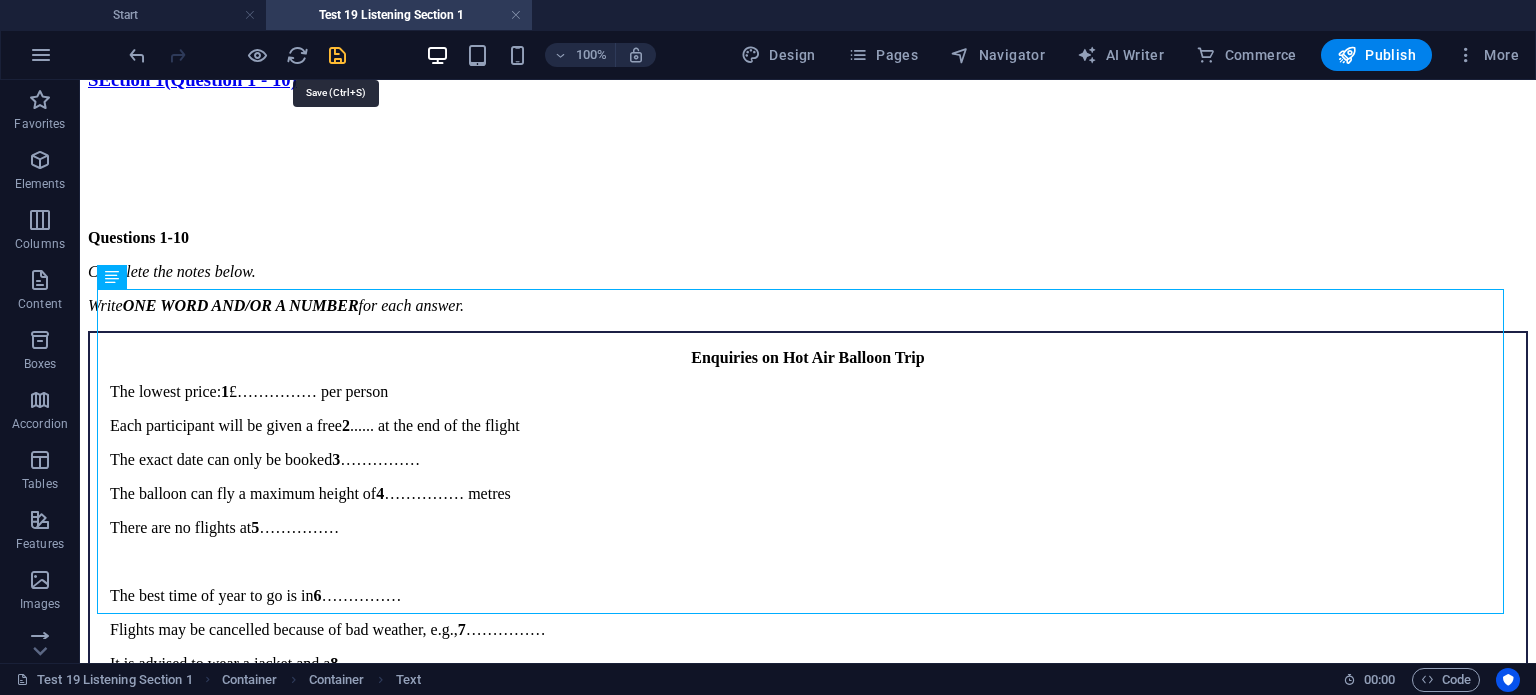 click at bounding box center [337, 55] 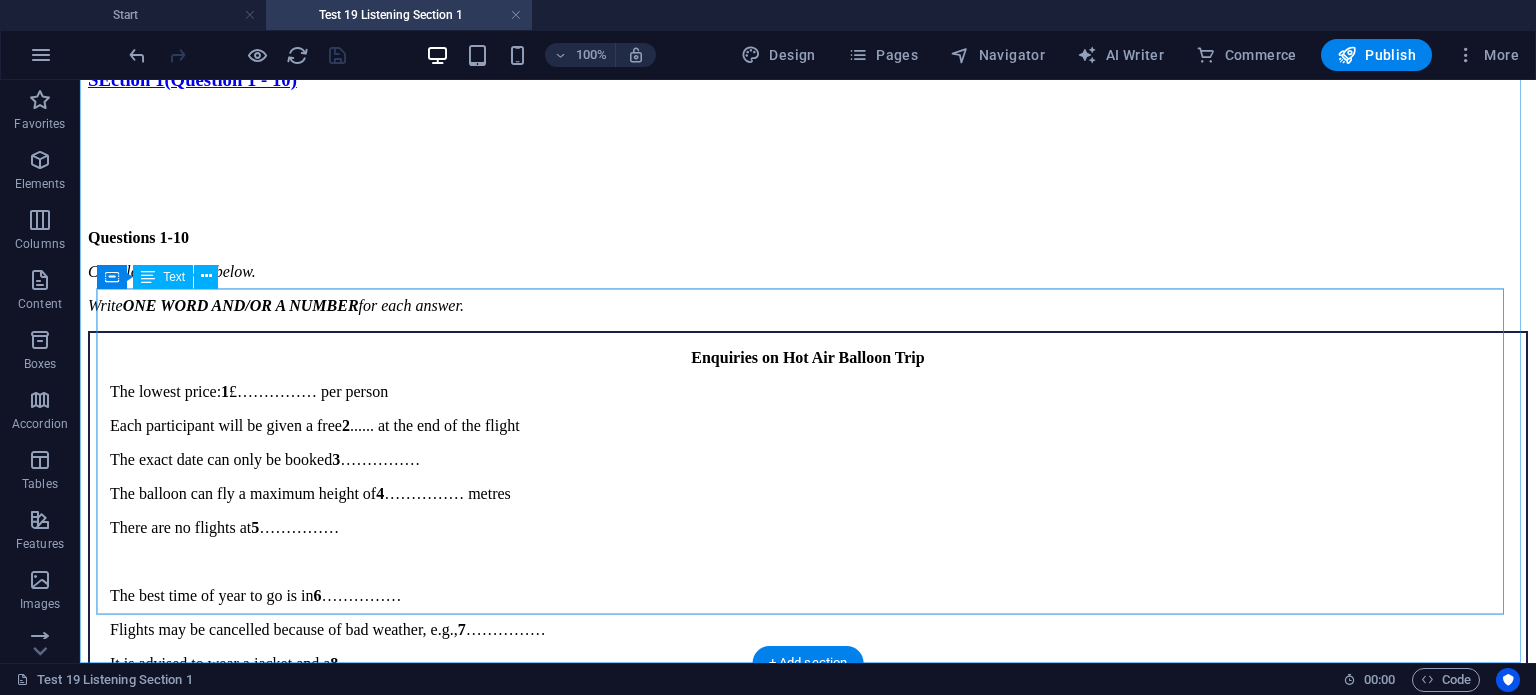 click on "Enquiries on Hot Air Balloon Trip The lowest price: 1 £…………… per person Each participant will be given a free 2 …………… at the end of the flight The exact date can only be booked 3 …………… The balloon can fly a maximum height of 4 …………… metres There are no flights at 5 …………… The best time of year to go is in 6 …………… Flights may be cancelled because of bad weather, e.g., 7 …………… It is advised to wear a jacket and a 8 …………… There is no 9 …………… restriction for adults Participants must be able to 10 …………… throughout the flight." at bounding box center (808, 545) 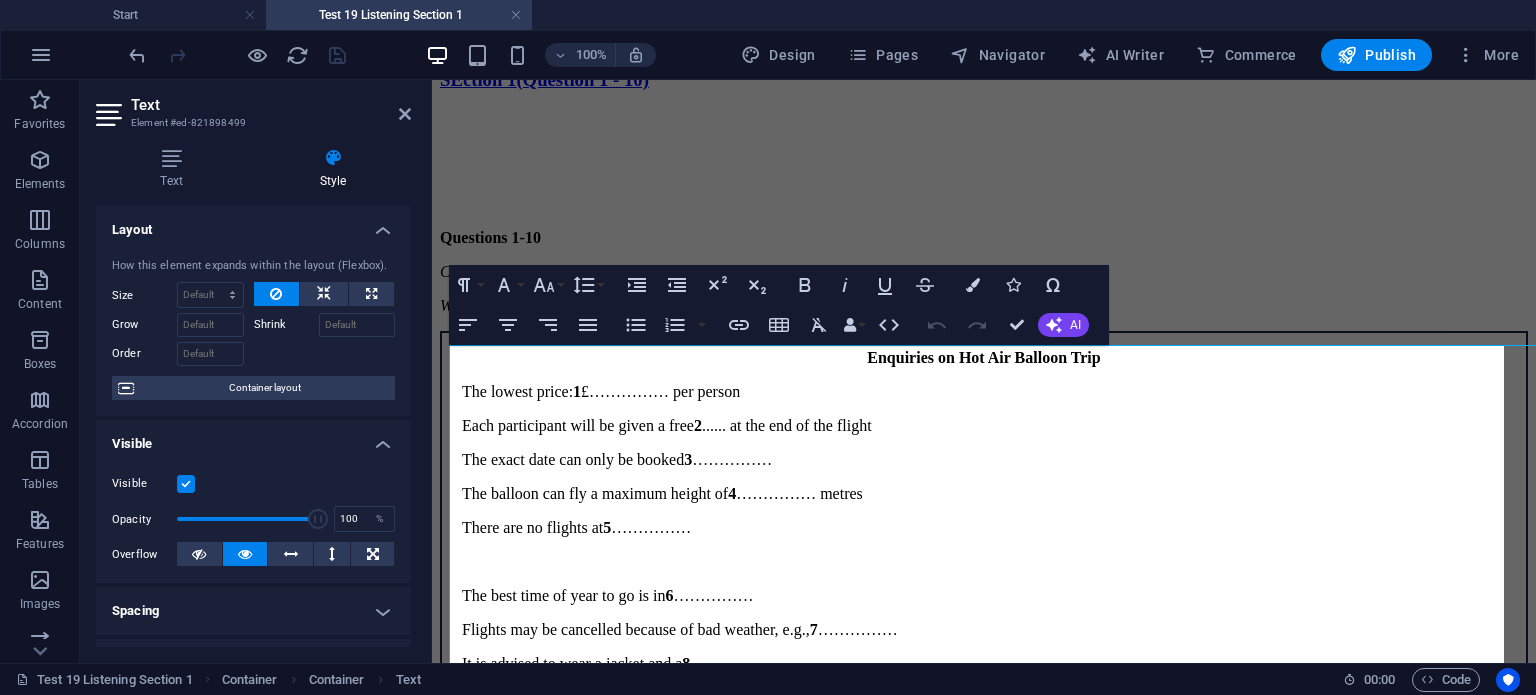 scroll, scrollTop: 0, scrollLeft: 0, axis: both 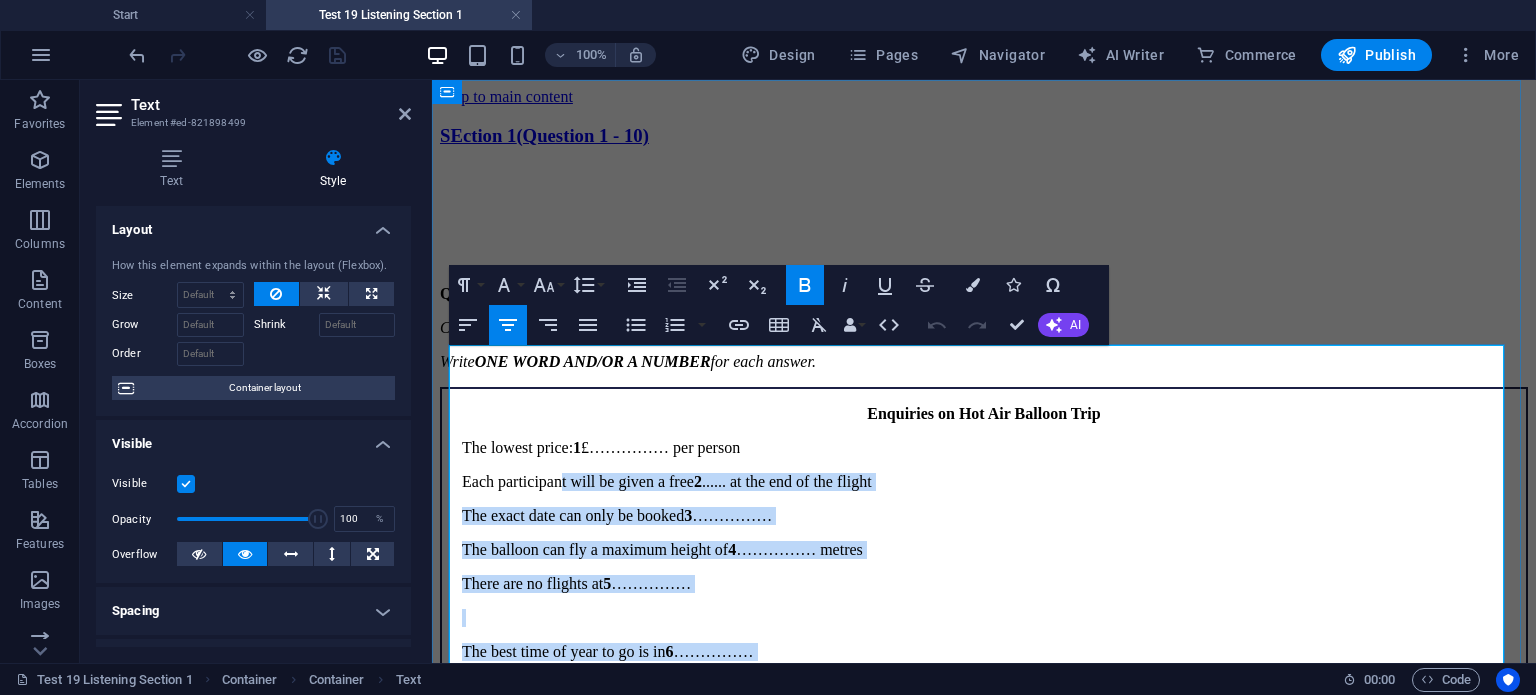 drag, startPoint x: 593, startPoint y: 408, endPoint x: 640, endPoint y: 589, distance: 187.00267 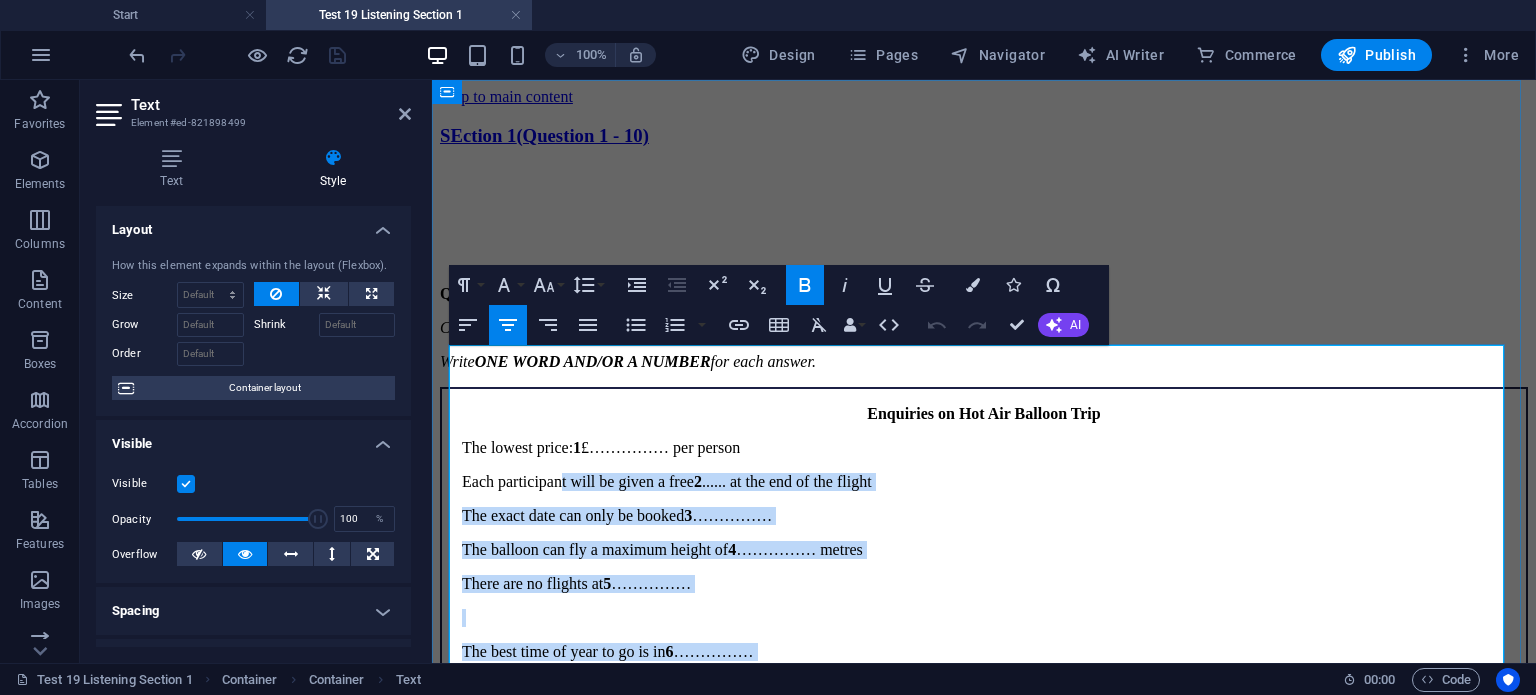 click on "Enquiries on Hot Air Balloon Trip The lowest price: 1 £…………… per person Each participant will be given a free 2 …………… at the end of the flight The exact date can only be booked 3 …………… The balloon can fly a maximum height of 4 …………… metres There are no flights at 5 …………… The best time of year to go is in 6 …………… Flights may be cancelled because of bad weather, e.g., 7 …………… It is advised to wear a jacket and a 8 …………… There is no 9 …………… restriction for adults Participants must be able to 10 …………… throughout the flight." at bounding box center (984, 601) 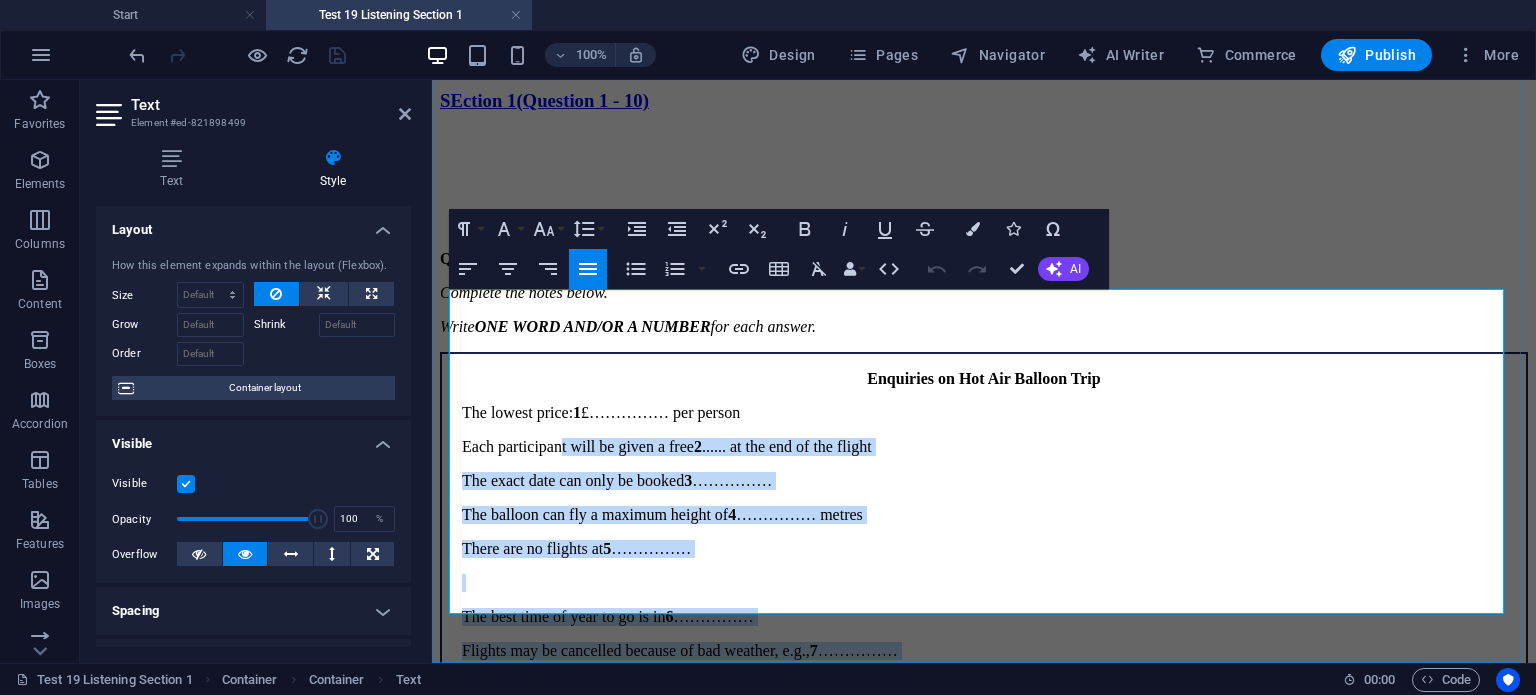 scroll, scrollTop: 56, scrollLeft: 0, axis: vertical 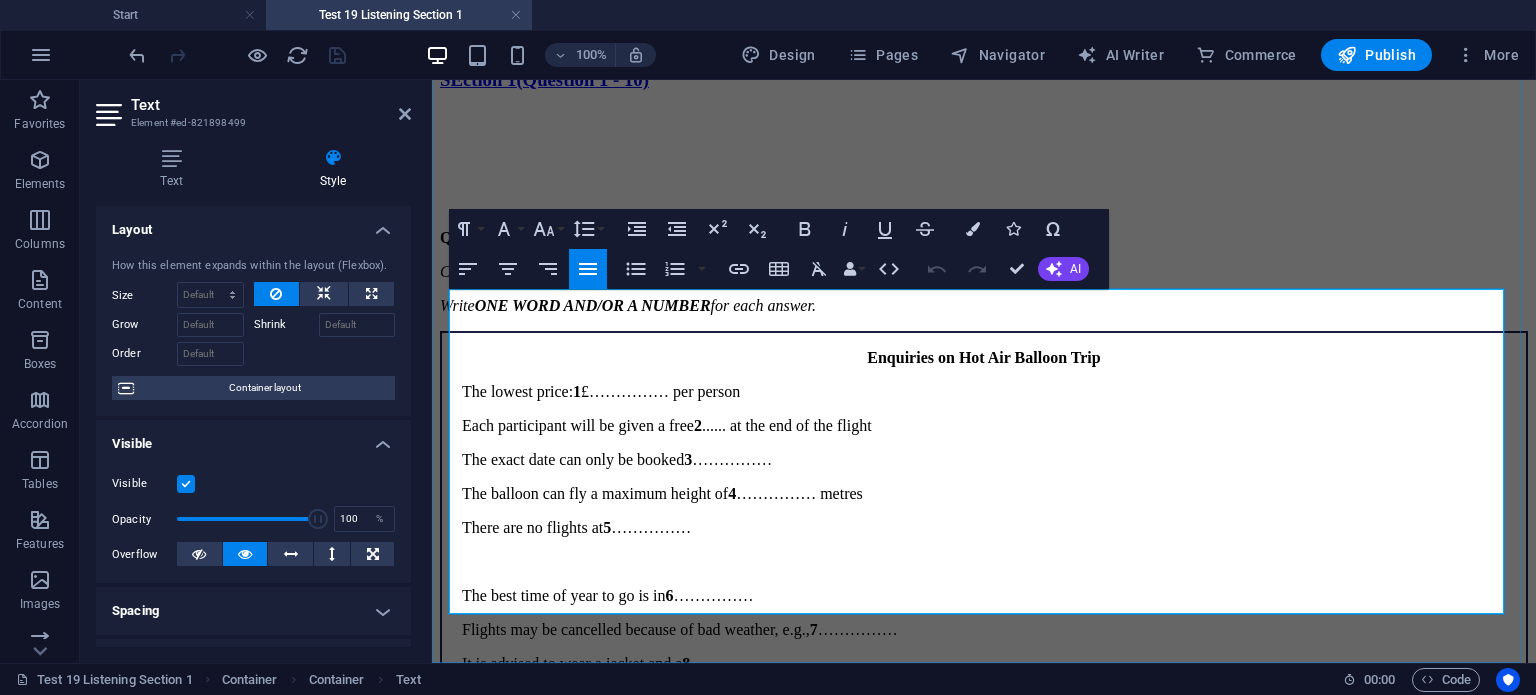 click on "It is advised to wear a jacket and a  8 ……………" at bounding box center (994, 664) 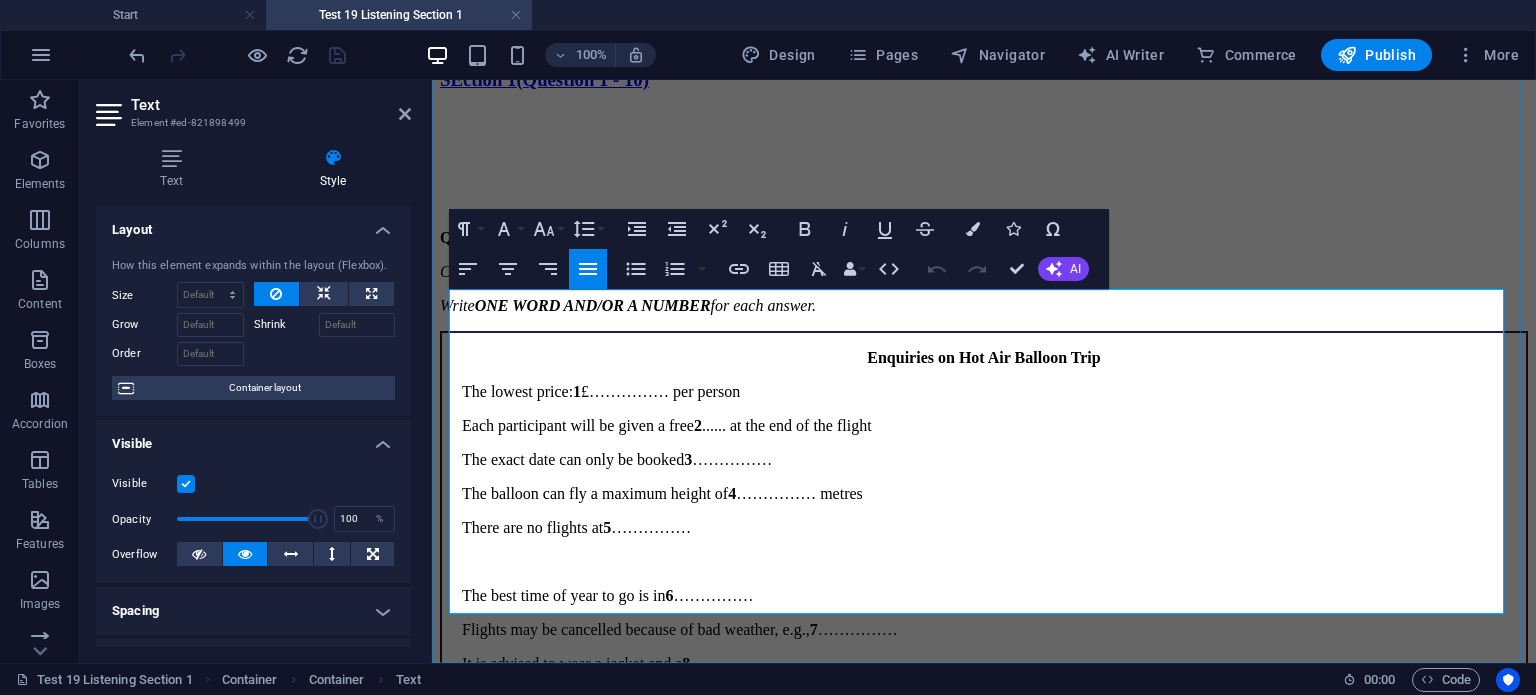 click on "The best time of year to go is in  6 ……………" at bounding box center (994, 596) 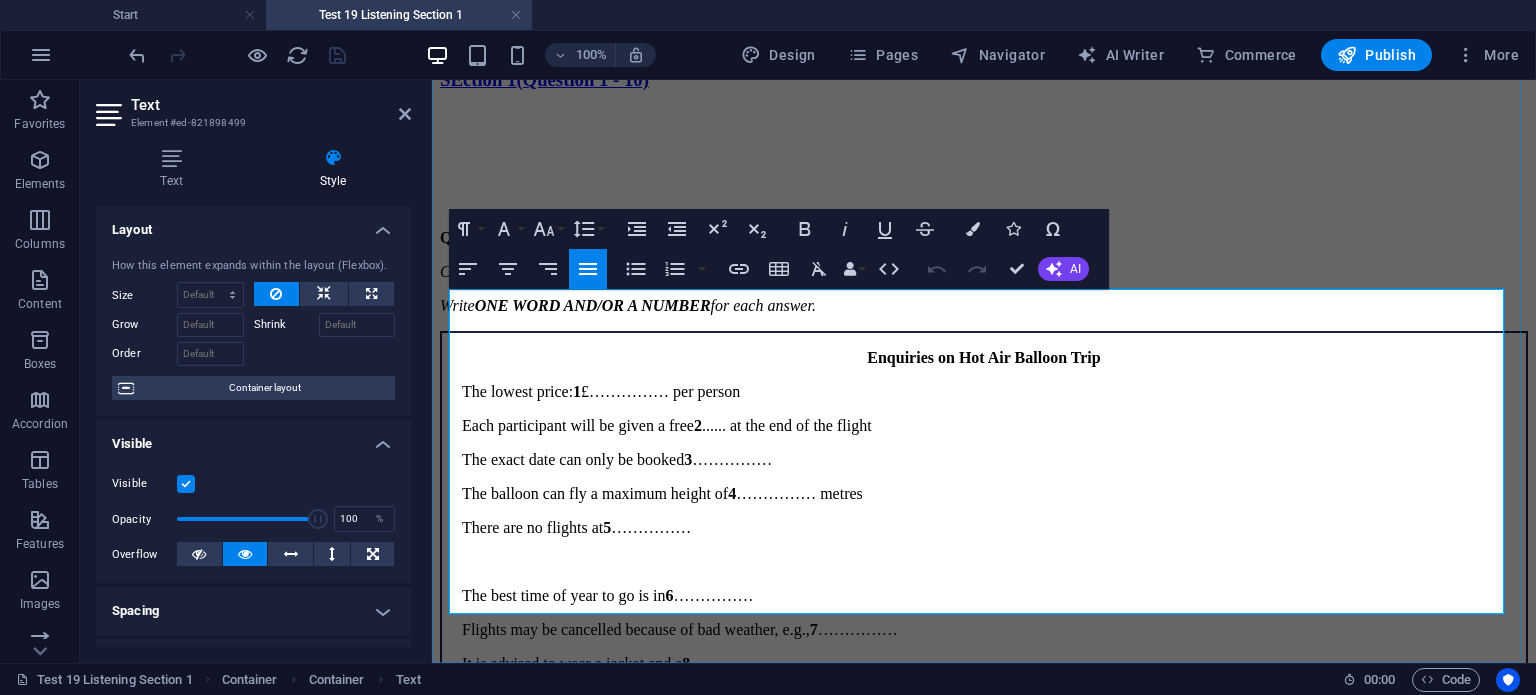 click on "There are no flights at  5 ……………" at bounding box center (994, 528) 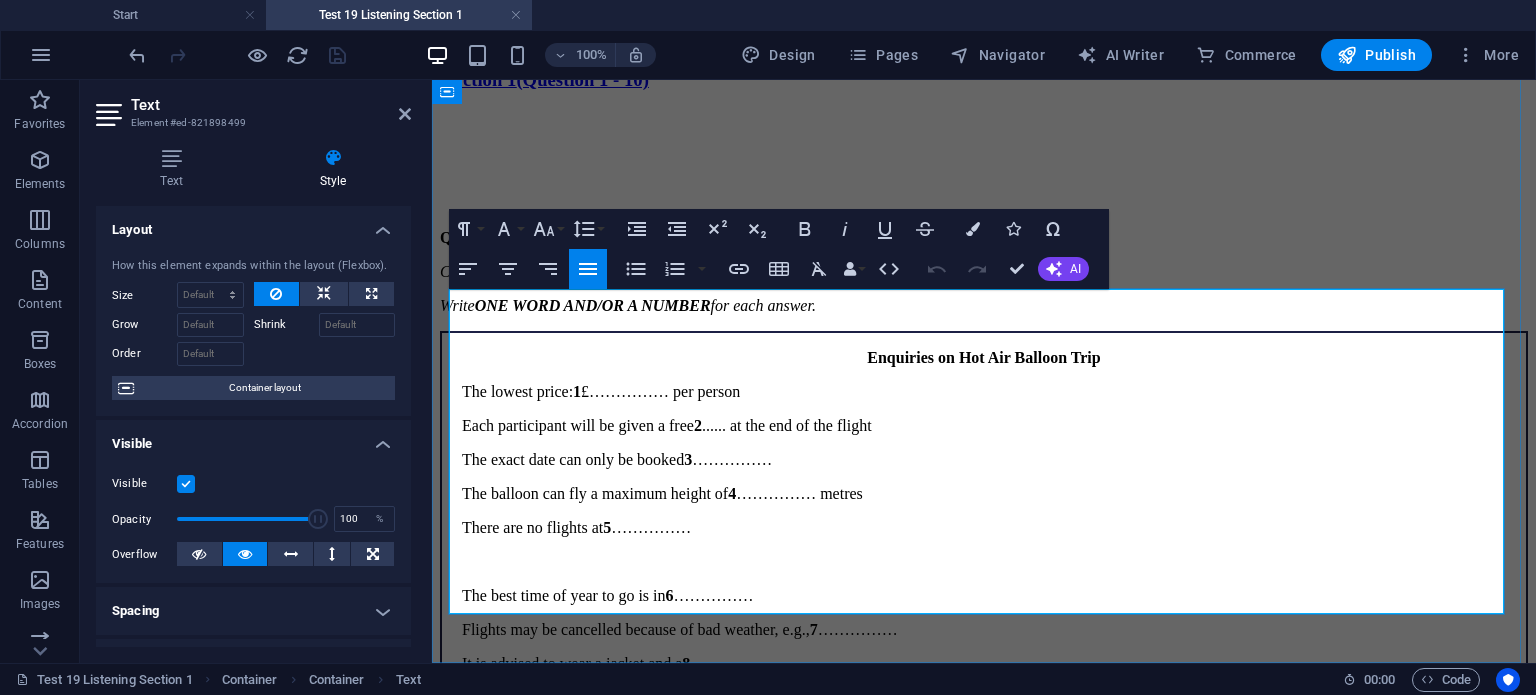 click on "Participants must be able to  10 …………… throughout the flight." at bounding box center (994, 732) 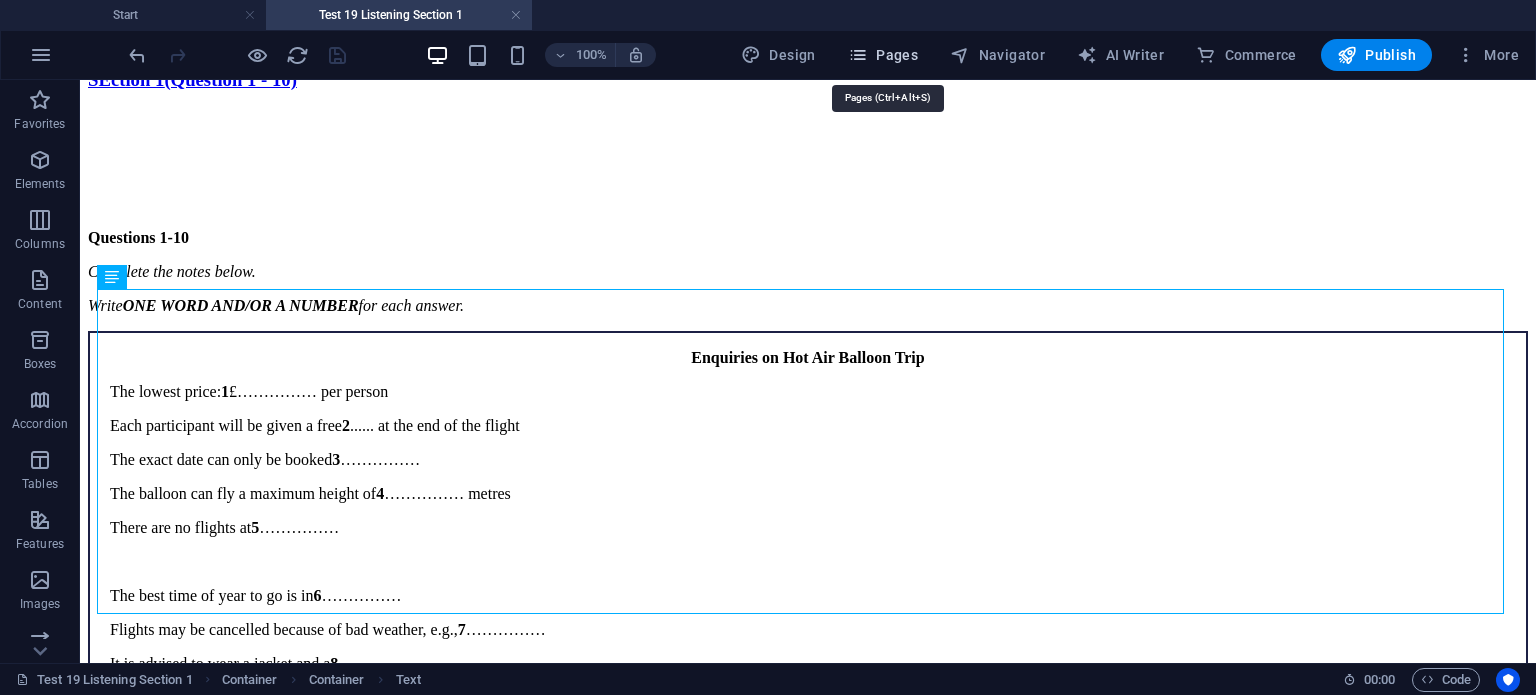 click on "Pages" at bounding box center [883, 55] 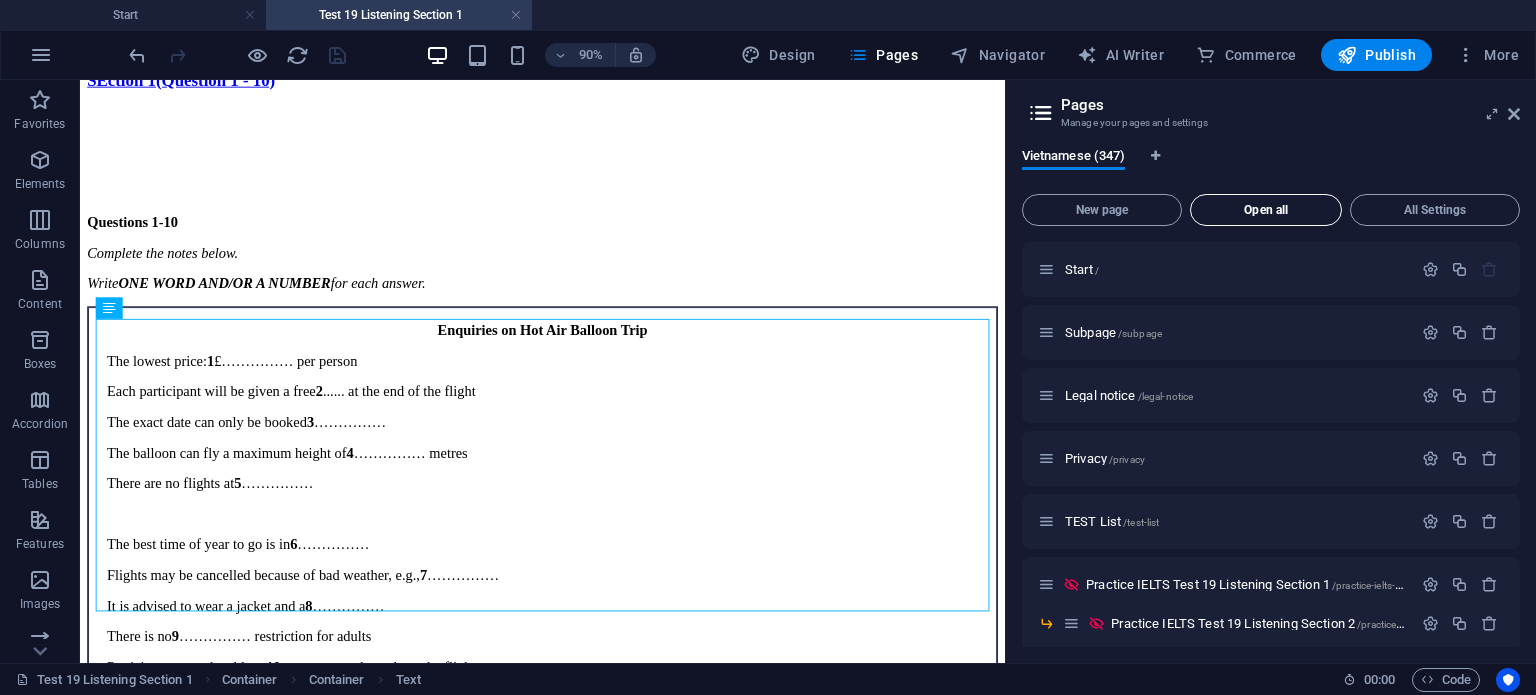 scroll, scrollTop: 0, scrollLeft: 0, axis: both 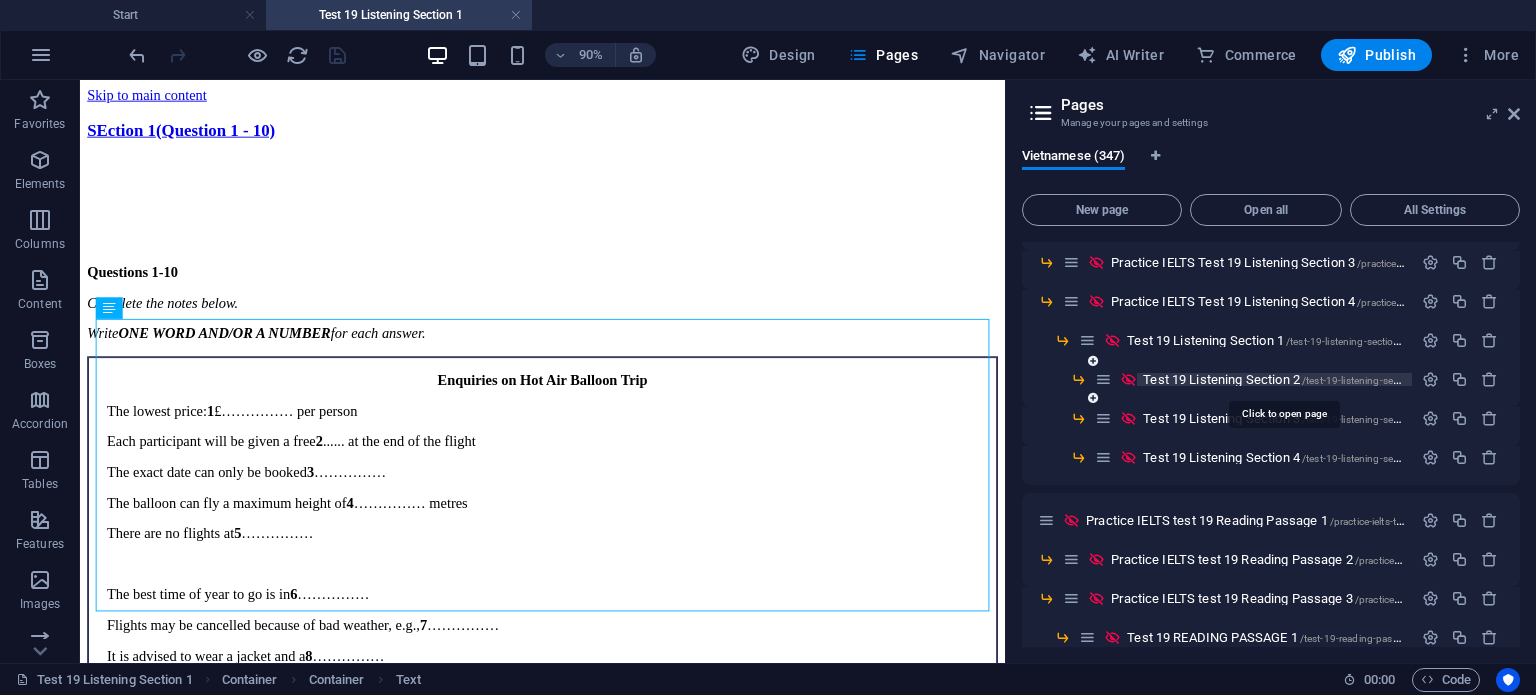 click on "Test 19 Listening Section 2 /test-19-listening-section-2" at bounding box center (1284, 379) 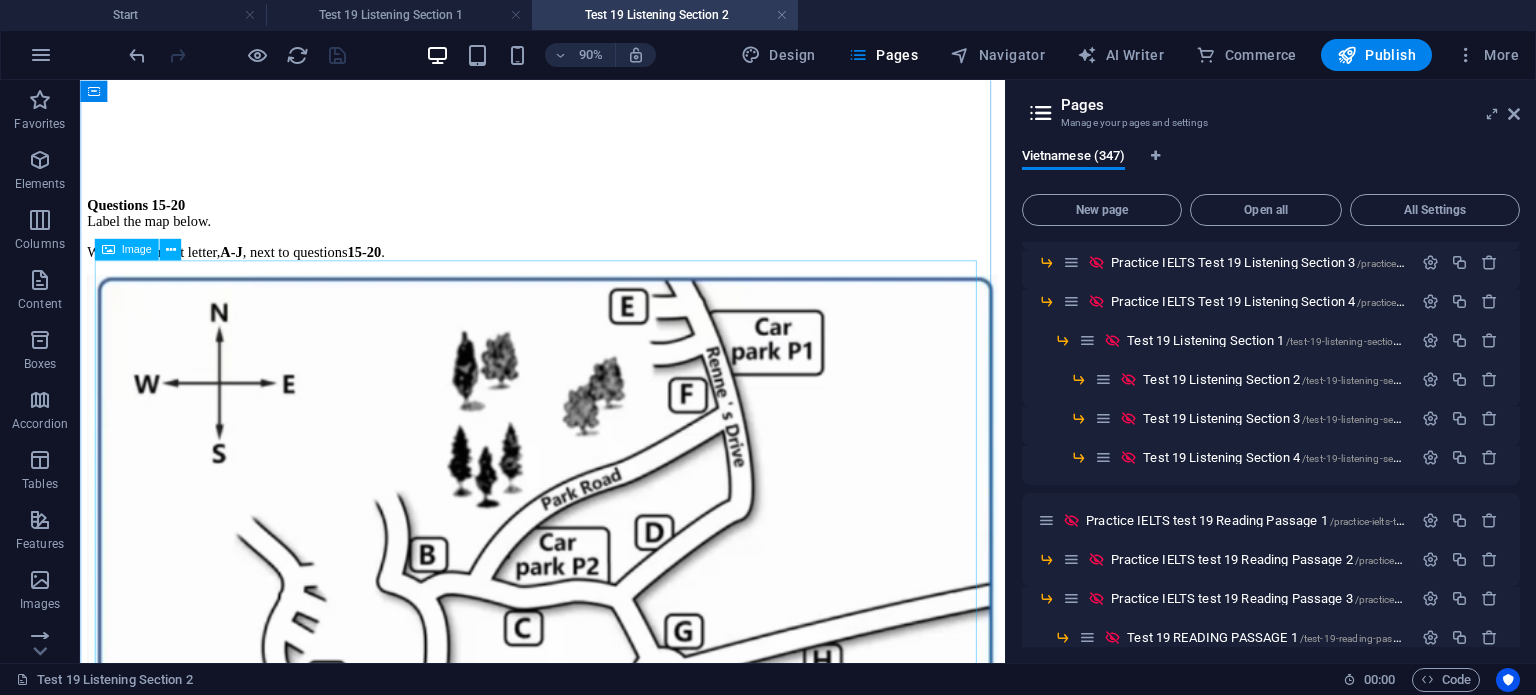 scroll, scrollTop: 0, scrollLeft: 0, axis: both 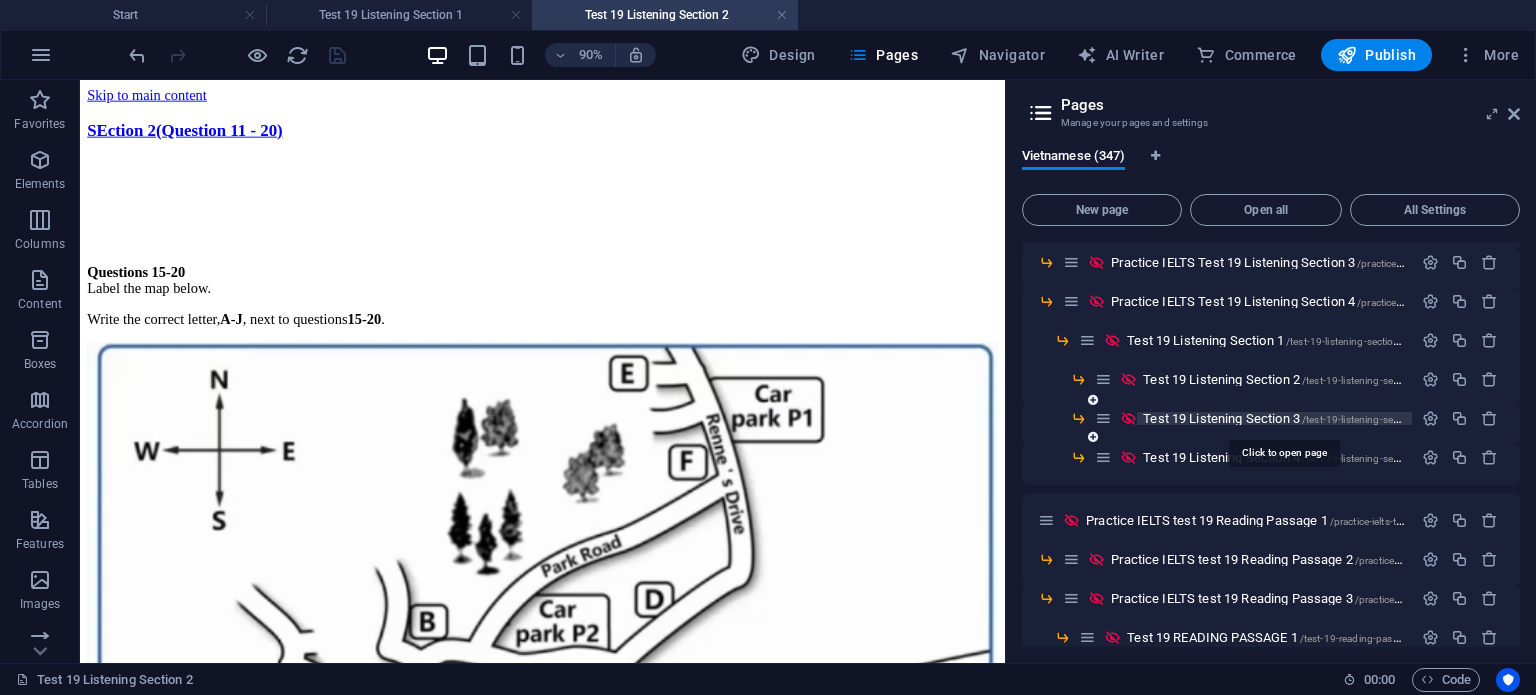 click on "Test 19 Listening Section 3 /test-19-listening-section-3" at bounding box center (1284, 418) 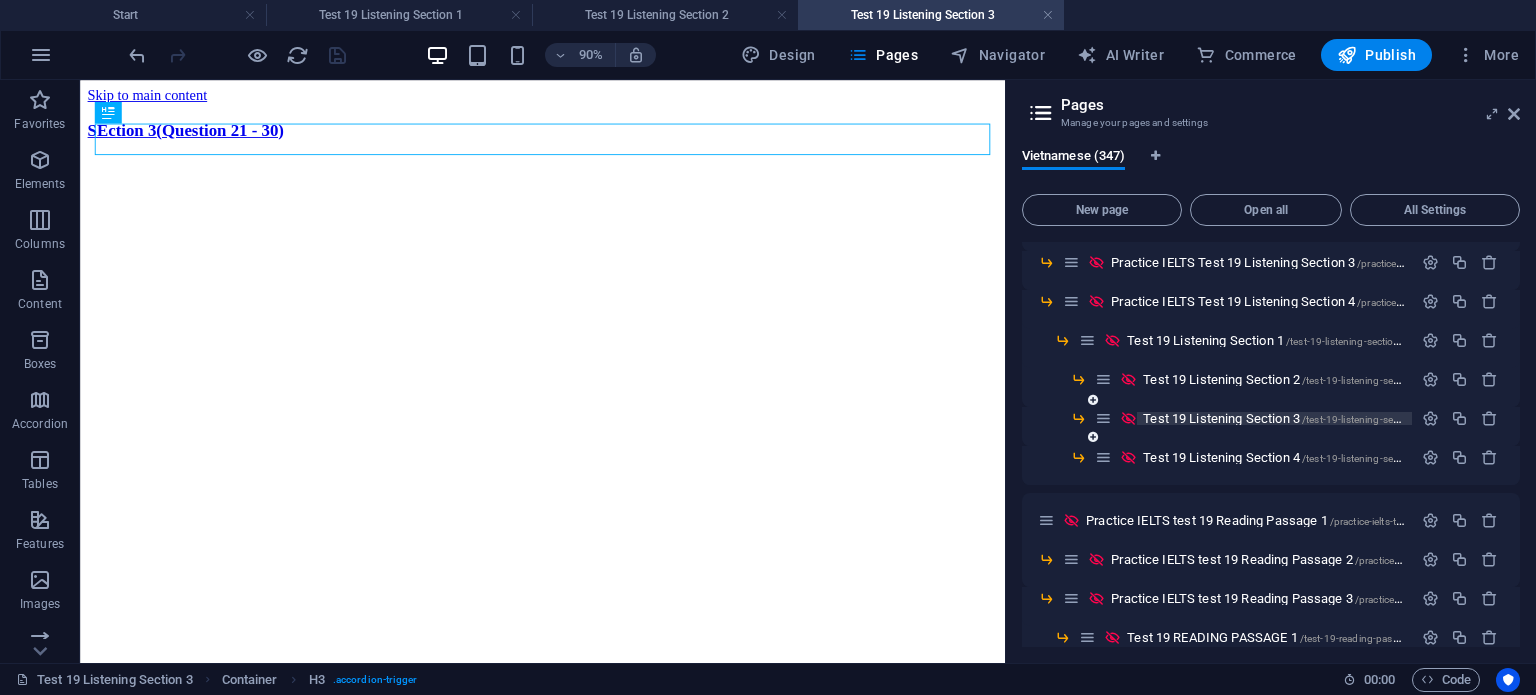 scroll, scrollTop: 0, scrollLeft: 0, axis: both 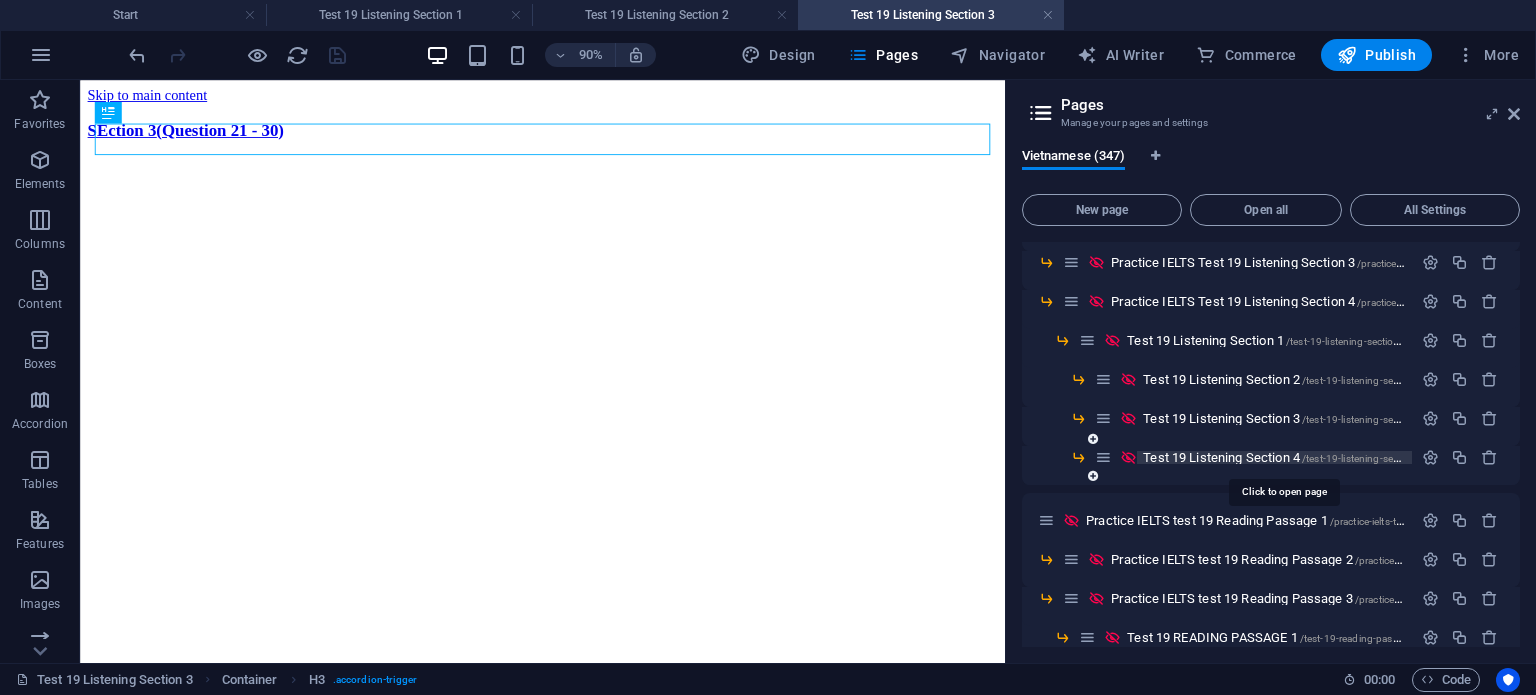 click on "Test 19 Listening Section 4 /test-19-listening-section-4" at bounding box center (1284, 457) 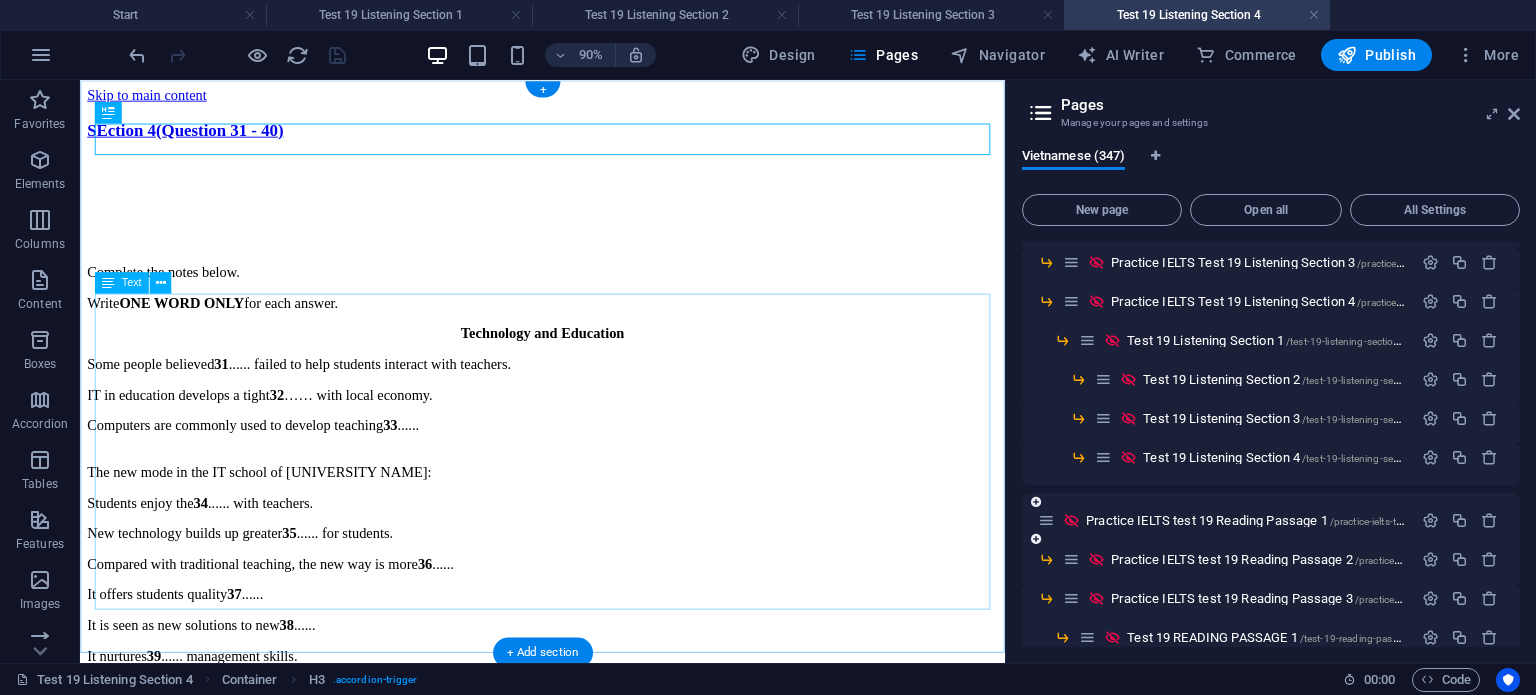 scroll, scrollTop: 0, scrollLeft: 0, axis: both 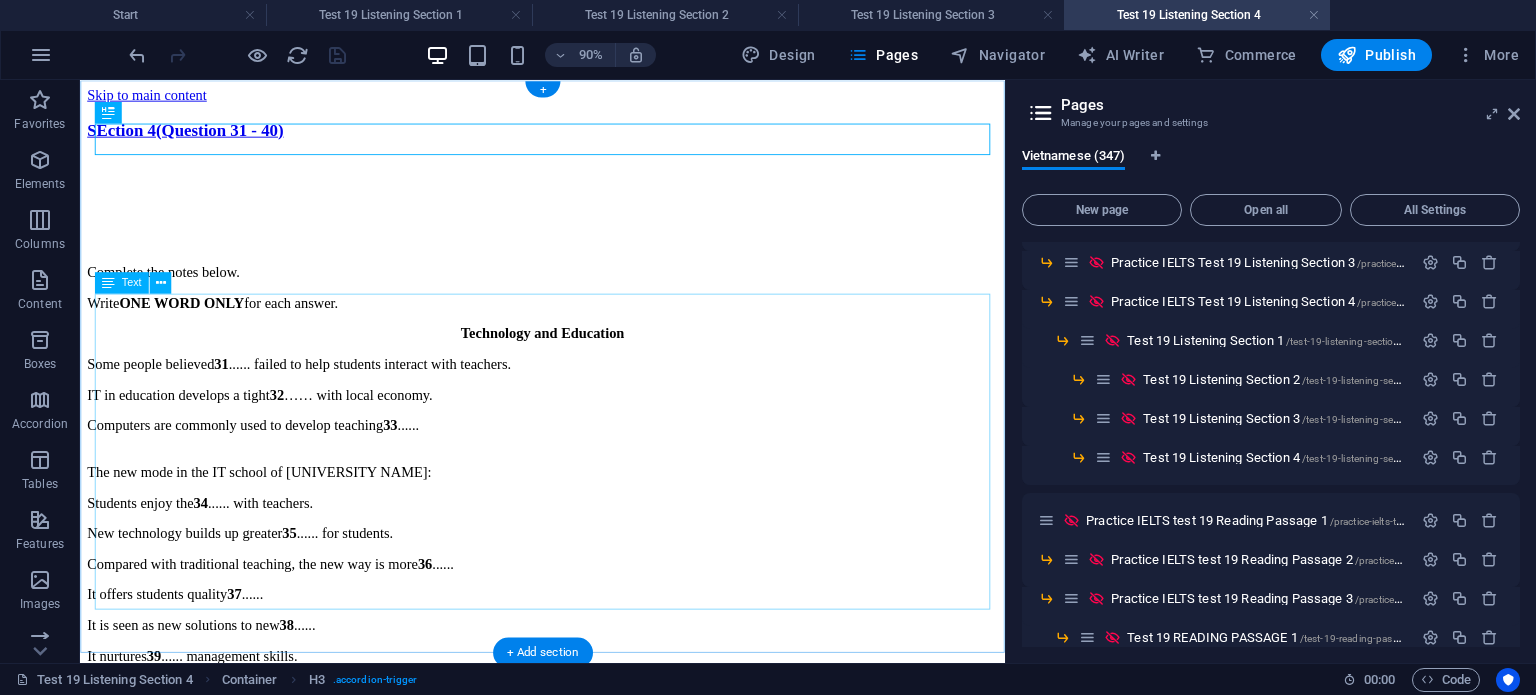 click on "Technology and Education Some people believed 31 ...... failed to help students interact with teachers. IT in education develops a tight 32 ...... with local economy. Computers are commonly used to develop teaching 33 ...... The new mode in the IT school of Westbrook University: Students enjoy the 34 ...... with teachers. New technology builds up greater 35 ...... for students. Compared with traditional teaching, the new way is more 36 ...... It offers students quality 37 ...... It is seen as new solutions to new 38 ...... It nurtures 39 ...... management skills. It also provides students a source of 40 ………" at bounding box center [594, 558] 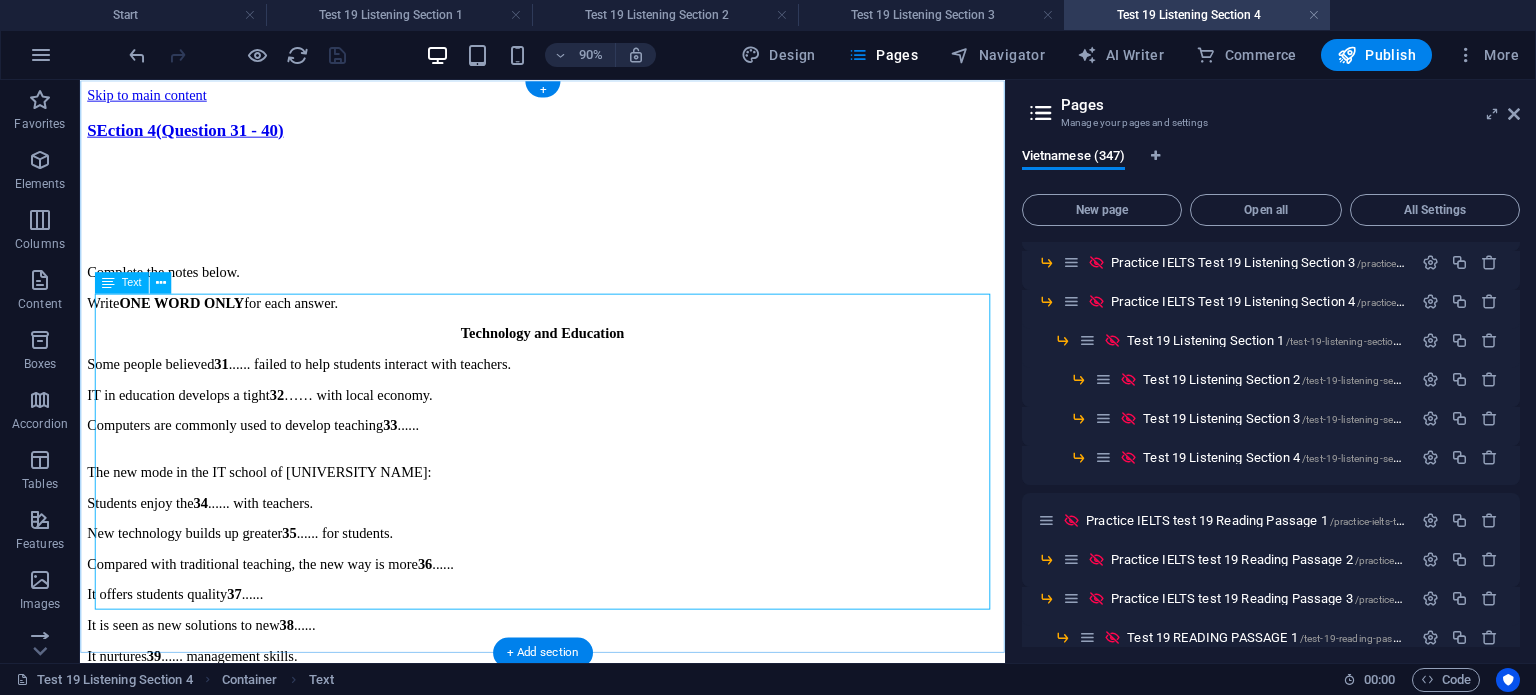 click on "Technology and Education Some people believed 31 ...... failed to help students interact with teachers. IT in education develops a tight 32 ...... with local economy. Computers are commonly used to develop teaching 33 ...... The new mode in the IT school of Westbrook University: Students enjoy the 34 ...... with teachers. New technology builds up greater 35 ...... for students. Compared with traditional teaching, the new way is more 36 ...... It offers students quality 37 ...... It is seen as new solutions to new 38 ...... It nurtures 39 ...... management skills. It also provides students a source of 40 ………" at bounding box center (594, 558) 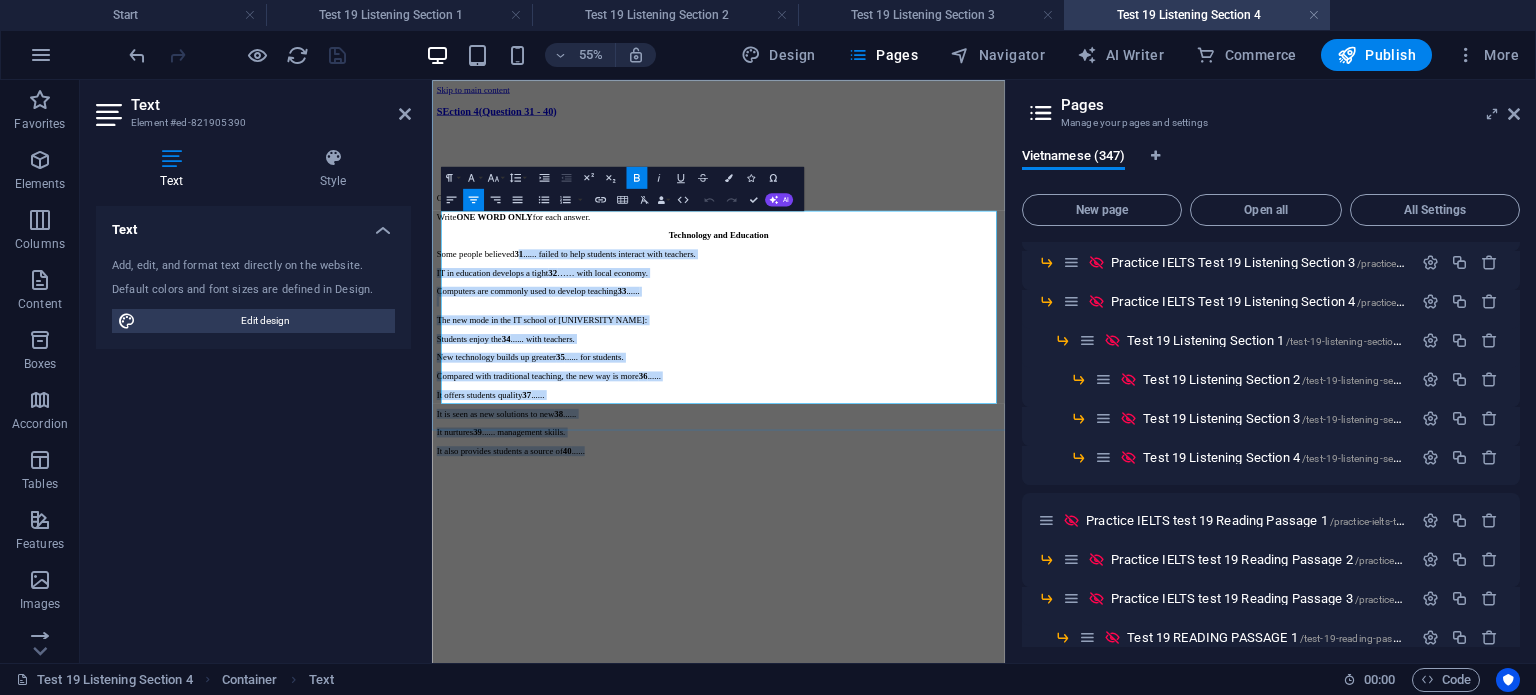 drag, startPoint x: 797, startPoint y: 649, endPoint x: 635, endPoint y: 369, distance: 323.48724 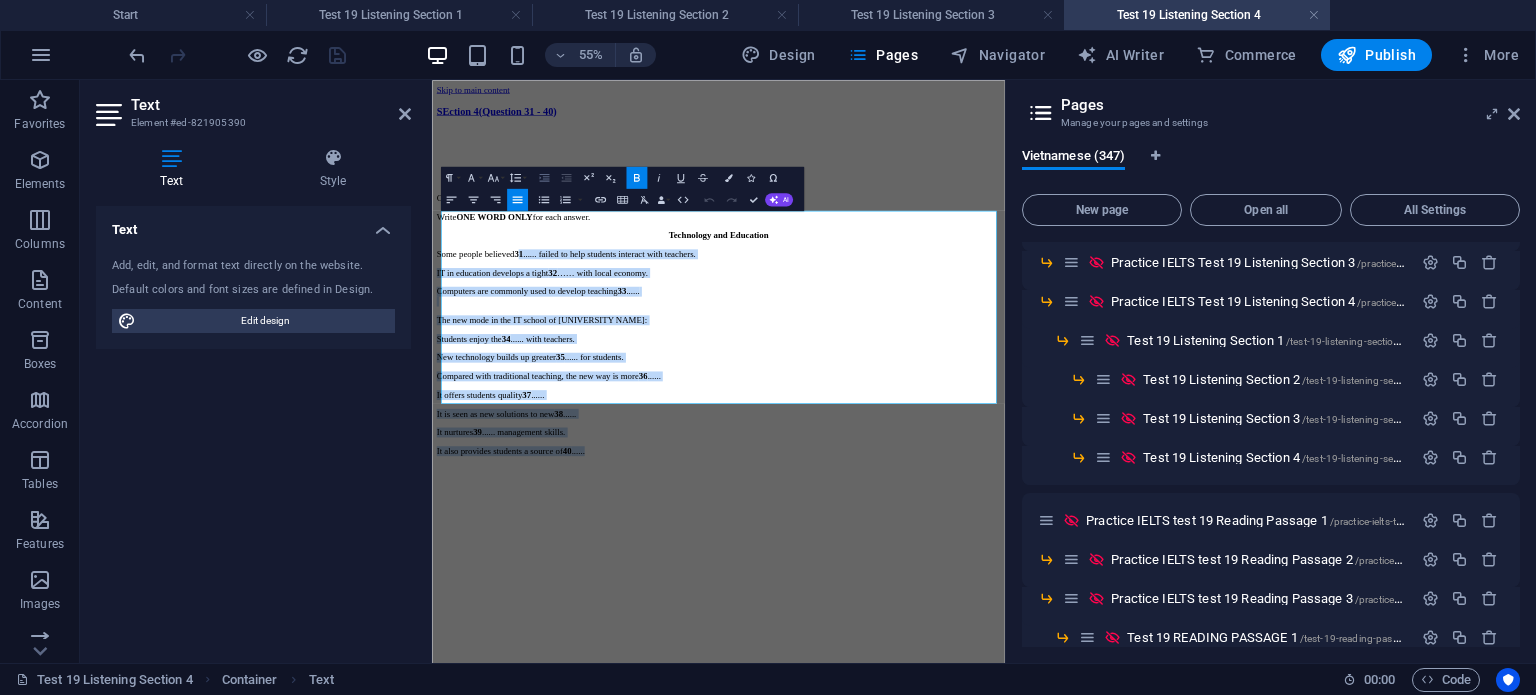 click 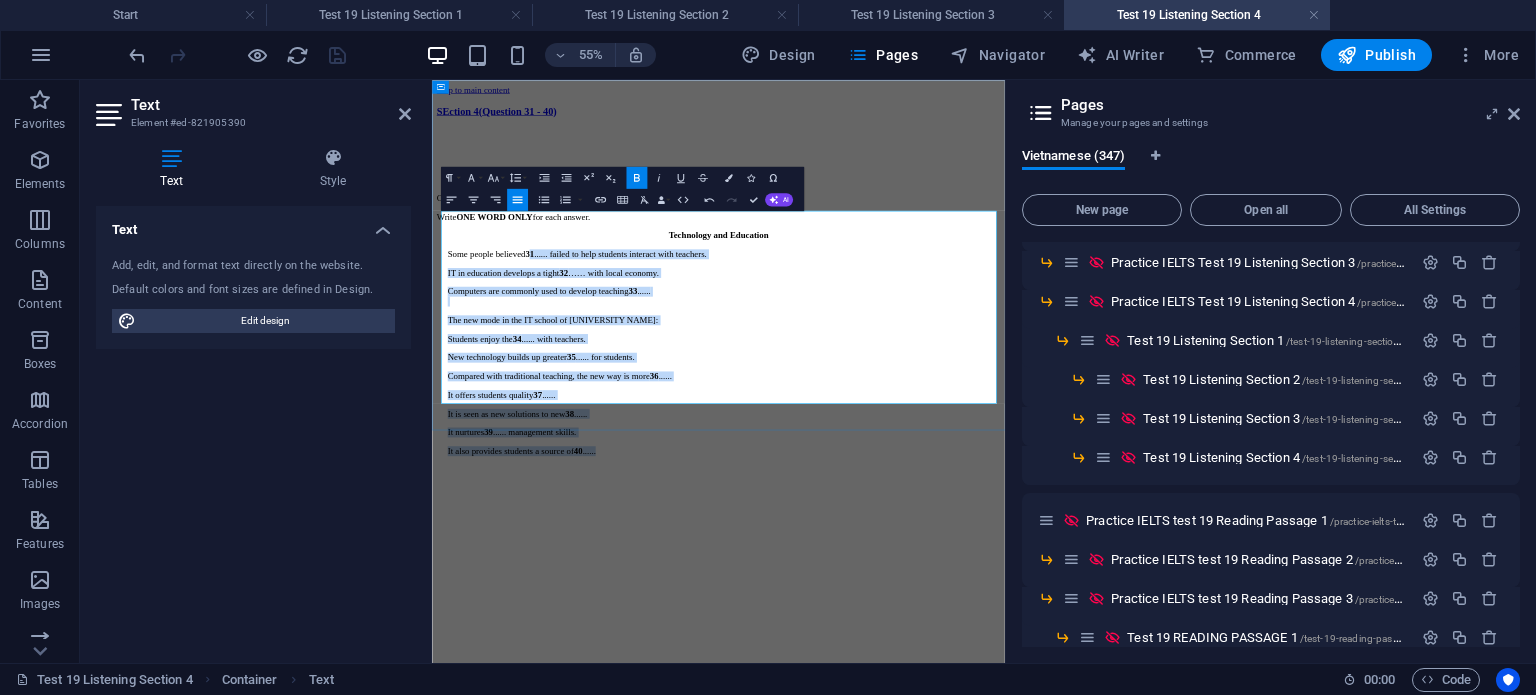 click on "Some people believed  31 ...... failed to help students interact with teachers." at bounding box center (962, 396) 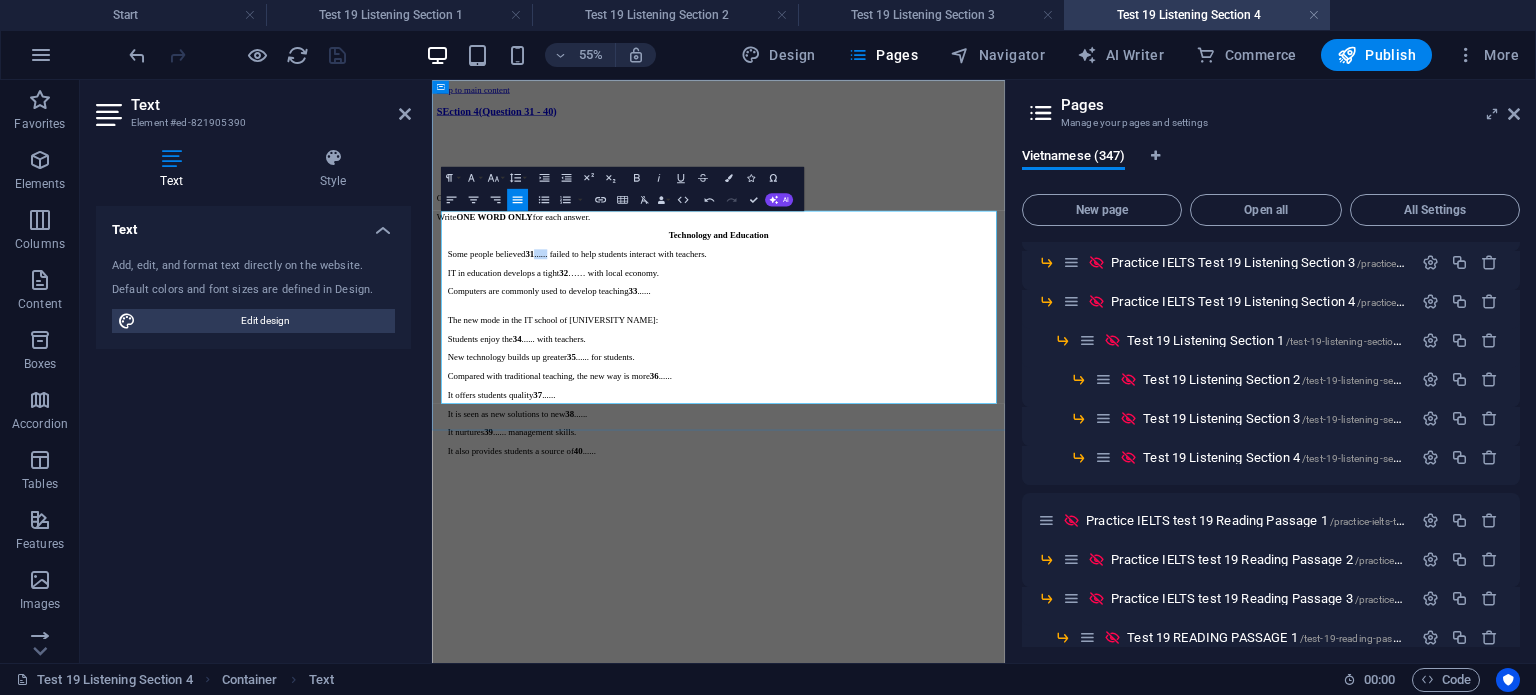 drag, startPoint x: 663, startPoint y: 350, endPoint x: 689, endPoint y: 350, distance: 26 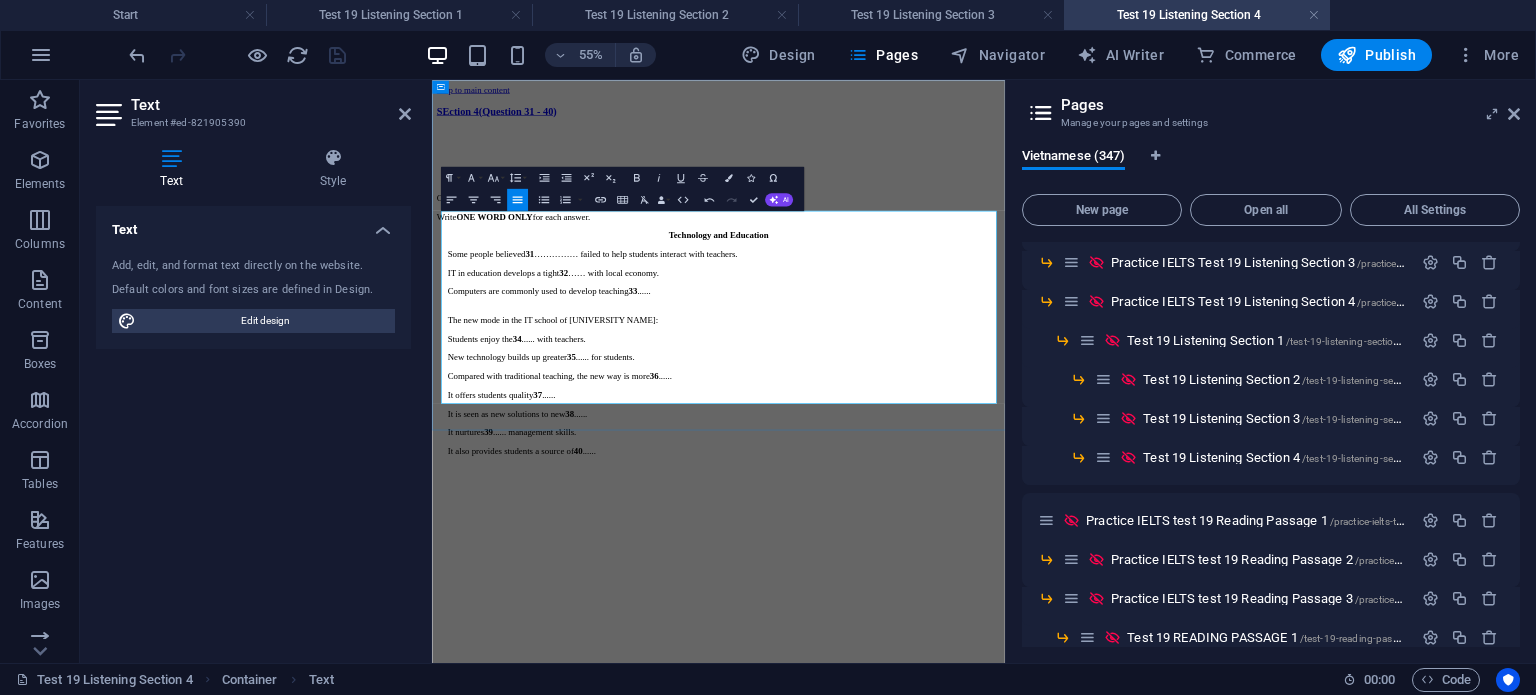 scroll, scrollTop: 0, scrollLeft: 10, axis: horizontal 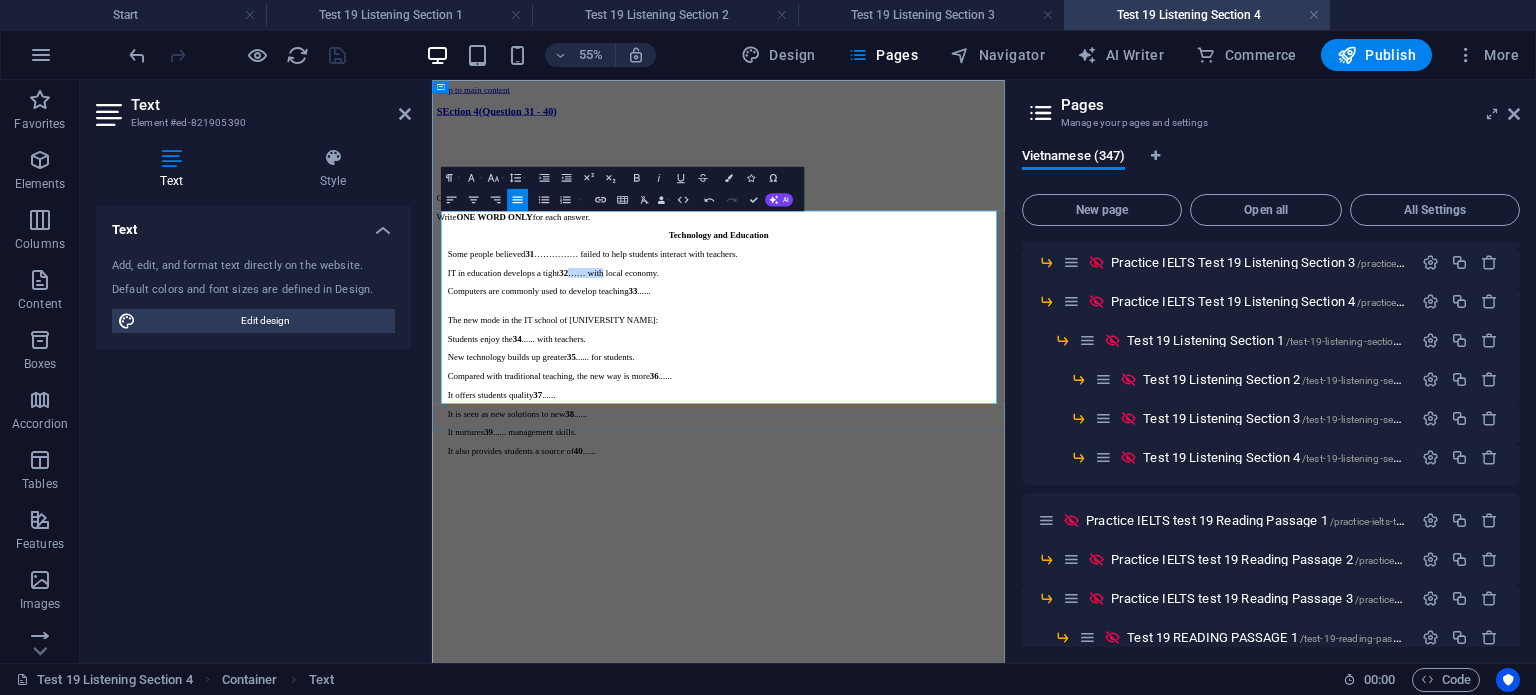 drag, startPoint x: 734, startPoint y: 382, endPoint x: 767, endPoint y: 380, distance: 33.06055 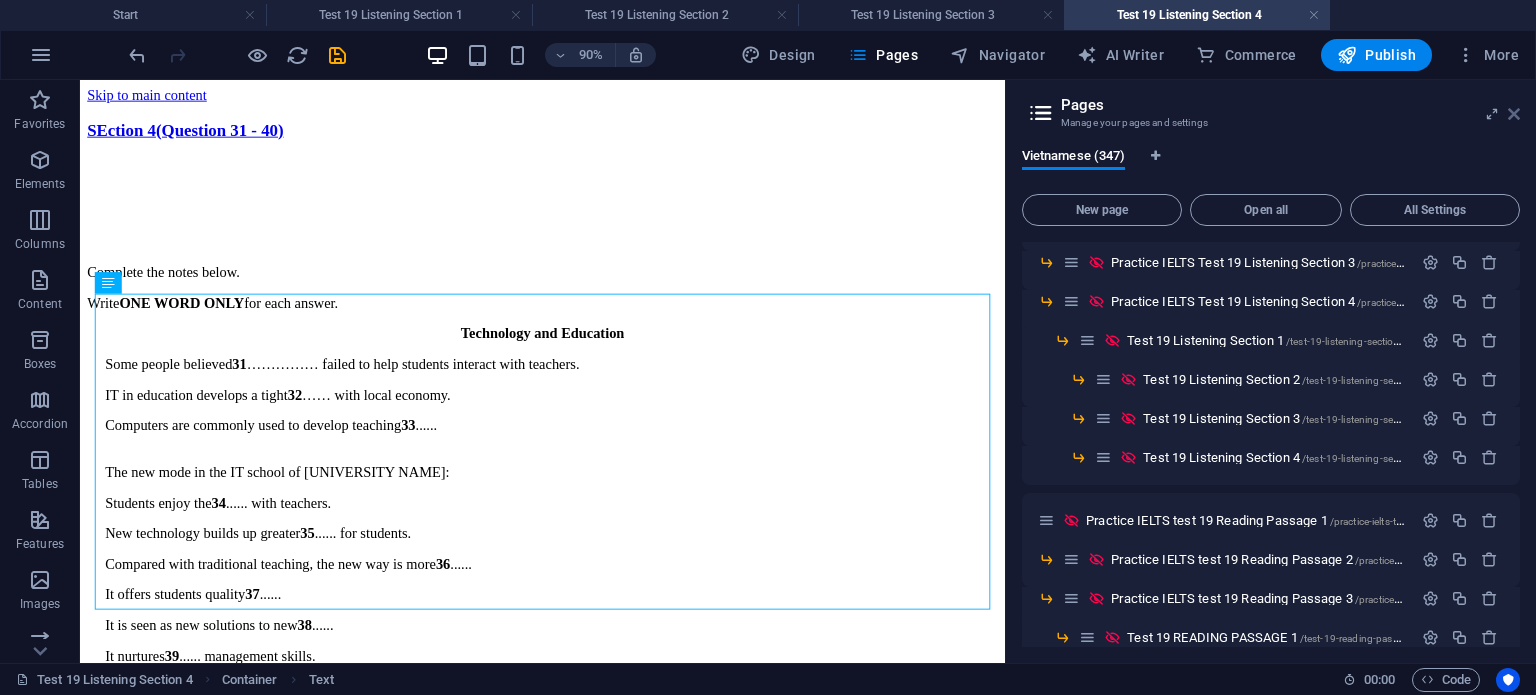 click at bounding box center (1514, 114) 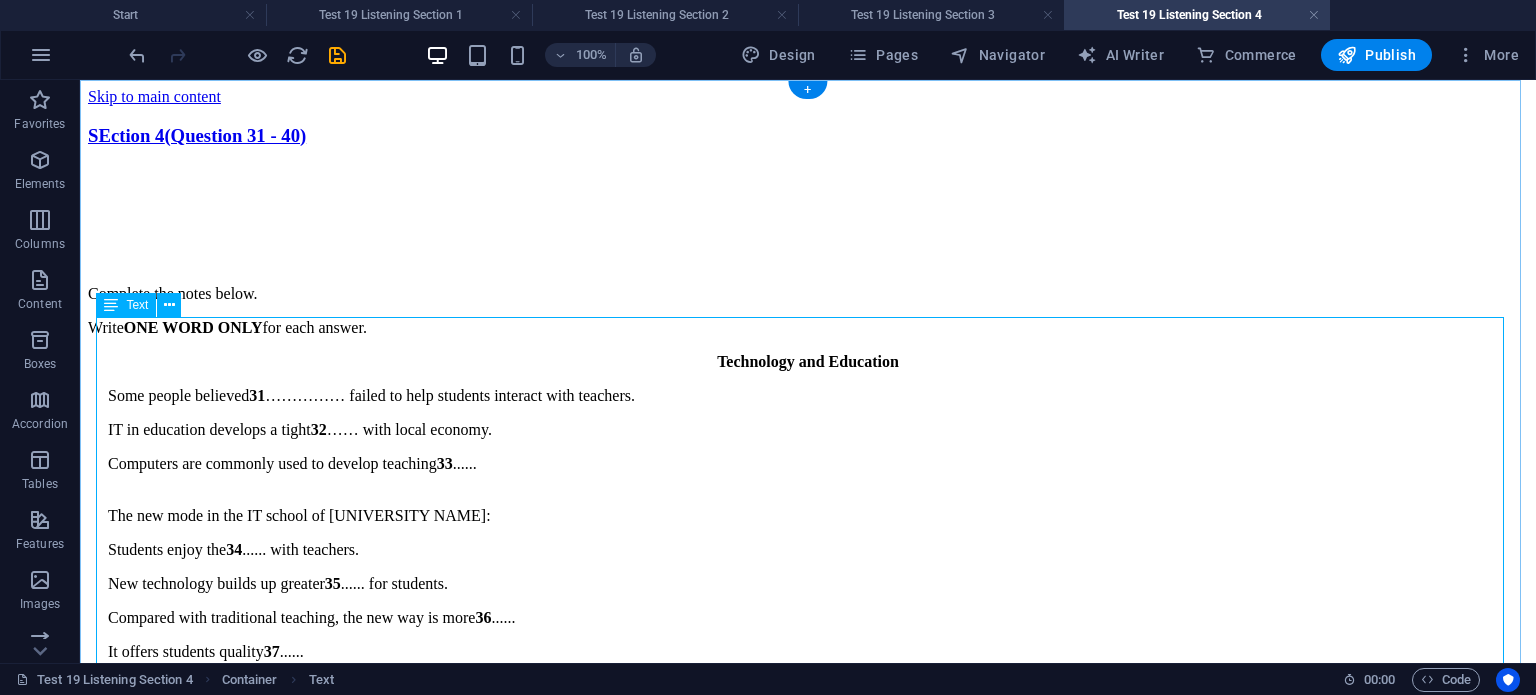 click on "Technology and Education Some people believed  31 …………… failed to help students interact with teachers. IT in education develops a tight  32 ...... with local economy. Computers are commonly used to develop teaching  33 ...... The new mode in the IT school of [UNIVERSITY NAME]: Students enjoy the  34 ...... with teachers. New technology builds up greater  35 ...... for students. Compared with traditional teaching, the new way is more  36 ...... It offers students quality  37 ...... It is seen as new solutions to new  38 ...... It nurtures  39 ...... management skills. It also provides students a source of  40 ………" at bounding box center [808, 558] 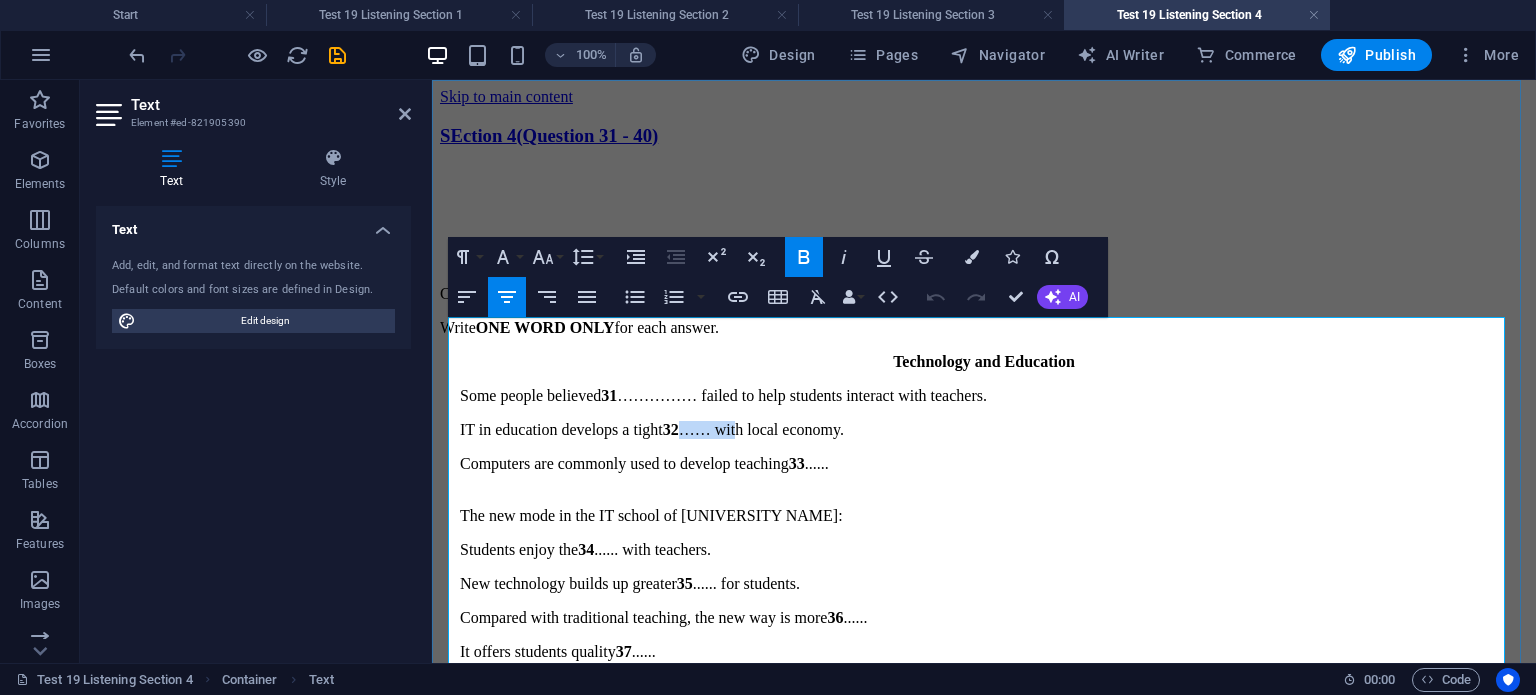 drag, startPoint x: 733, startPoint y: 383, endPoint x: 762, endPoint y: 387, distance: 29.274563 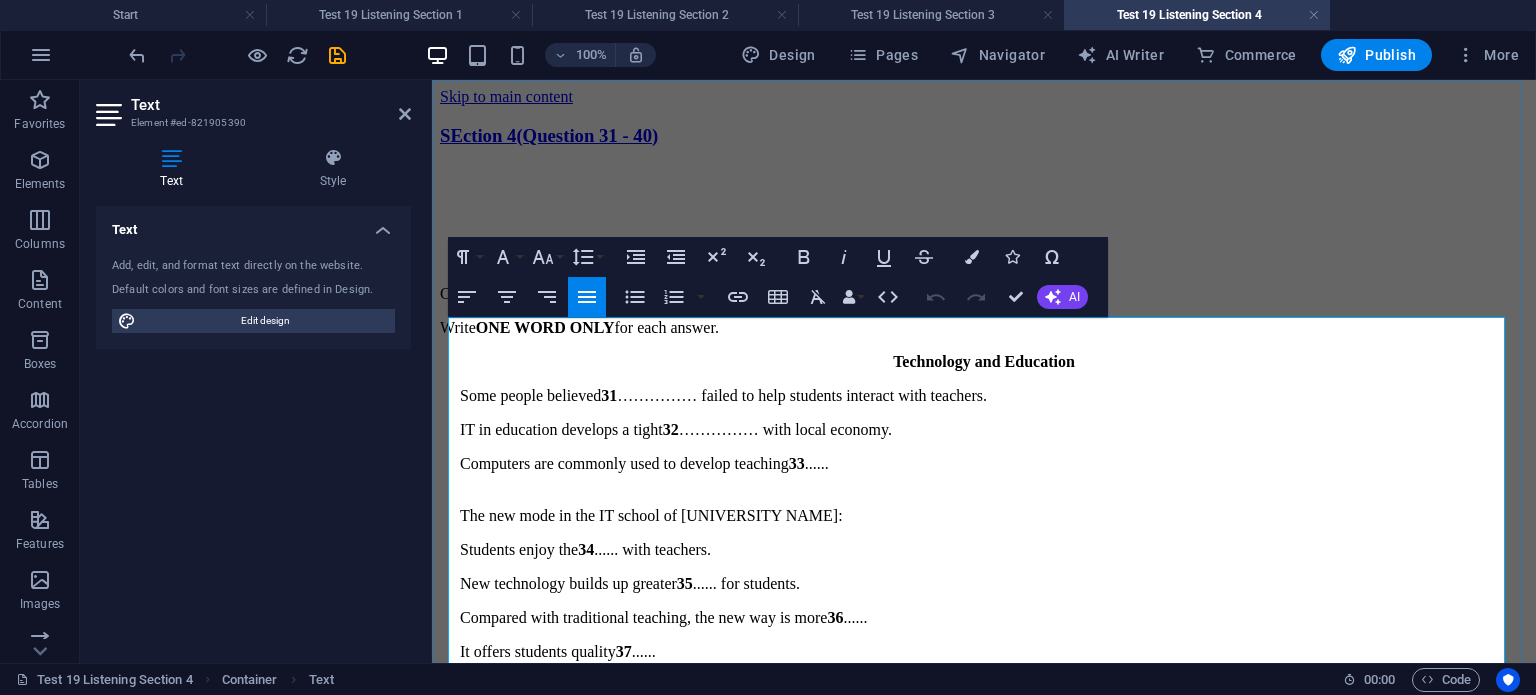 scroll, scrollTop: 0, scrollLeft: 10, axis: horizontal 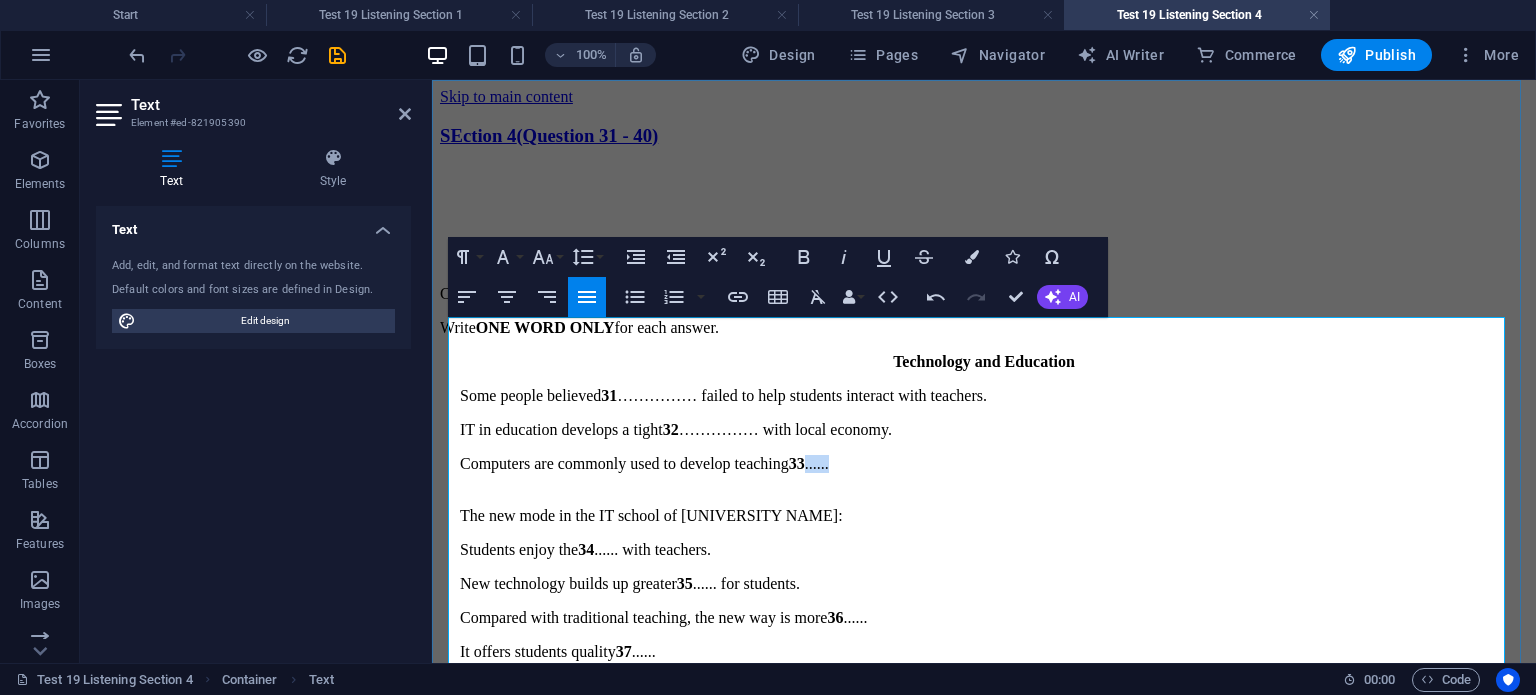 drag, startPoint x: 931, startPoint y: 409, endPoint x: 900, endPoint y: 411, distance: 31.06445 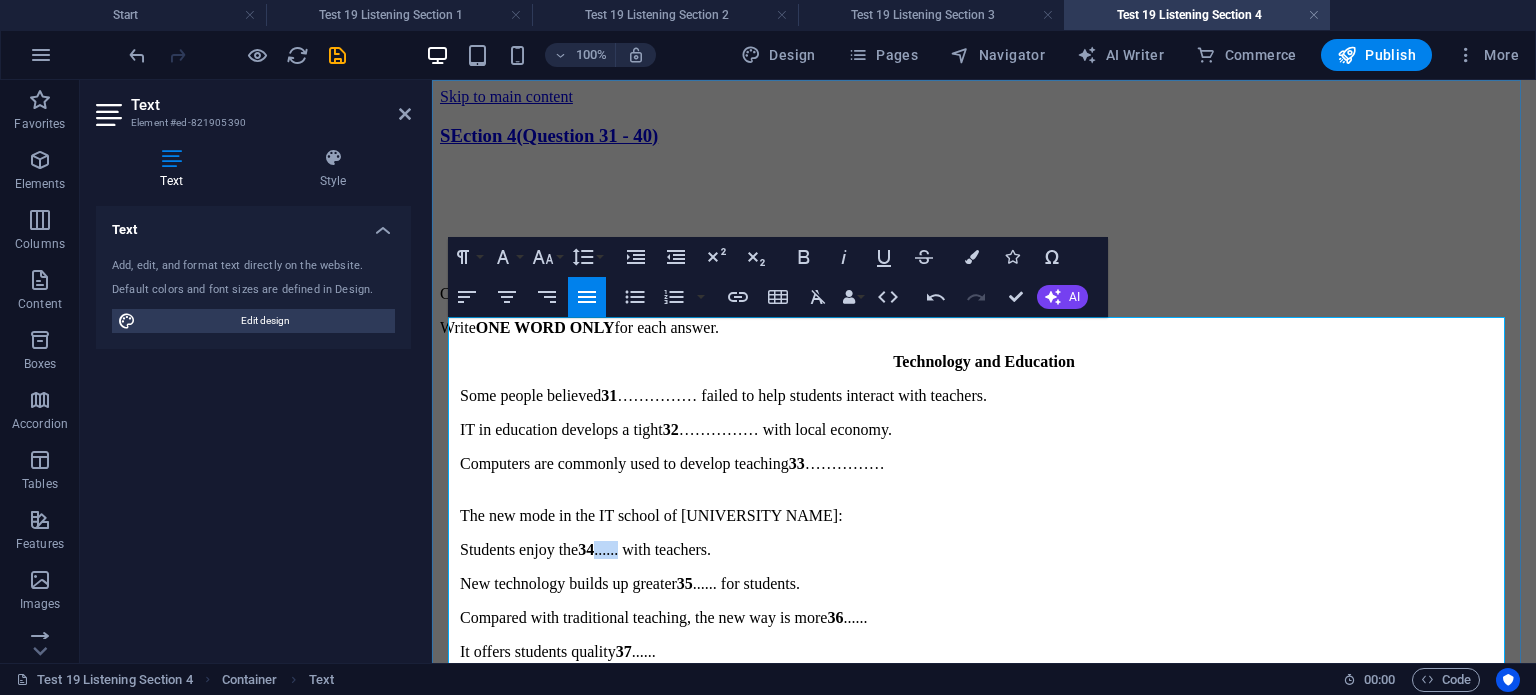 drag, startPoint x: 664, startPoint y: 495, endPoint x: 638, endPoint y: 491, distance: 26.305893 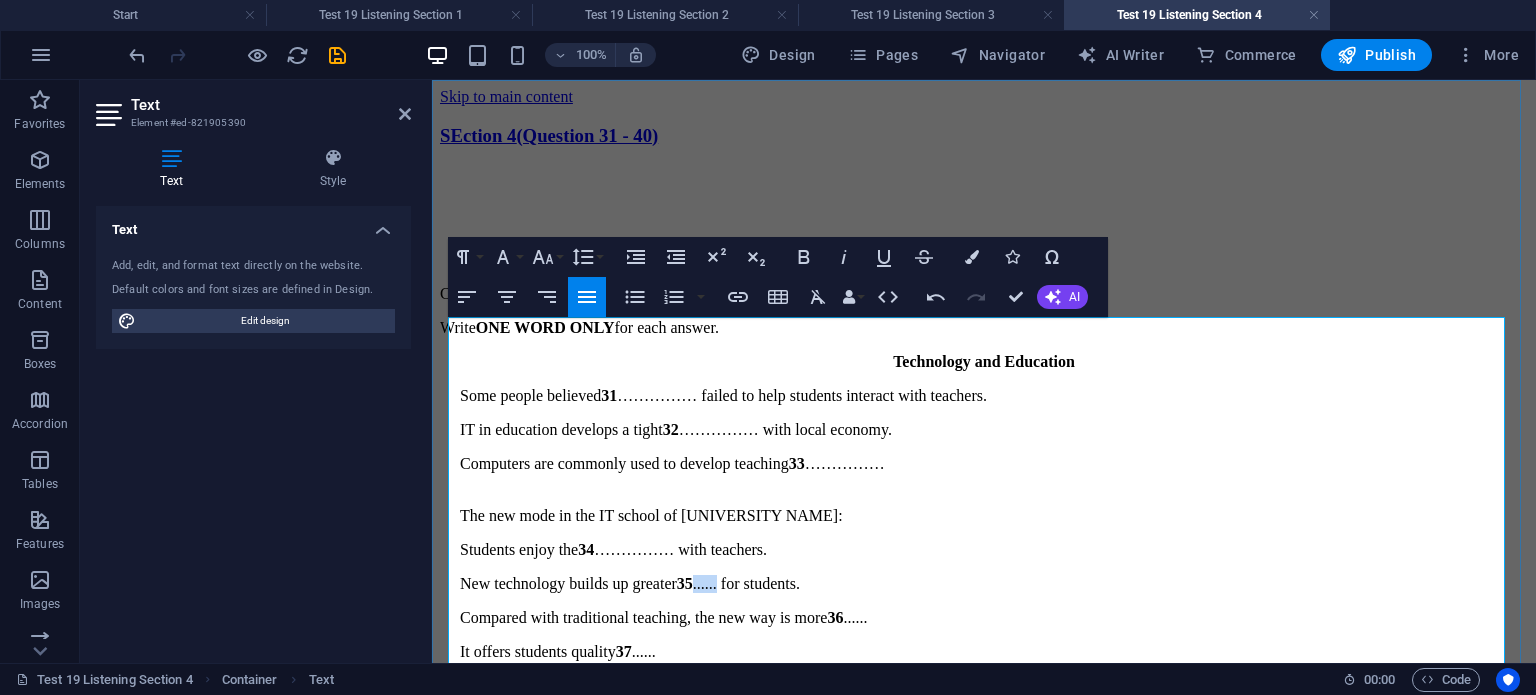 drag, startPoint x: 757, startPoint y: 523, endPoint x: 783, endPoint y: 519, distance: 26.305893 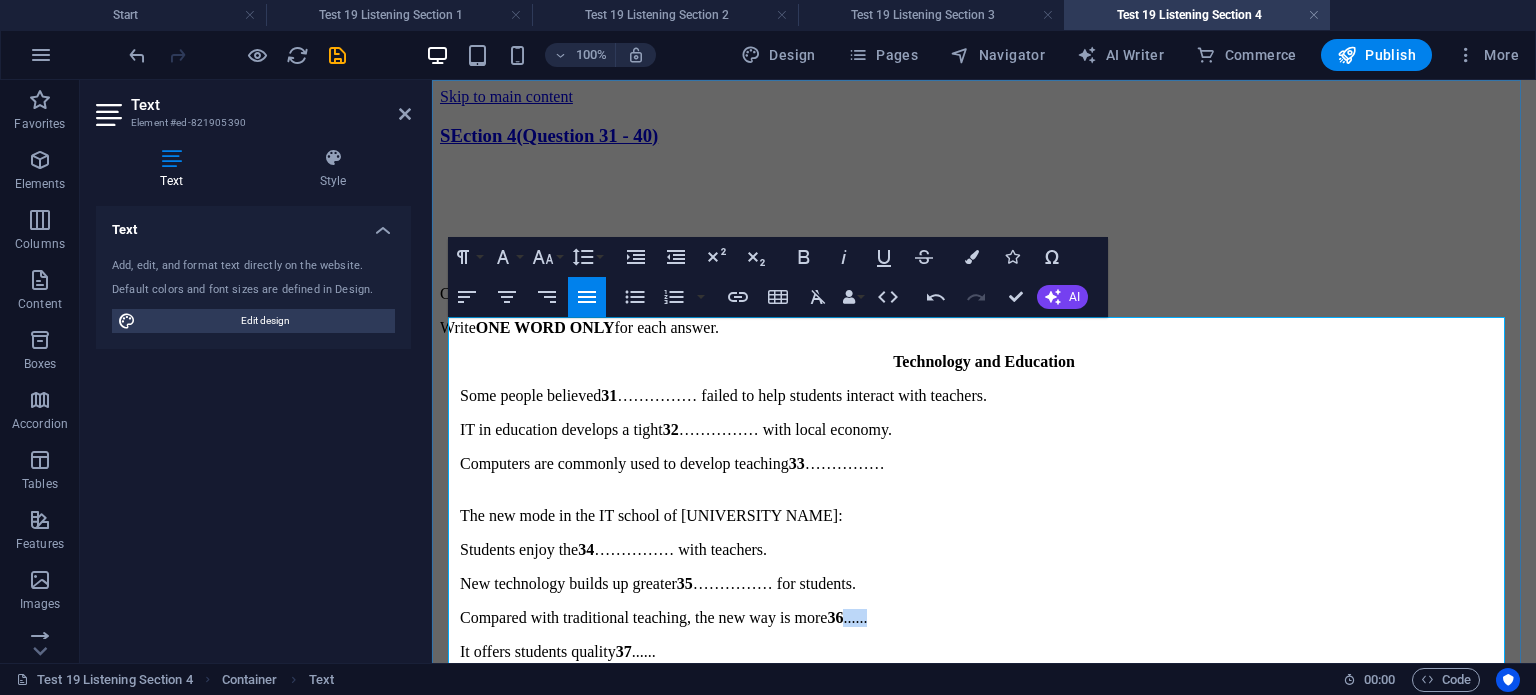 drag, startPoint x: 980, startPoint y: 554, endPoint x: 938, endPoint y: 554, distance: 42 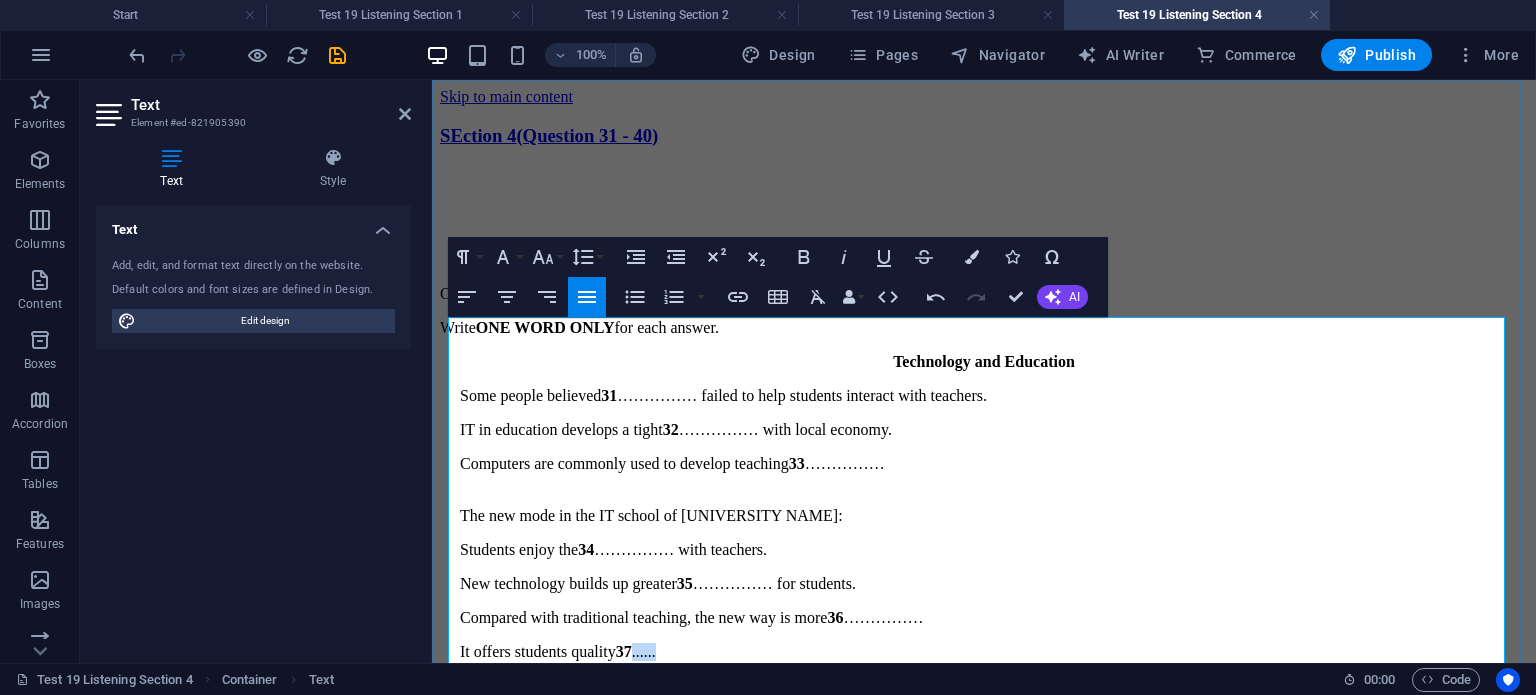 drag, startPoint x: 731, startPoint y: 567, endPoint x: 680, endPoint y: 569, distance: 51.0392 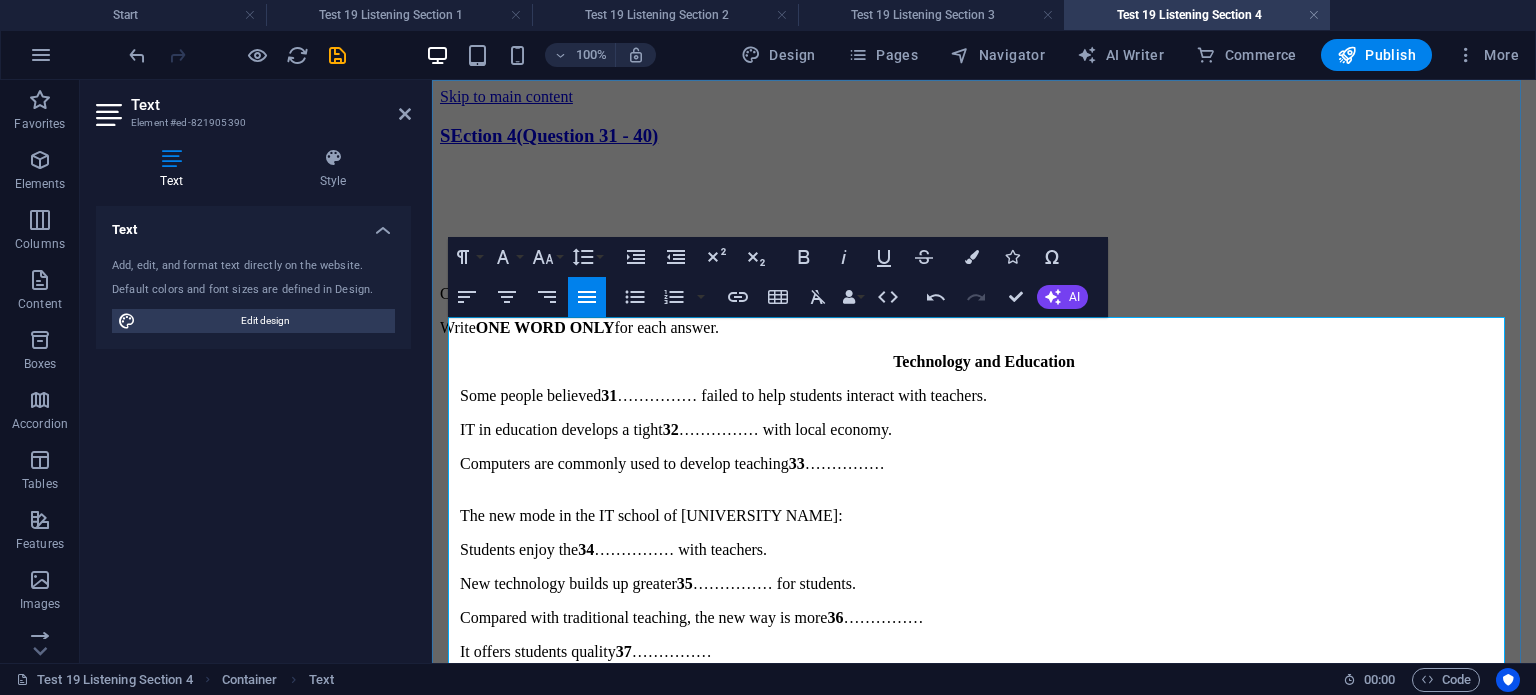drag, startPoint x: 788, startPoint y: 590, endPoint x: 756, endPoint y: 593, distance: 32.140316 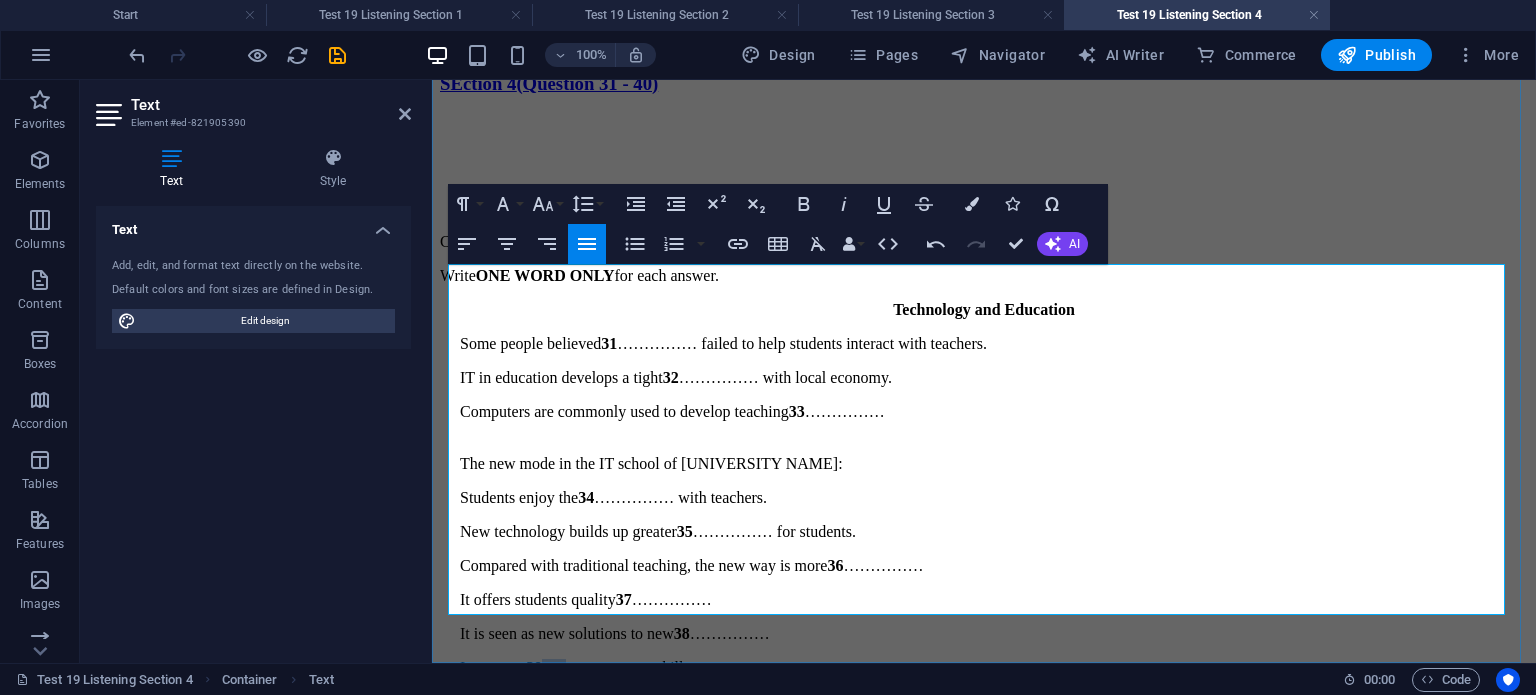 drag, startPoint x: 600, startPoint y: 571, endPoint x: 574, endPoint y: 572, distance: 26.019224 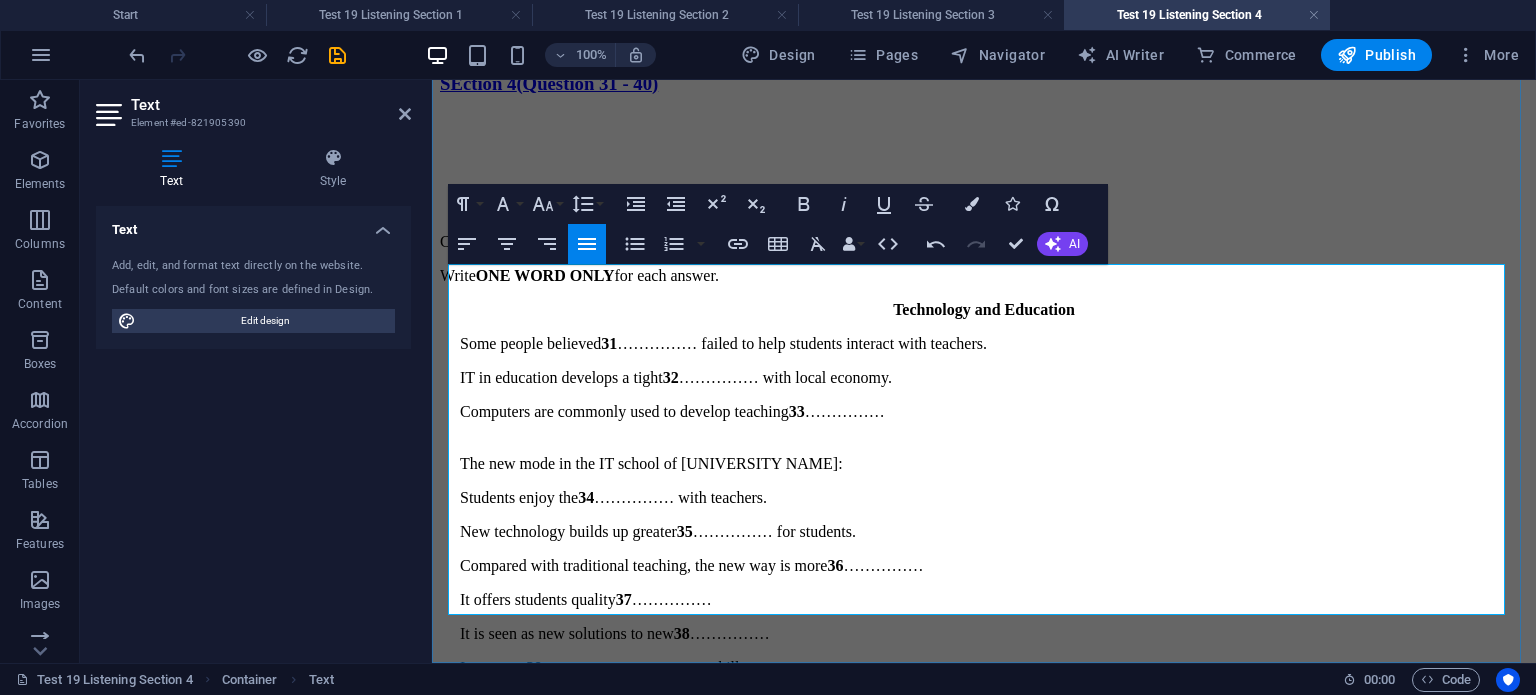 drag, startPoint x: 839, startPoint y: 603, endPoint x: 780, endPoint y: 612, distance: 59.682495 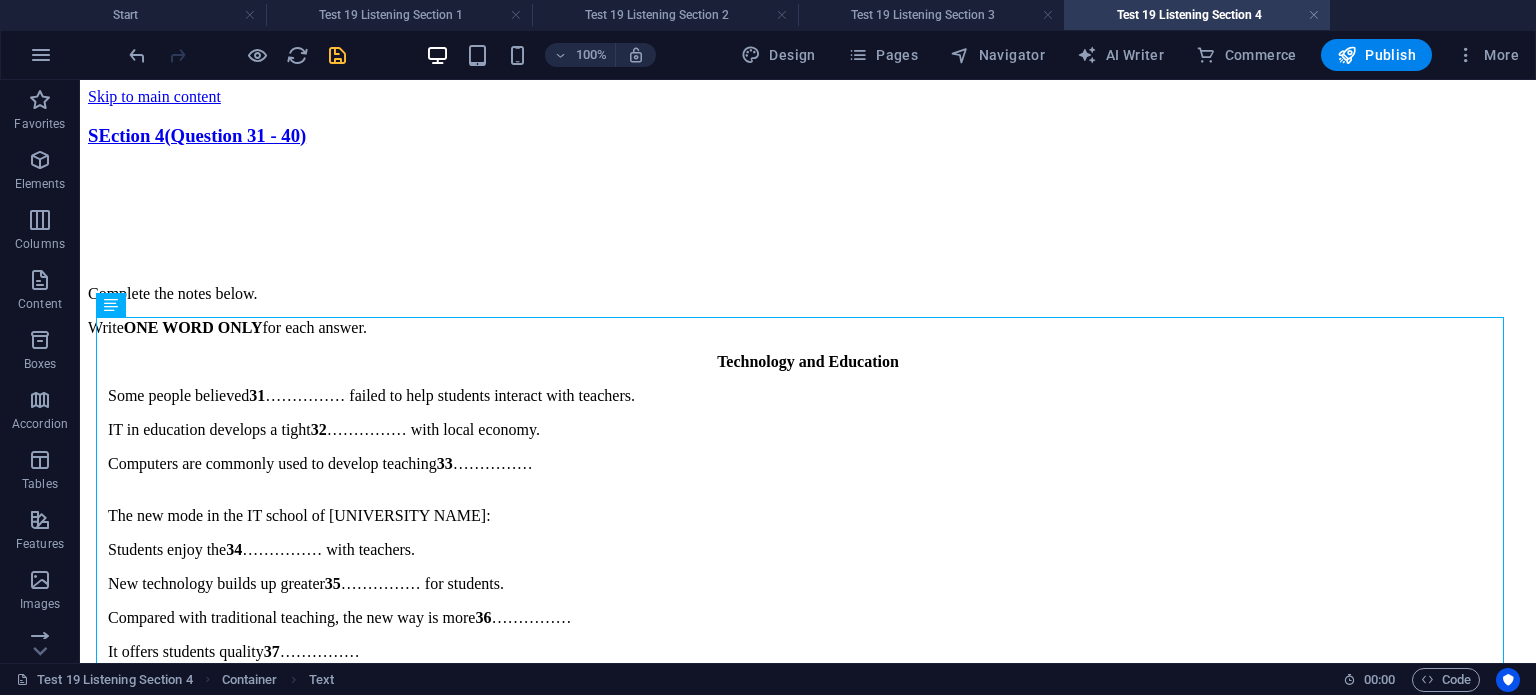click at bounding box center (337, 55) 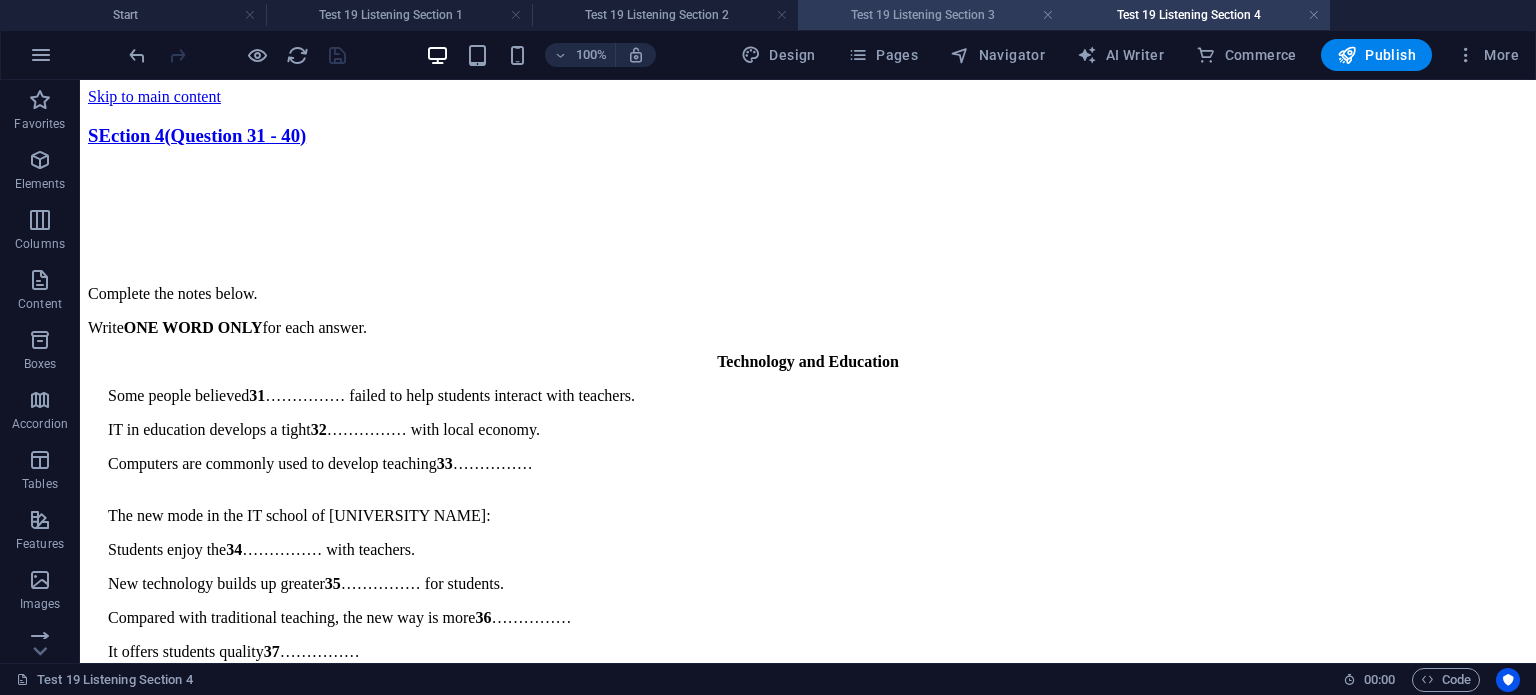 click on "Test 19 Listening Section 3" at bounding box center (931, 15) 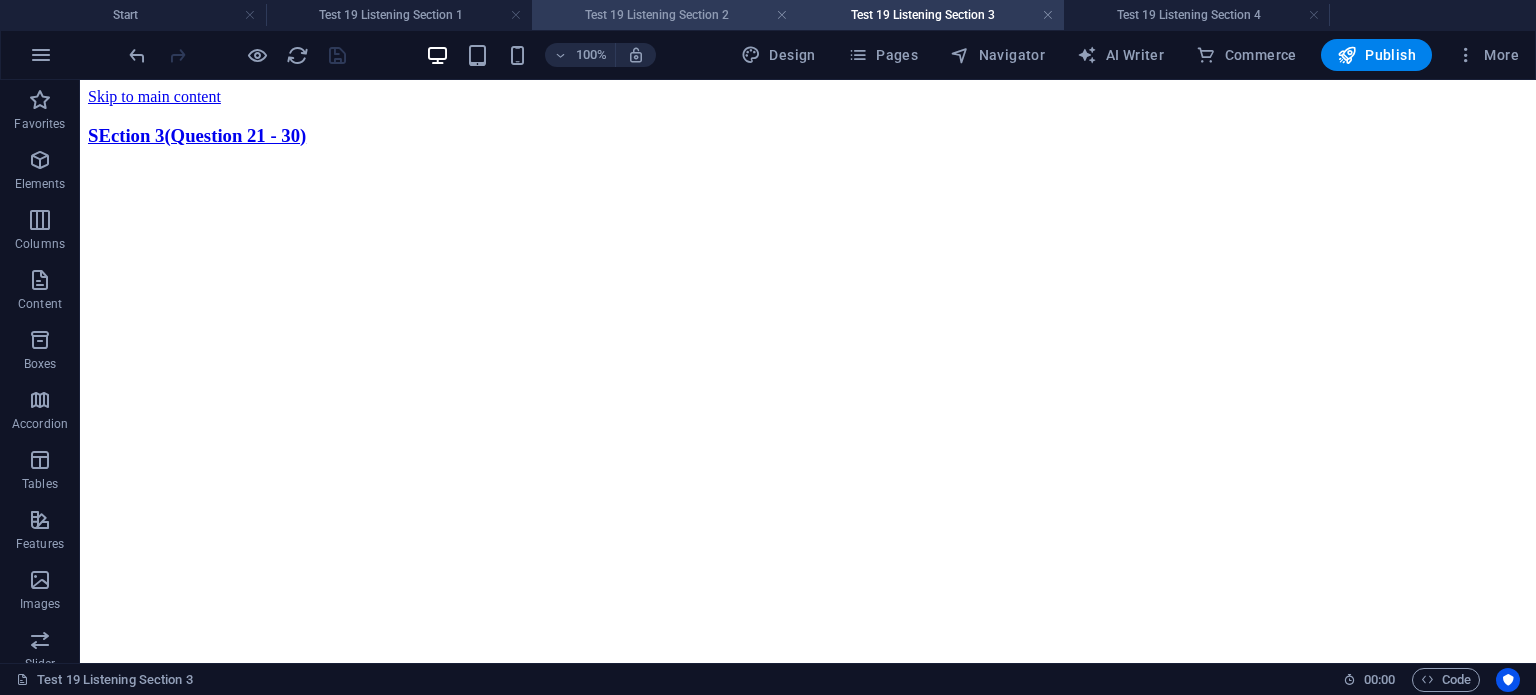 click on "Test 19 Listening Section 2" at bounding box center (665, 15) 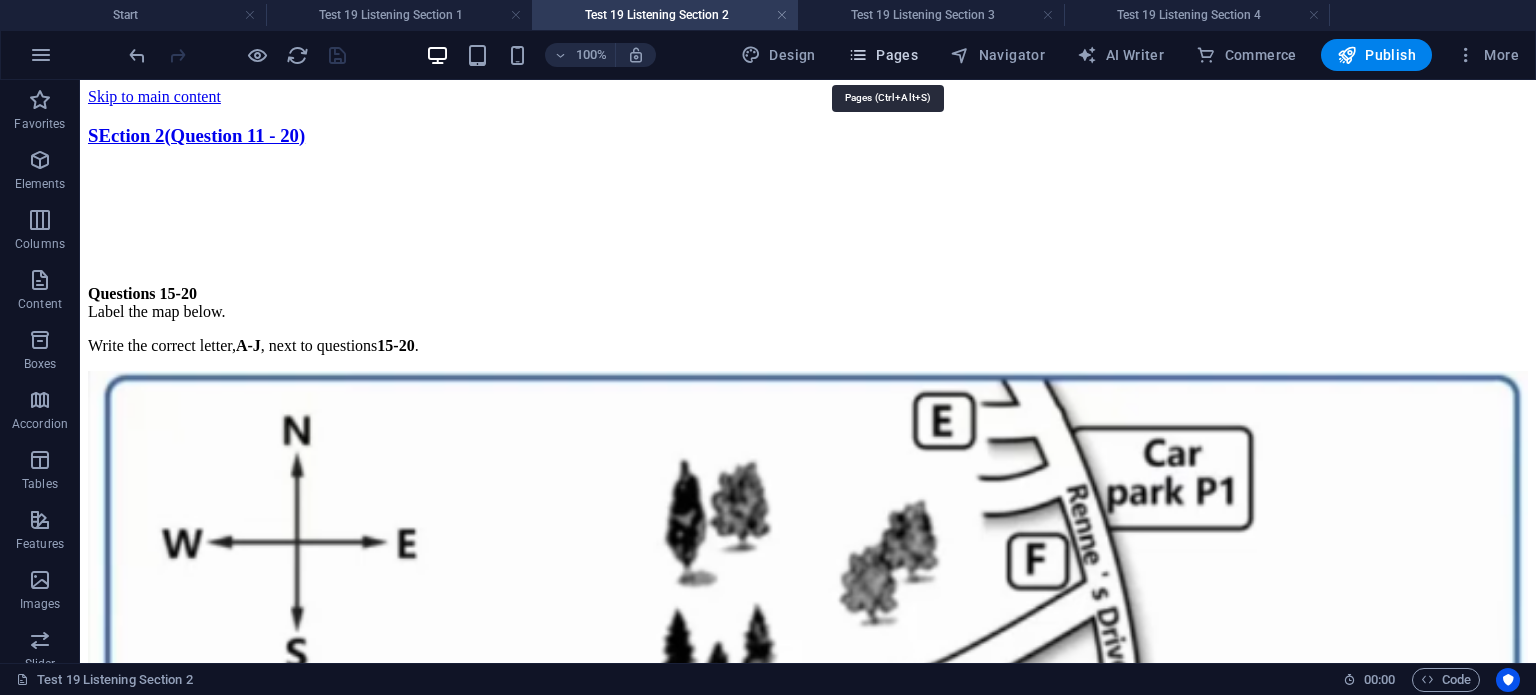 click on "Pages" at bounding box center (883, 55) 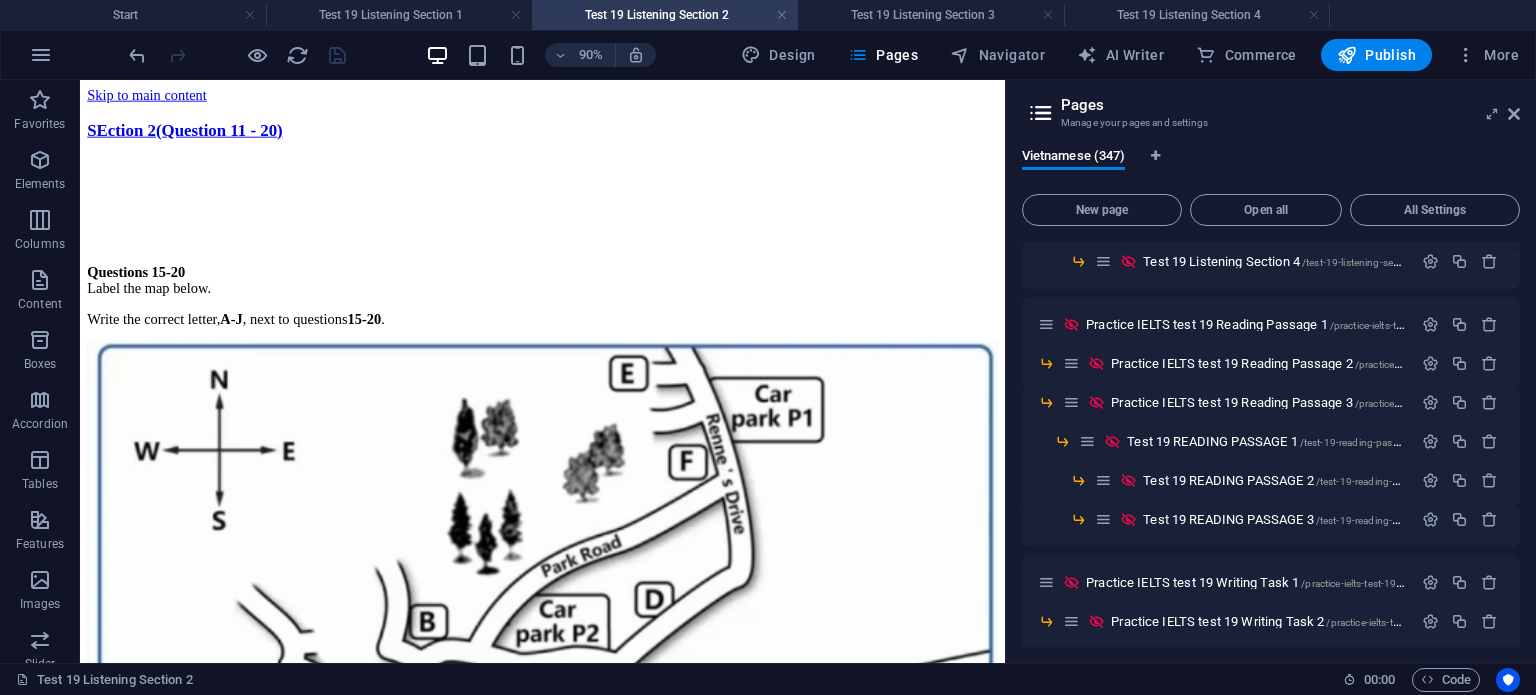 scroll, scrollTop: 600, scrollLeft: 0, axis: vertical 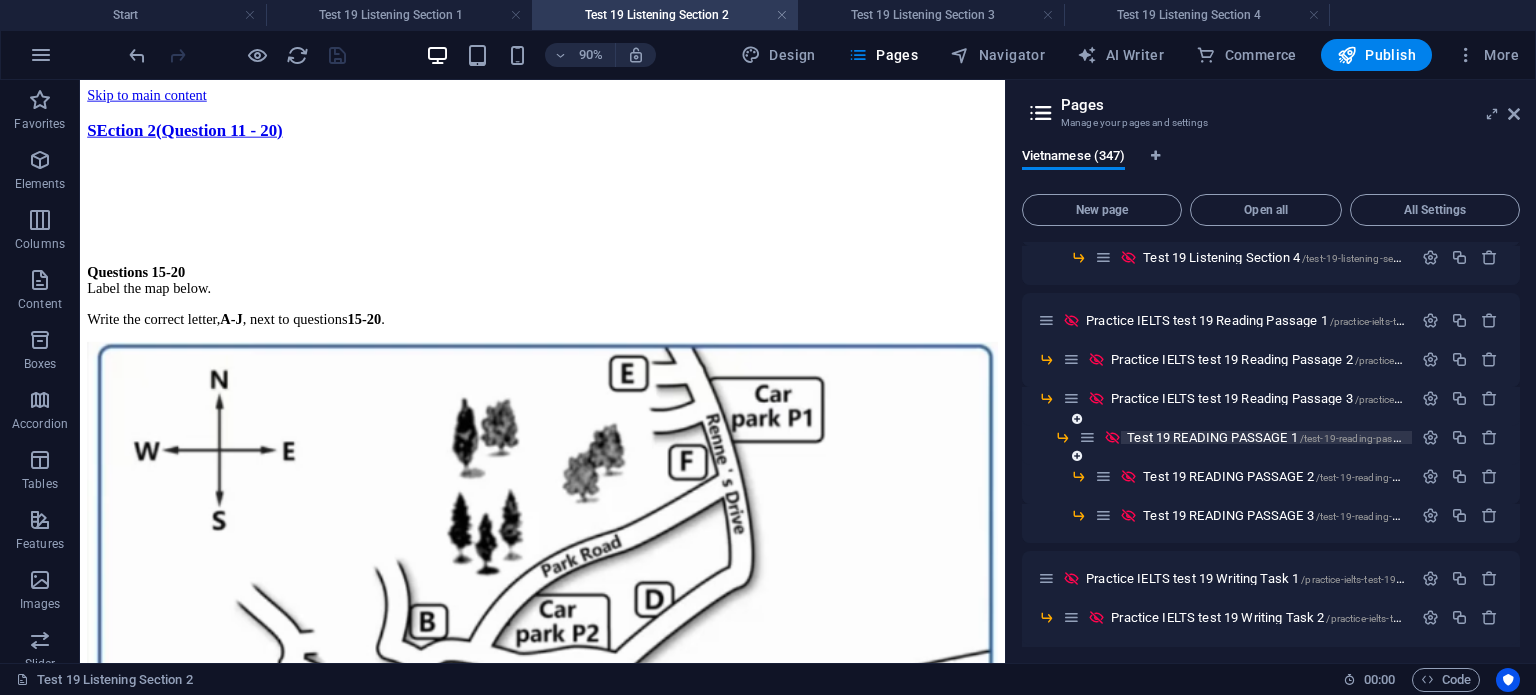 click on "Test 19 READING PASSAGE 1 /test-19-reading-passage-1" at bounding box center [1275, 437] 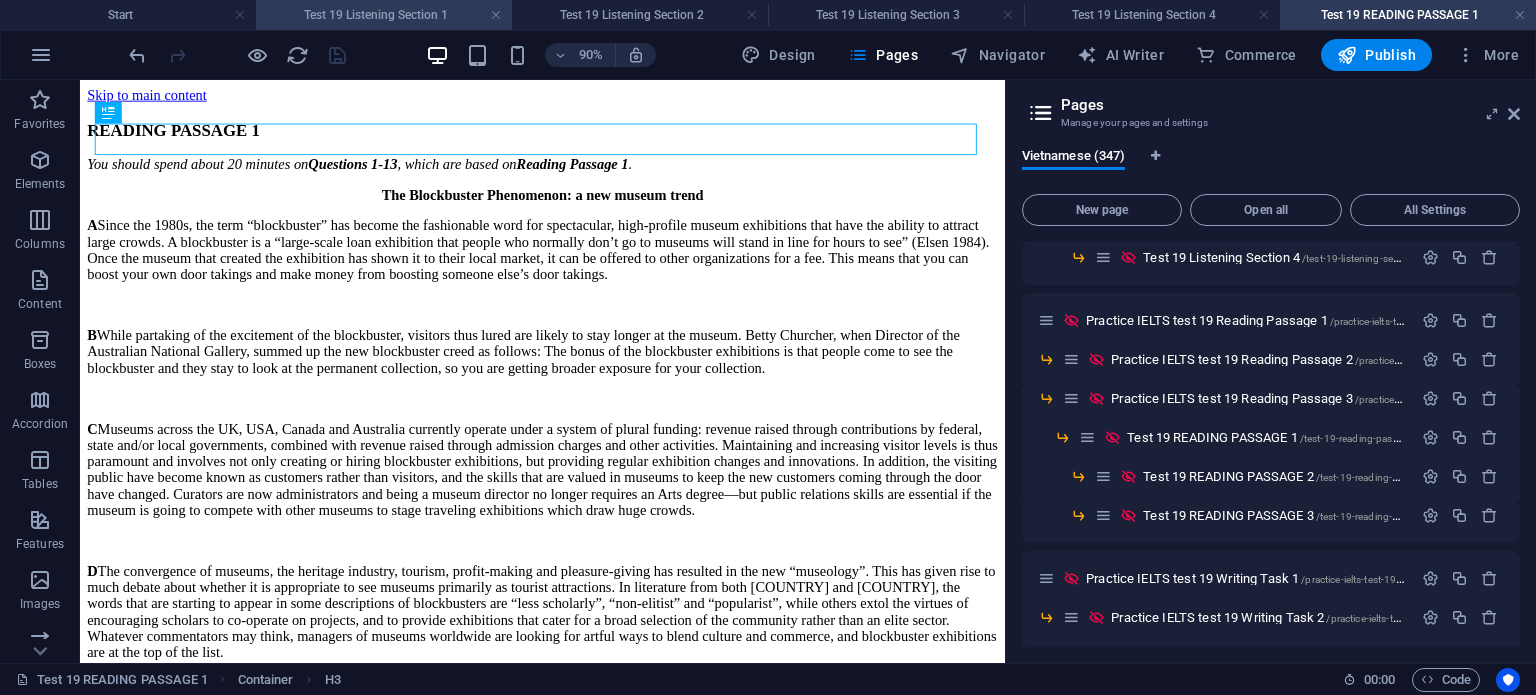 scroll, scrollTop: 0, scrollLeft: 0, axis: both 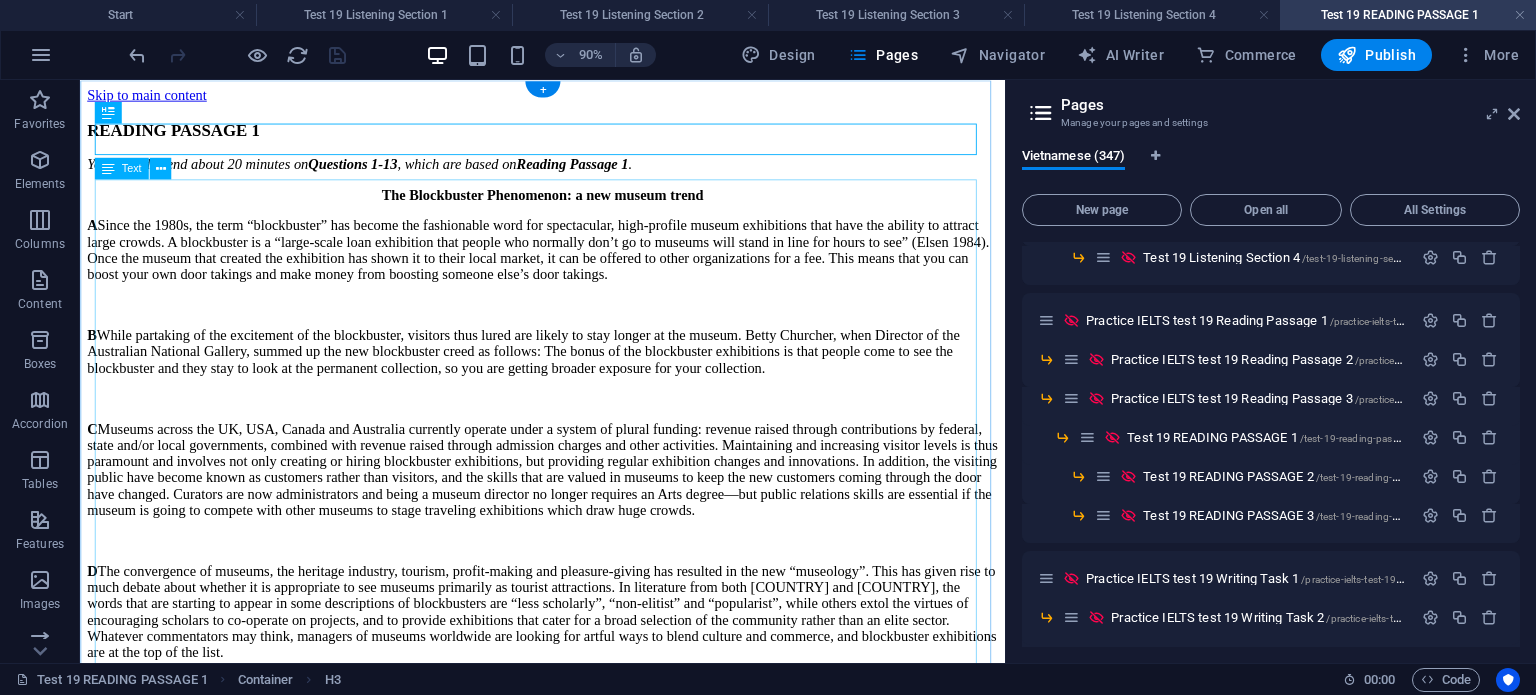 click on "The Blockbuster Phenomenon: a new museum trend A Since the 1980s, the term “blockbuster” has become the fashionable word for spectacular, high-profile museum exhibitions that have the ability to attract large crowds. A blockbuster is a “large-scale loan exhibition that people who normally don’t go to museums will stand in line for hours to see” (Elsen 1984). Once the museum that created the exhibition has shown it to their local market, it can be offered to other organizations for a fee. This means that you can boost your own door takings and make money from boosting someone else’s door takings. B C D E F G H" at bounding box center [594, 733] 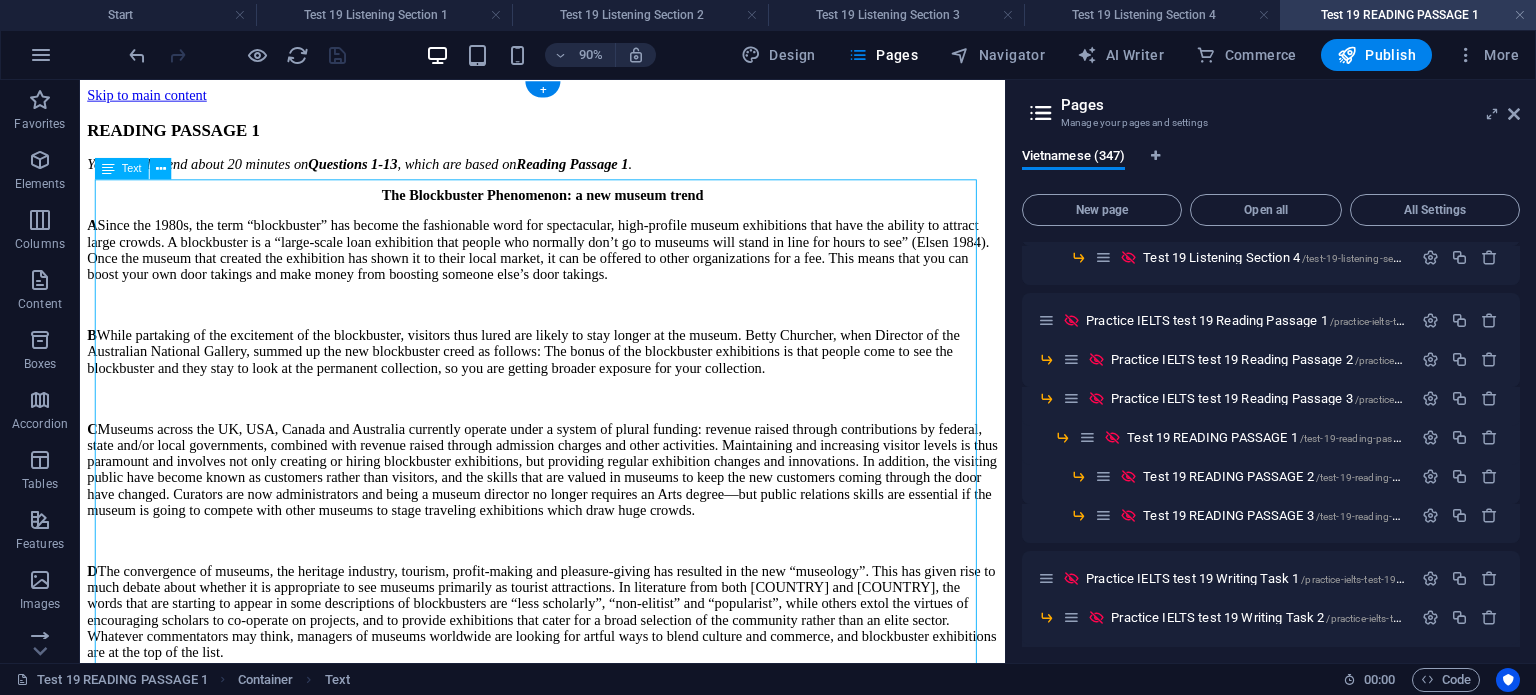 click on "The Blockbuster Phenomenon: a new museum trend A Since the 1980s, the term “blockbuster” has become the fashionable word for spectacular, high-profile museum exhibitions that have the ability to attract large crowds. A blockbuster is a “large-scale loan exhibition that people who normally don’t go to museums will stand in line for hours to see” (Elsen 1984). Once the museum that created the exhibition has shown it to their local market, it can be offered to other organizations for a fee. This means that you can boost your own door takings and make money from boosting someone else’s door takings. B C D E F G H" at bounding box center [594, 733] 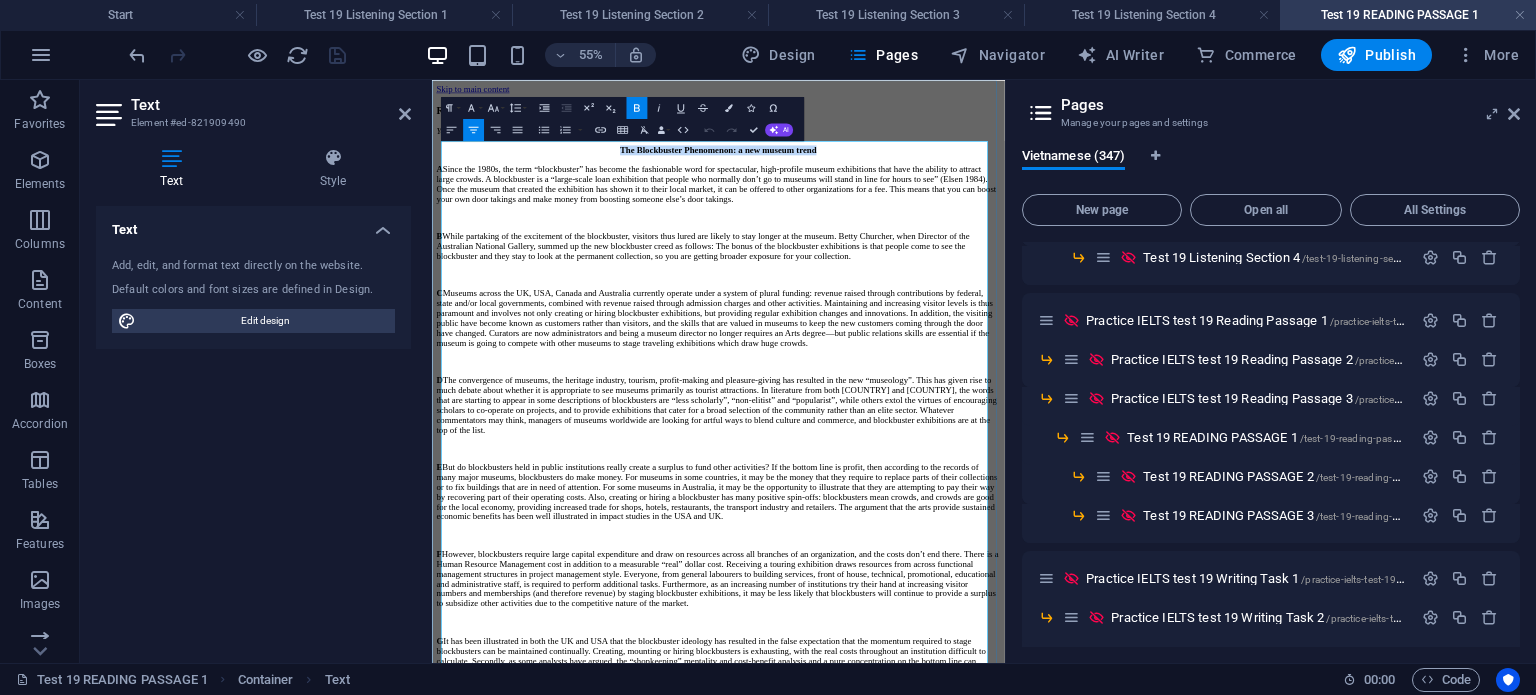 drag, startPoint x: 718, startPoint y: 210, endPoint x: 1202, endPoint y: 201, distance: 484.08368 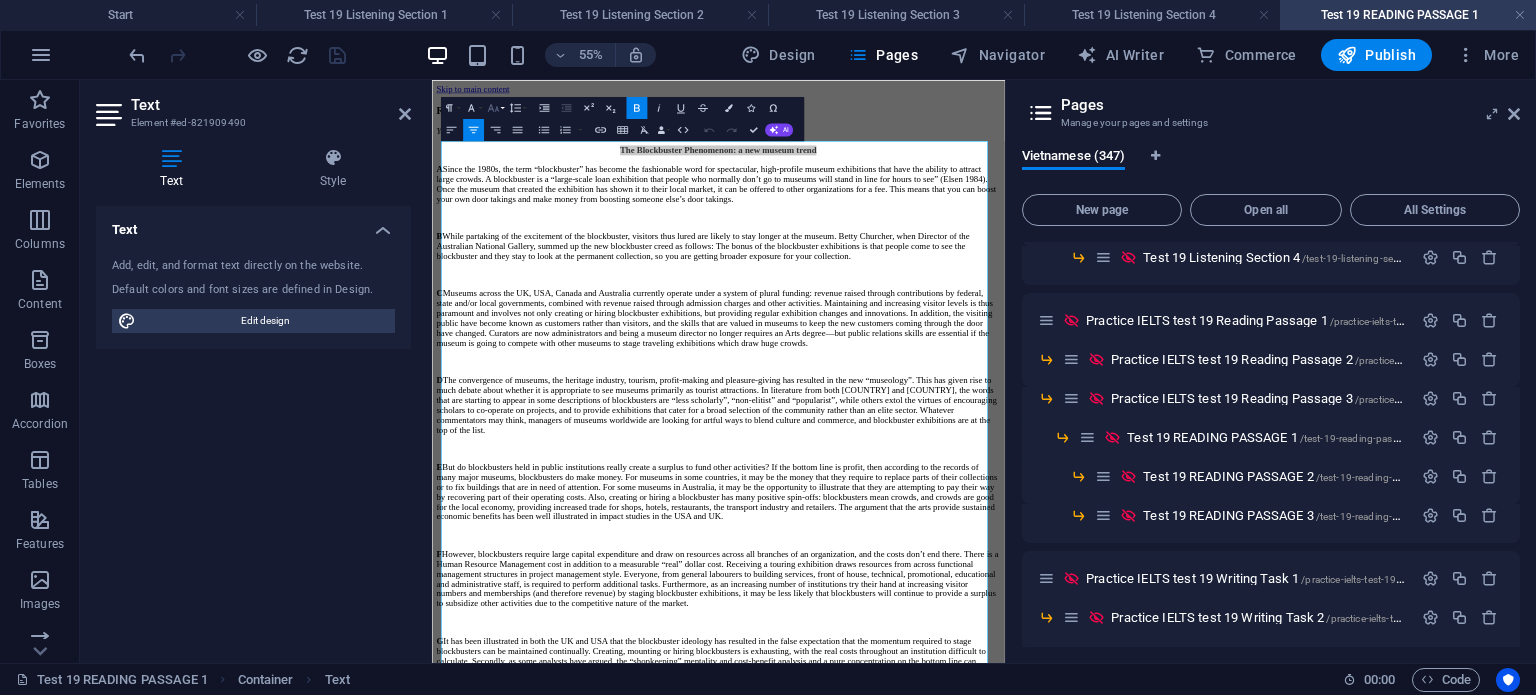 click 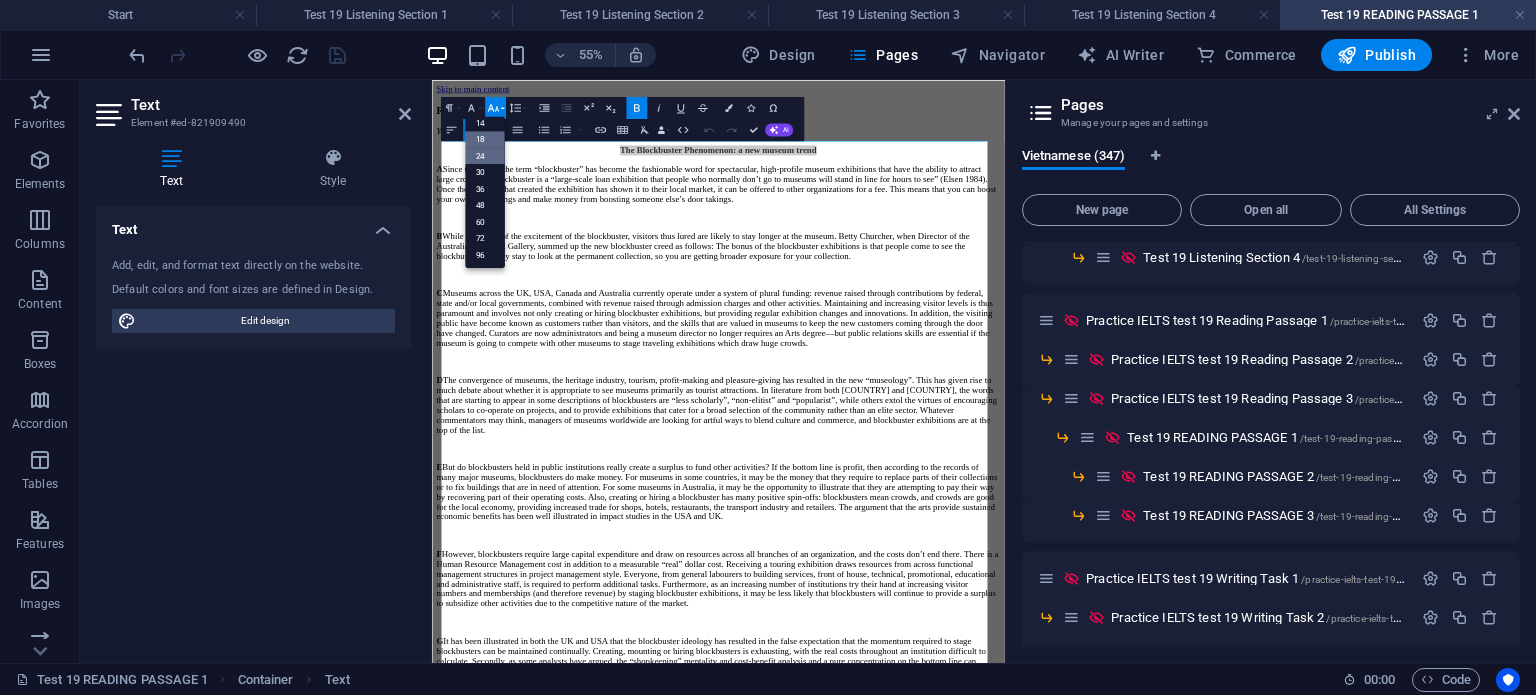 scroll, scrollTop: 160, scrollLeft: 0, axis: vertical 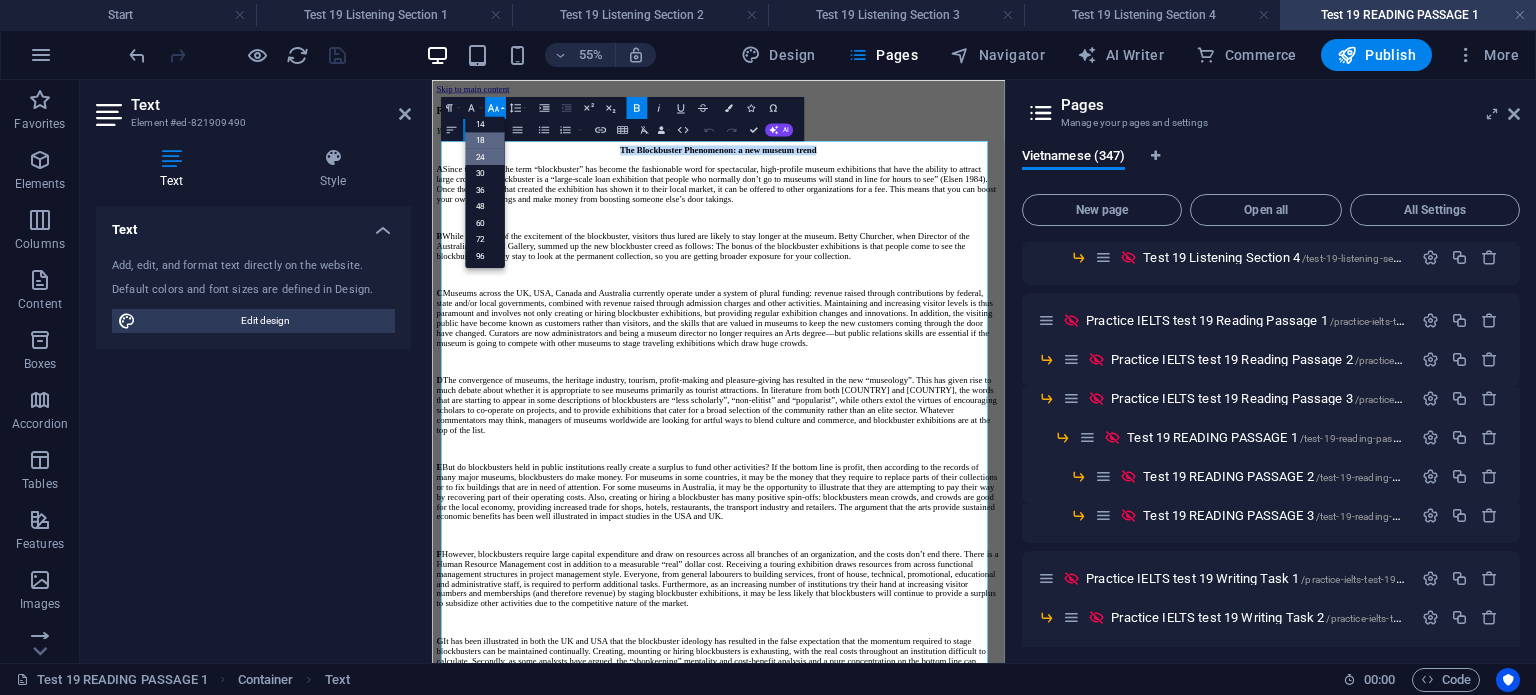 click on "24" at bounding box center (485, 156) 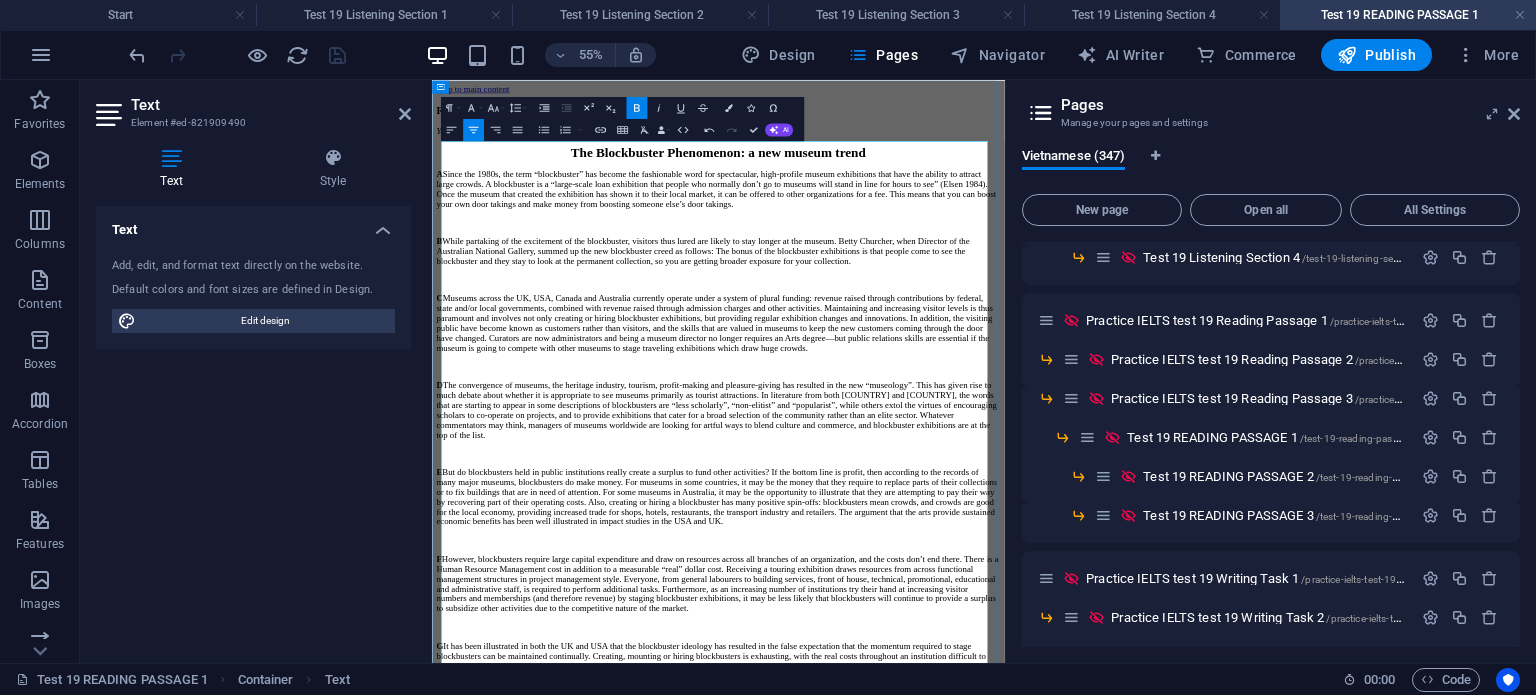 click on "B While partaking of the excitement of the blockbuster, visitors thus lured are likely to stay longer at the museum. Betty Churcher, when Director of the Australian National Gallery, summed up the new blockbuster creed as follows: The bonus of the blockbuster exhibitions is that people come to see the blockbuster and they stay to look at the permanent collection, so you are getting broader exposure for your collection." at bounding box center [952, 391] 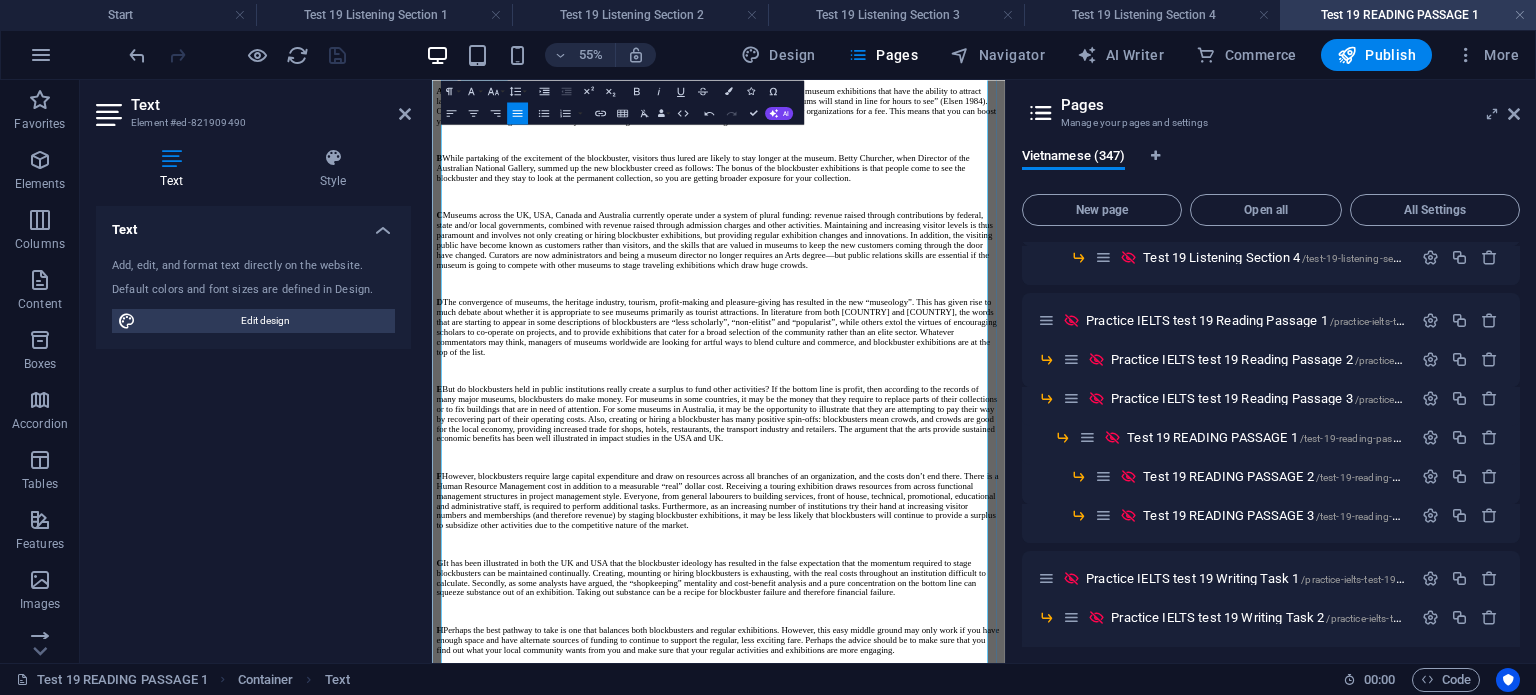 scroll, scrollTop: 592, scrollLeft: 0, axis: vertical 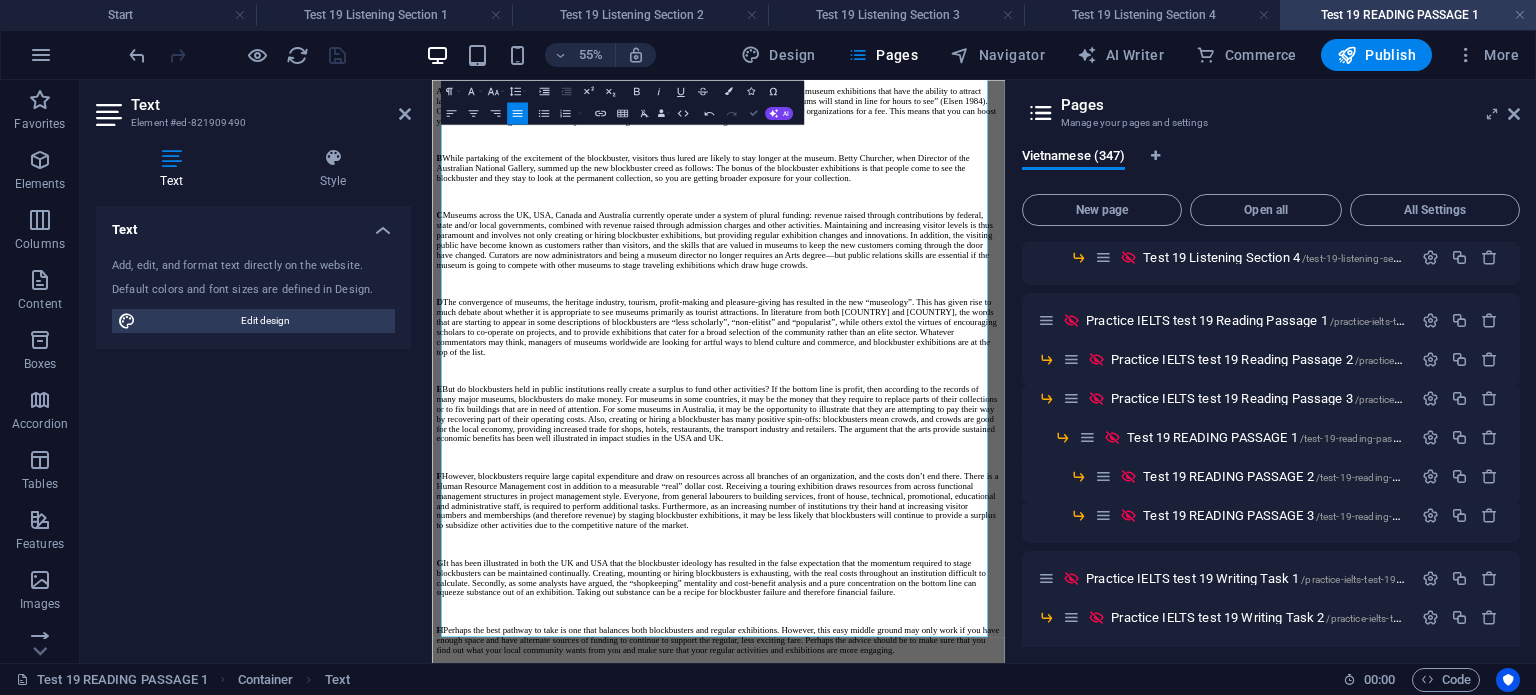 drag, startPoint x: 761, startPoint y: 109, endPoint x: 761, endPoint y: 88, distance: 21 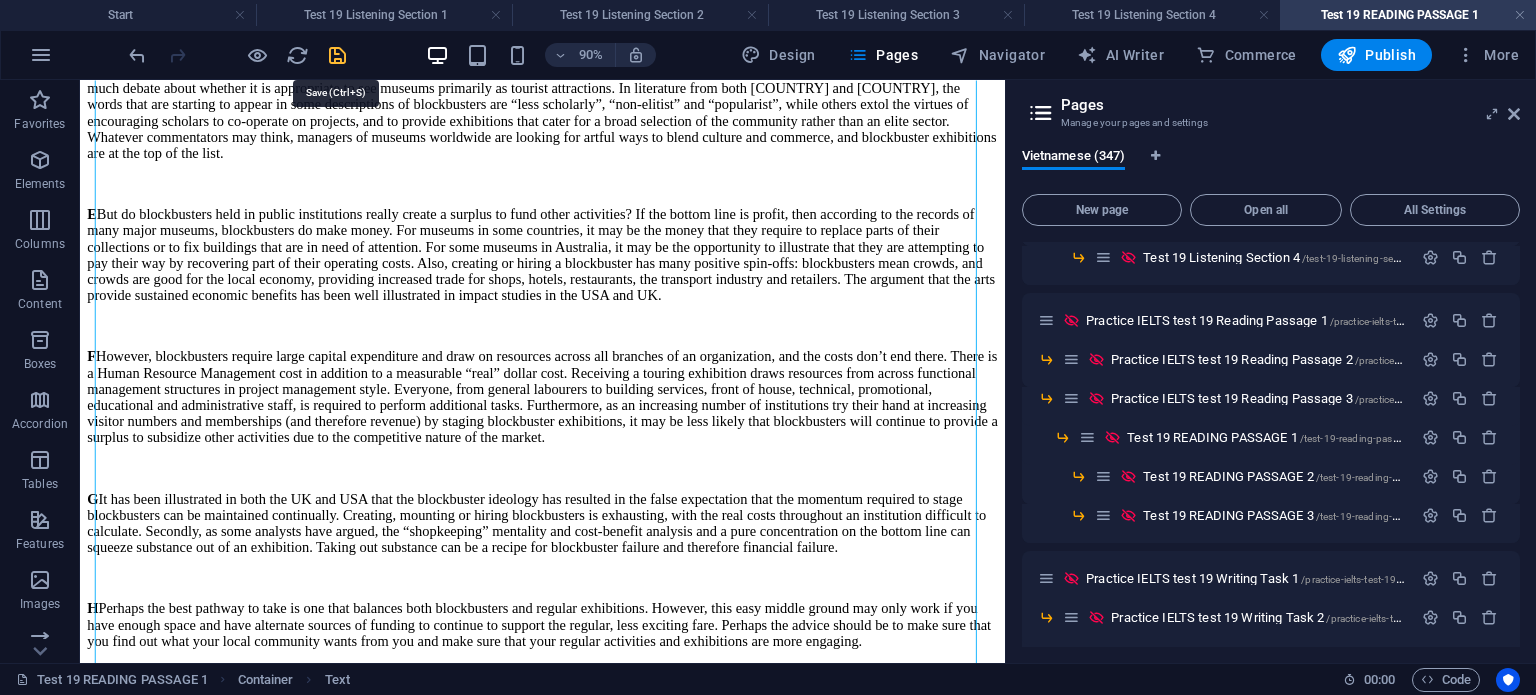 drag, startPoint x: 342, startPoint y: 60, endPoint x: 1164, endPoint y: 398, distance: 888.77893 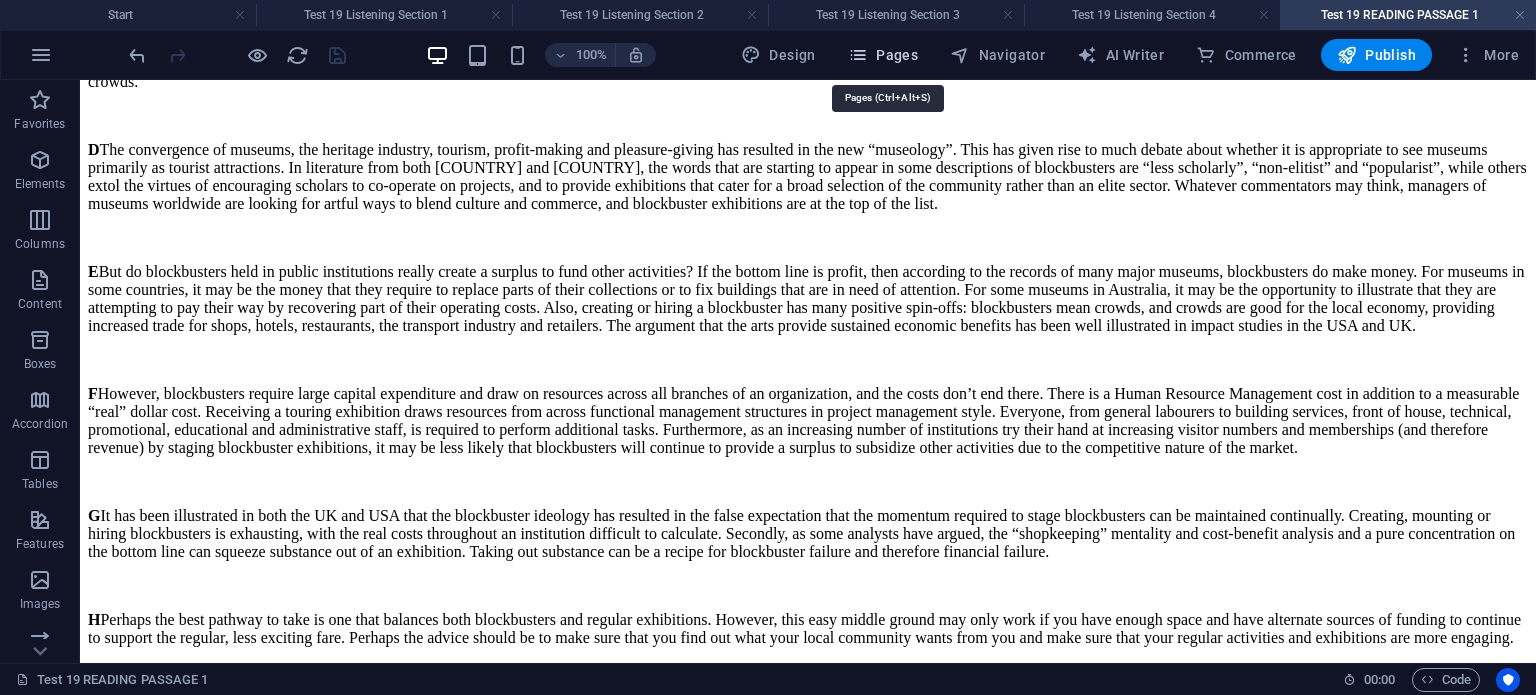 click on "Pages" at bounding box center [883, 55] 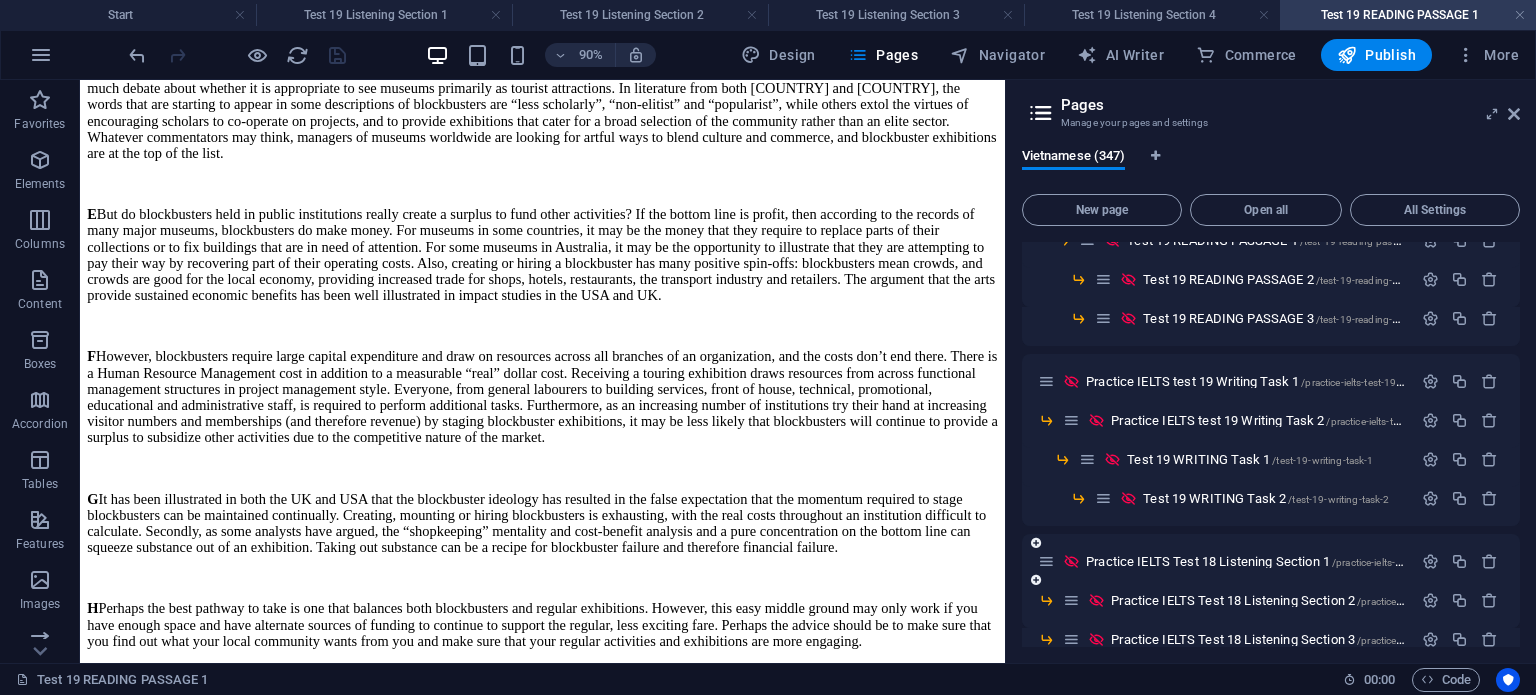 scroll, scrollTop: 800, scrollLeft: 0, axis: vertical 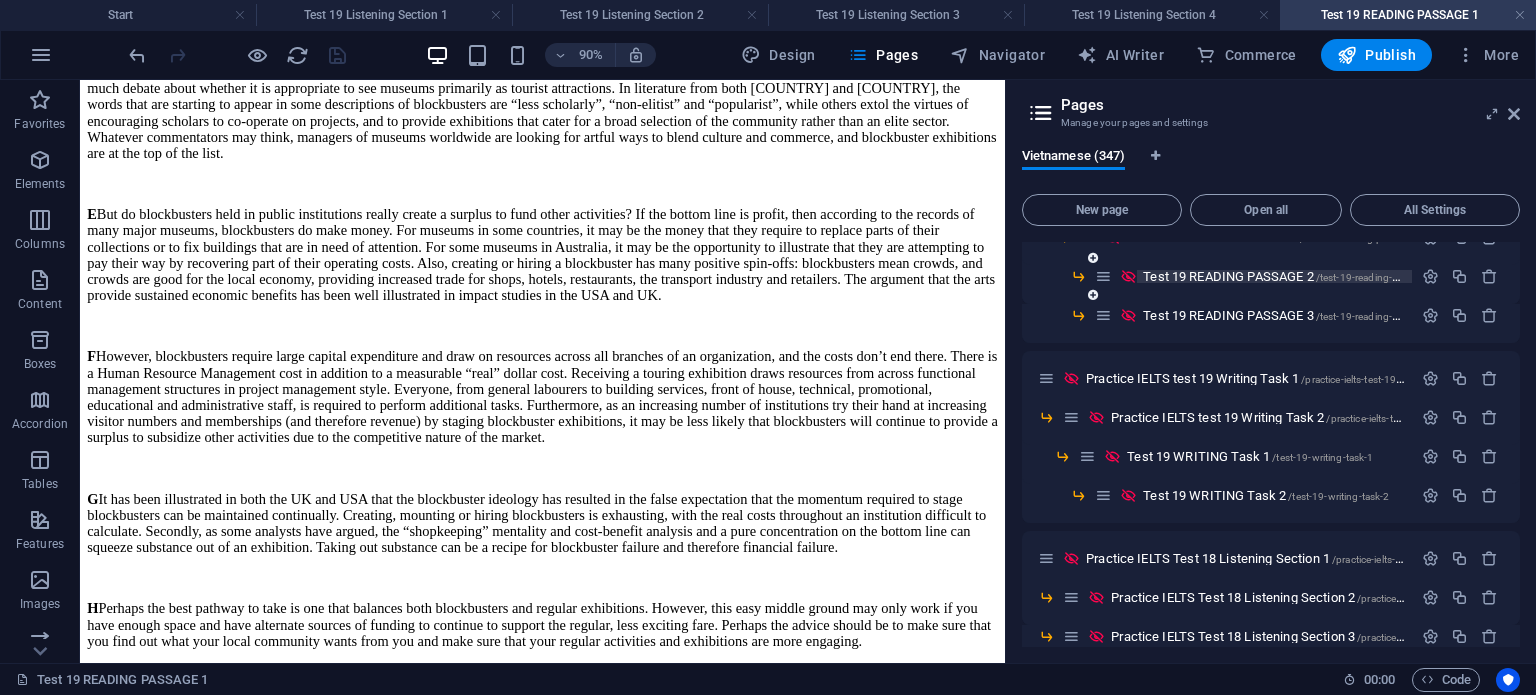 click on "Test 19 READING PASSAGE 2 /test-19-reading-passage-2" at bounding box center [1291, 276] 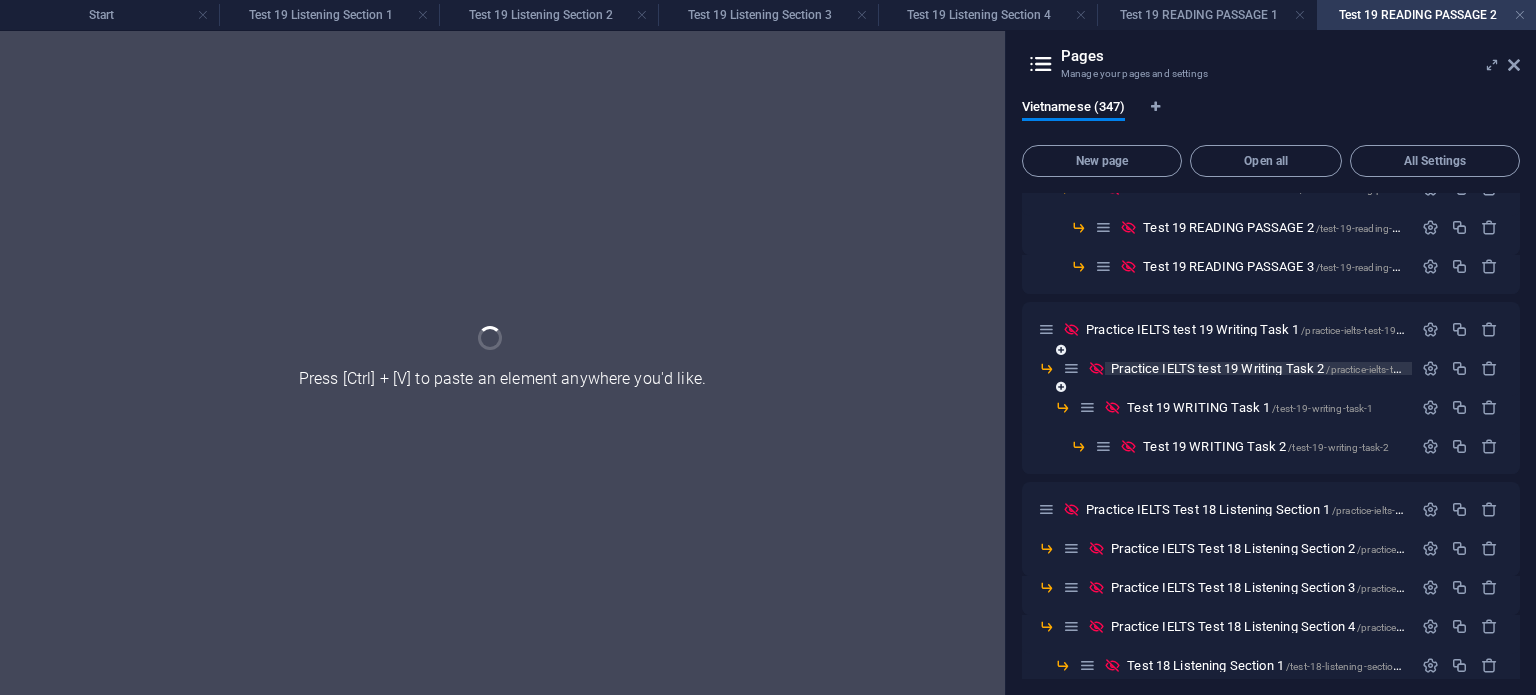 scroll, scrollTop: 0, scrollLeft: 0, axis: both 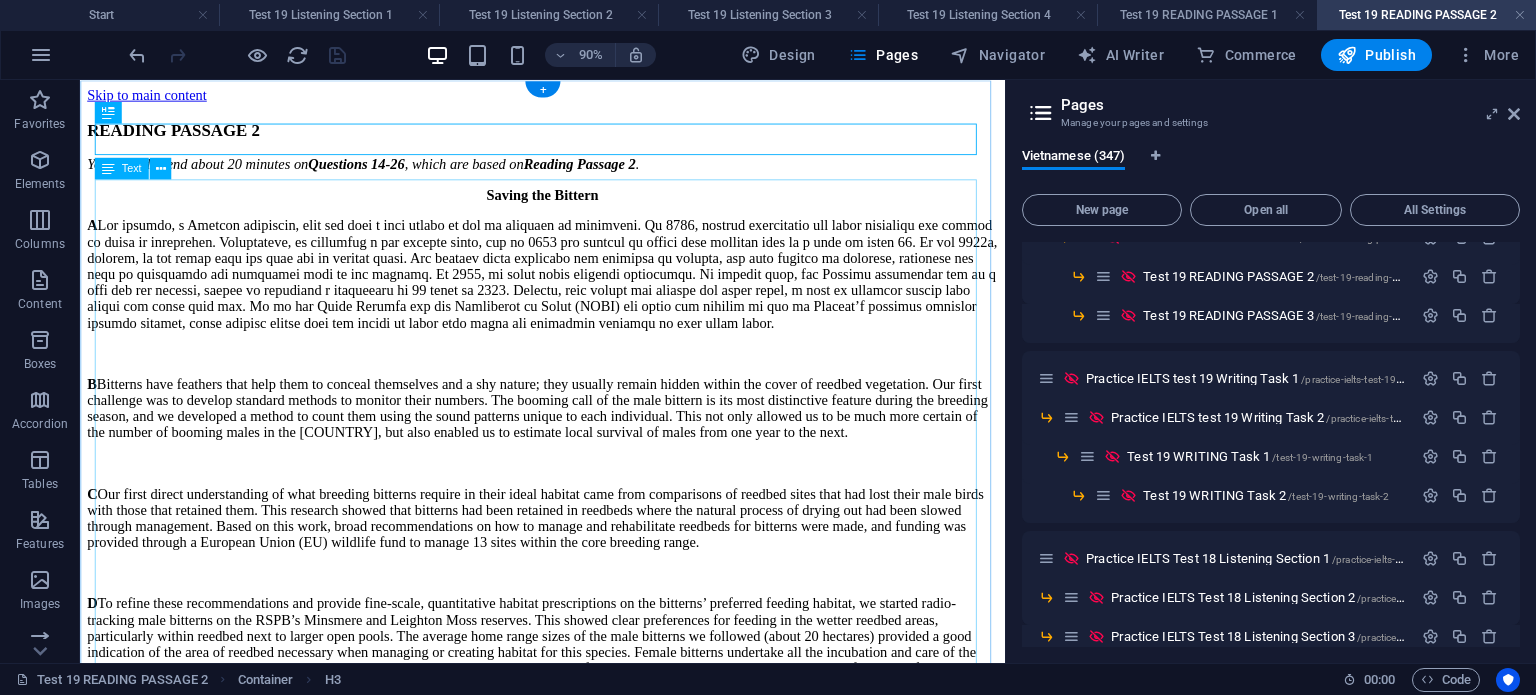 click on "Saving the Bittern A B  Bitterns have feathers that help them to conceal themselves and a shy nature; they usually remain hidden within the cover of reedbed vegetation. Our first challenge was to develop standard methods to monitor their numbers. The booming call of the male bittern is its most distinctive feature during the breeding season, and we developed a method to count them using the sound patterns unique to each individual. This not only allowed us to be much more certain of the number of booming males in the UK, but also enabled us to estimate local survival of males from one year to the next. C D E F G" at bounding box center [594, 699] 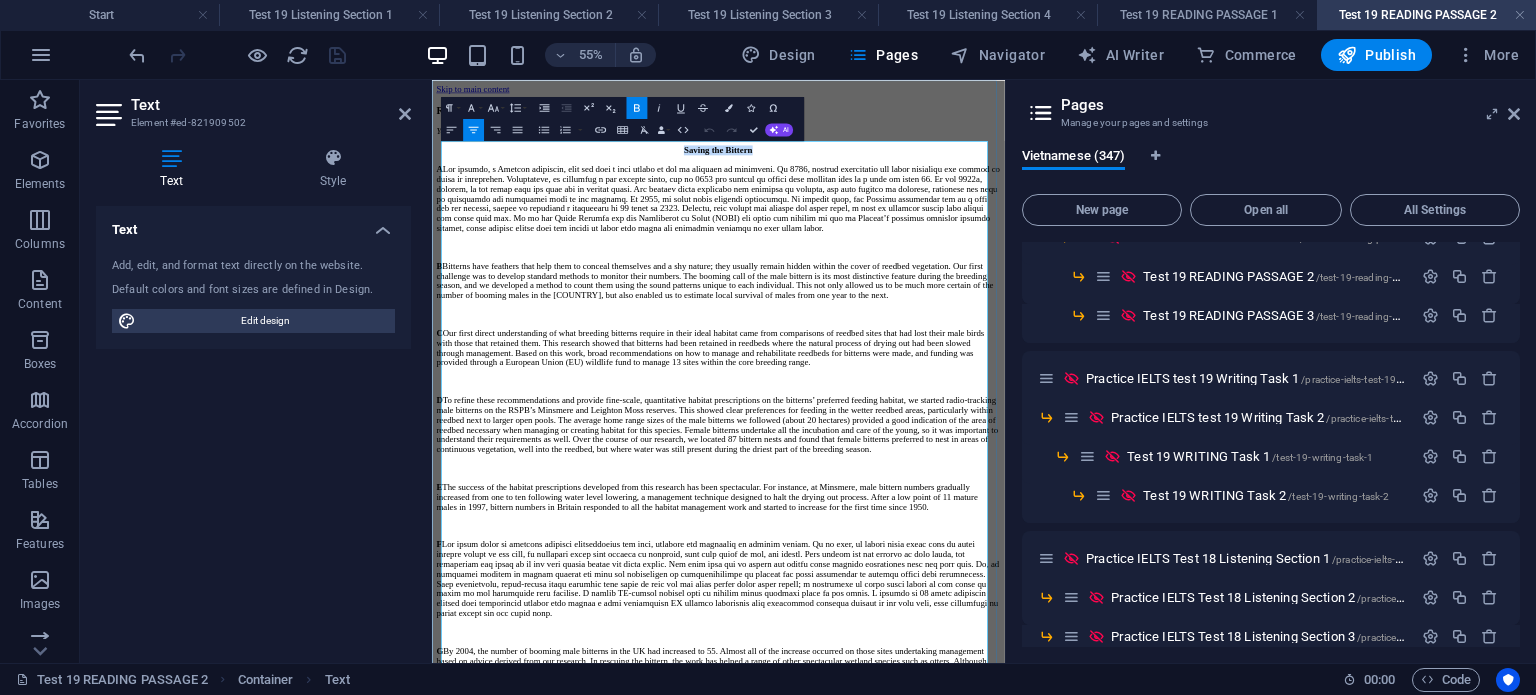 drag, startPoint x: 850, startPoint y: 209, endPoint x: 1025, endPoint y: 210, distance: 175.00285 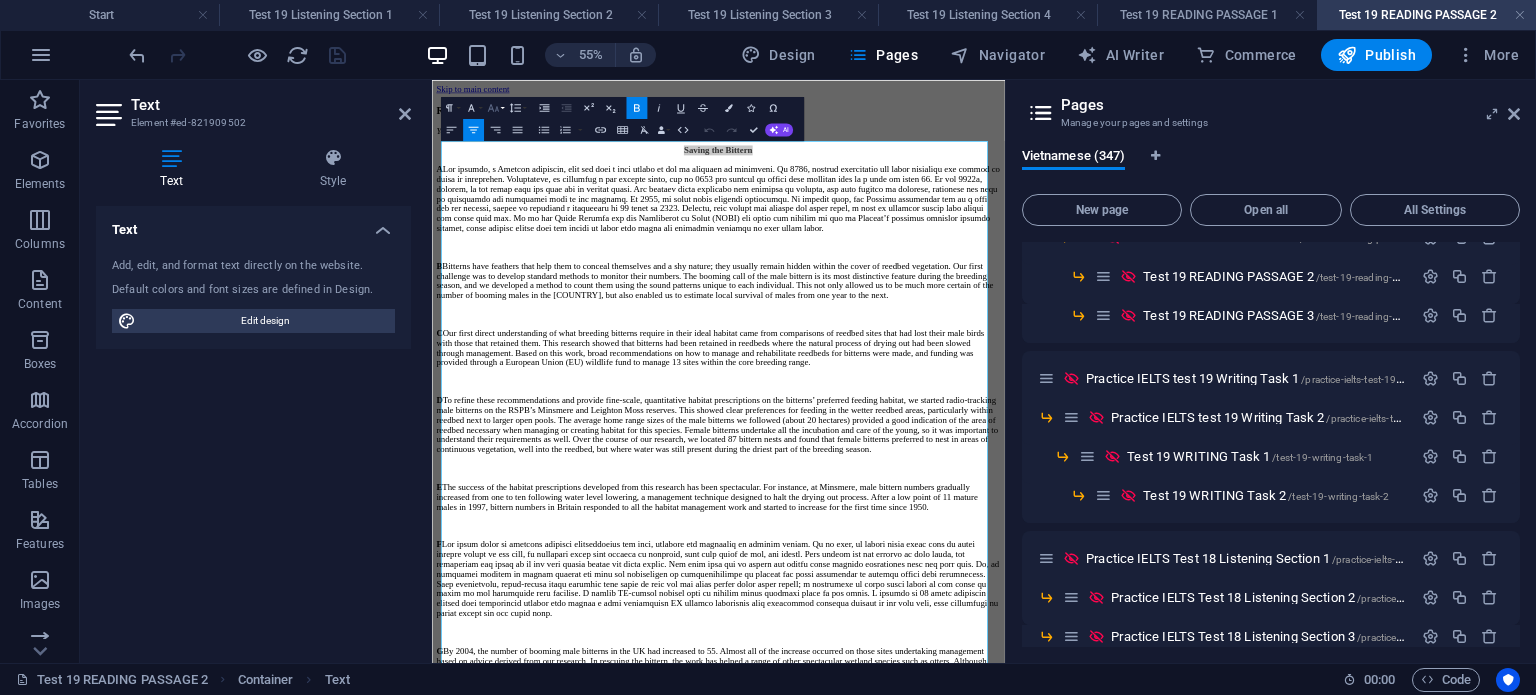 click 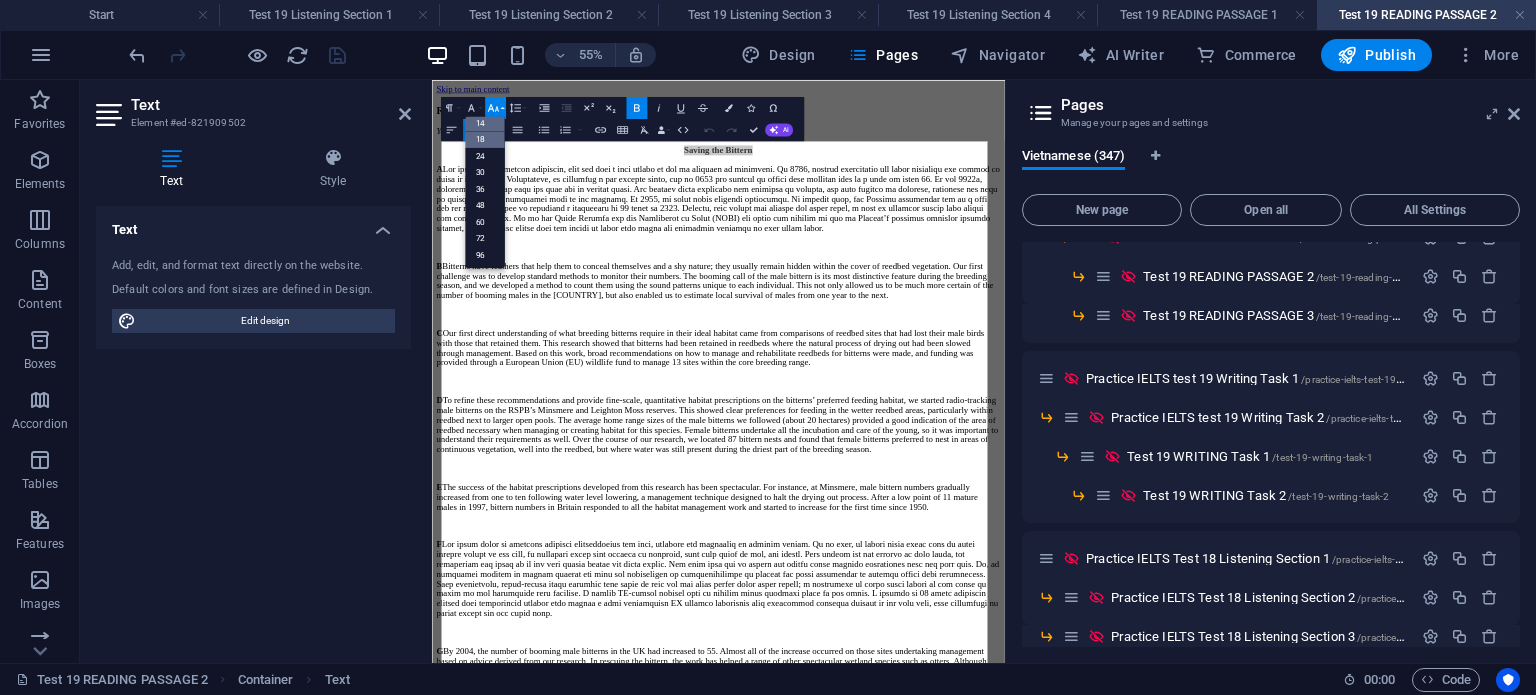 scroll, scrollTop: 160, scrollLeft: 0, axis: vertical 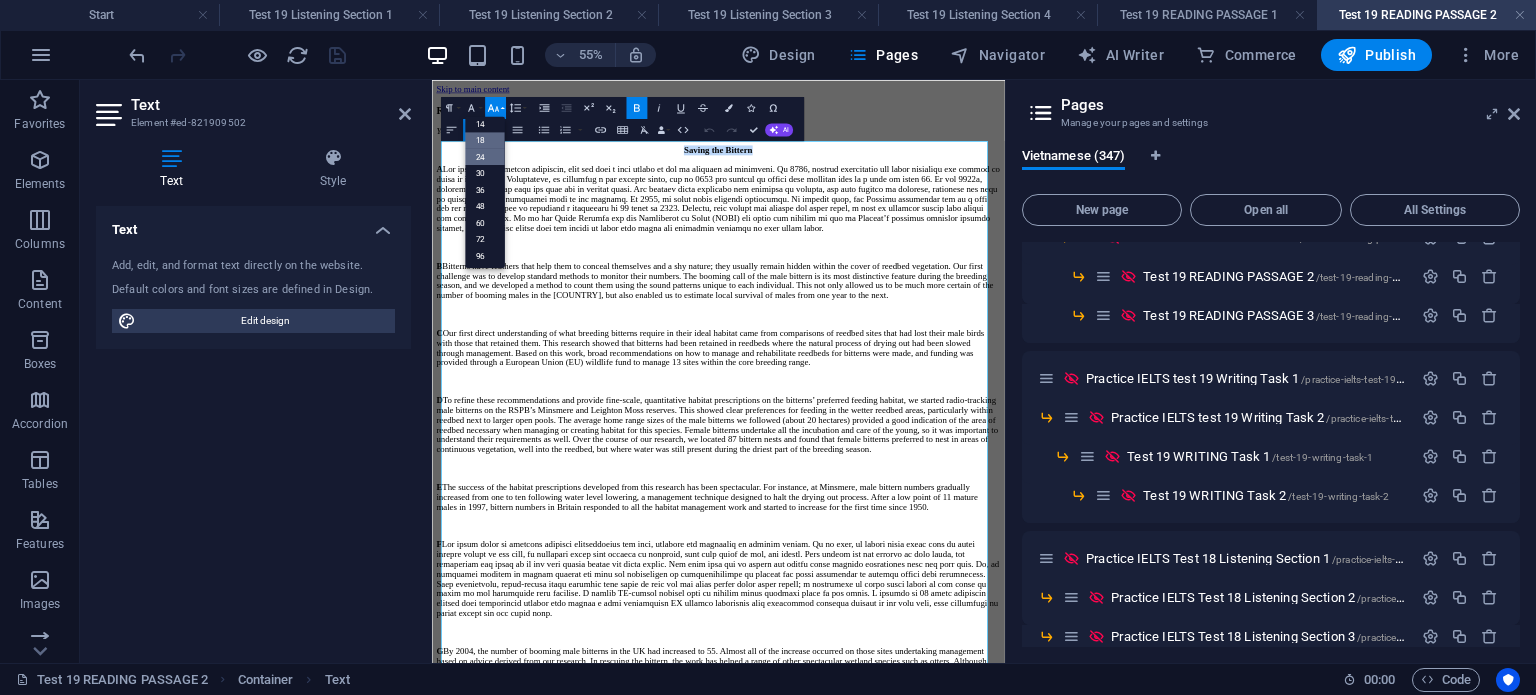 click on "24" at bounding box center [485, 156] 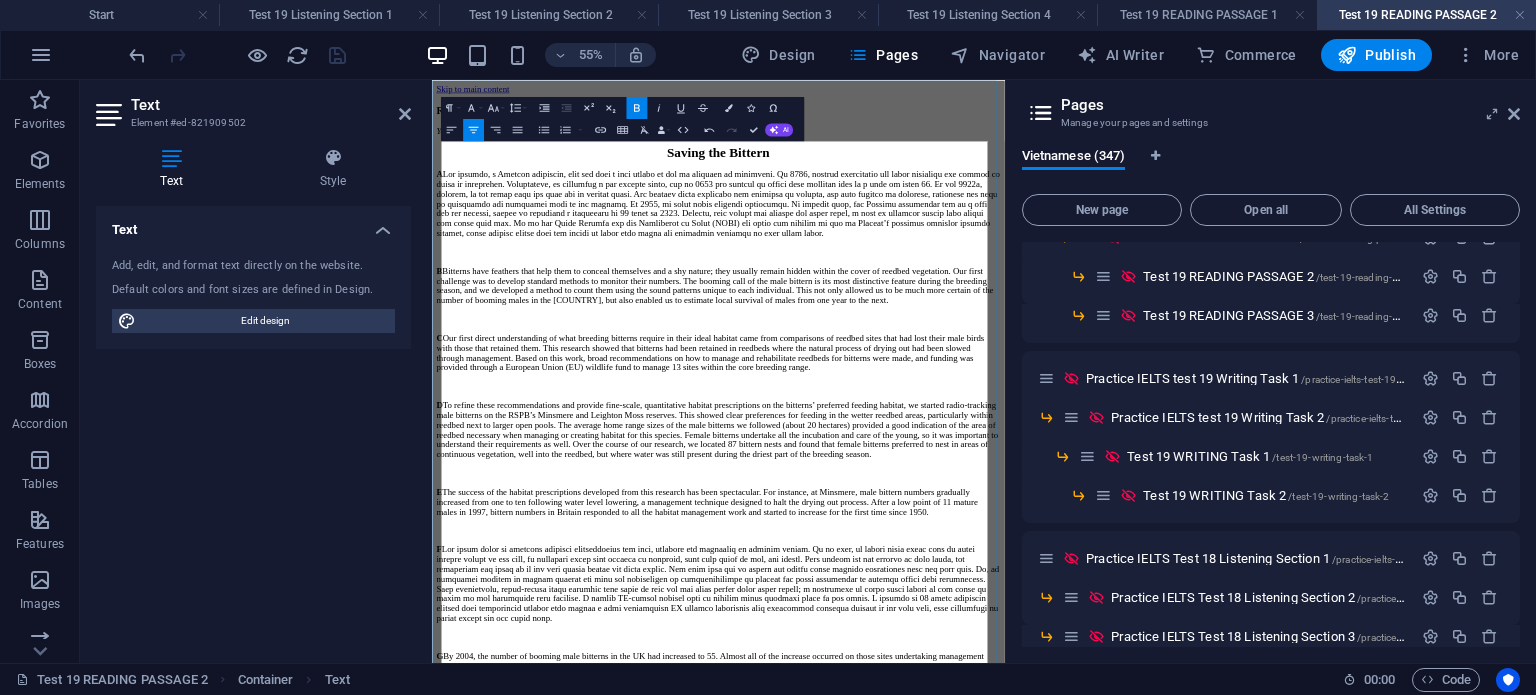 click on "B Bitterns have feathers that help them to conceal themselves and a shy nature; they usually remain hidden within the cover of reedbed vegetation. Our first challenge was to develop standard methods to monitor their numbers. The booming call of the male bittern is its most distinctive feature during the breeding season, and we developed a method to count them using the sound patterns unique to each individual. This not only allowed us to be much more certain of the number of booming males in the UK, but also enabled us to estimate local survival of males from one year to the next." at bounding box center (952, 454) 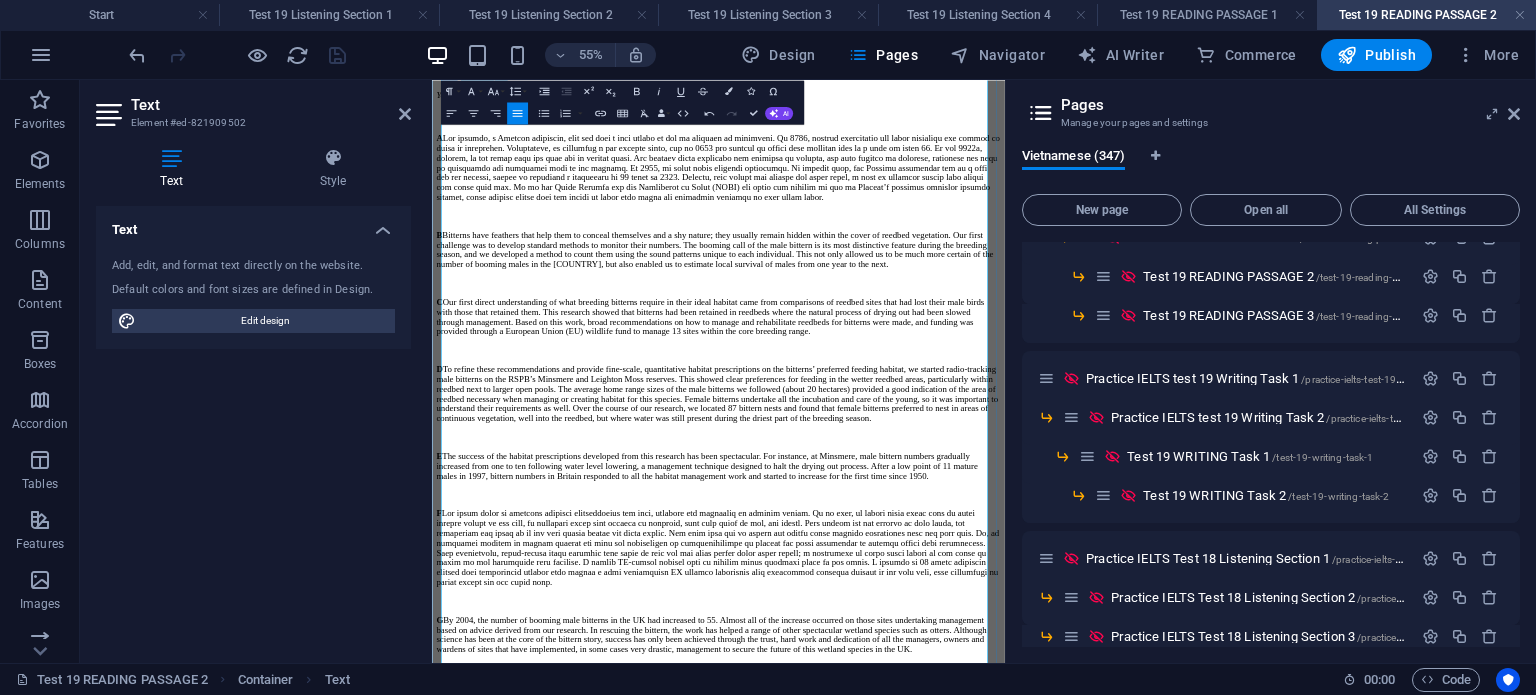 scroll, scrollTop: 400, scrollLeft: 0, axis: vertical 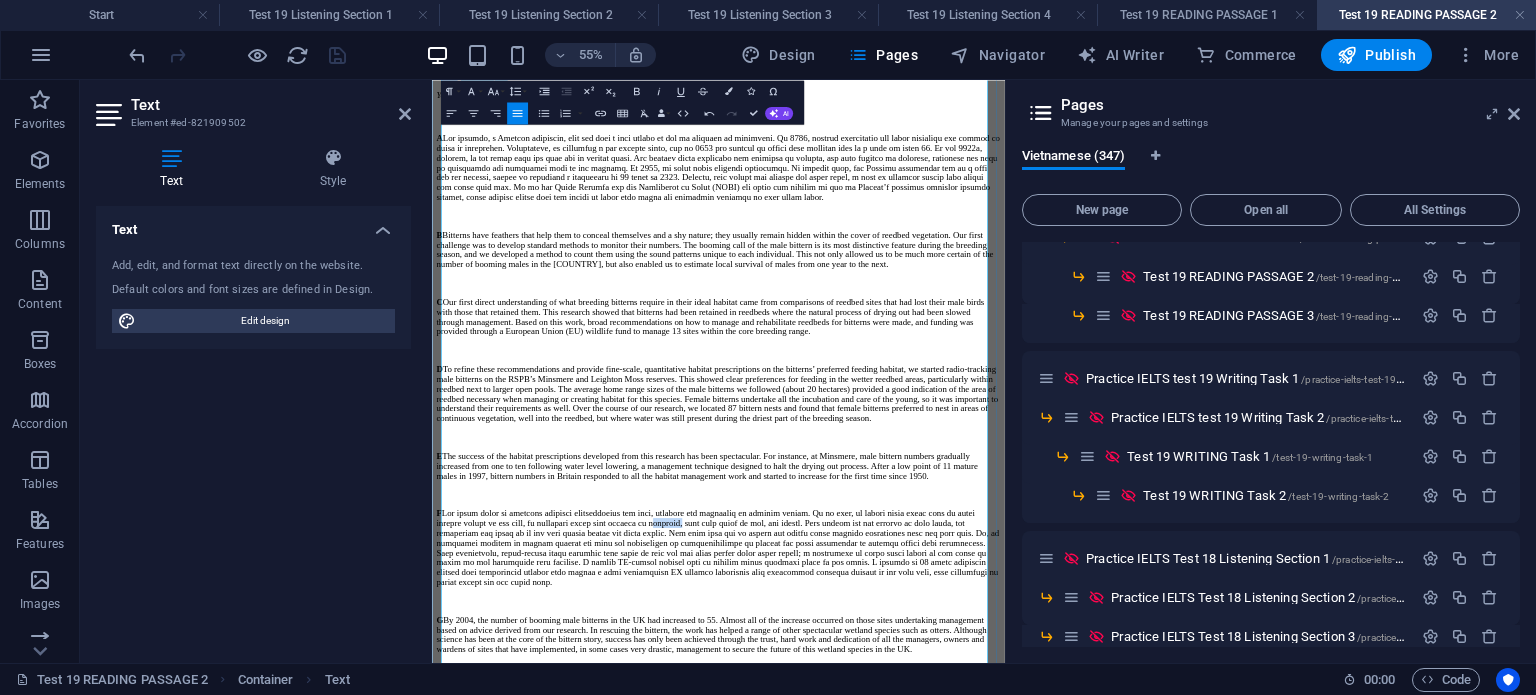 drag, startPoint x: 1154, startPoint y: 830, endPoint x: 1102, endPoint y: 843, distance: 53.600372 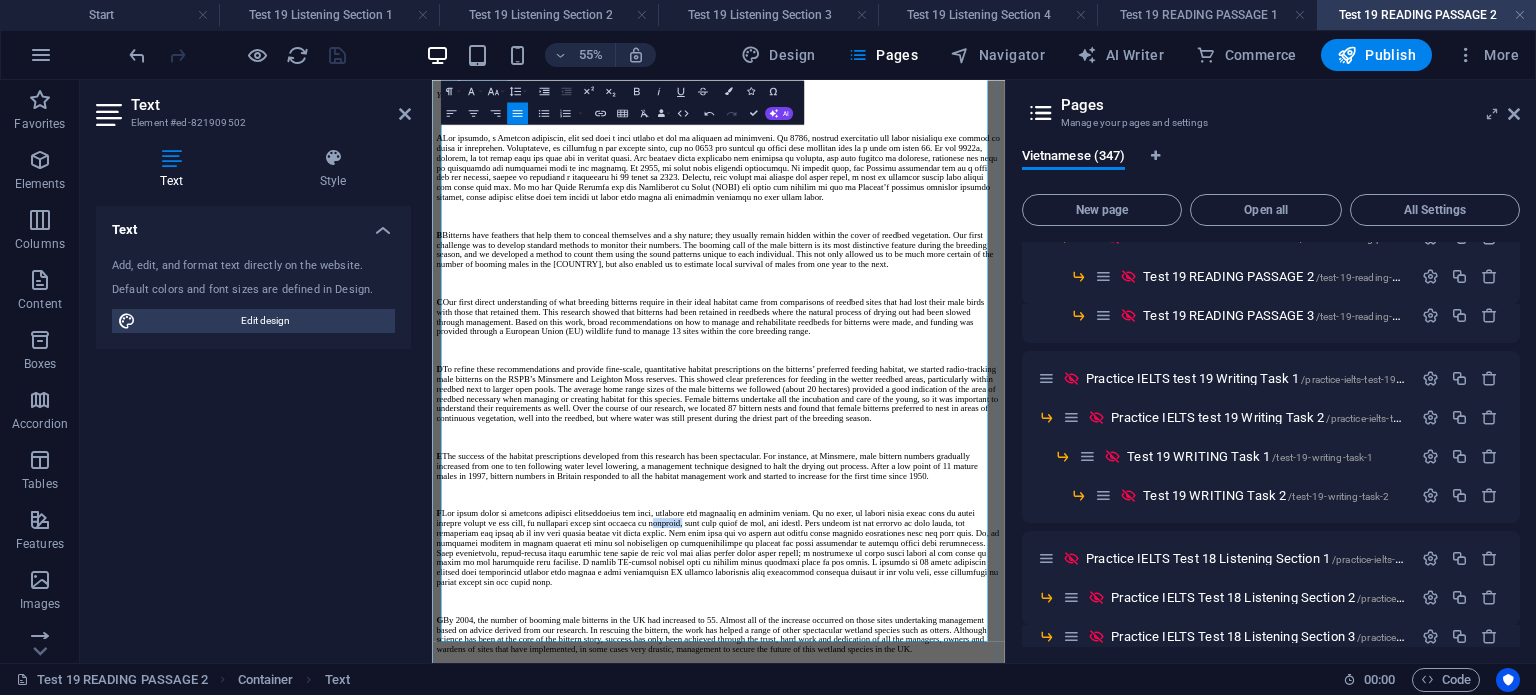 scroll, scrollTop: 511, scrollLeft: 0, axis: vertical 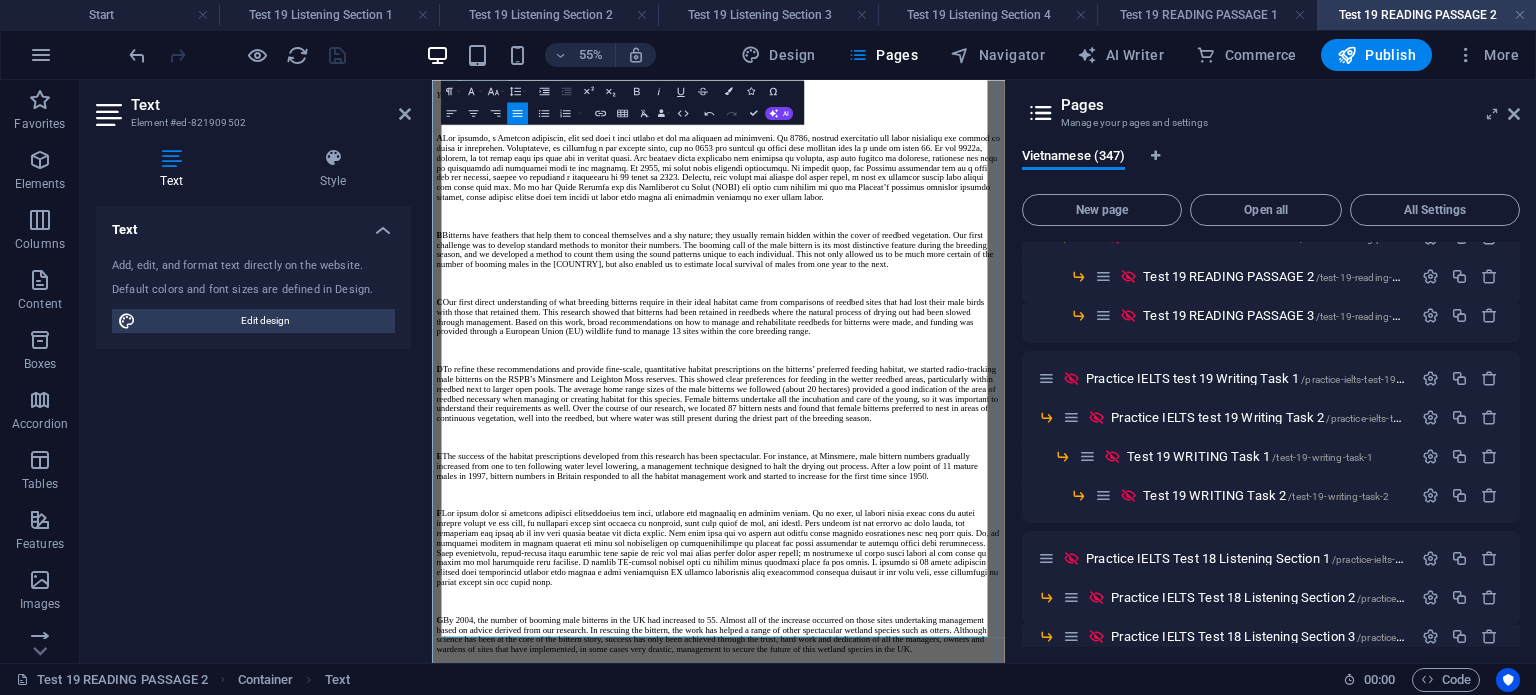 click on "G By 2004, the number of booming male bitterns in the UK had increased to 55. Almost all of the increase occurred on those sites undertaking management based on advice derived from our research. In rescuing the bittern, the work has helped a range of other spectacular wetland species such as otters. Although science has been at the core of the bittern story, success has only been achieved through the trust, hard work and dedication of all the managers, owners and wardens of sites that have implemented, in some cases very drastic, management to secure the future of this wetland species in the UK." at bounding box center (952, 1088) 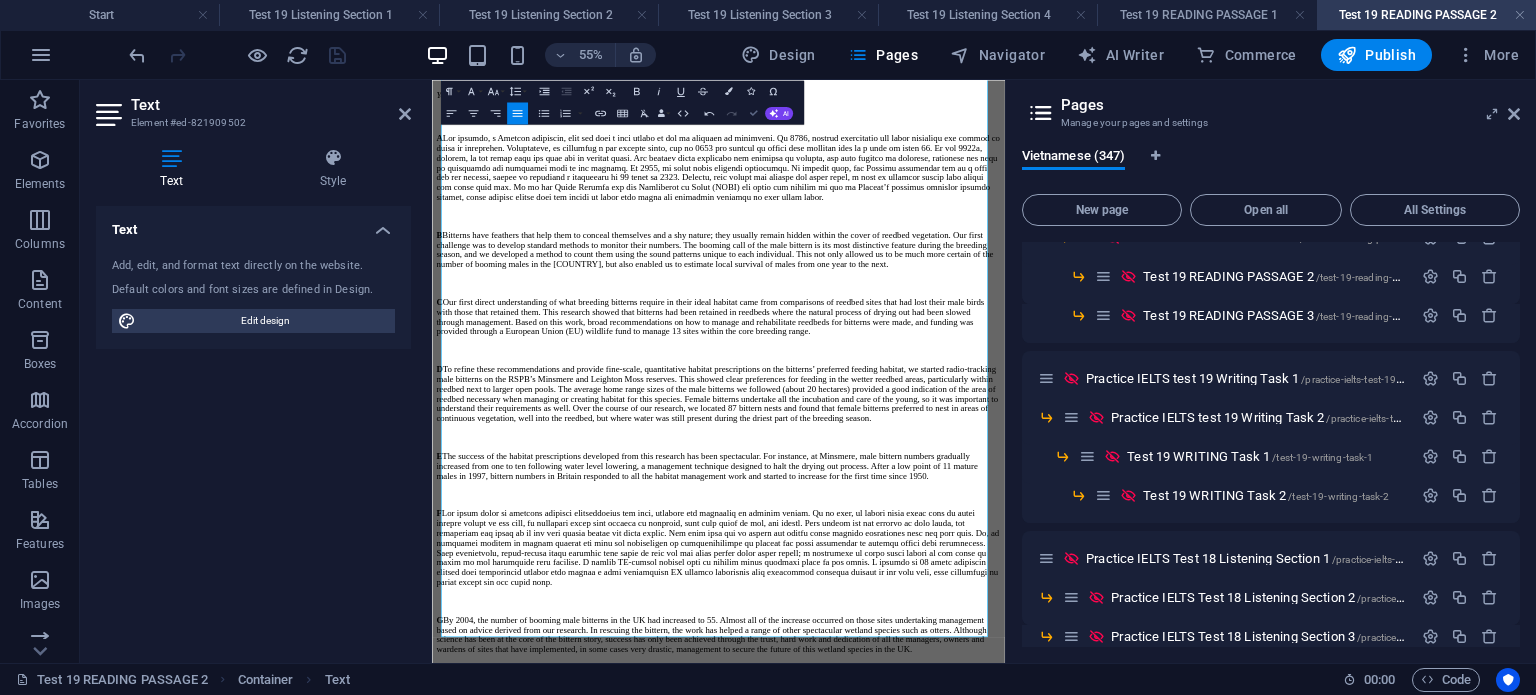 drag, startPoint x: 753, startPoint y: 117, endPoint x: 429, endPoint y: 165, distance: 327.53625 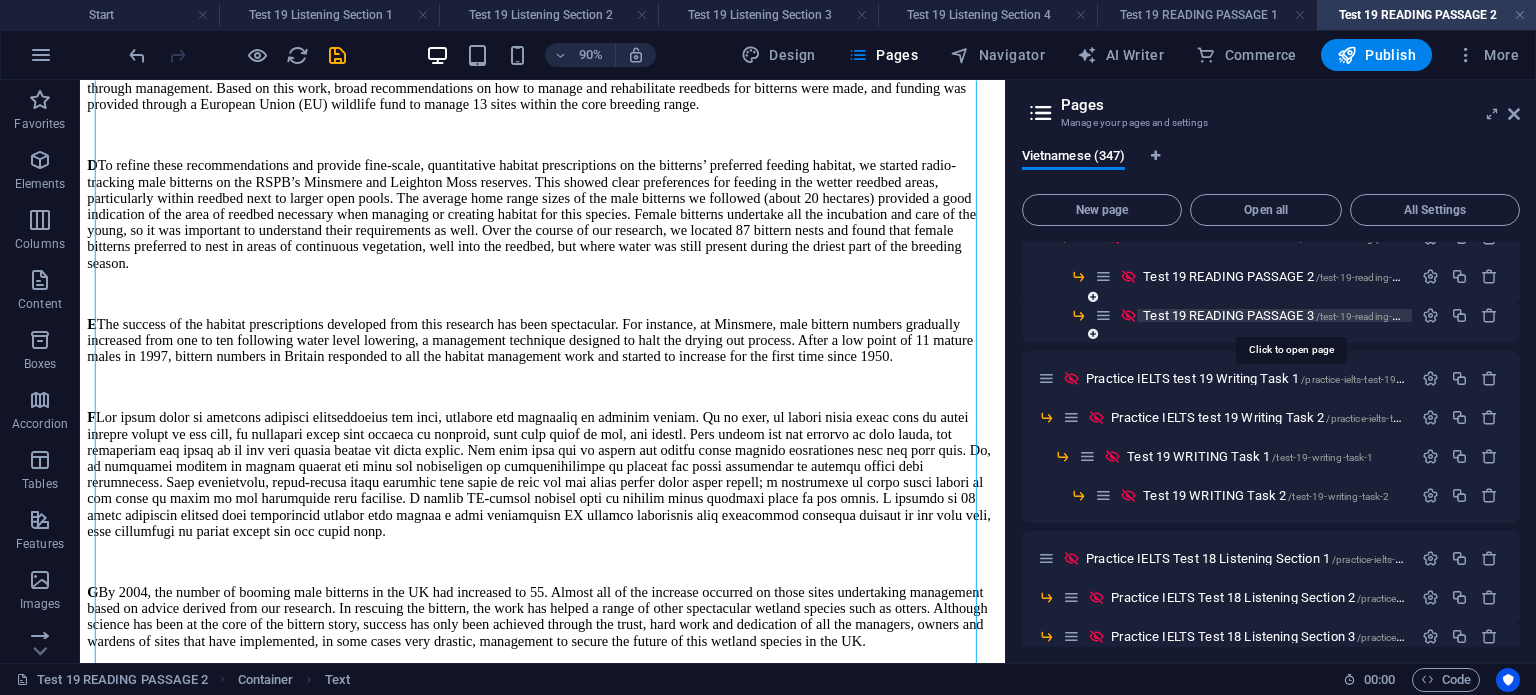click on "Test 19 READING PASSAGE 3 /test-19-reading-passage-3" at bounding box center [1291, 315] 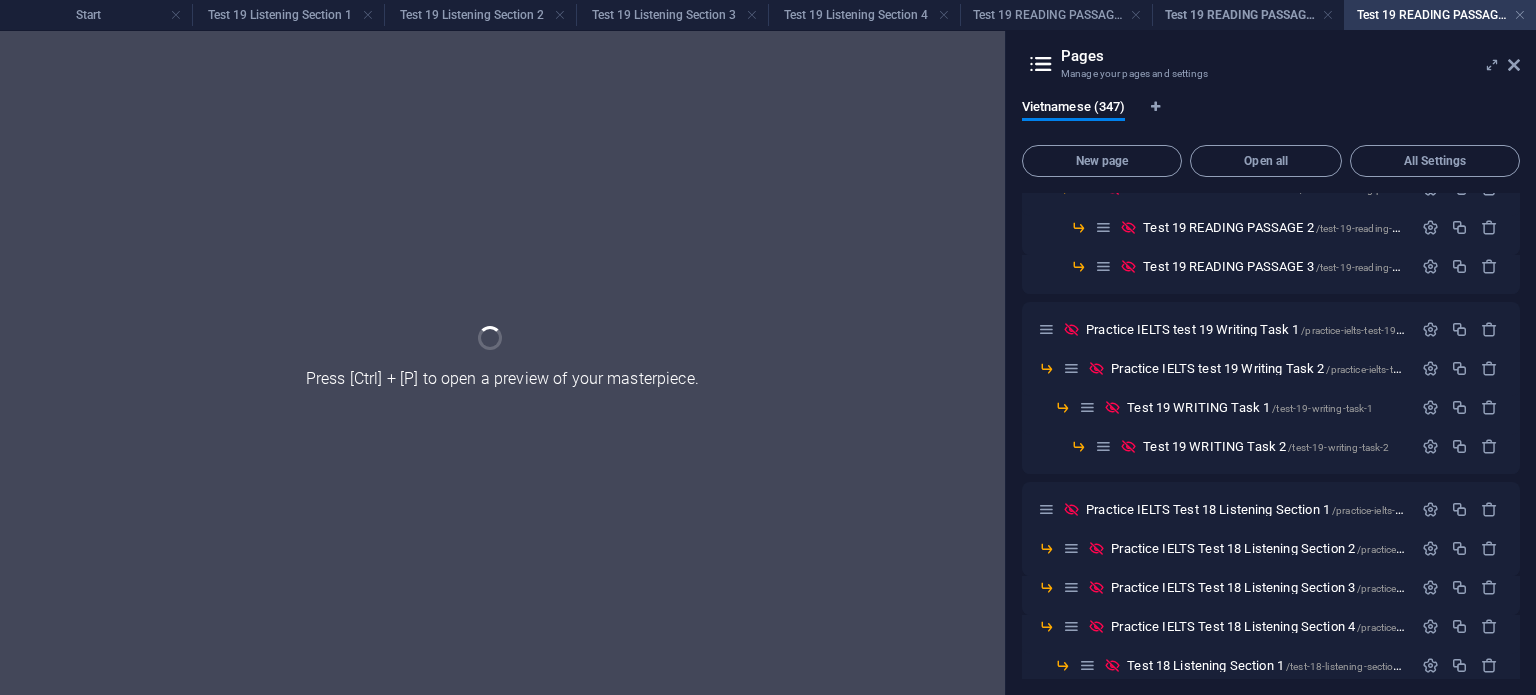 scroll, scrollTop: 0, scrollLeft: 0, axis: both 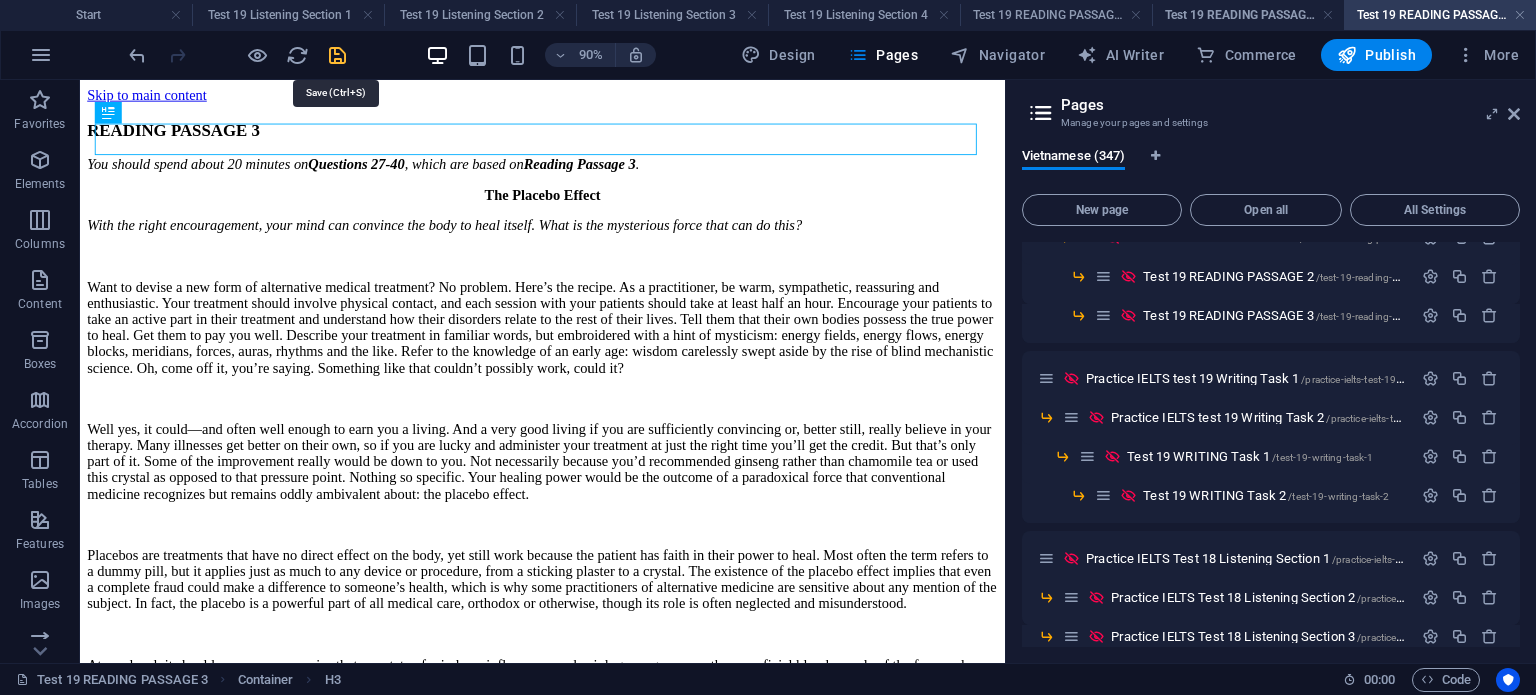 click at bounding box center (337, 55) 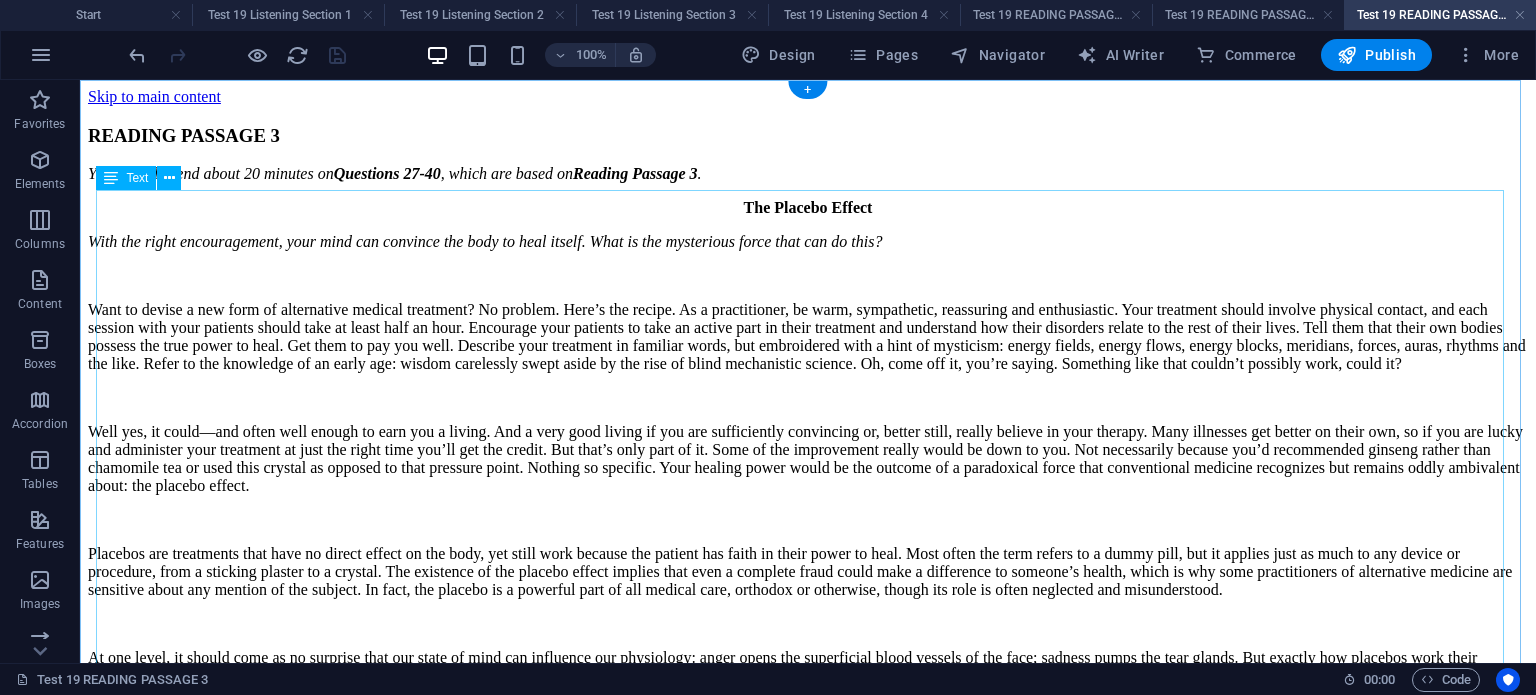 click on "The Placebo Effect With the right encouragement, your mind can convince the body to heal itself. What is the mysterious force that can do this?      Well yes, it could—and often well enough to earn you a living. And a very good living if you are sufficiently convincing or, better still, really believe in your therapy. Many illnesses get better on their own, so if you are lucky and administer your treatment at just the right time you’ll get the credit. But that’s only part of it. Some of the improvement really would be down to you. Not necessarily because you’d recommended ginseng rather than chamomile tea or used this crystal as opposed to that pressure point. Nothing so specific. Your healing power would be the outcome of a paradoxical force that conventional medicine recognizes but remains oddly ambivalent about: the placebo effect." at bounding box center (808, 659) 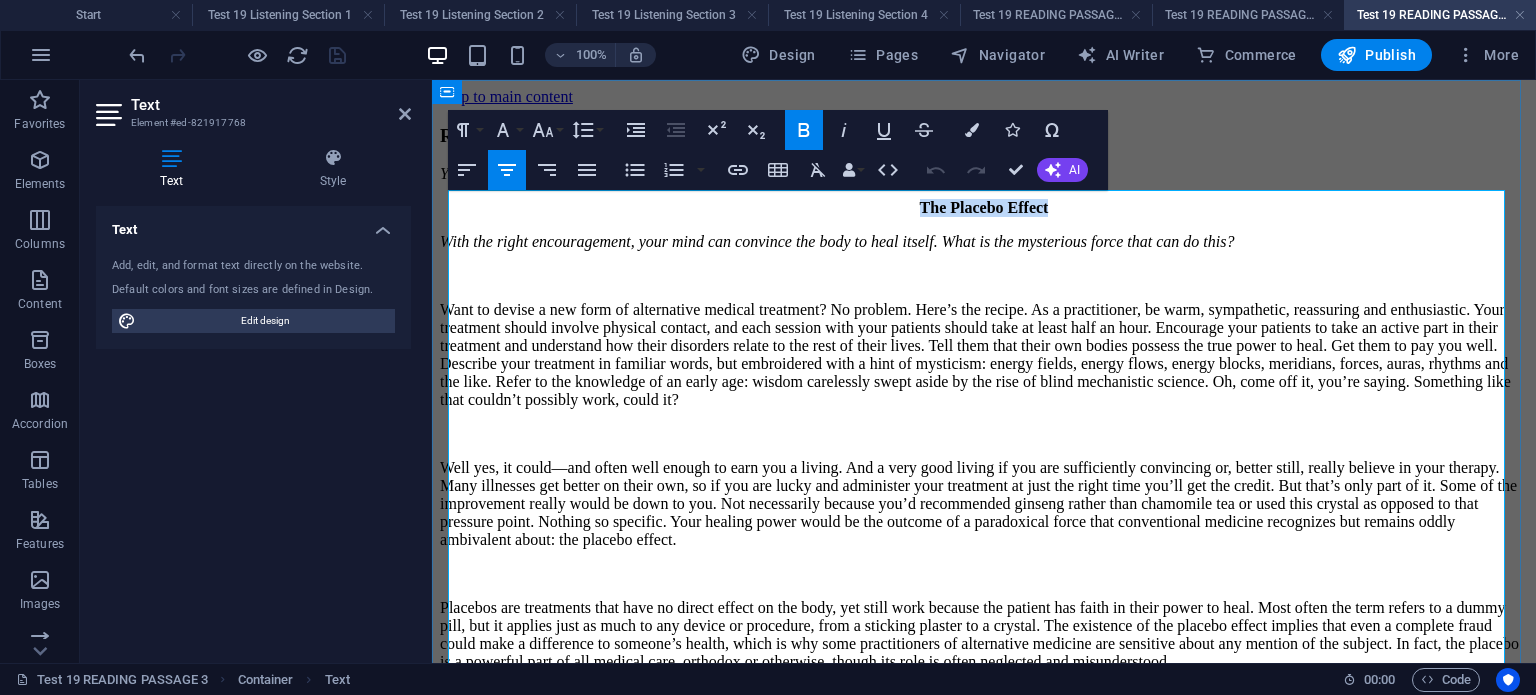 click on "The Placebo Effect" at bounding box center (984, 207) 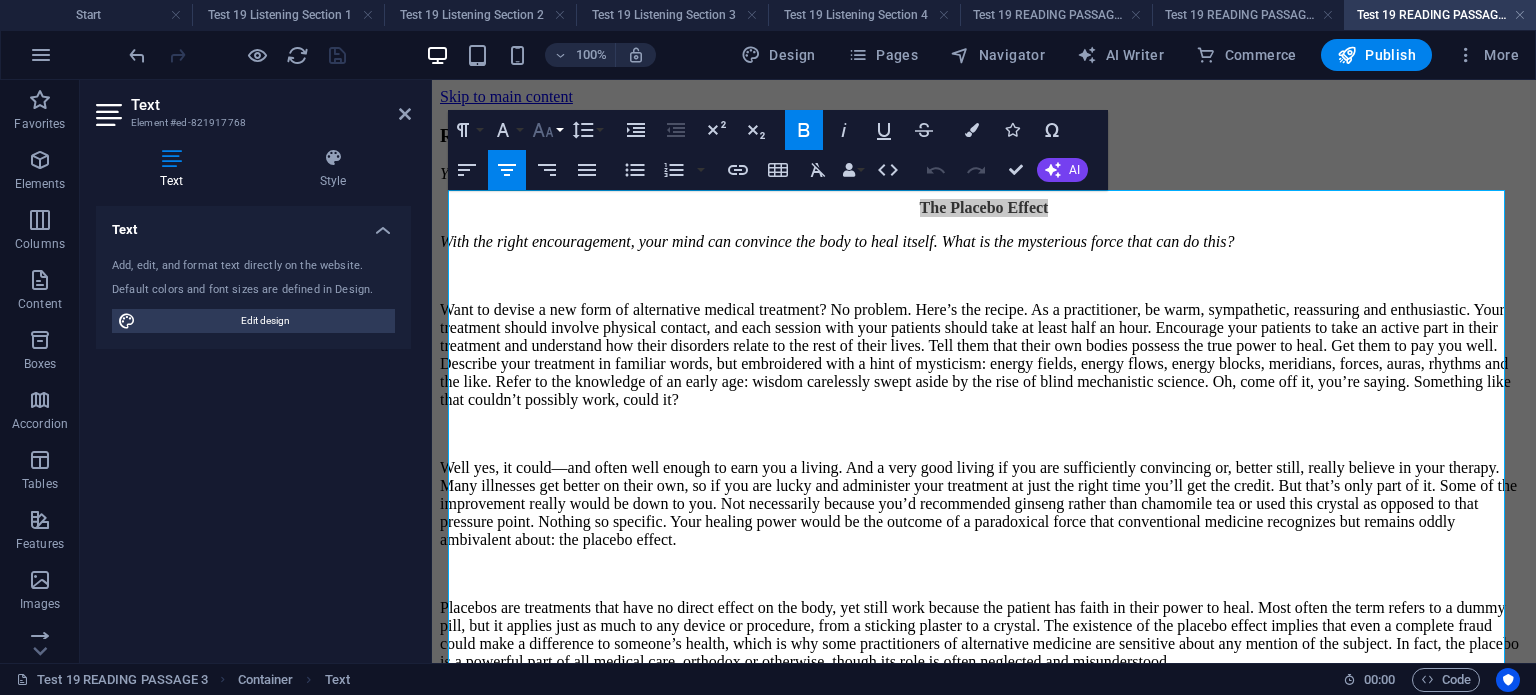 click on "Font Size" at bounding box center (547, 130) 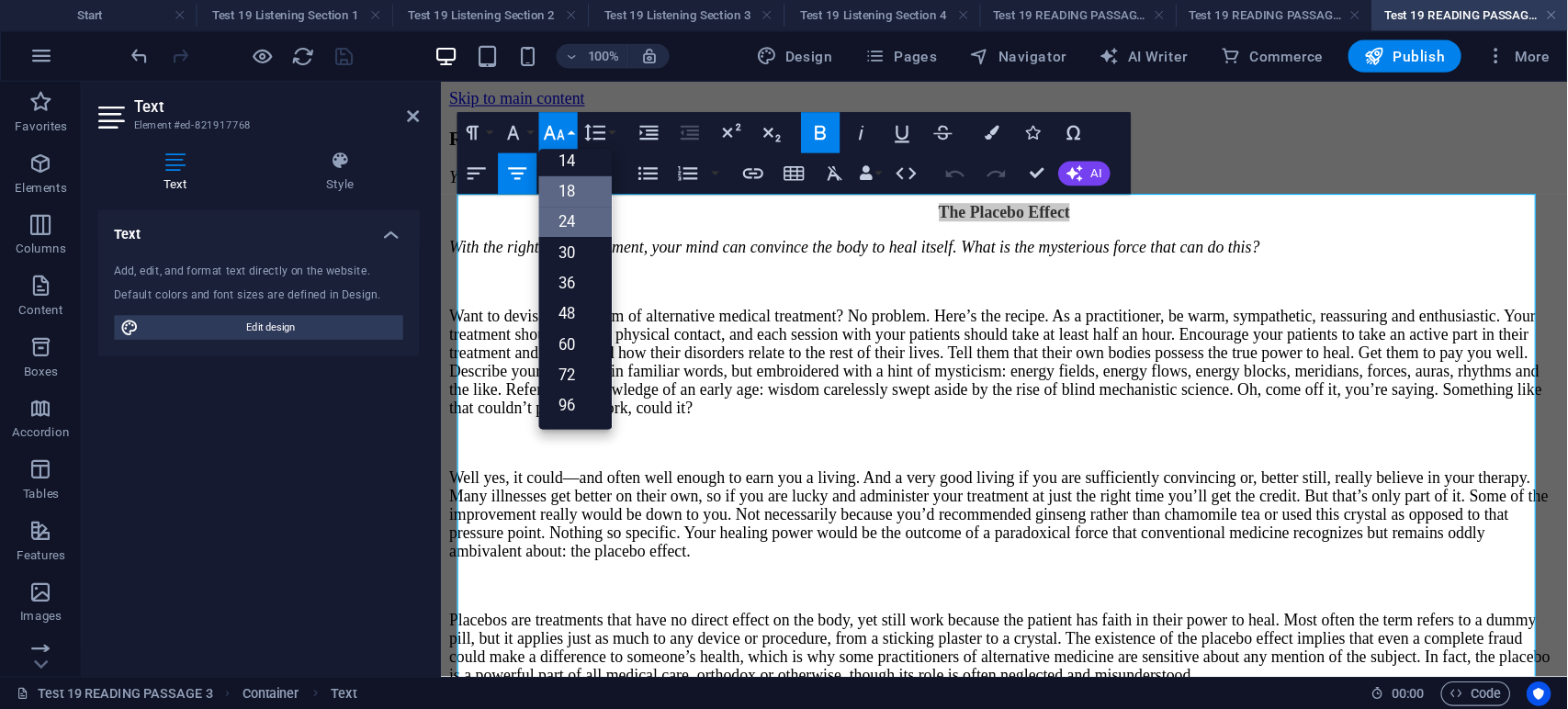 scroll, scrollTop: 147, scrollLeft: 0, axis: vertical 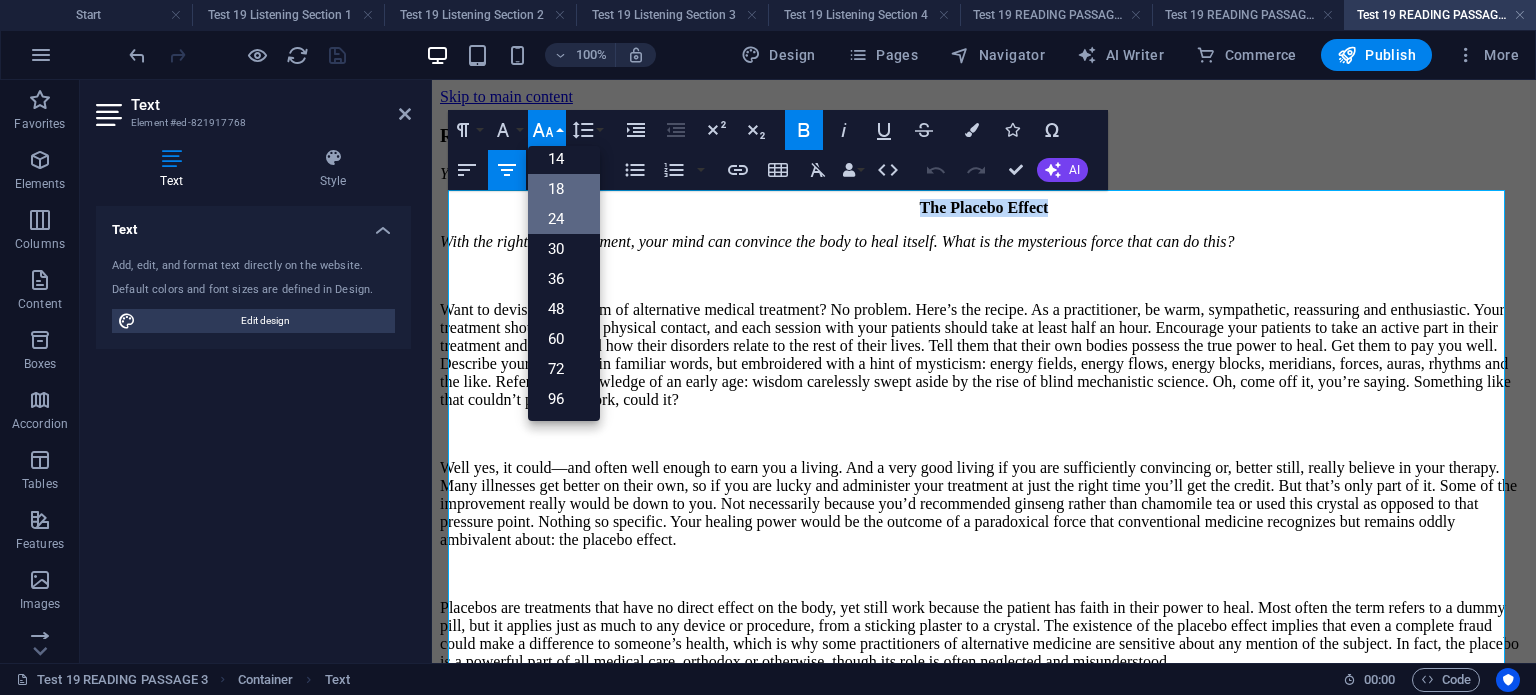 click on "24" at bounding box center [564, 219] 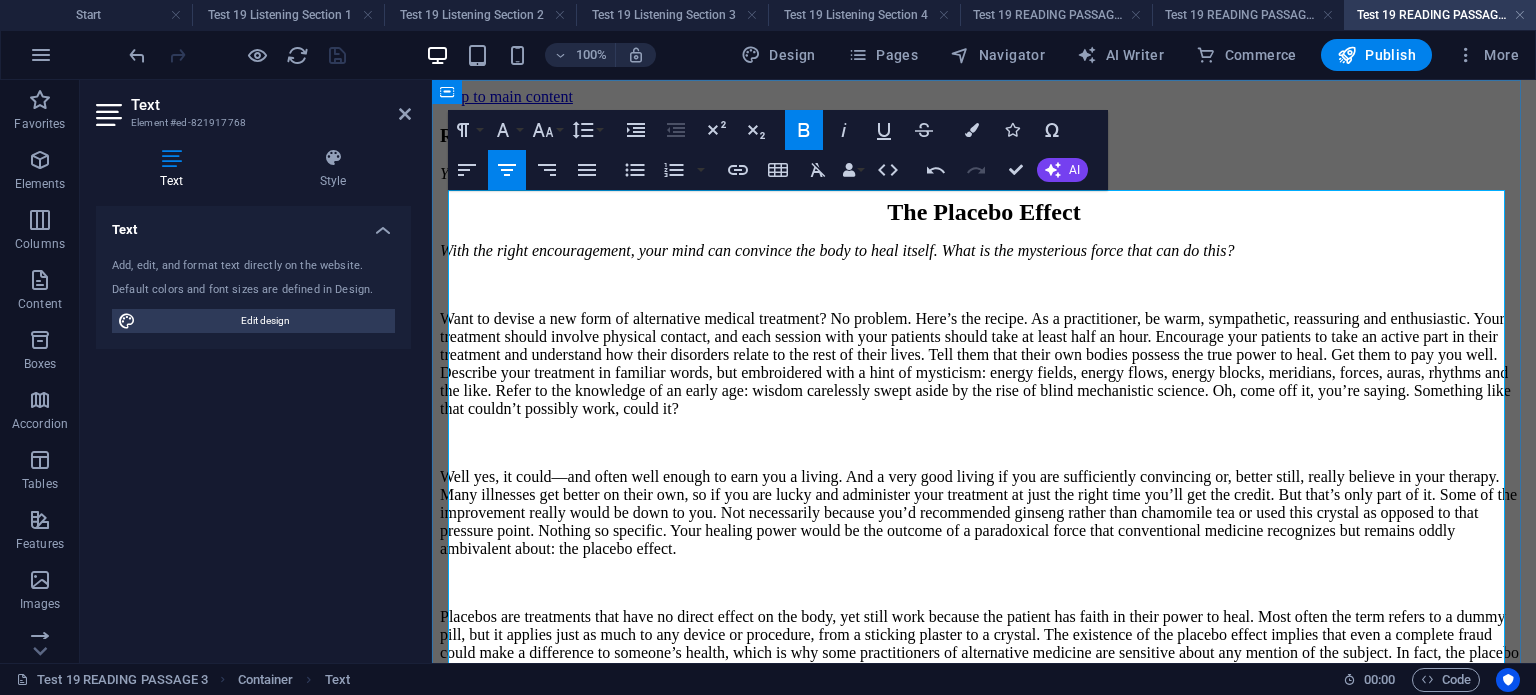 click on "With the right encouragement, your mind can convince the body to heal itself. What is the mysterious force that can do this?" at bounding box center [837, 250] 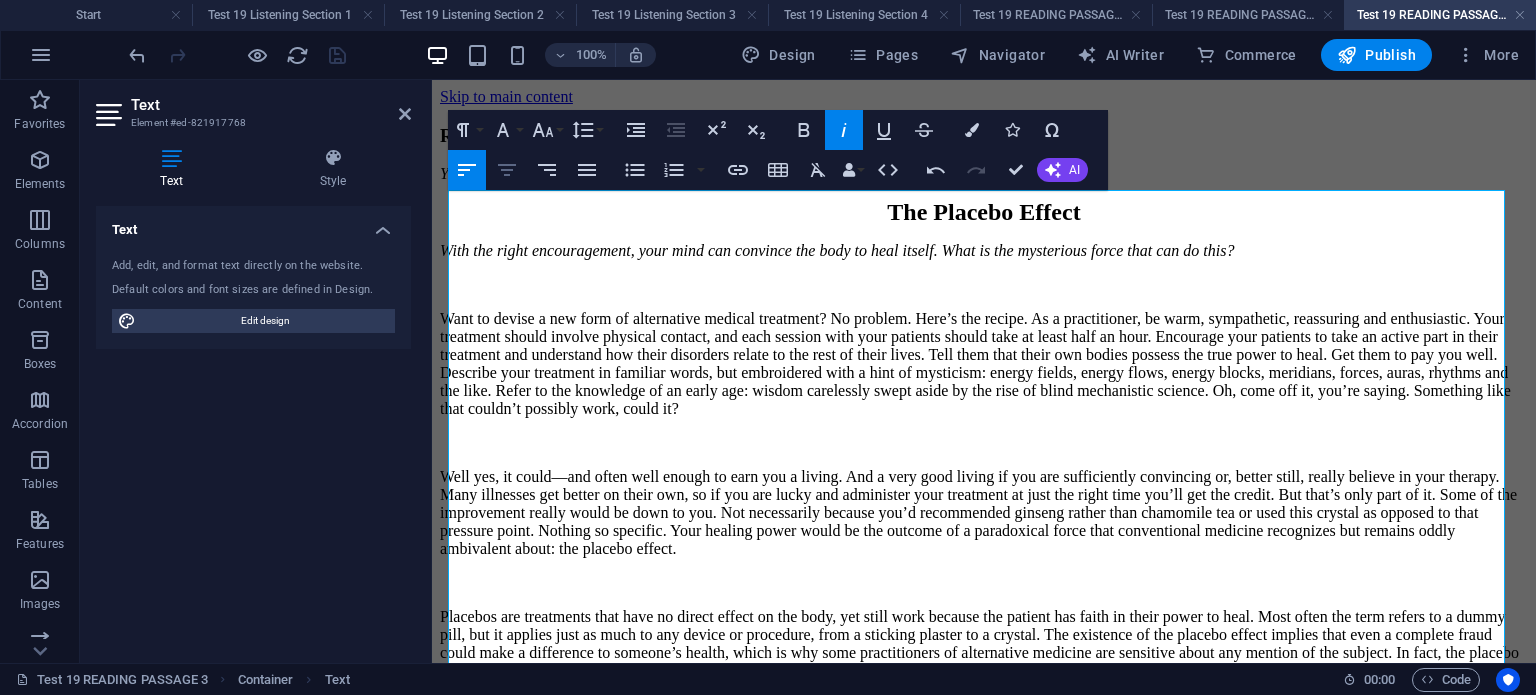 click 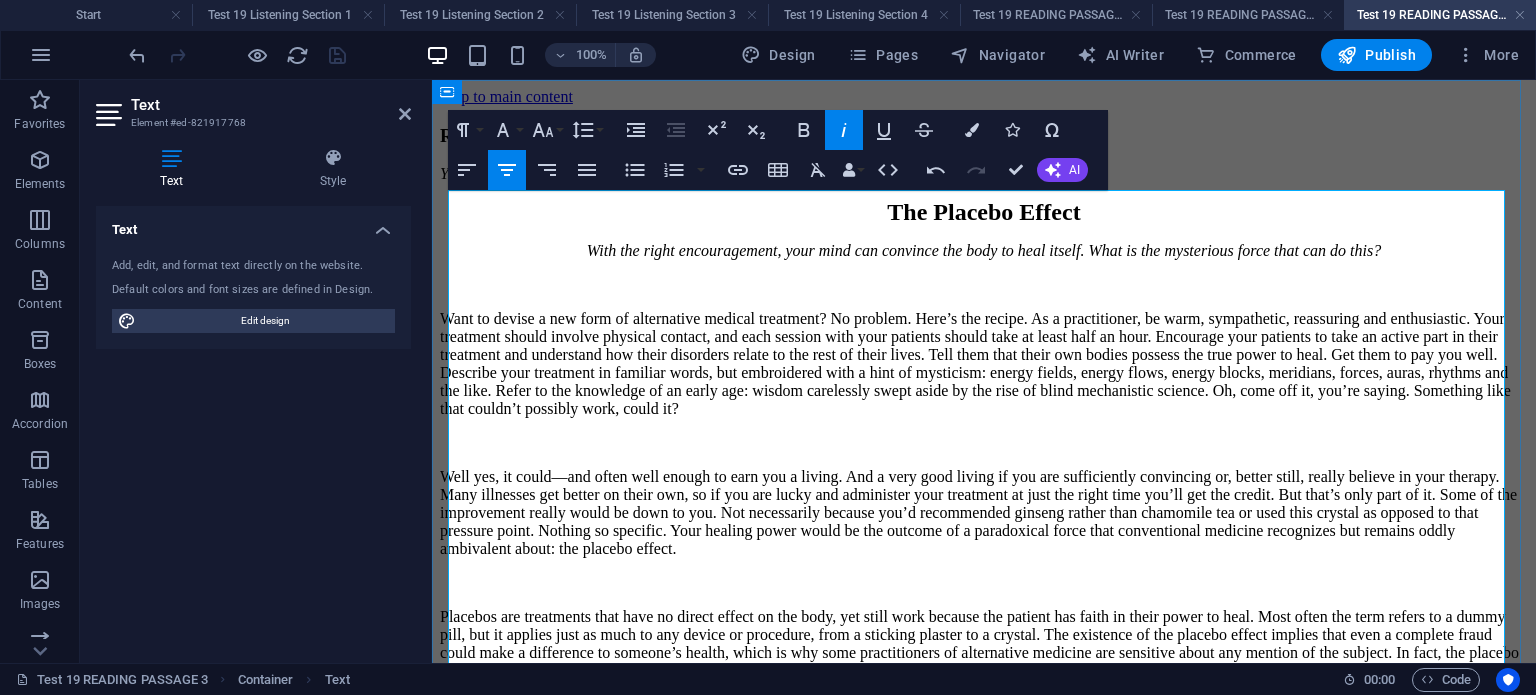 click on "Want to devise a new form of alternative medical treatment? No problem. Here’s the recipe. As a practitioner, be warm, sympathetic, reassuring and enthusiastic. Your treatment should involve physical contact, and each session with your patients should take at least half an hour. Encourage your patients to take an active part in their treatment and understand how their disorders relate to the rest of their lives. Tell them that their own bodies possess the true power to heal. Get them to pay you well. Describe your treatment in familiar words, but embroidered with a hint of mysticism: energy fields, energy flows, energy blocks, meridians, forces, auras, rhythms and the like. Refer to the knowledge of an early age: wisdom carelessly swept aside by the rise of blind mechanistic science. Oh, come off it, you’re saying. Something like that couldn’t possibly work, could it?" at bounding box center [984, 364] 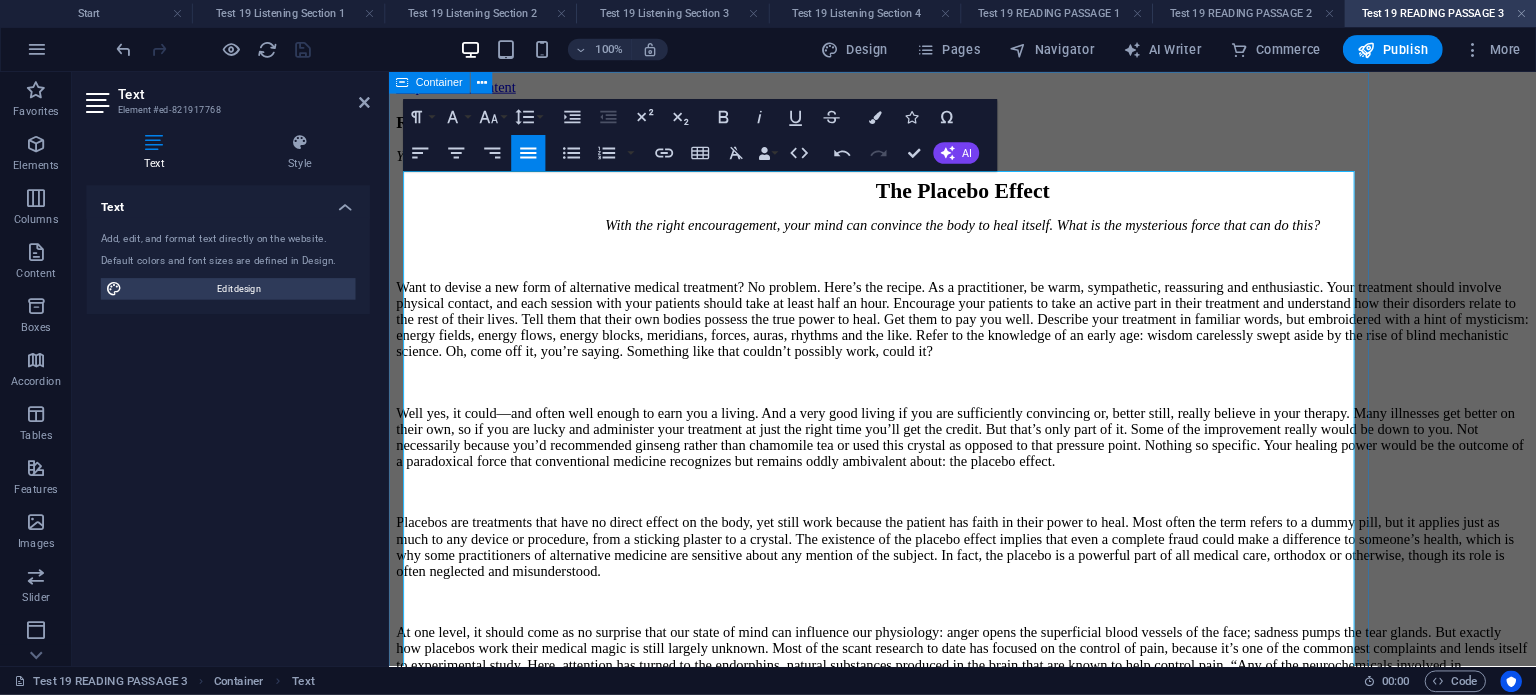 scroll, scrollTop: 160, scrollLeft: 0, axis: vertical 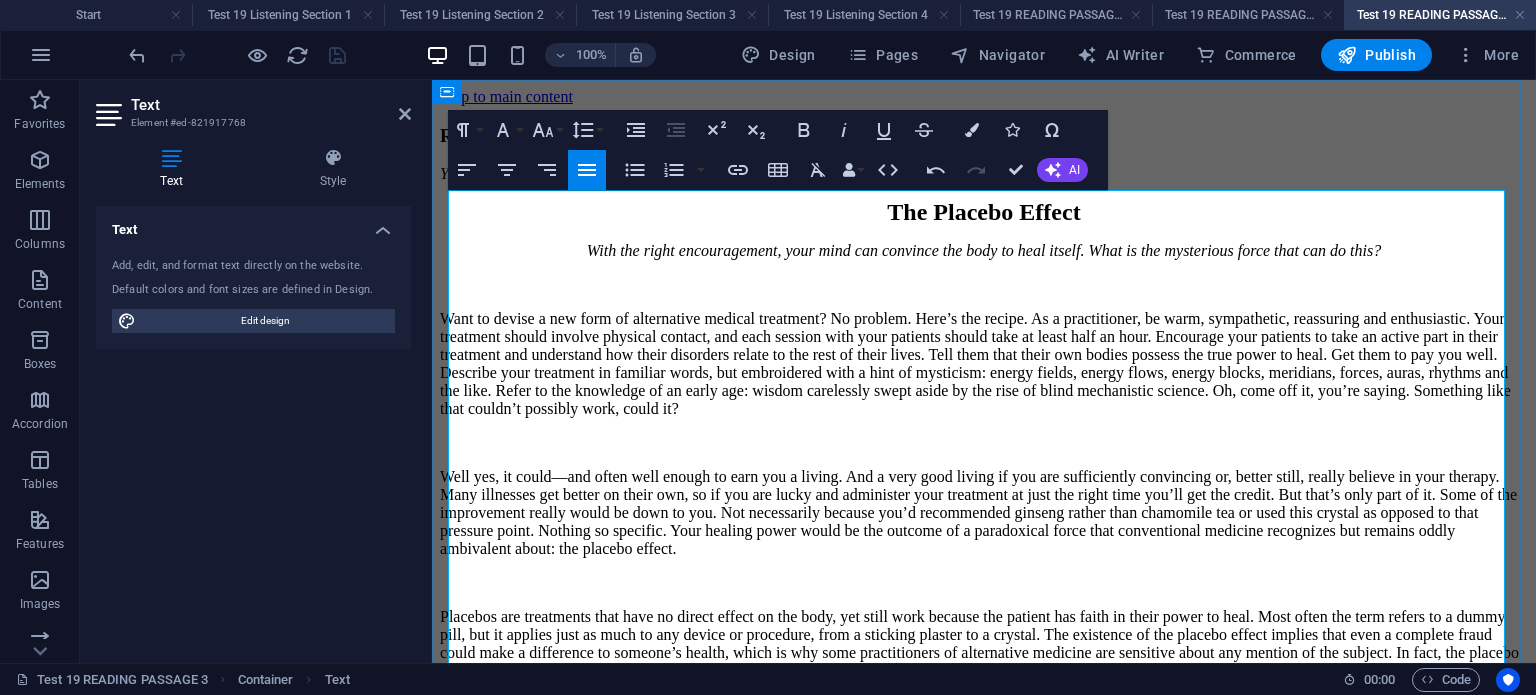 click on "Want to devise a new form of alternative medical treatment? No problem. Here’s the recipe. As a practitioner, be warm, sympathetic, reassuring and enthusiastic. Your treatment should involve physical contact, and each session with your patients should take at least half an hour. Encourage your patients to take an active part in their treatment and understand how their disorders relate to the rest of their lives. Tell them that their own bodies possess the true power to heal. Get them to pay you well. Describe your treatment in familiar words, but embroidered with a hint of mysticism: energy fields, energy flows, energy blocks, meridians, forces, auras, rhythms and the like. Refer to the knowledge of an early age: wisdom carelessly swept aside by the rise of blind mechanistic science. Oh, come off it, you’re saying. Something like that couldn’t possibly work, could it?" at bounding box center [984, 364] 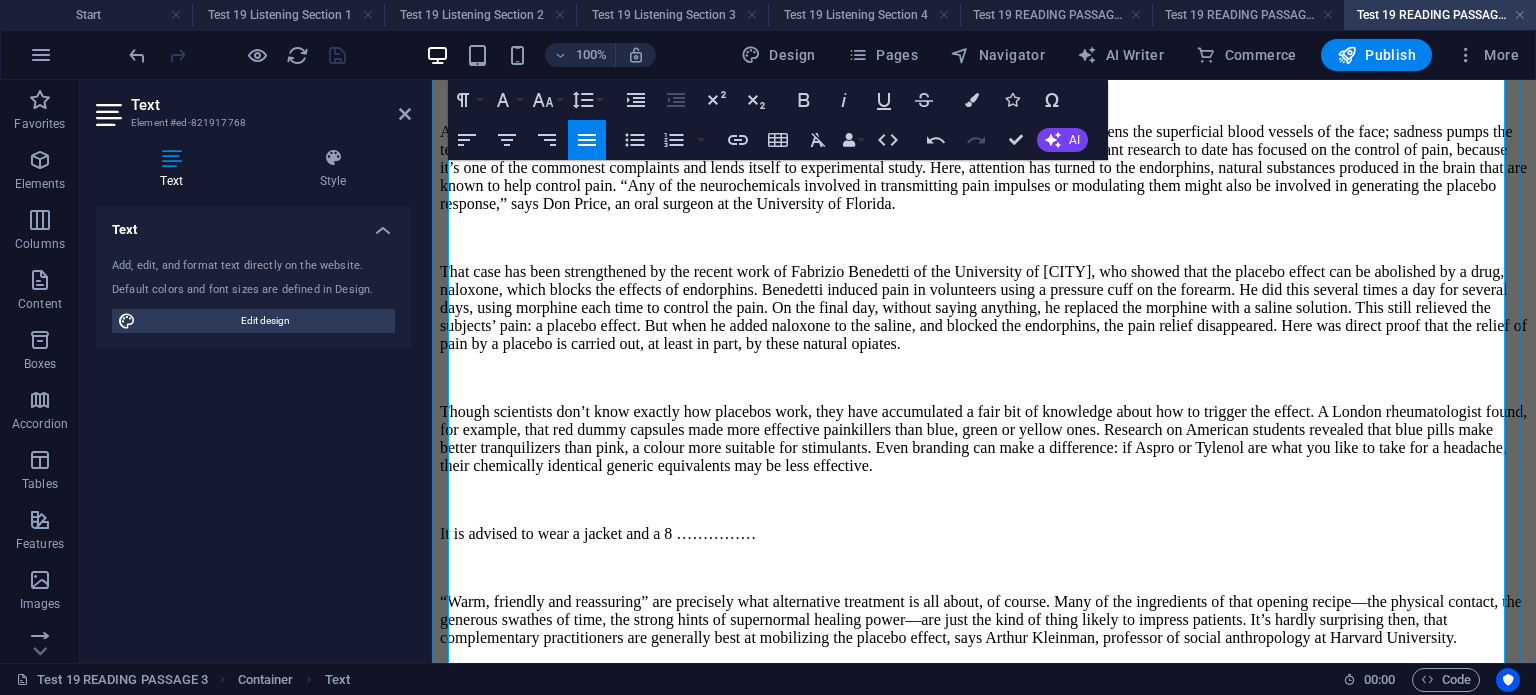 scroll, scrollTop: 1041, scrollLeft: 0, axis: vertical 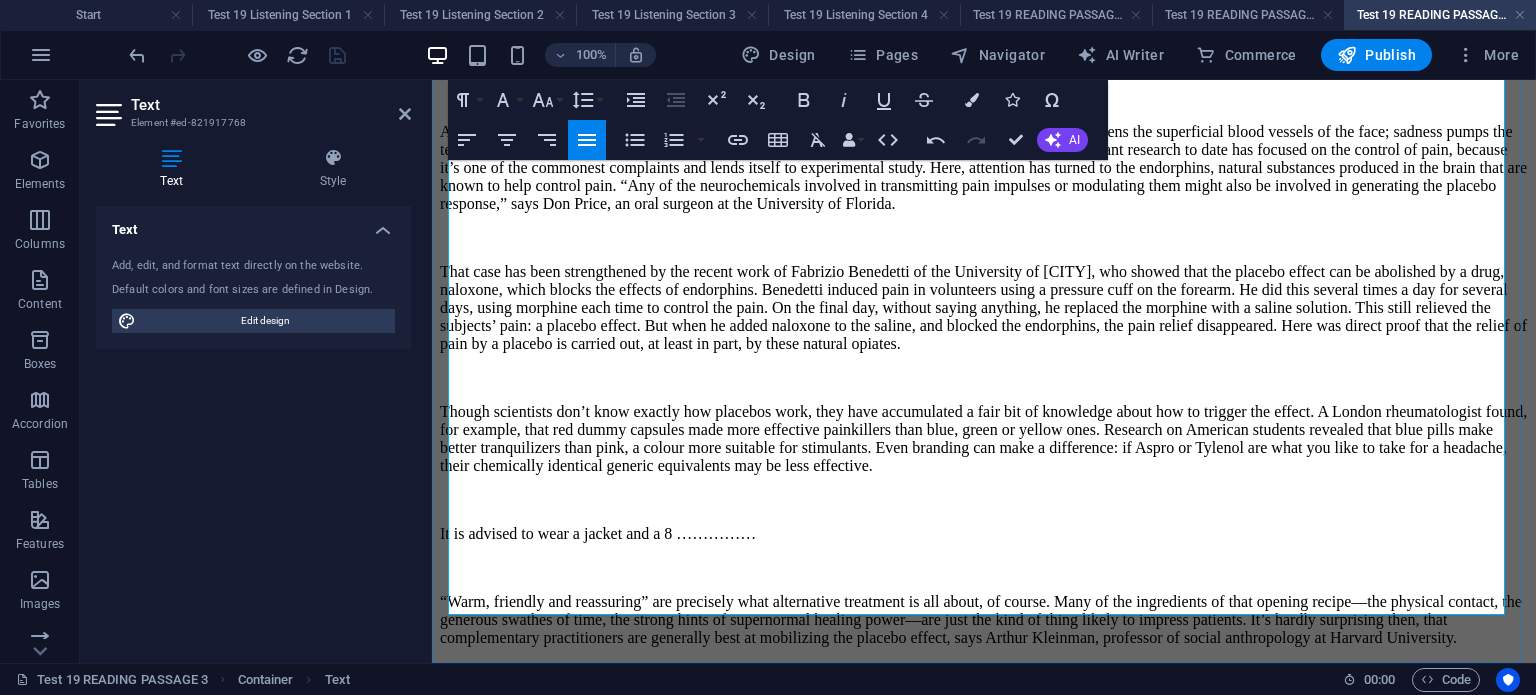click on "It is advised to wear a jacket and a  8 ……………" at bounding box center [984, 534] 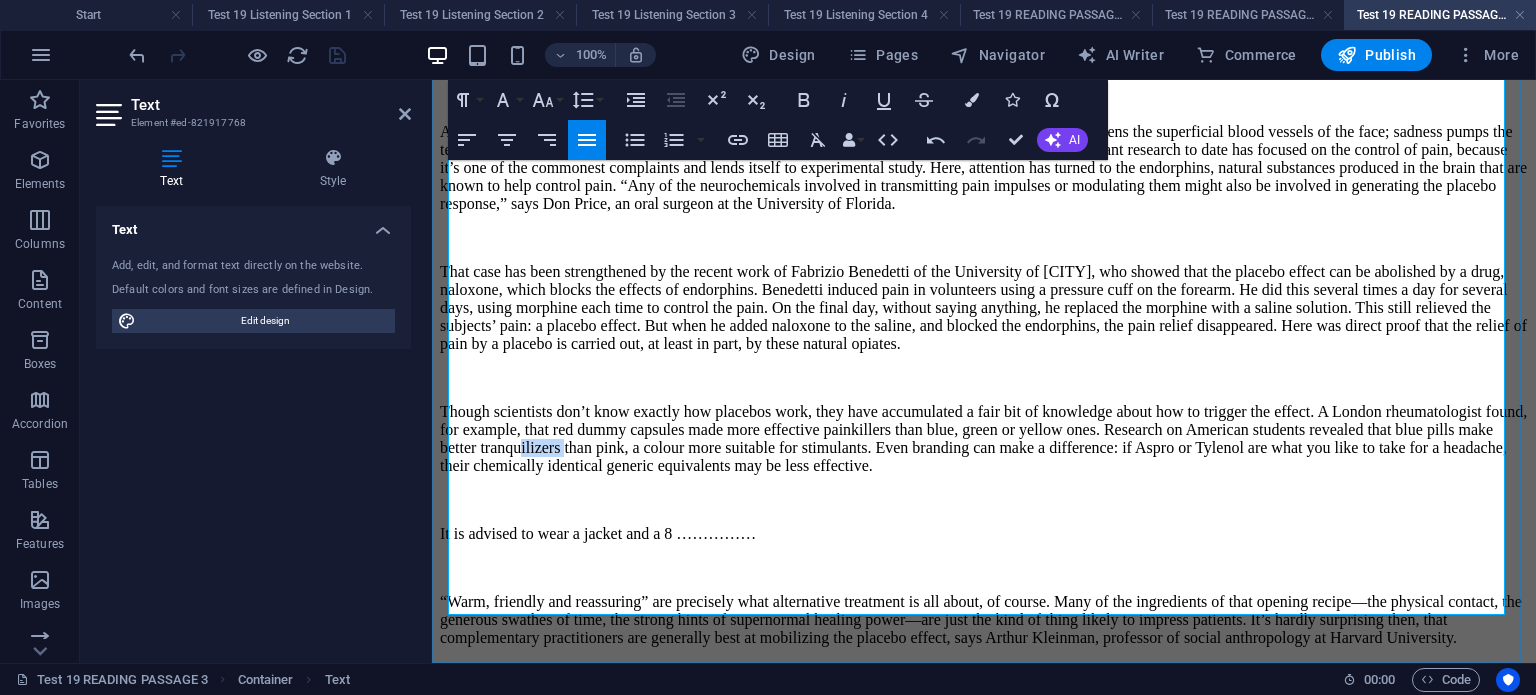 drag, startPoint x: 1114, startPoint y: 245, endPoint x: 1173, endPoint y: 250, distance: 59.211487 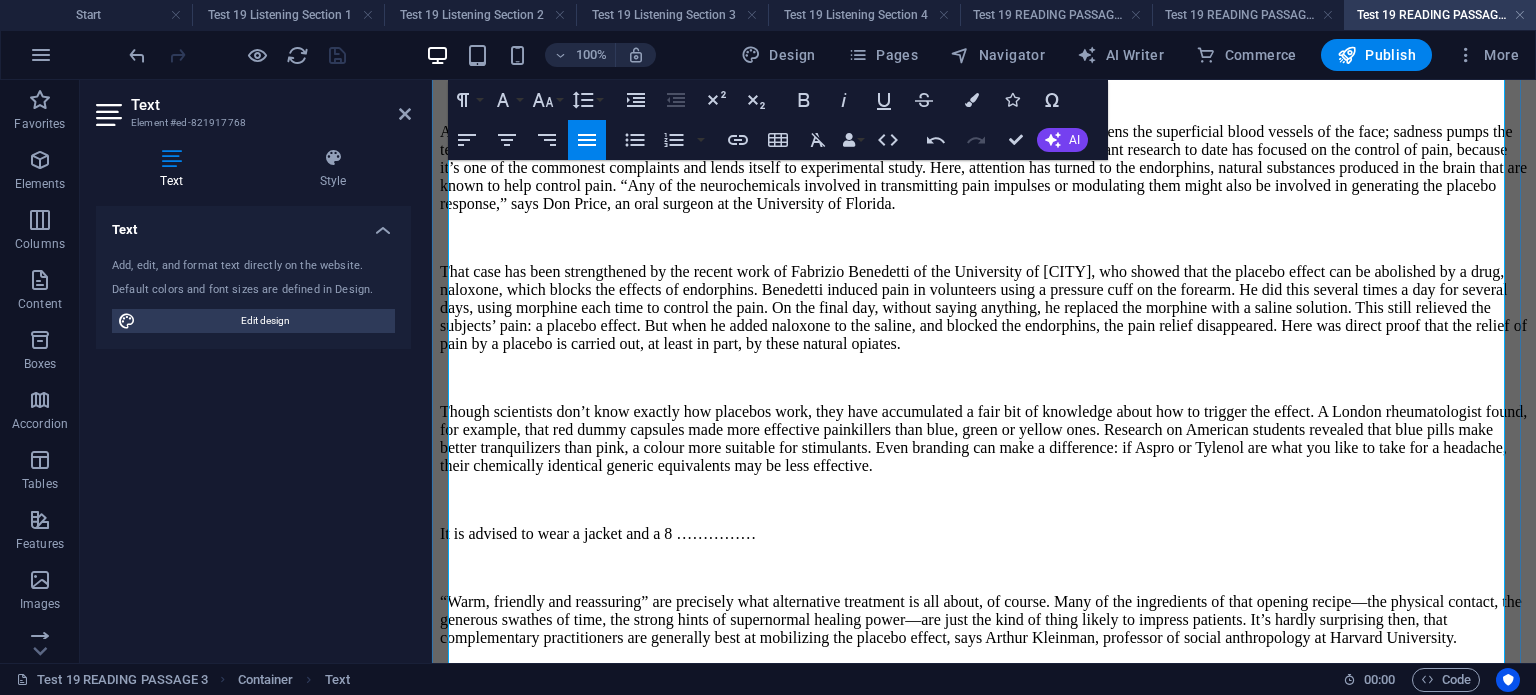 scroll, scrollTop: 941, scrollLeft: 0, axis: vertical 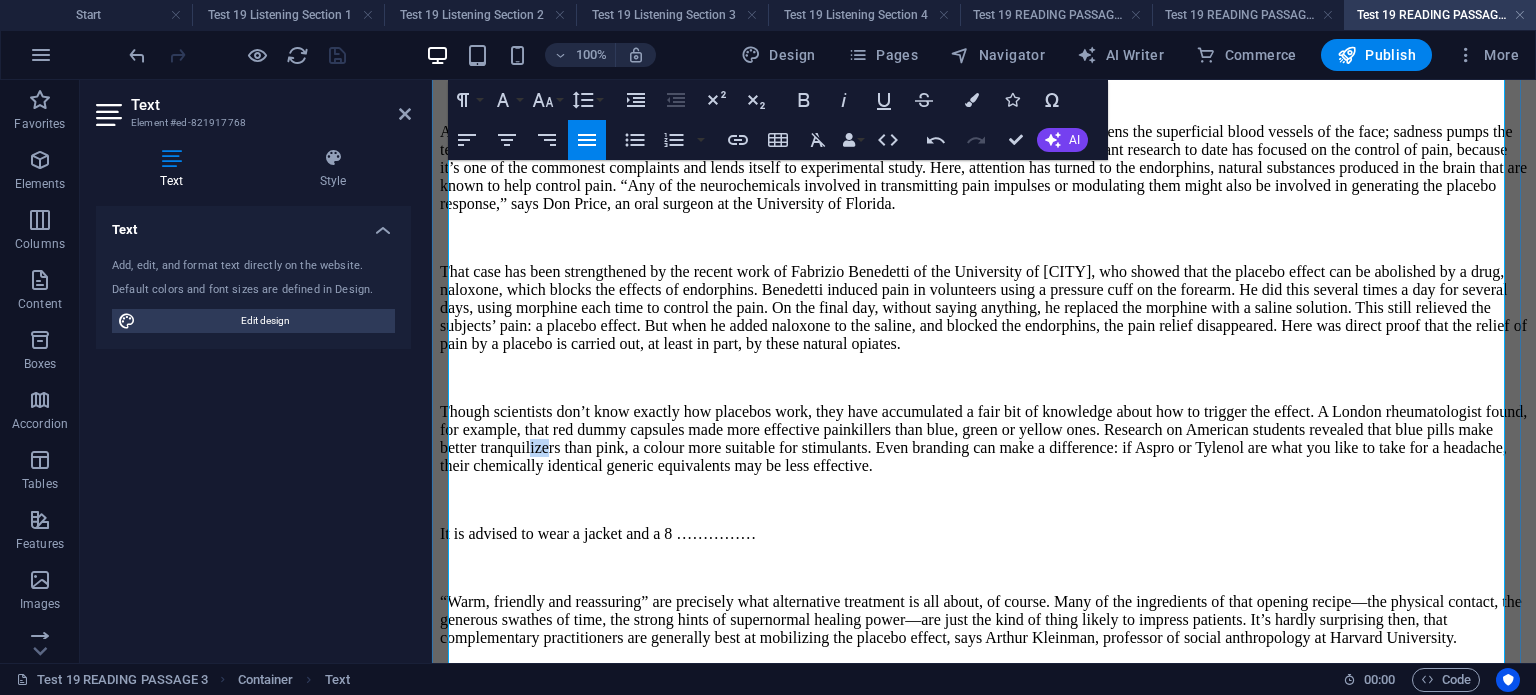 drag, startPoint x: 1128, startPoint y: 347, endPoint x: 1174, endPoint y: 364, distance: 49.0408 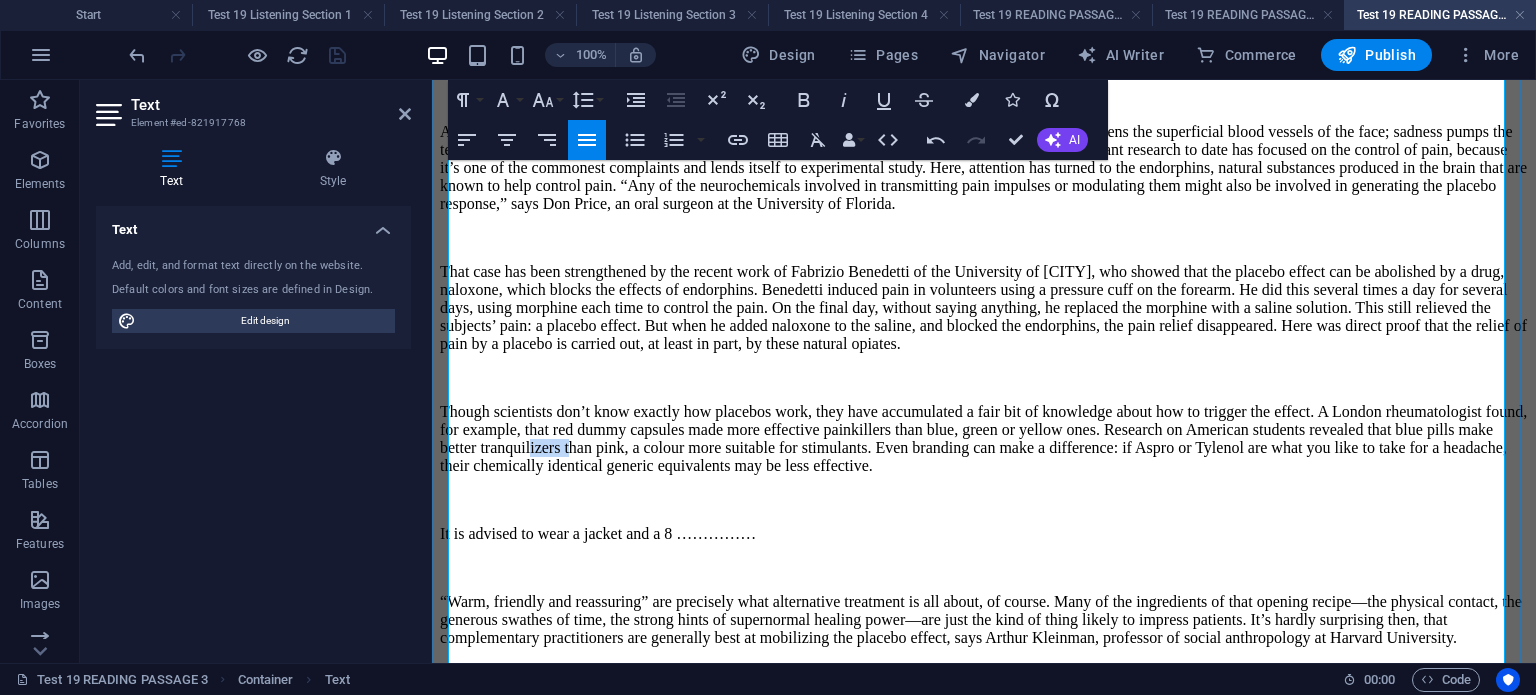 click on "It is advised to wear a jacket and a  8 ……………" at bounding box center (984, 534) 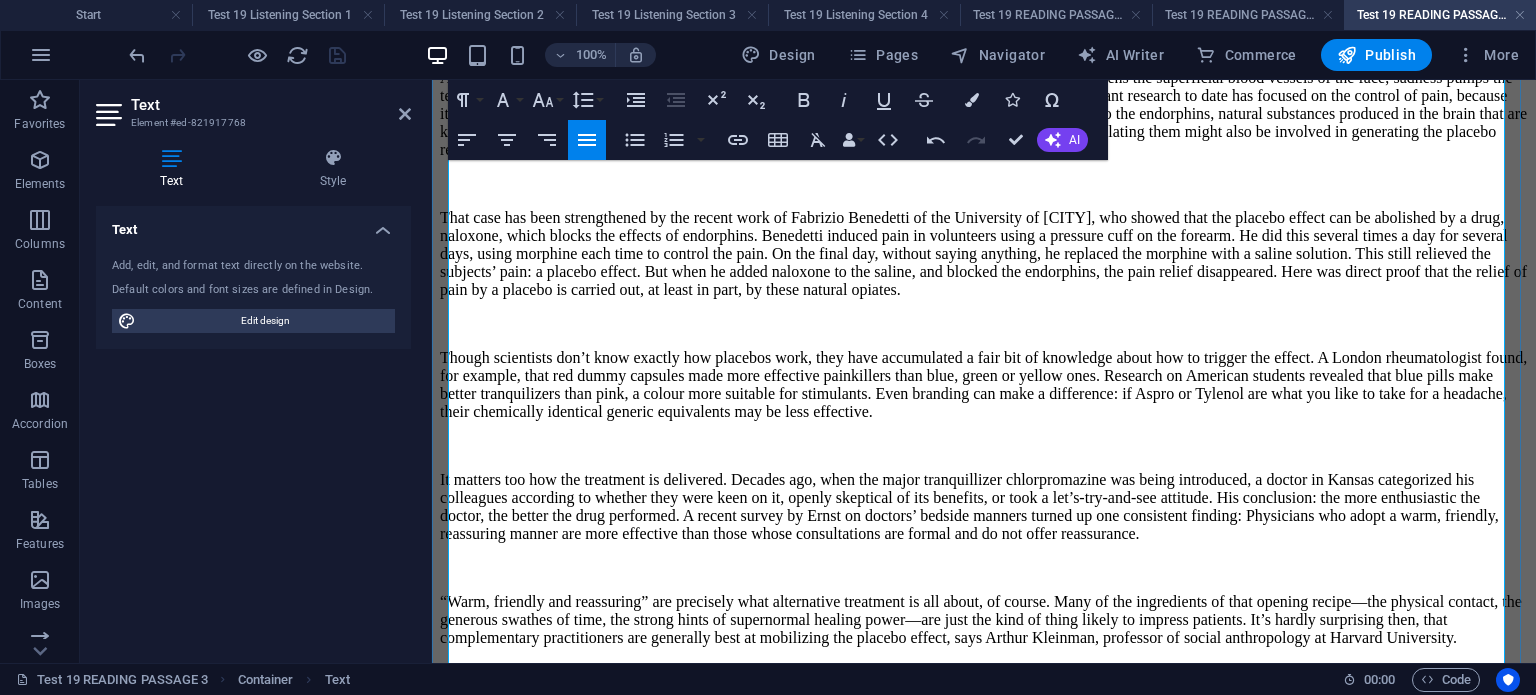 click on "It matters too how the treatment is delivered. Decades ago, when the major tranquillizer chlorpromazine was being introduced, a doctor in Kansas categorized his colleagues according to whether they were keen on it, openly skeptical of its benefits, or took a let’s-try-and-see attitude. His conclusion: the more enthusiastic the doctor, the better the drug performed. A recent survey by Ernst on doctors’ bedside manners turned up one consistent finding: Physicians who adopt a warm, friendly, reassuring manner are more effective than those whose consultations are formal and do not offer reassurance." at bounding box center [984, 507] 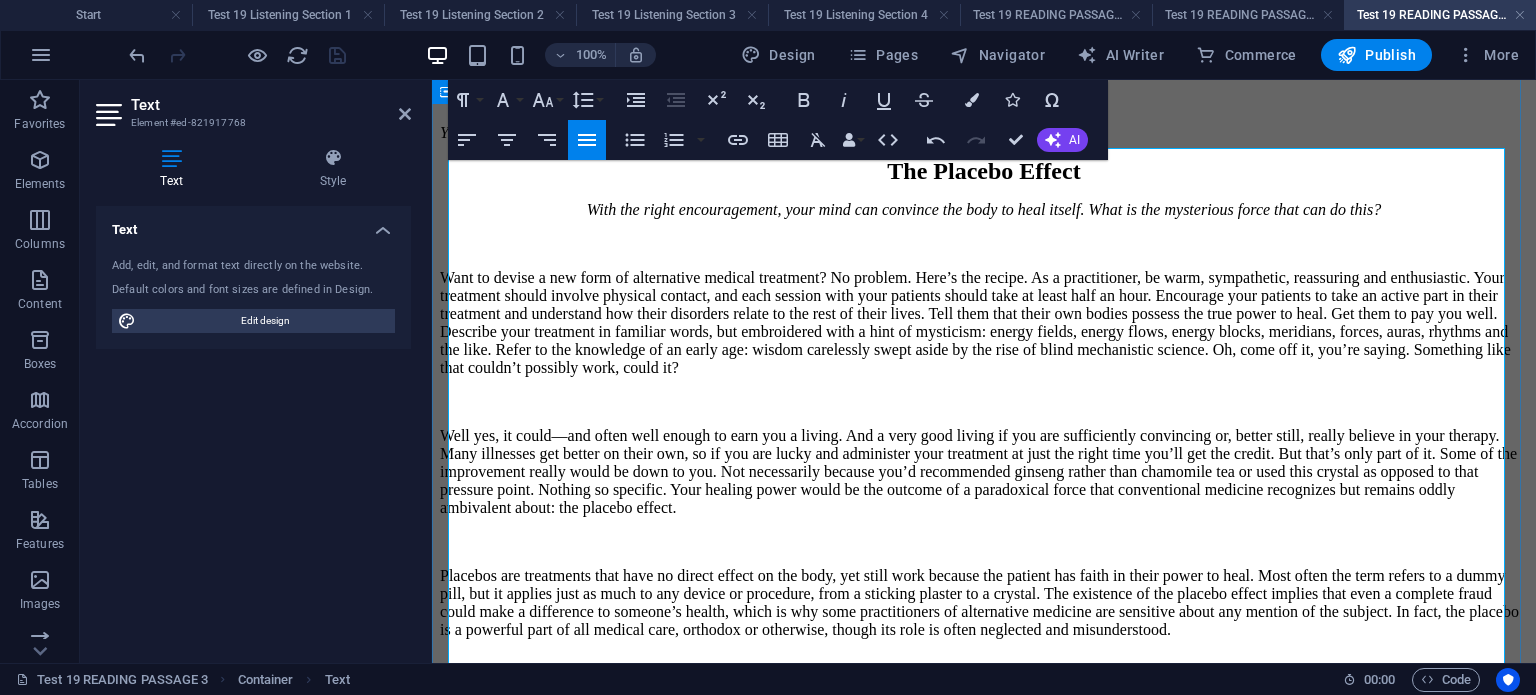 scroll, scrollTop: 0, scrollLeft: 0, axis: both 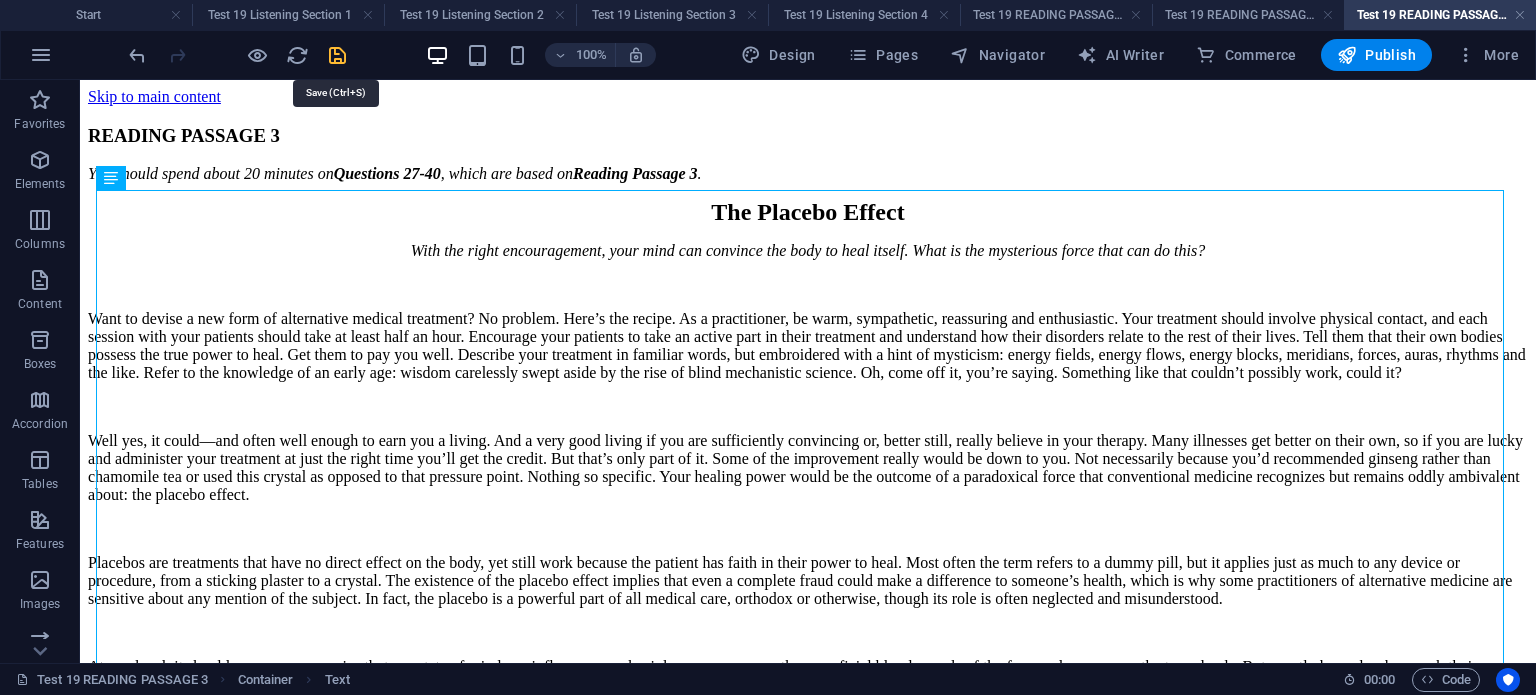 drag, startPoint x: 340, startPoint y: 50, endPoint x: 612, endPoint y: 7, distance: 275.37793 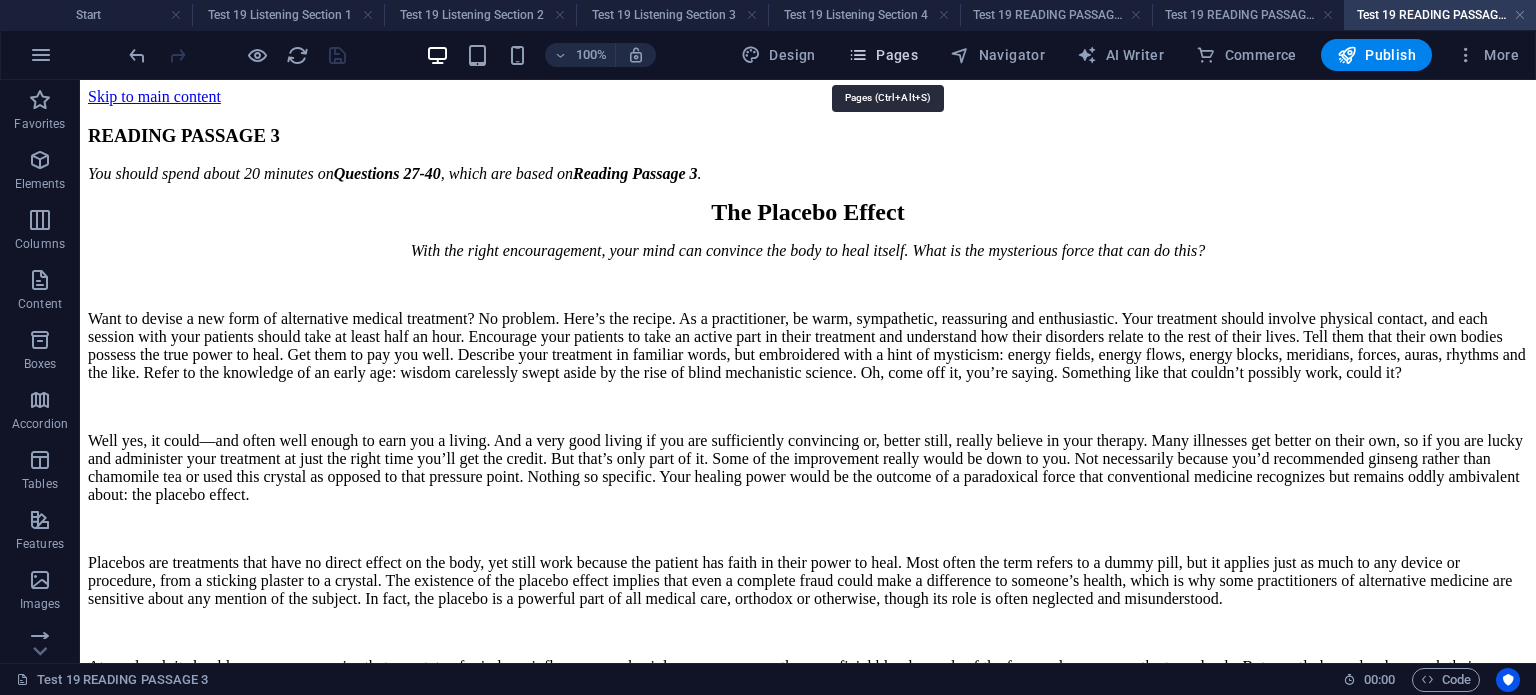 click on "Pages" at bounding box center (883, 55) 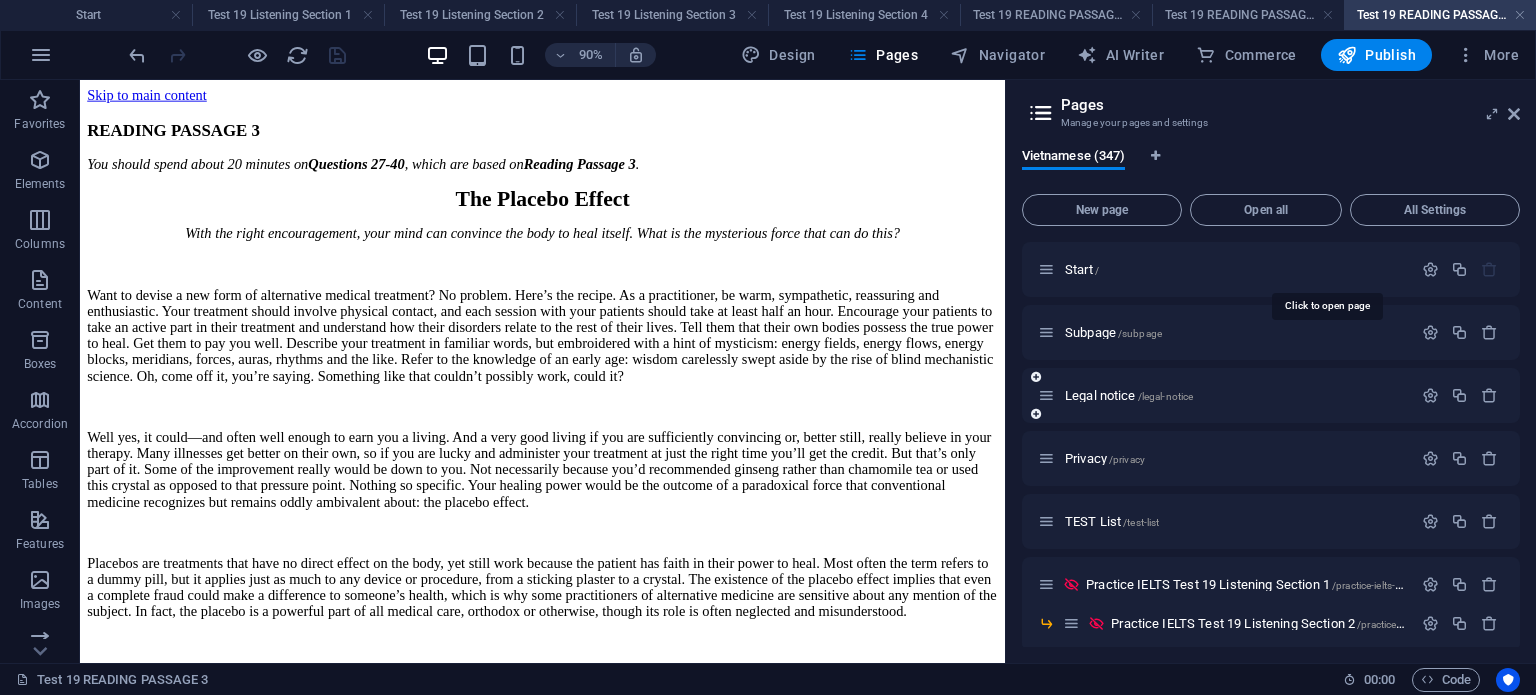 scroll, scrollTop: 700, scrollLeft: 0, axis: vertical 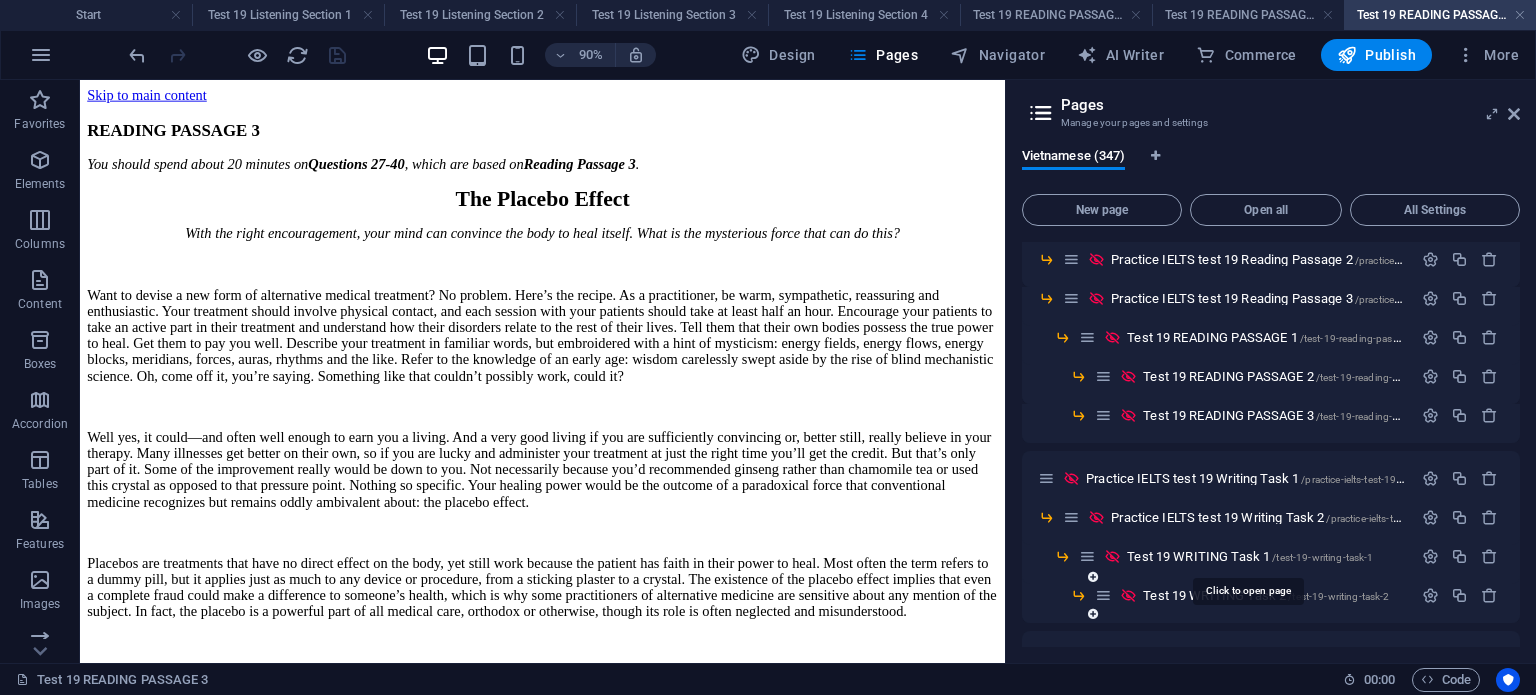 click on "Test 19 WRITING Task 1 /test-19-writing-task-1" at bounding box center [1250, 556] 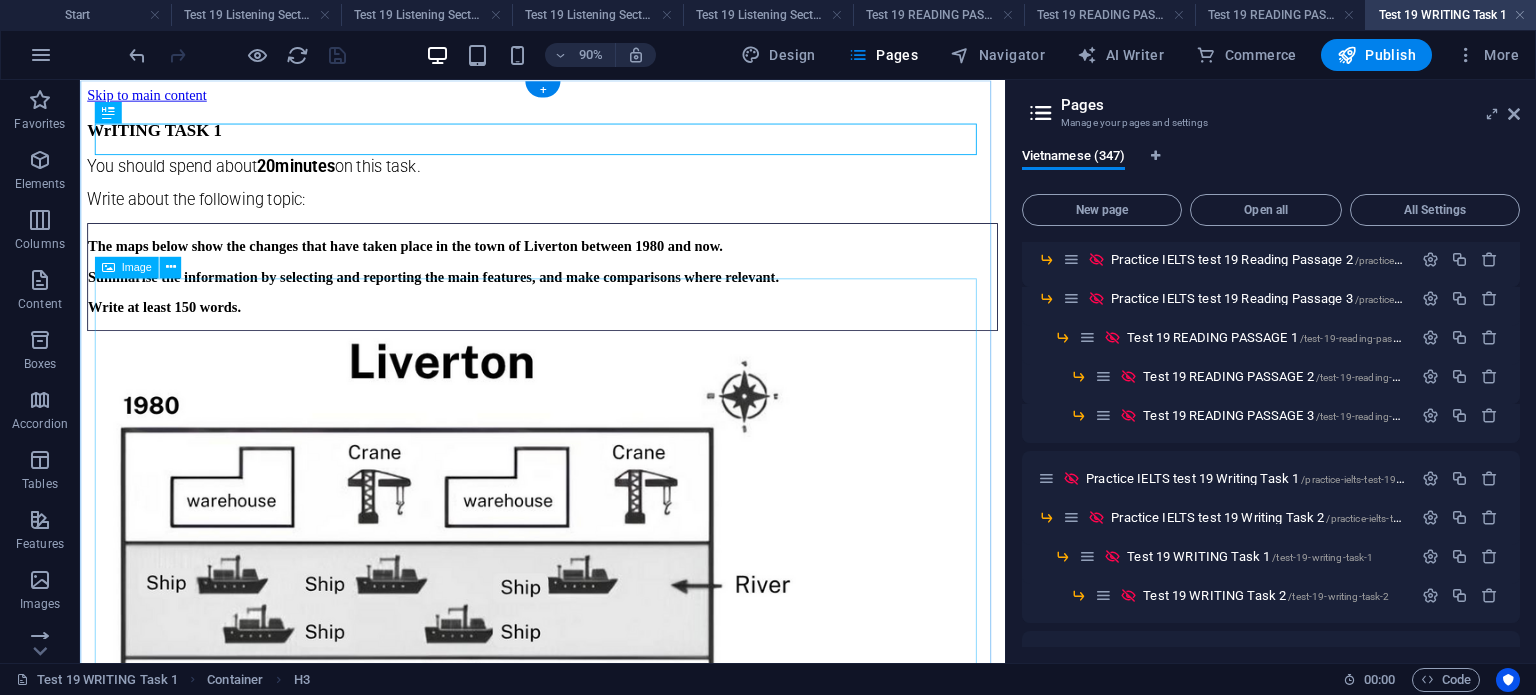 scroll, scrollTop: 0, scrollLeft: 0, axis: both 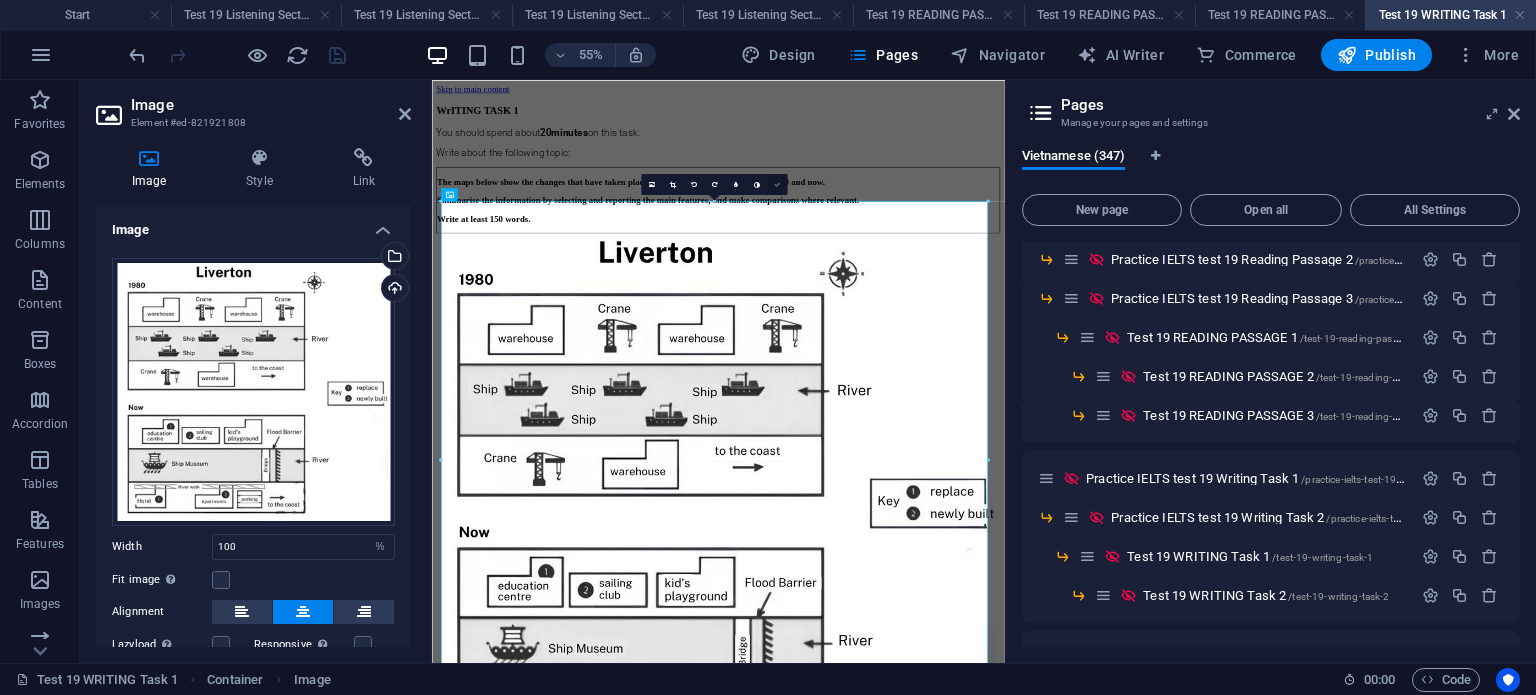 click at bounding box center [777, 183] 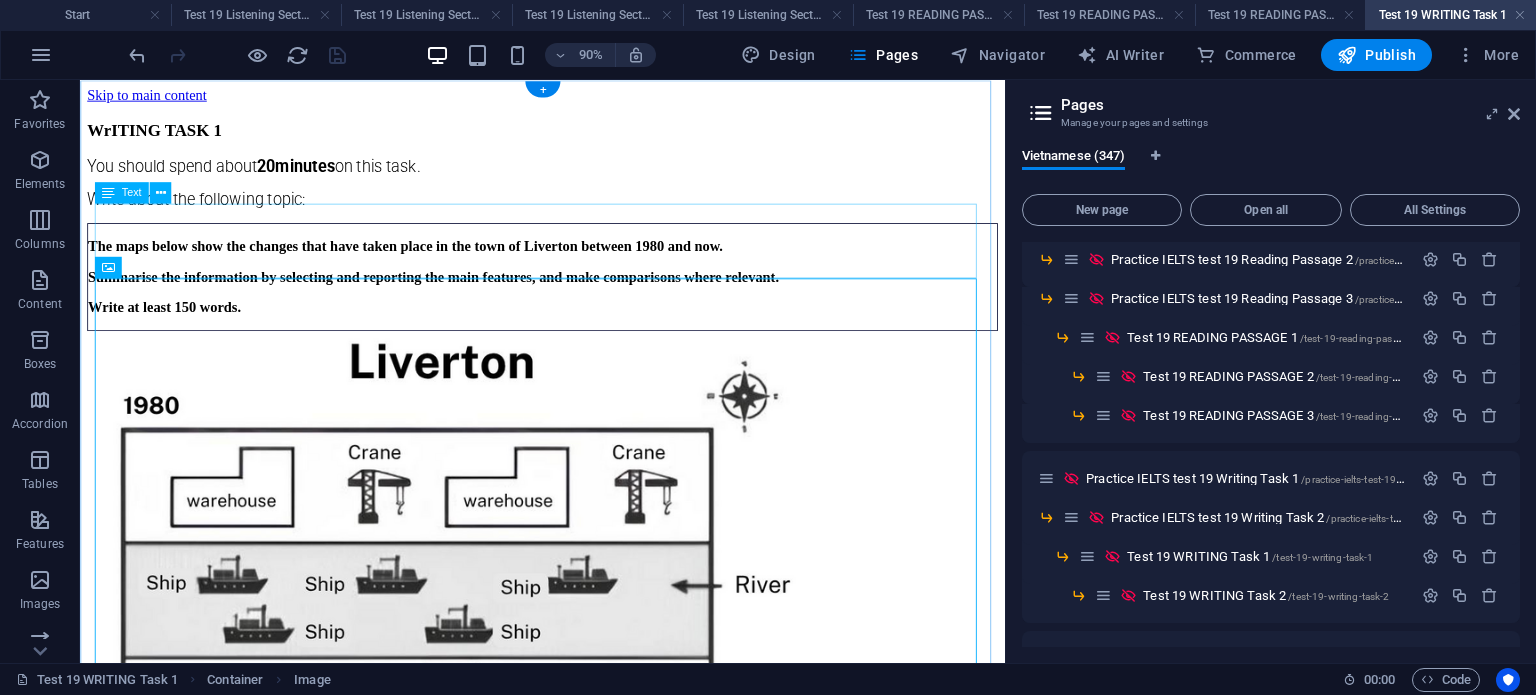 click on "The maps below show the changes that have taken place in the town of Liverton between 1980 and now. Summarise the information by selecting and reporting the main features, and make comparisons where relevant. Write at least 150 words." at bounding box center [594, 299] 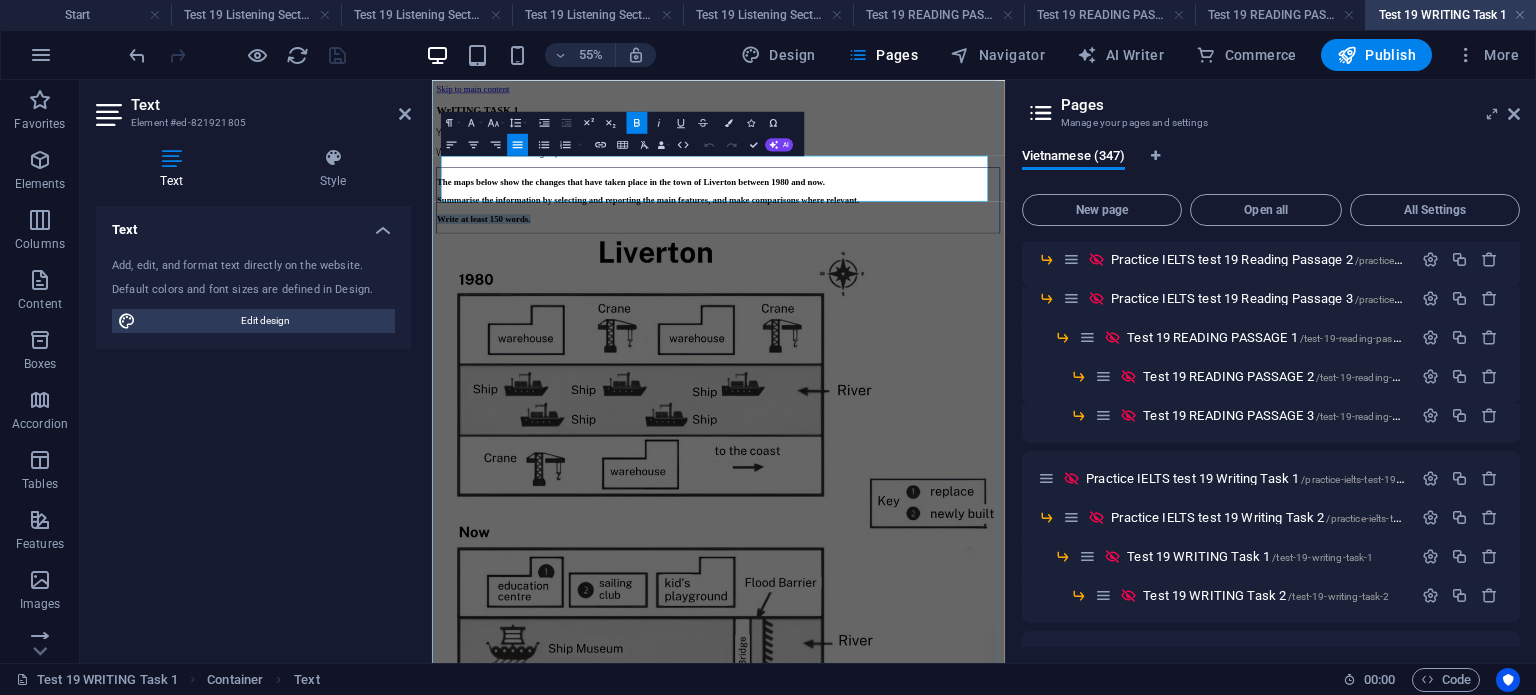 drag, startPoint x: 885, startPoint y: 297, endPoint x: 455, endPoint y: 274, distance: 430.6147 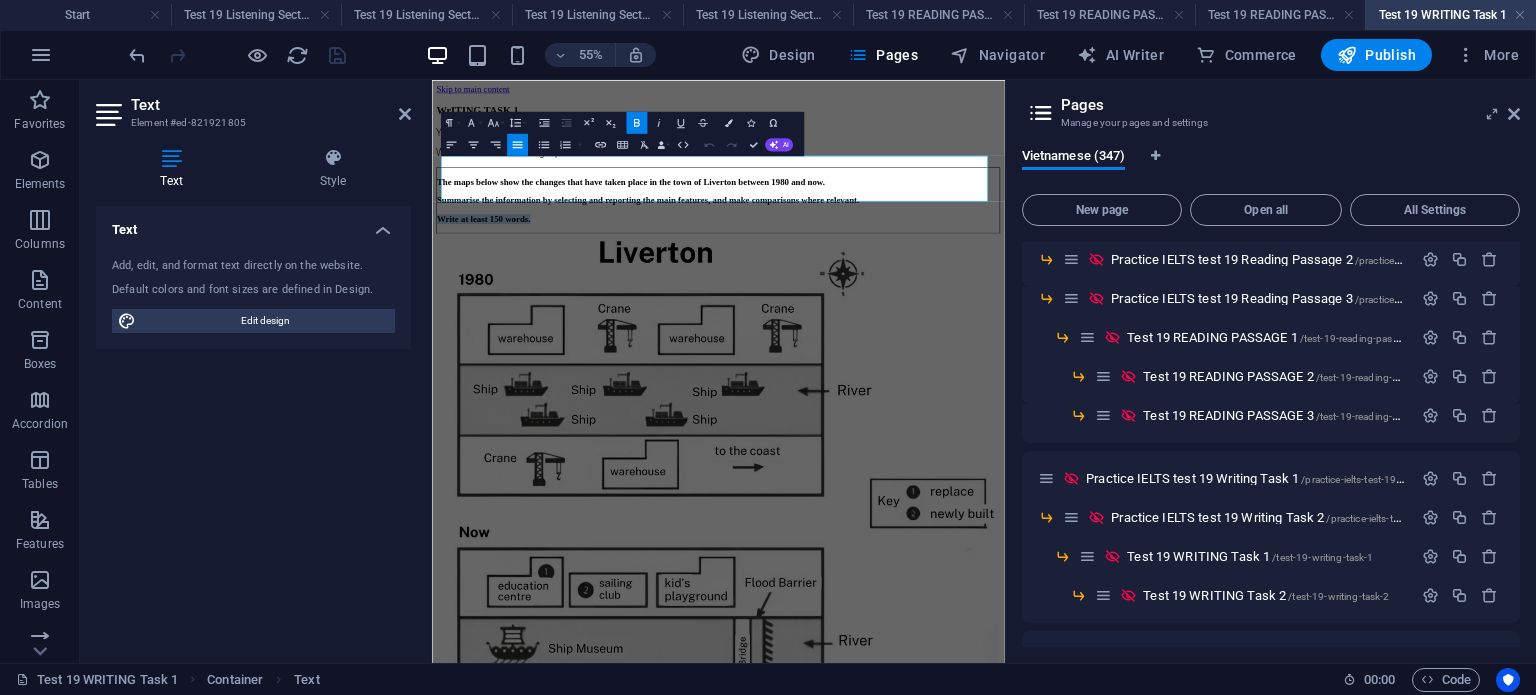 type 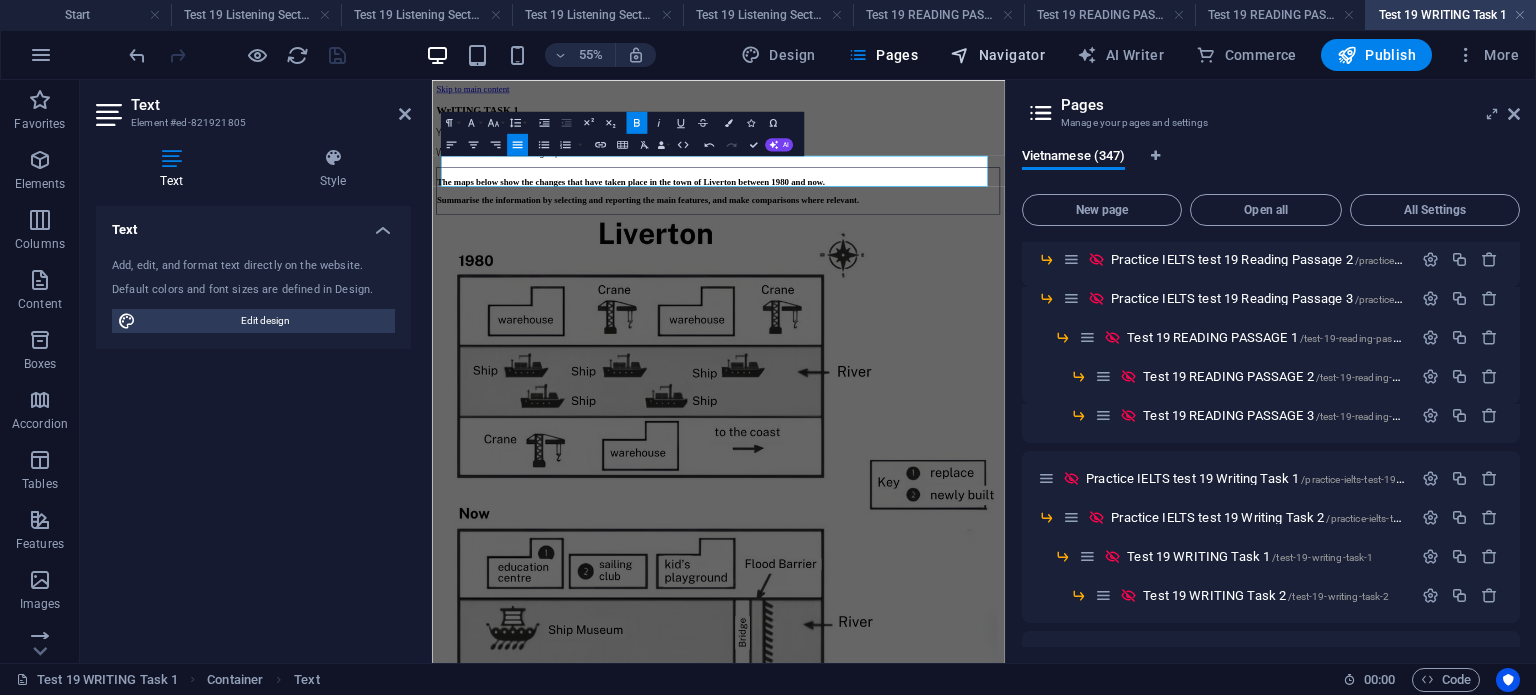 click at bounding box center (960, 55) 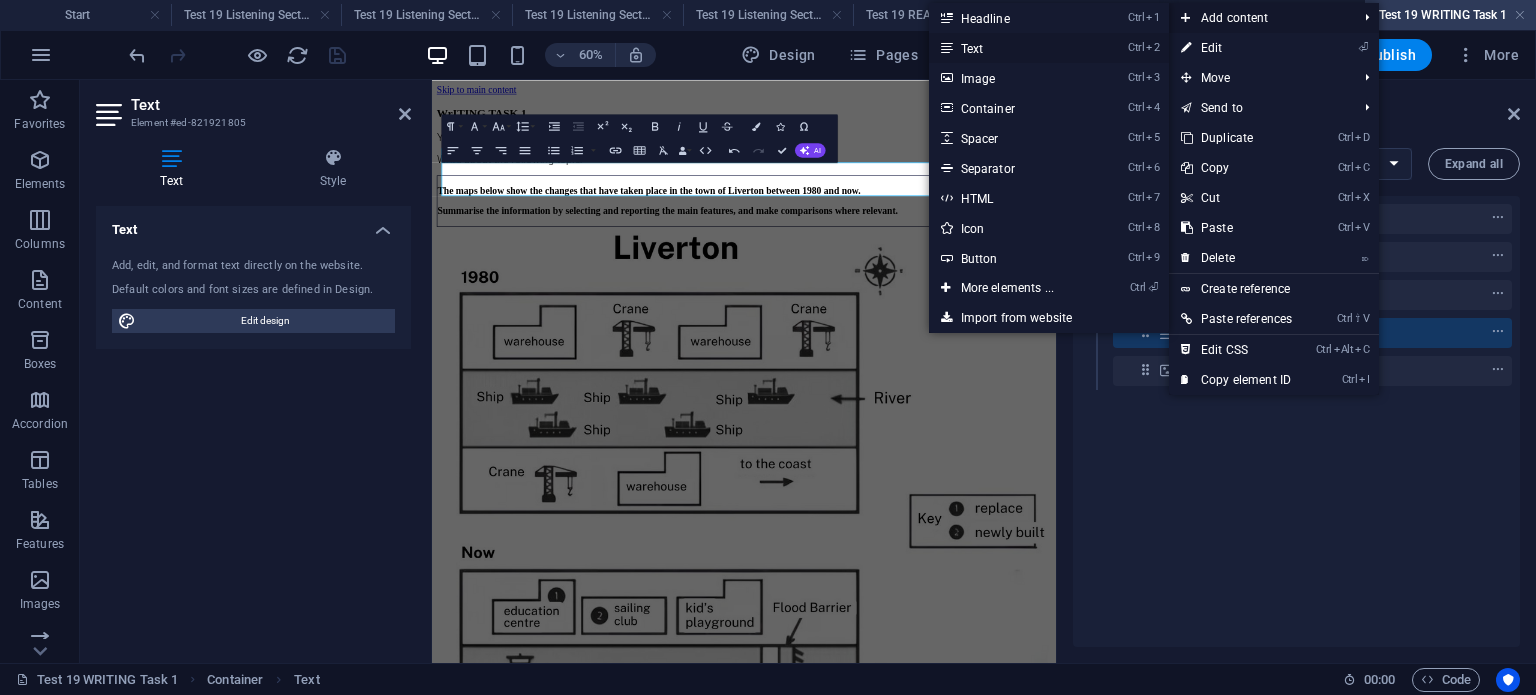 click on "Ctrl 2  Text" at bounding box center [1011, 48] 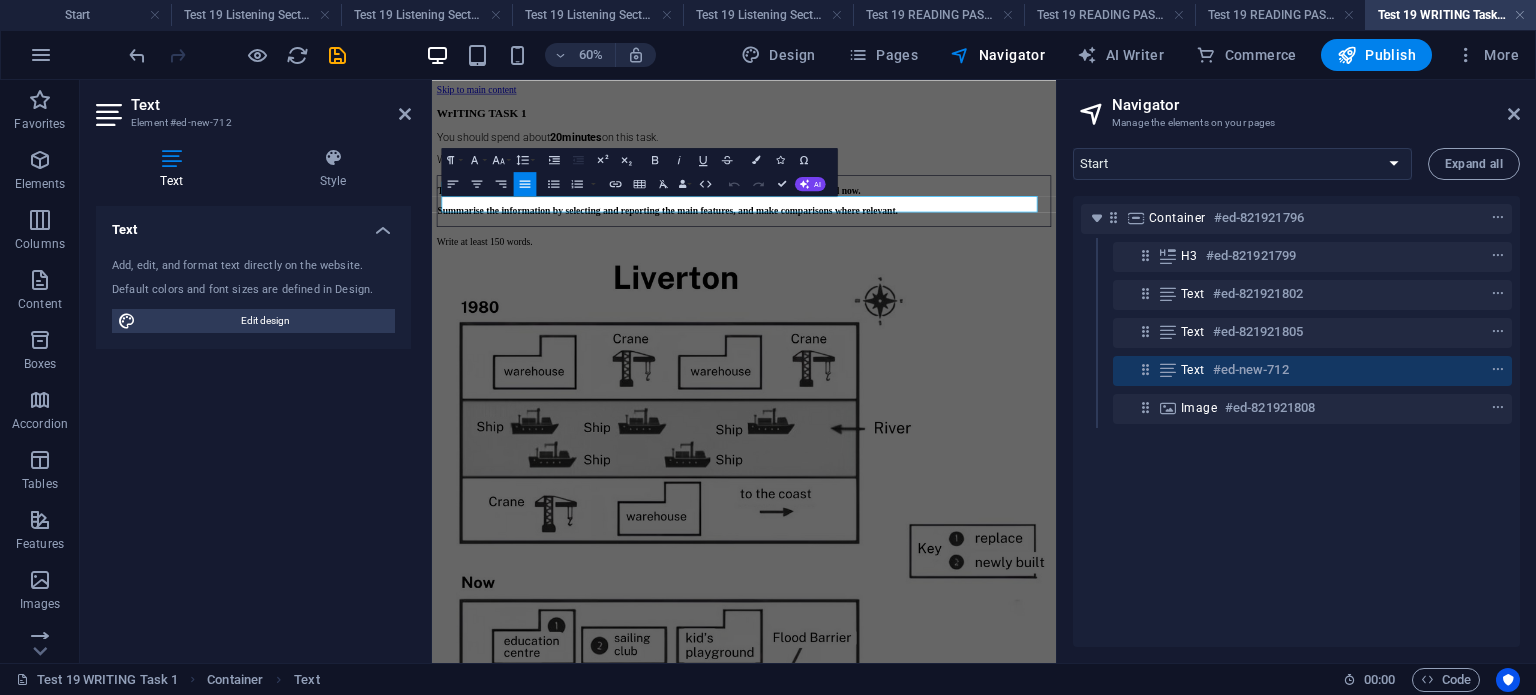 scroll, scrollTop: 0, scrollLeft: 3, axis: horizontal 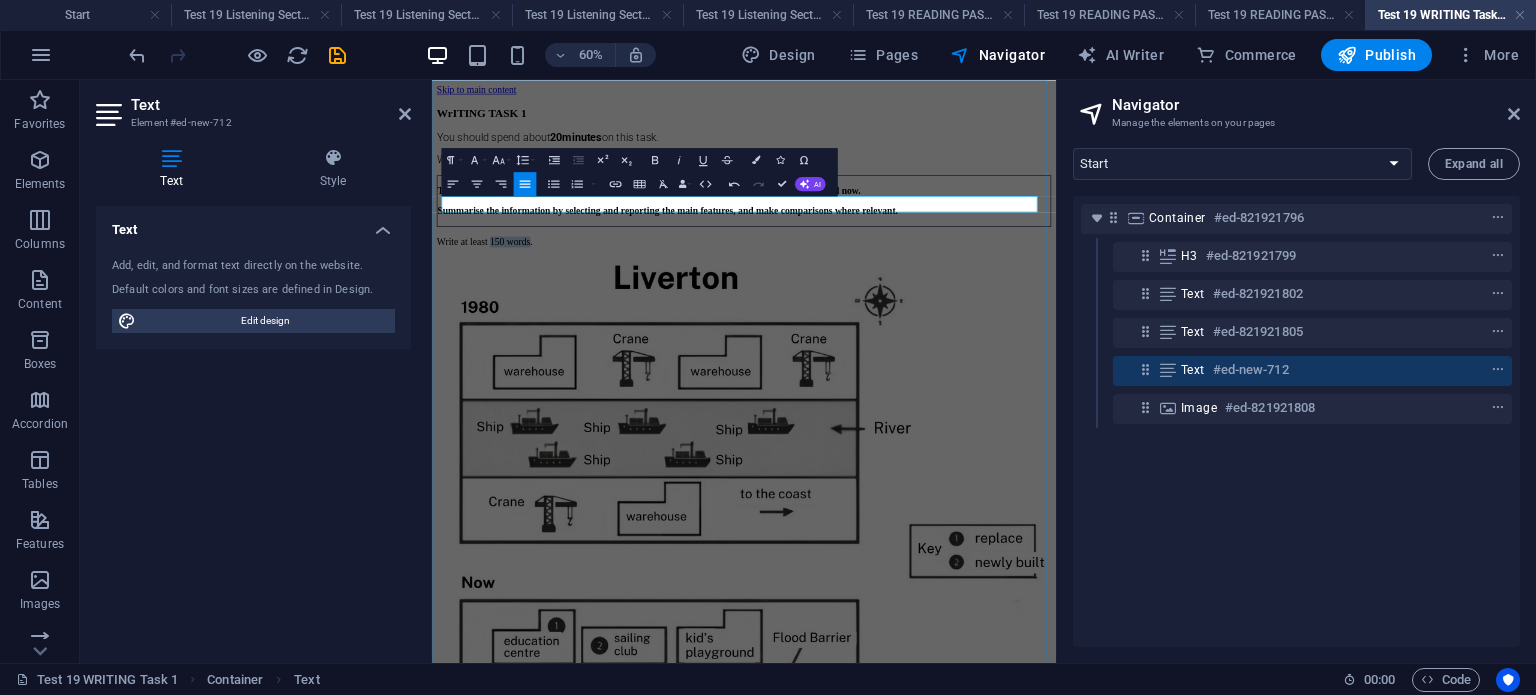 drag, startPoint x: 558, startPoint y: 279, endPoint x: 640, endPoint y: 282, distance: 82.05486 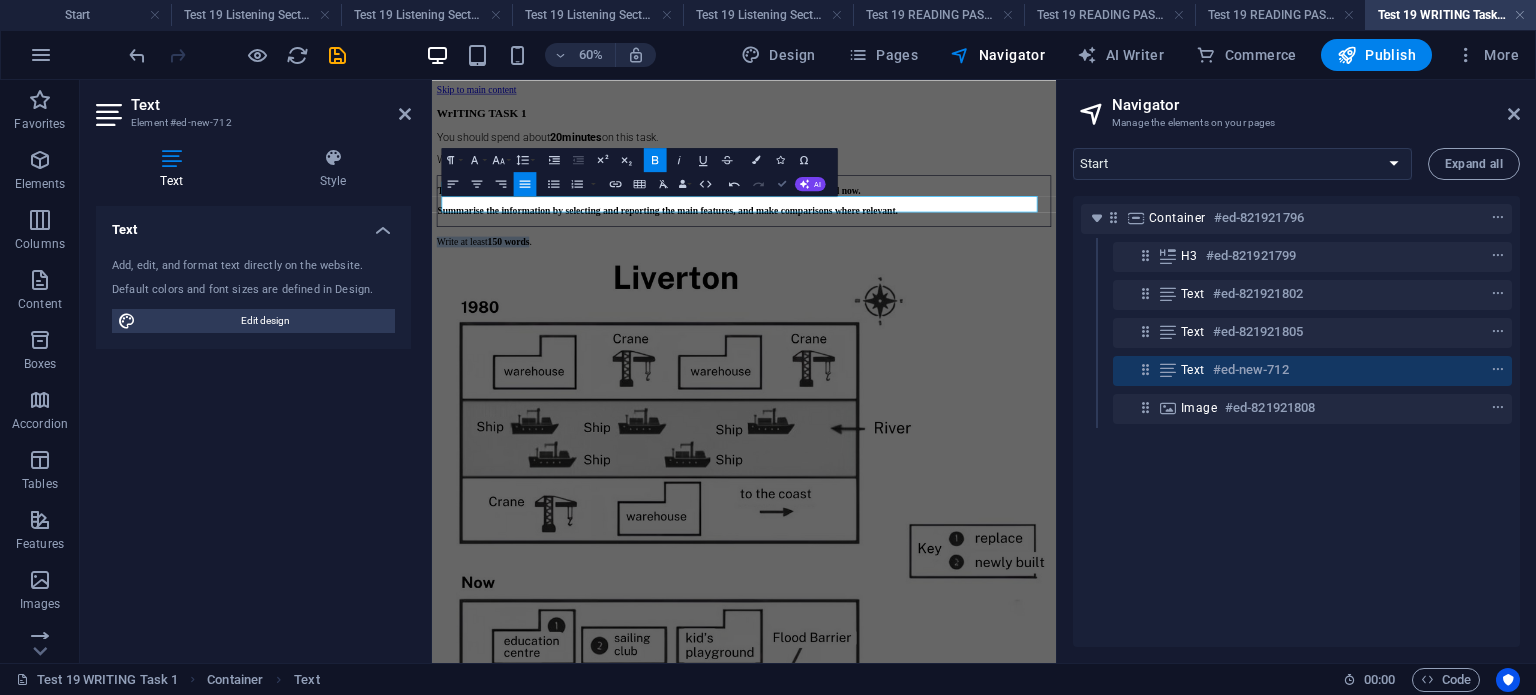 drag, startPoint x: 788, startPoint y: 184, endPoint x: 783, endPoint y: 141, distance: 43.289722 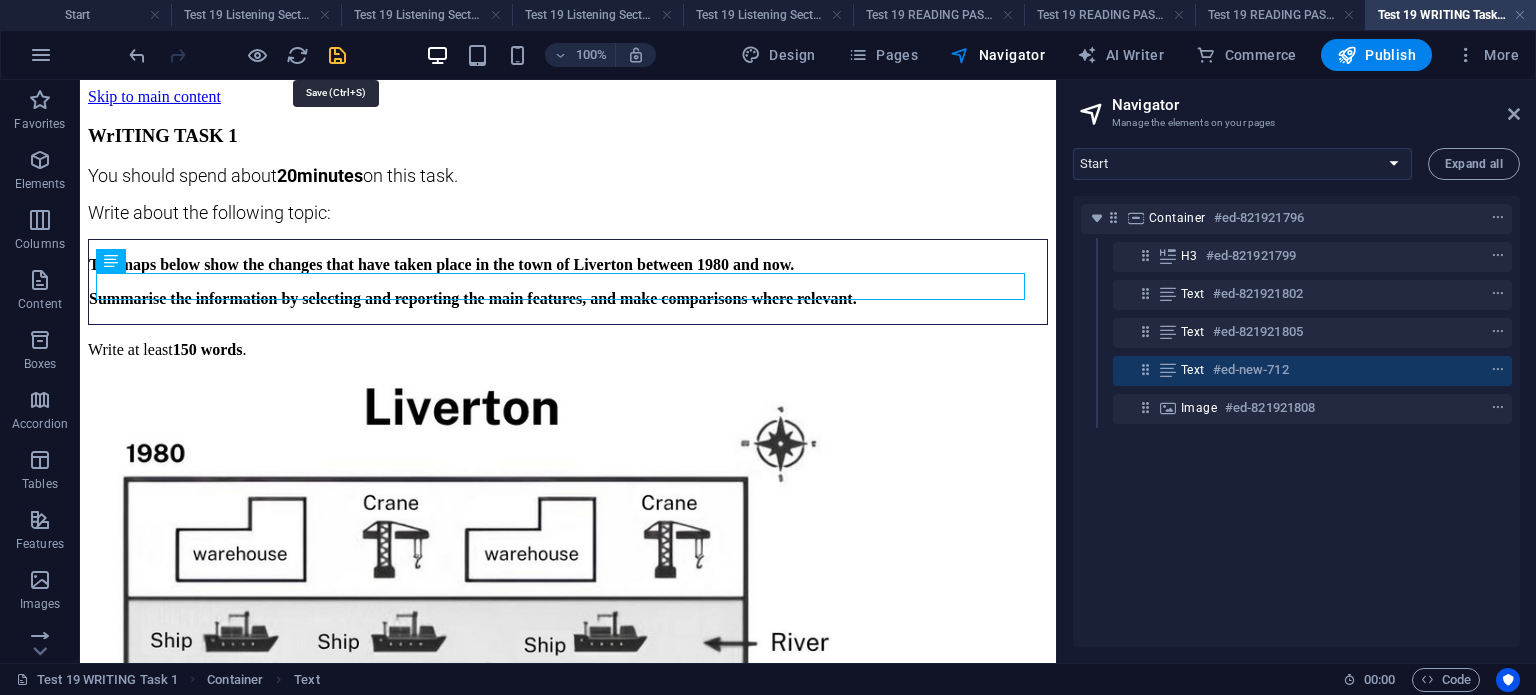 drag, startPoint x: 342, startPoint y: 51, endPoint x: 1064, endPoint y: 255, distance: 750.2666 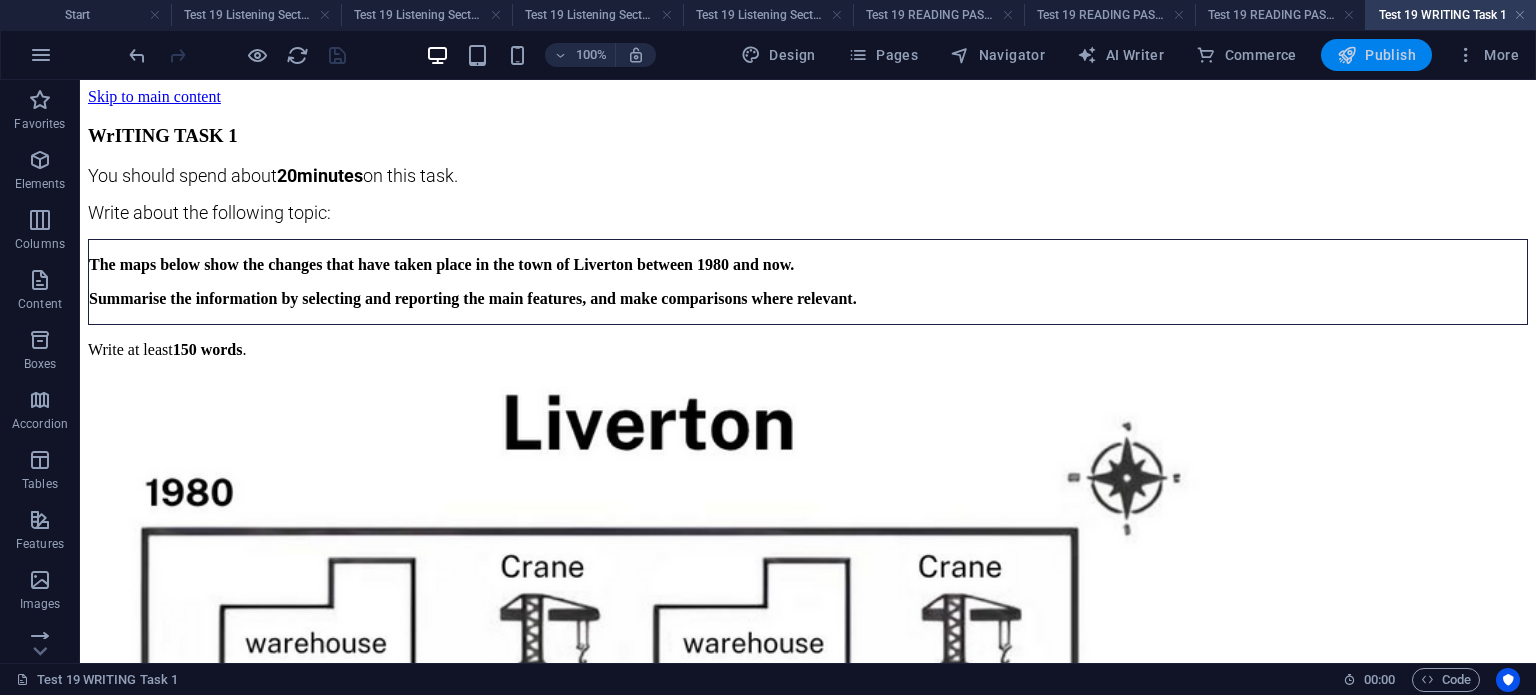 click on "Publish" at bounding box center (1376, 55) 